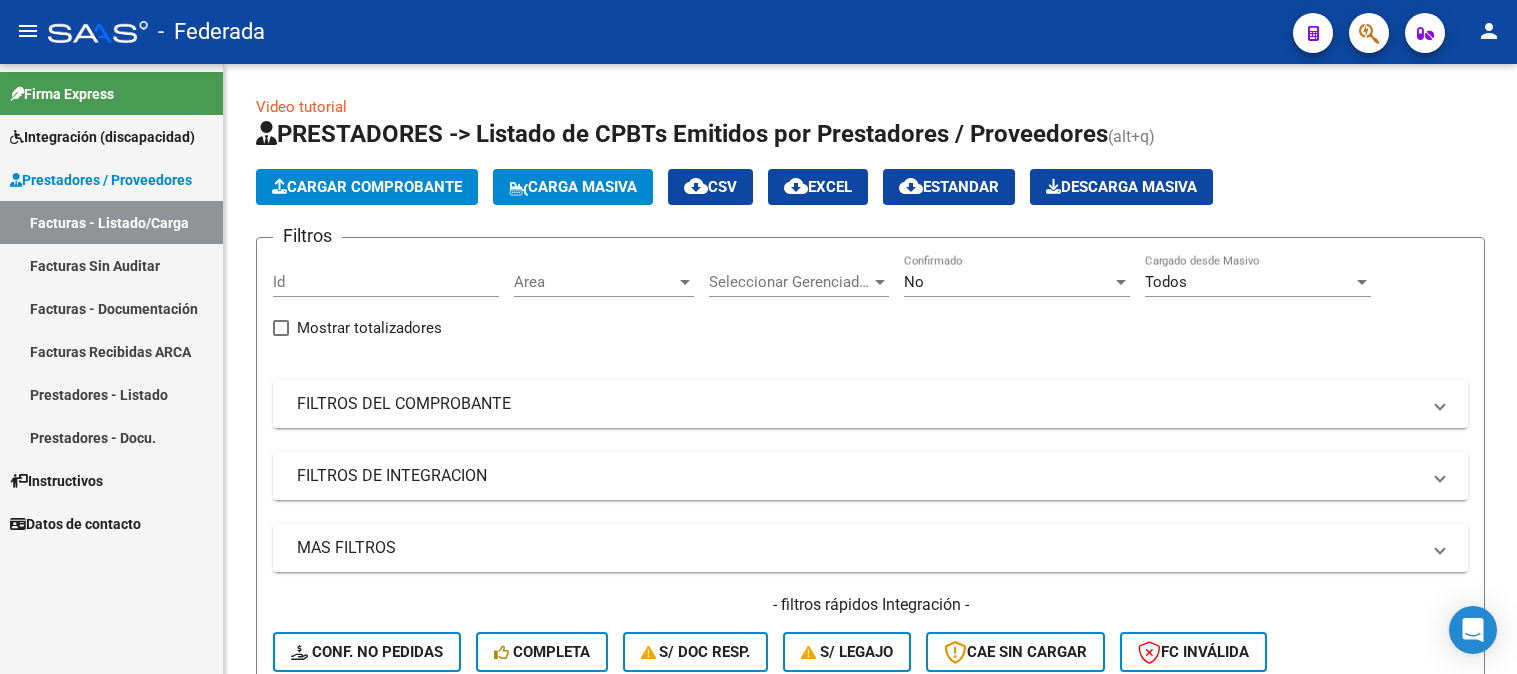 scroll, scrollTop: 0, scrollLeft: 0, axis: both 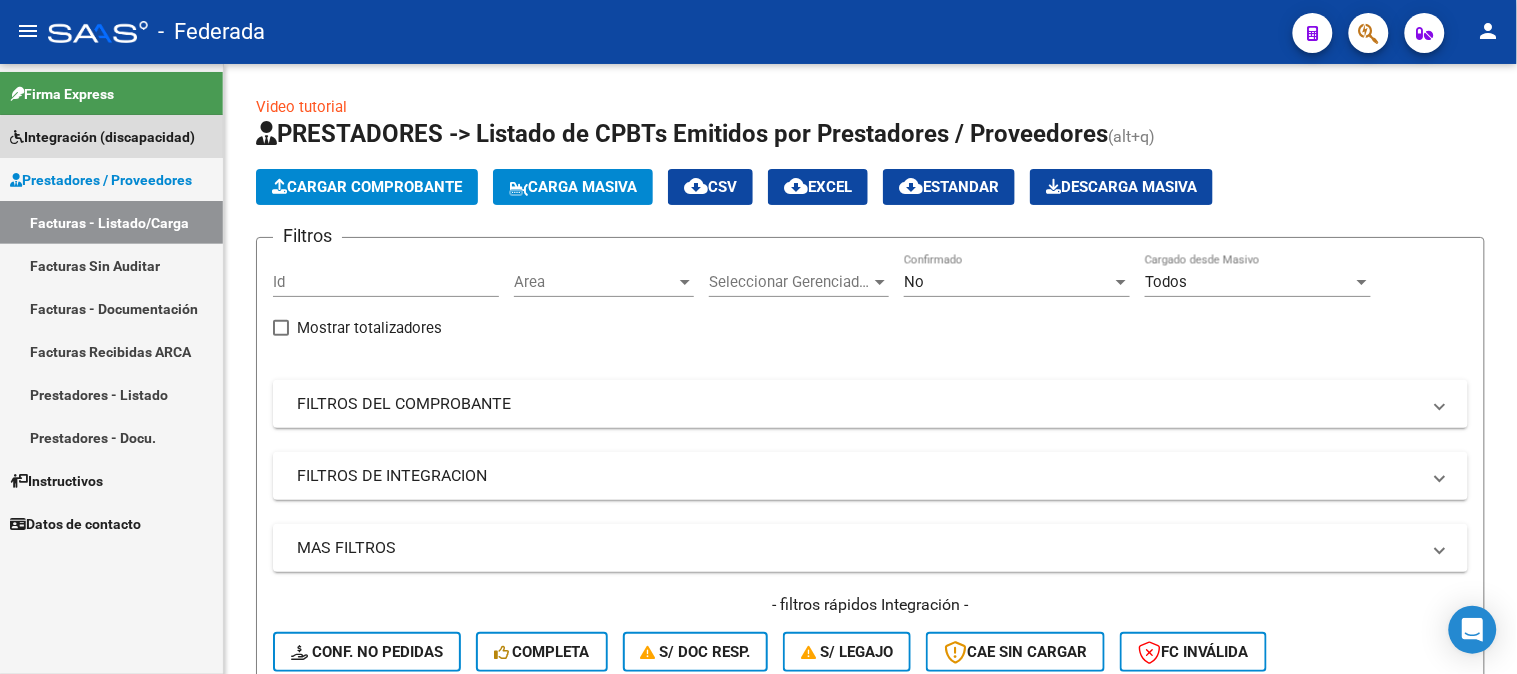 click on "Integración (discapacidad)" at bounding box center [102, 137] 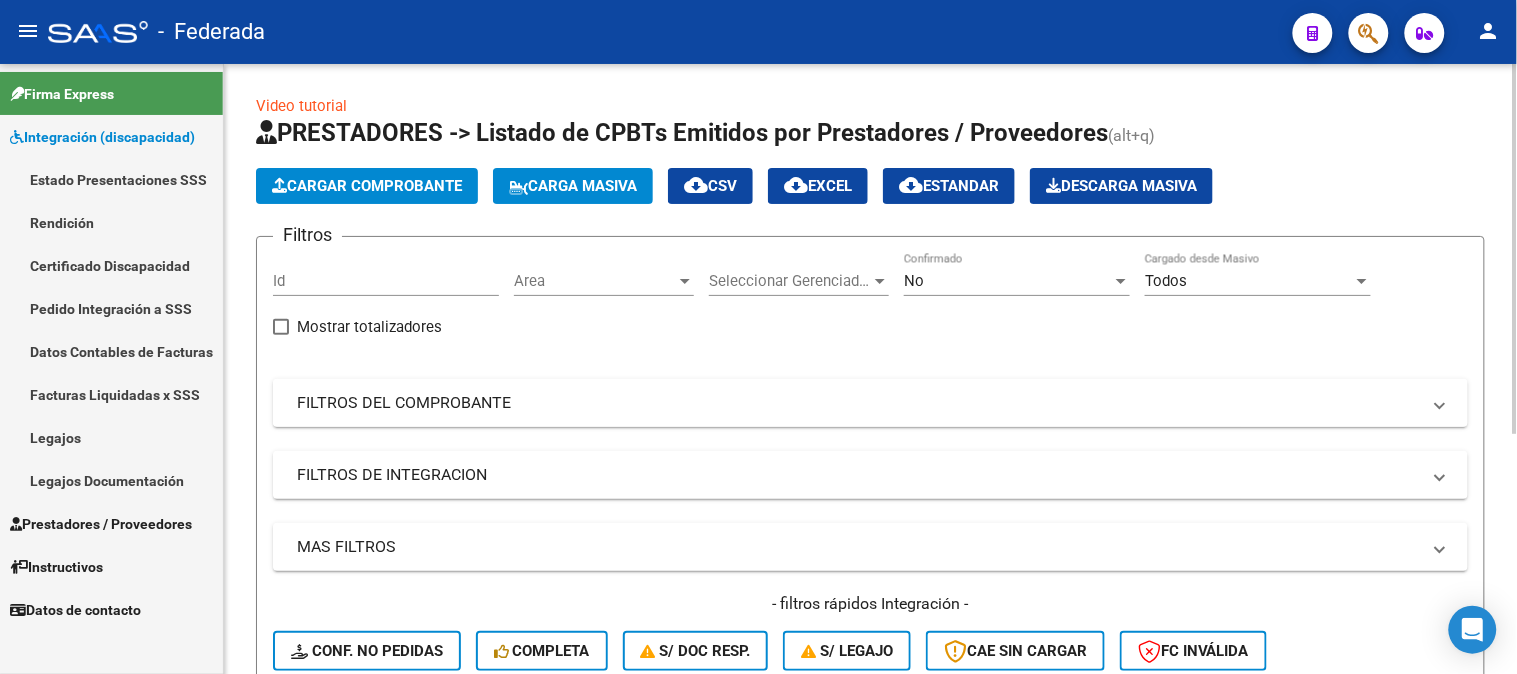 scroll, scrollTop: 0, scrollLeft: 0, axis: both 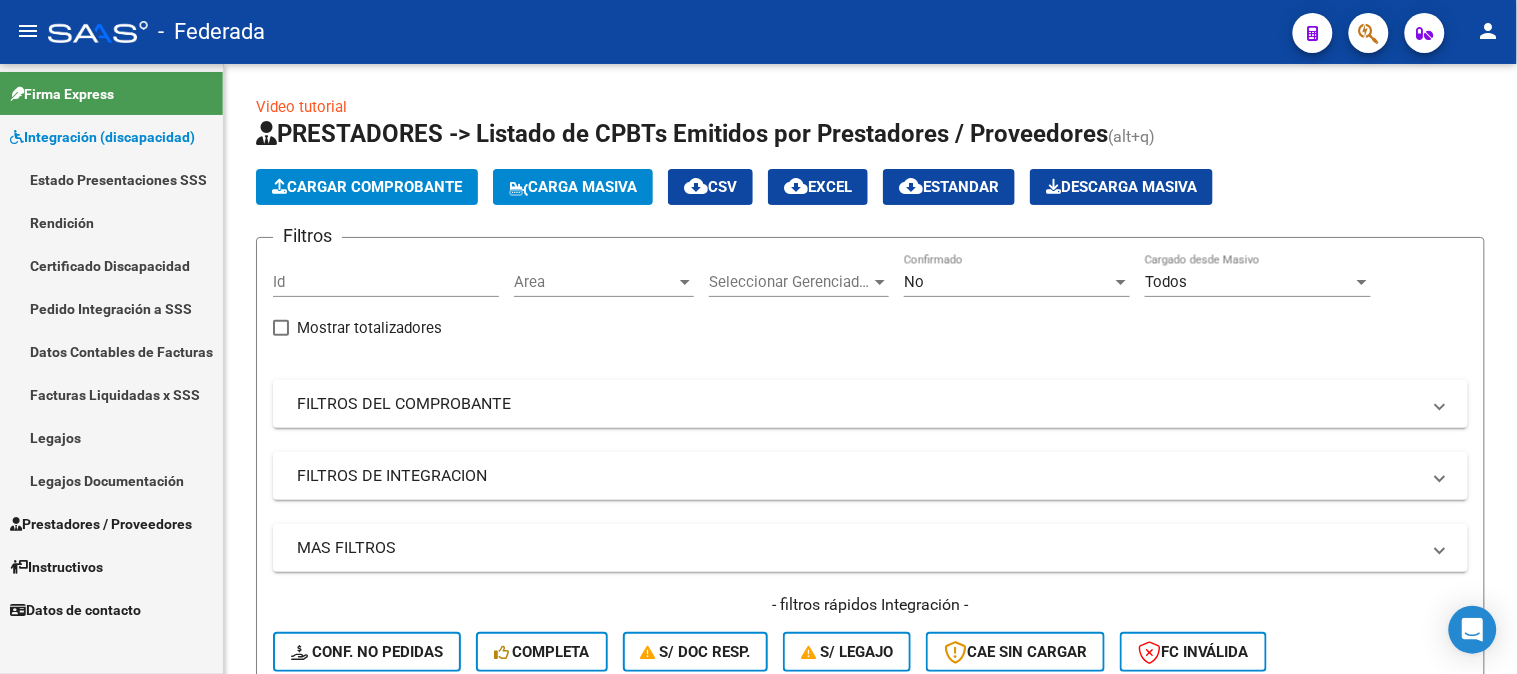 click on "Estado Presentaciones SSS" at bounding box center [111, 179] 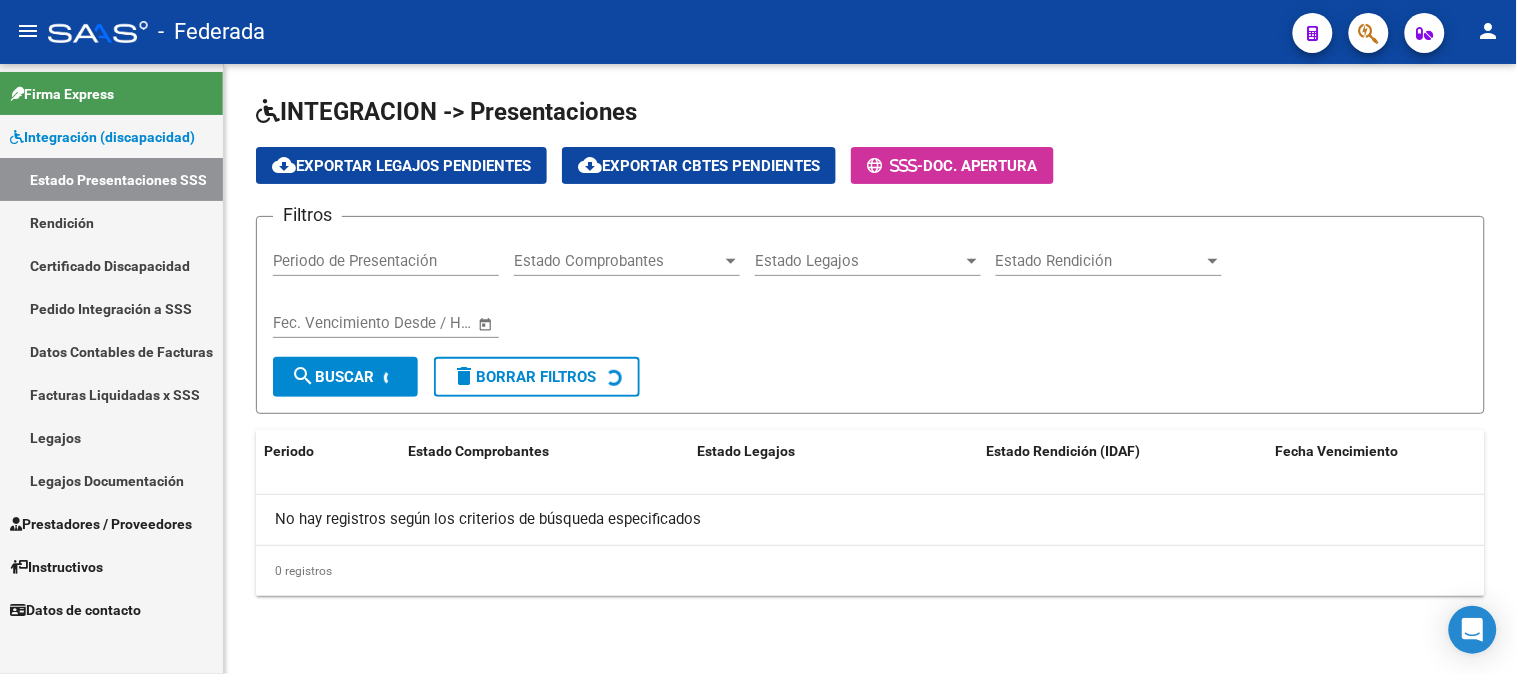 click on "Certificado Discapacidad" at bounding box center (111, 265) 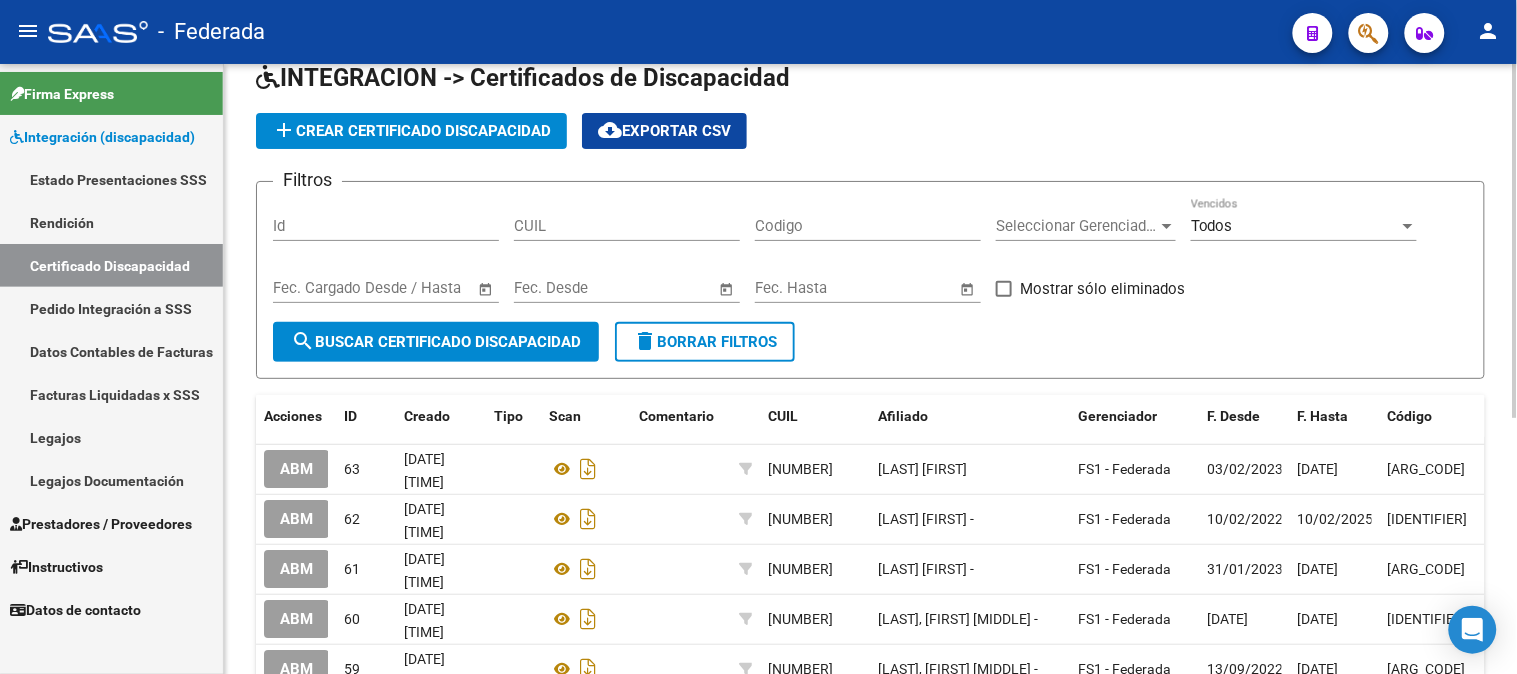 scroll, scrollTop: 0, scrollLeft: 0, axis: both 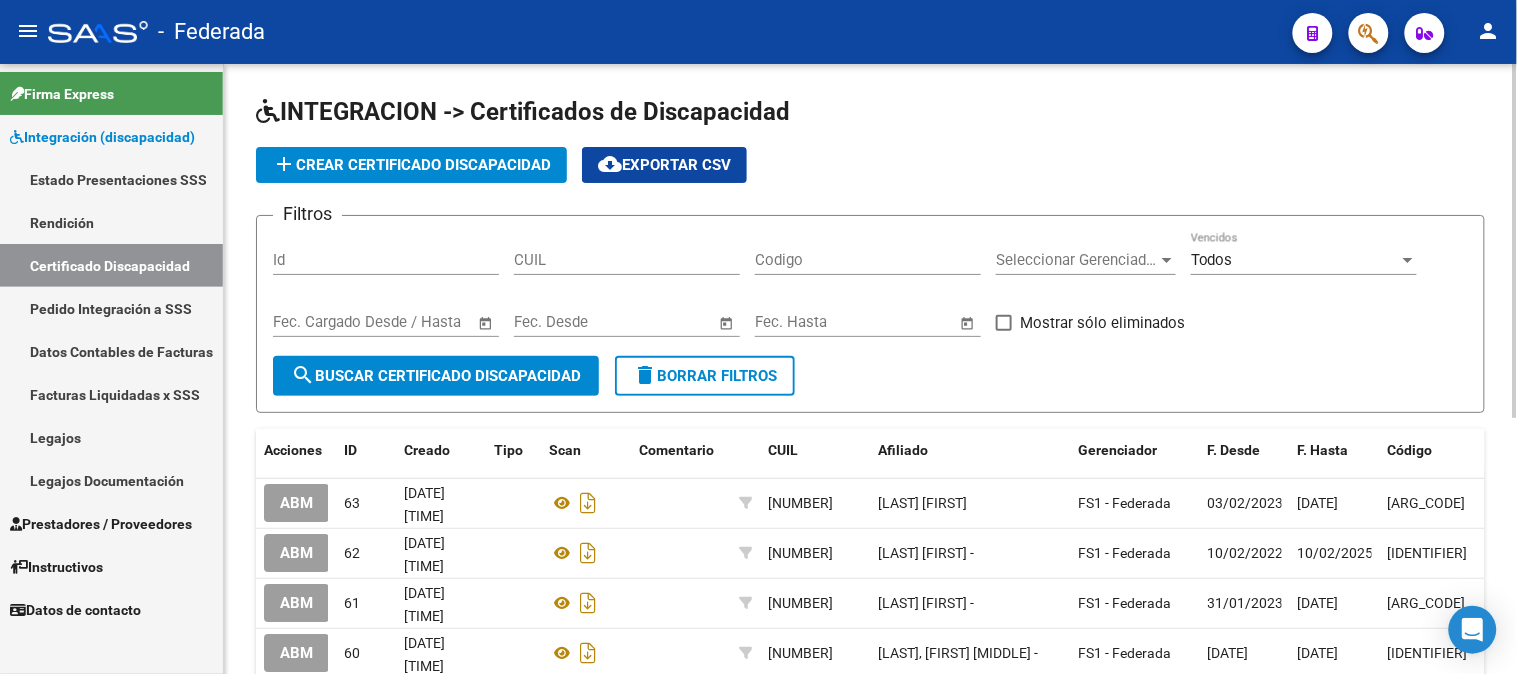 click on "add  Crear Certificado Discapacidad" 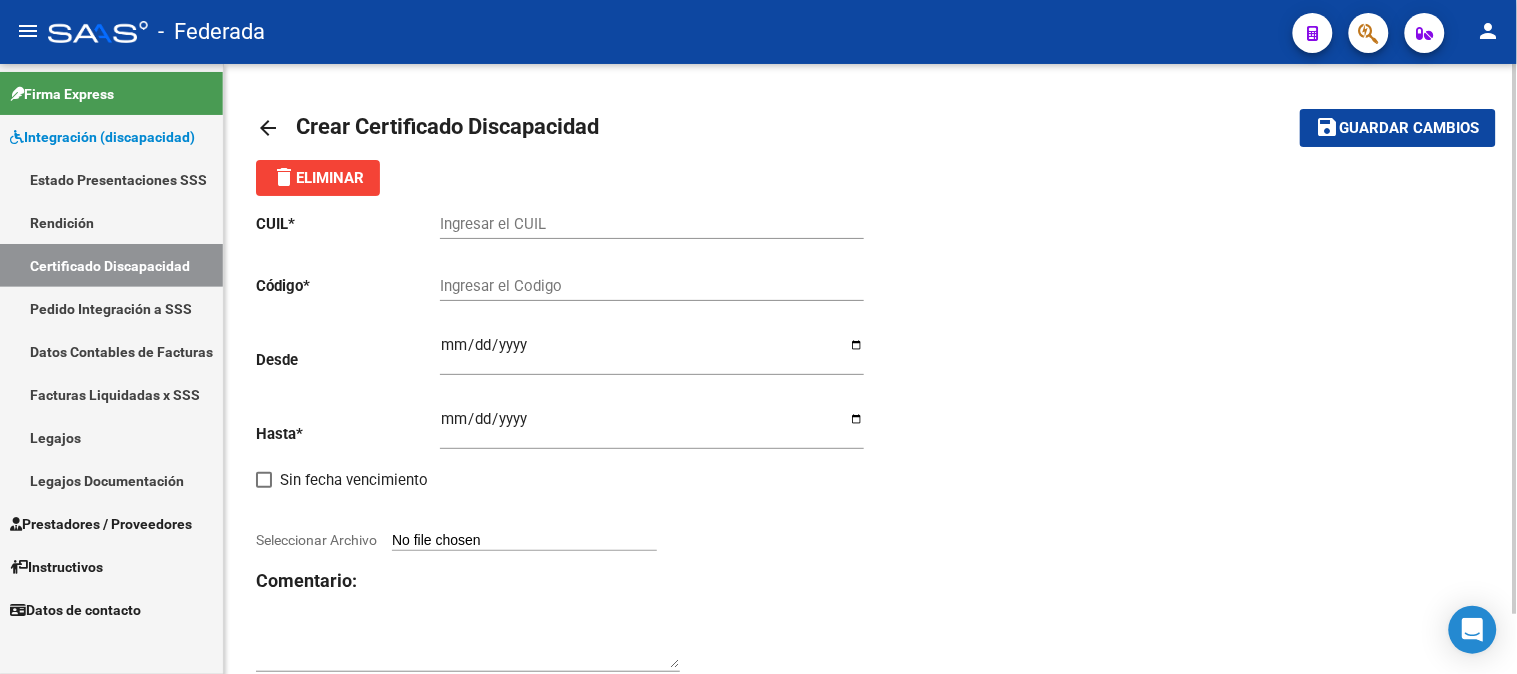 click on "Ingresar el CUIL" at bounding box center [652, 224] 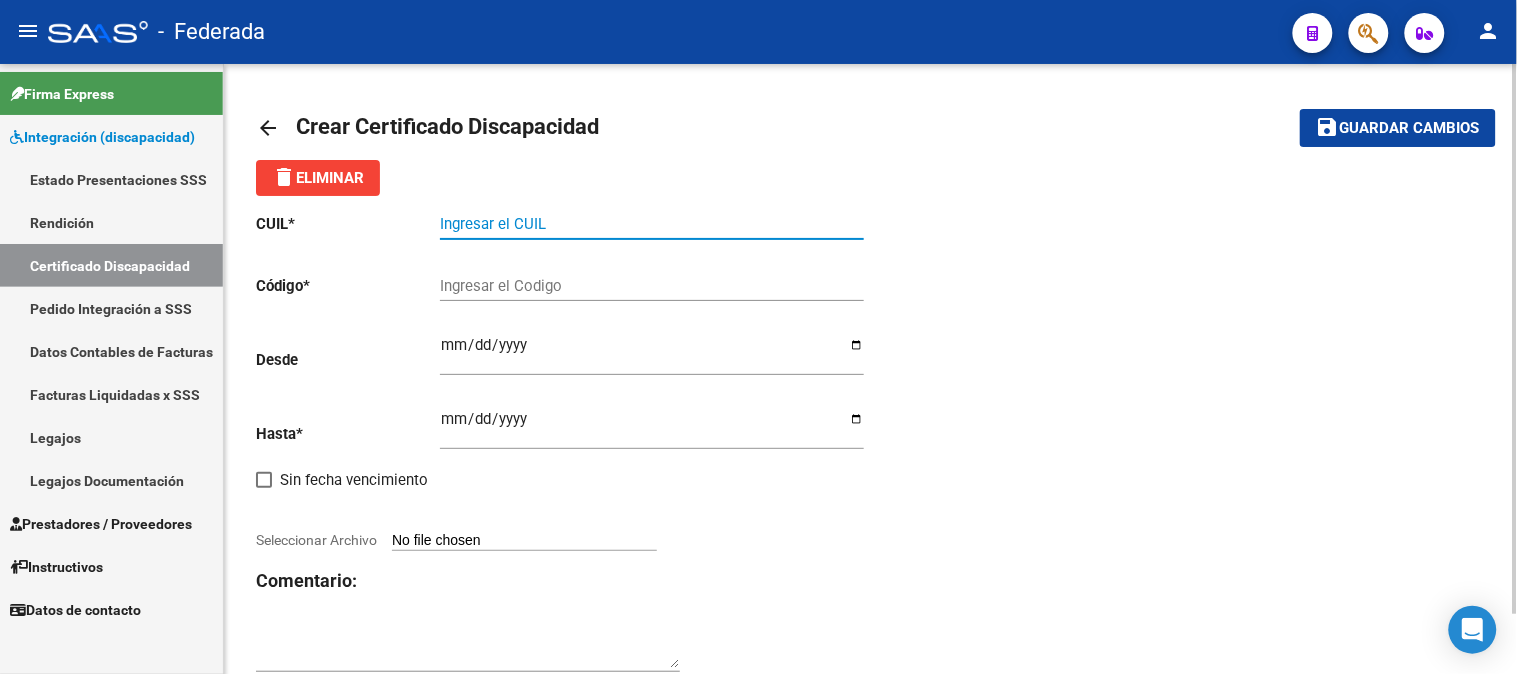 paste on "[CUIL]" 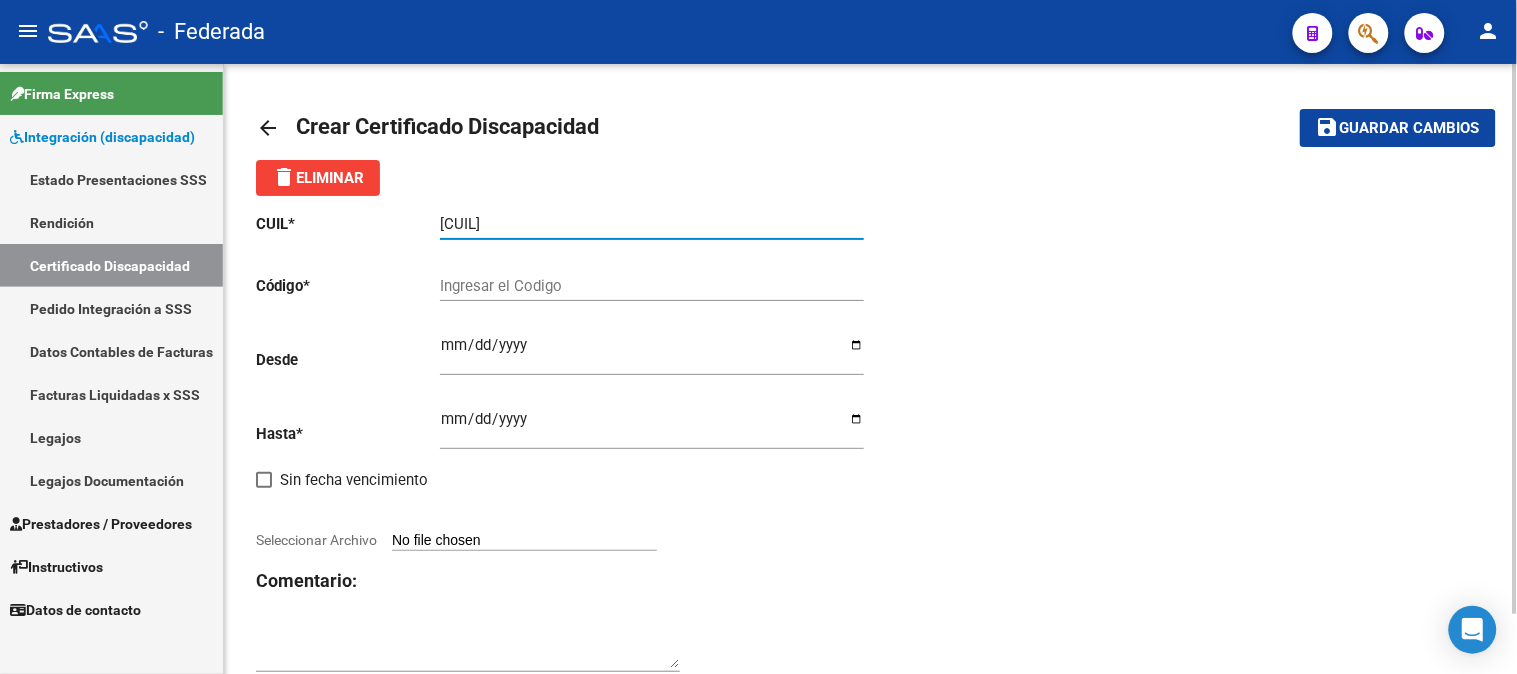 type on "[CUIL]" 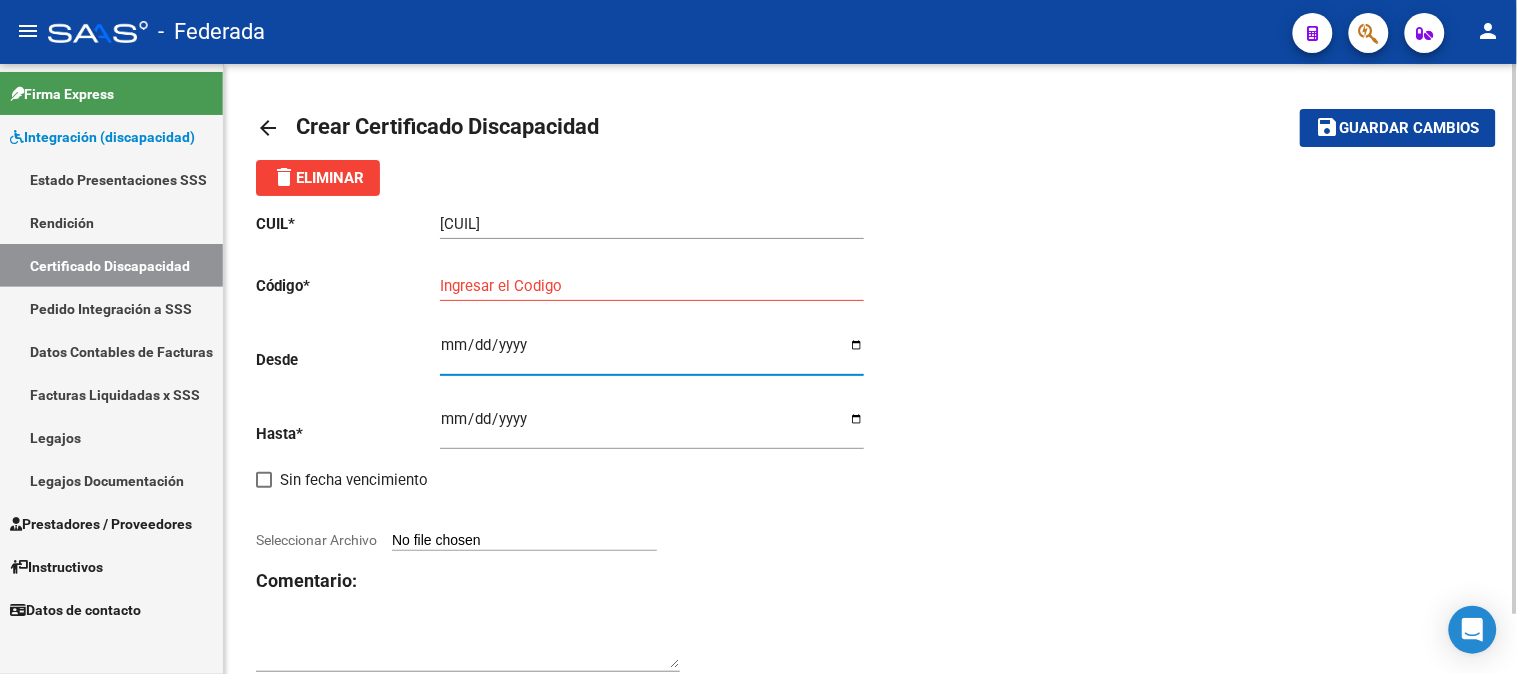click on "Ingresar fec. Desde" at bounding box center (652, 353) 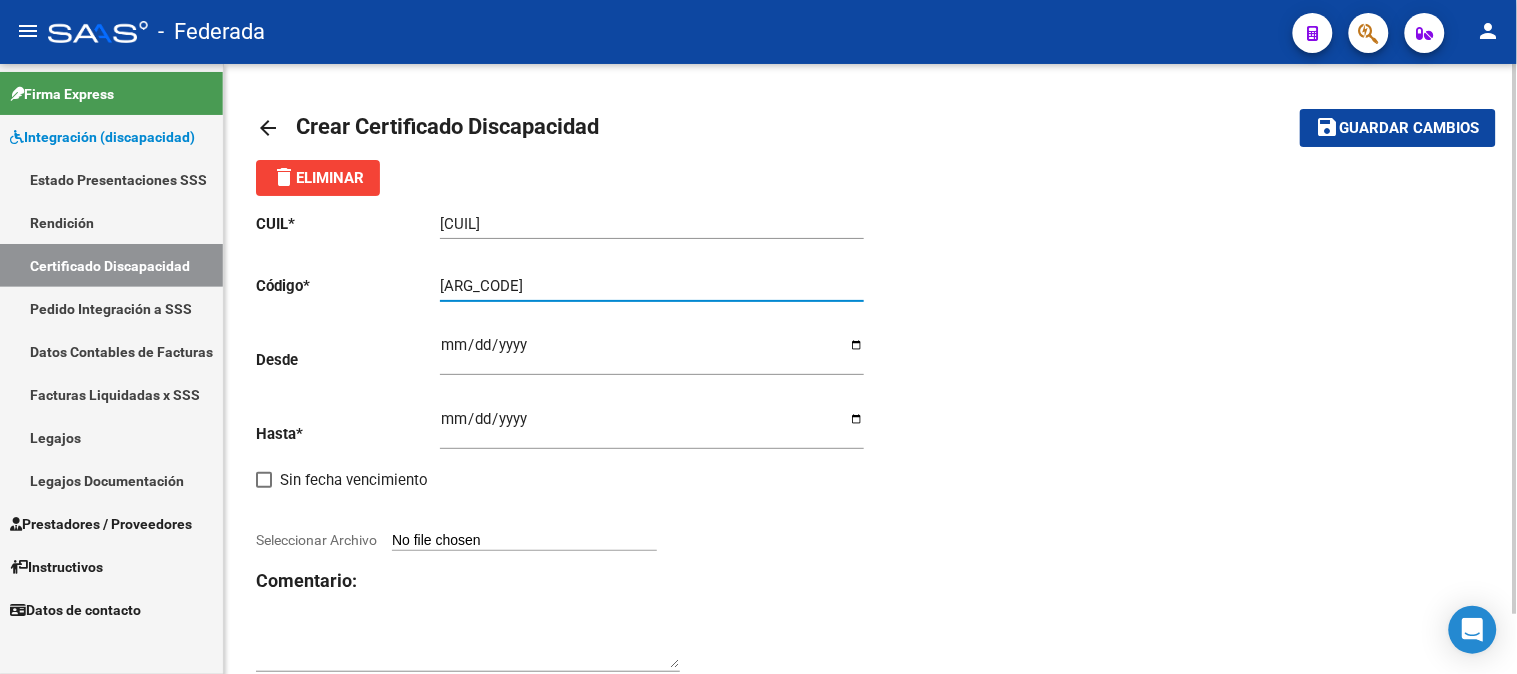 click on "[ARG_CODE]" at bounding box center [652, 286] 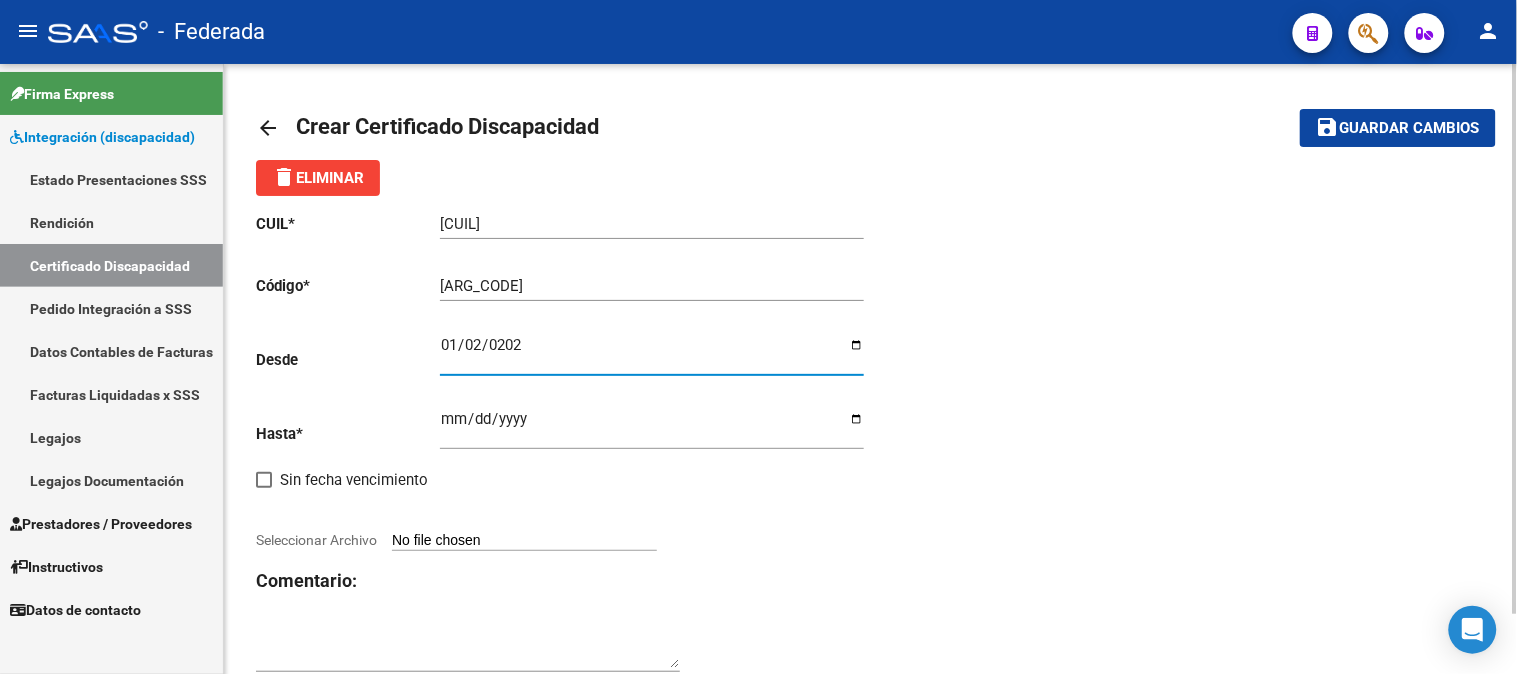 type on "[DATE]" 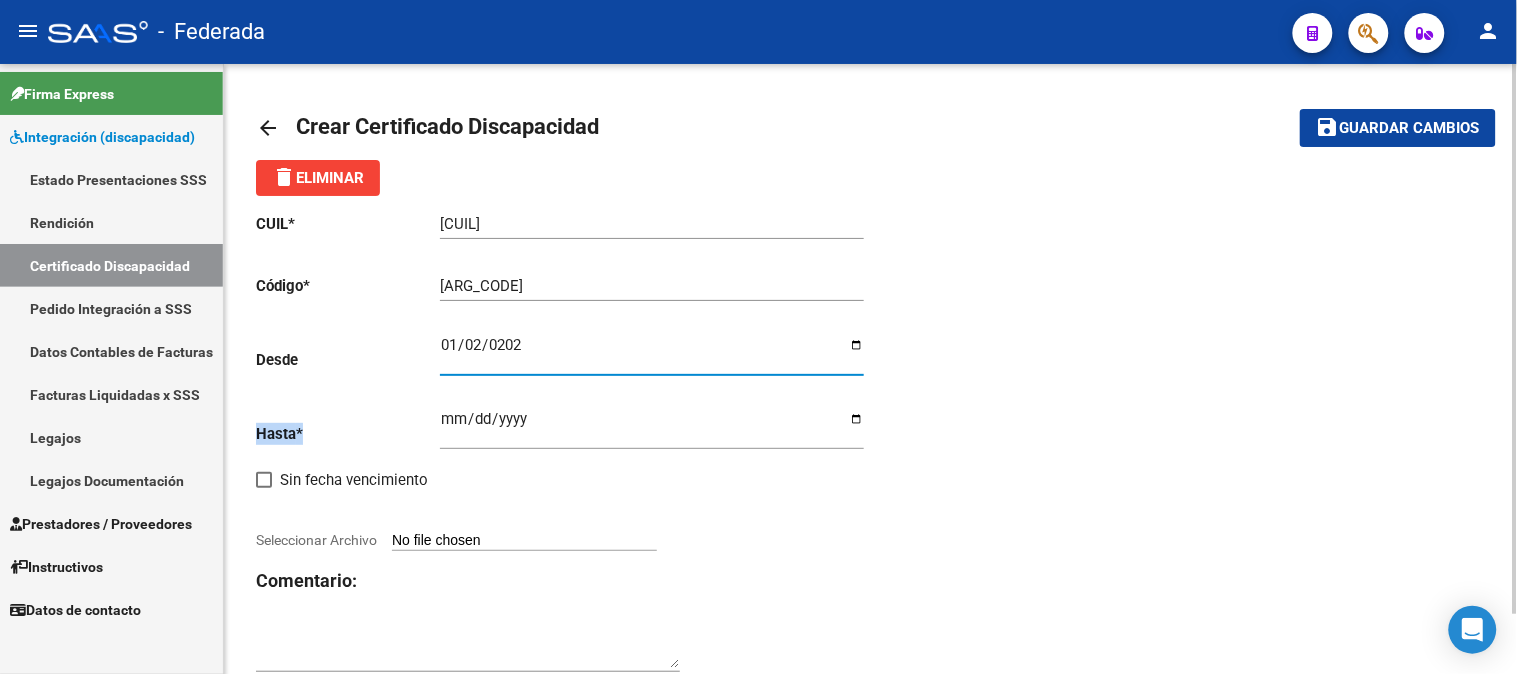 click on "CUIL  *   [SSN] Ingresar el CUIL  Código  *   [IDENTIFIER] Ingresar el Codigo  Desde    [DATE] Ingresar fec. Desde  Hasta  *   Ingresar fec. Hasta     Sin fecha vencimiento        Seleccionar Archivo Comentario:" 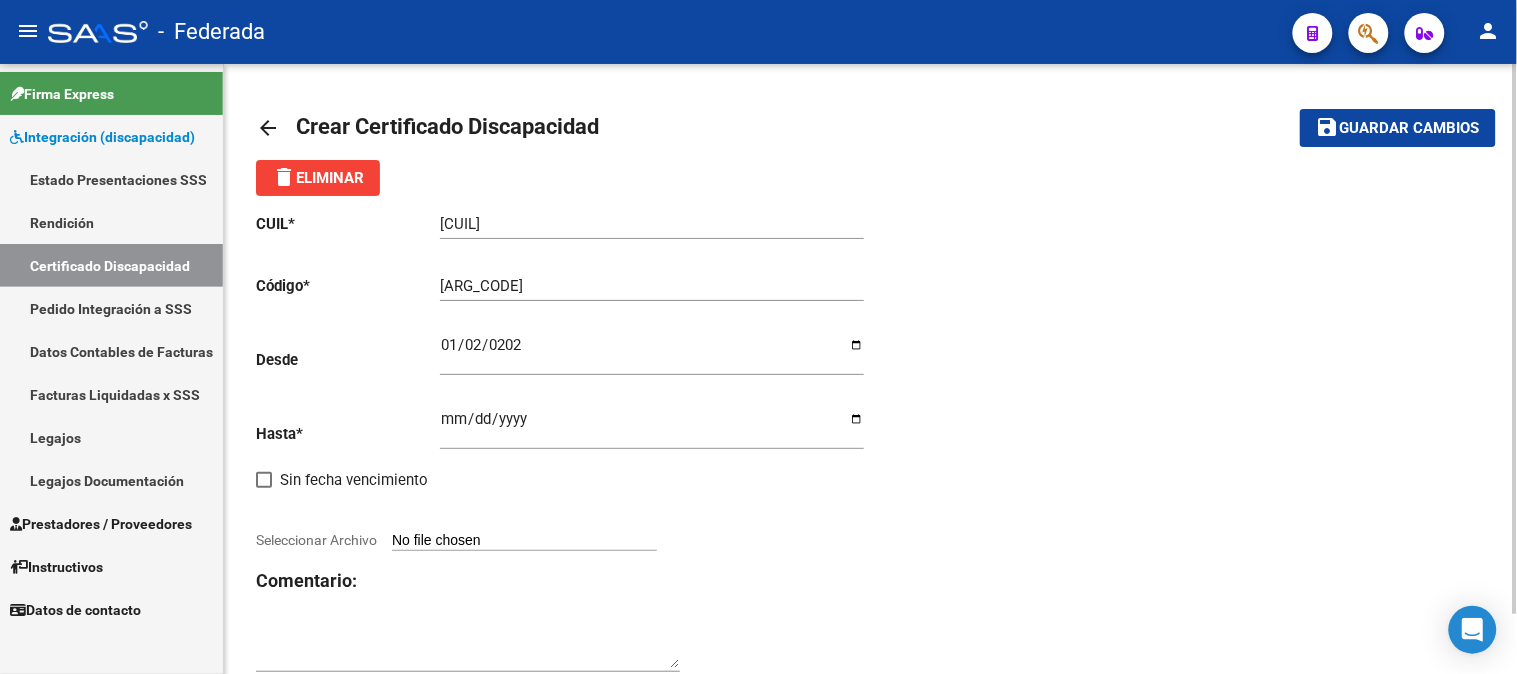 click on "Ingresar fec. Hasta" at bounding box center [652, 427] 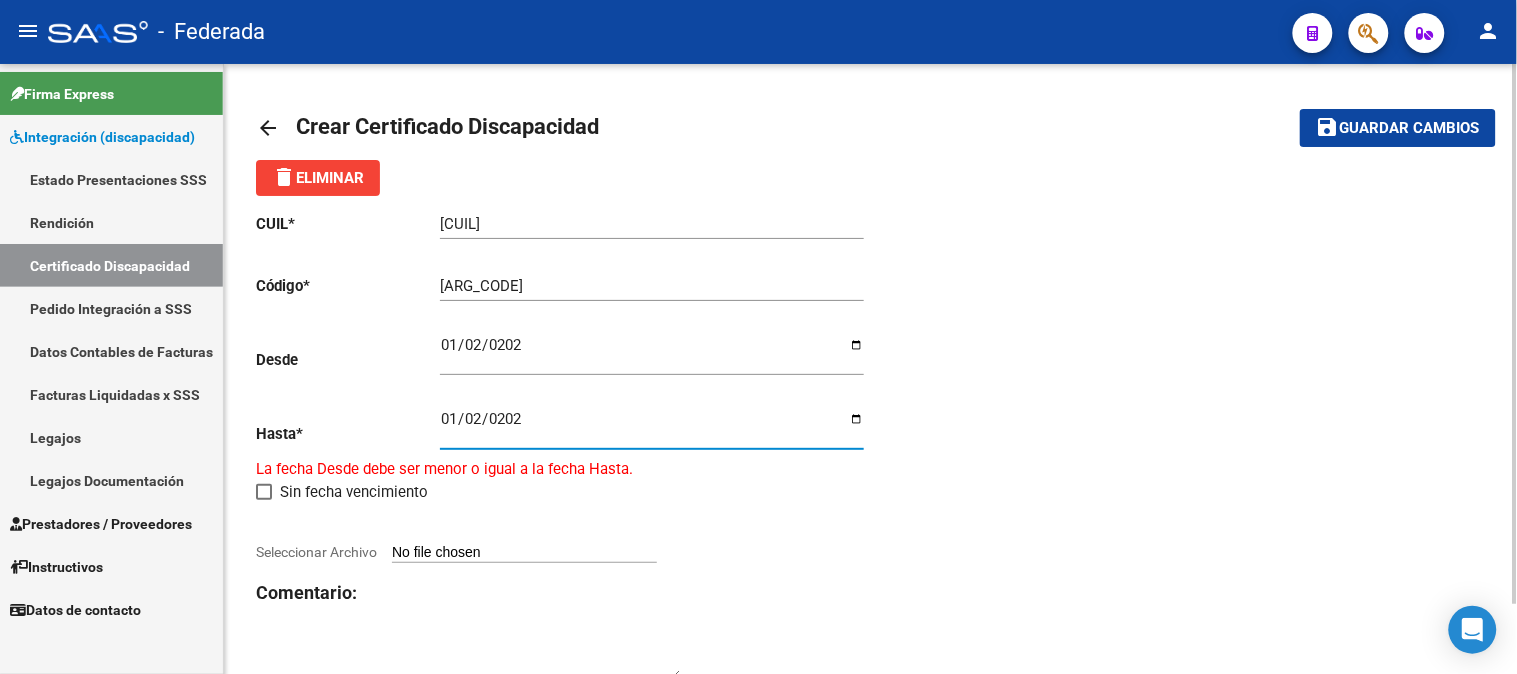 type on "[DATE]" 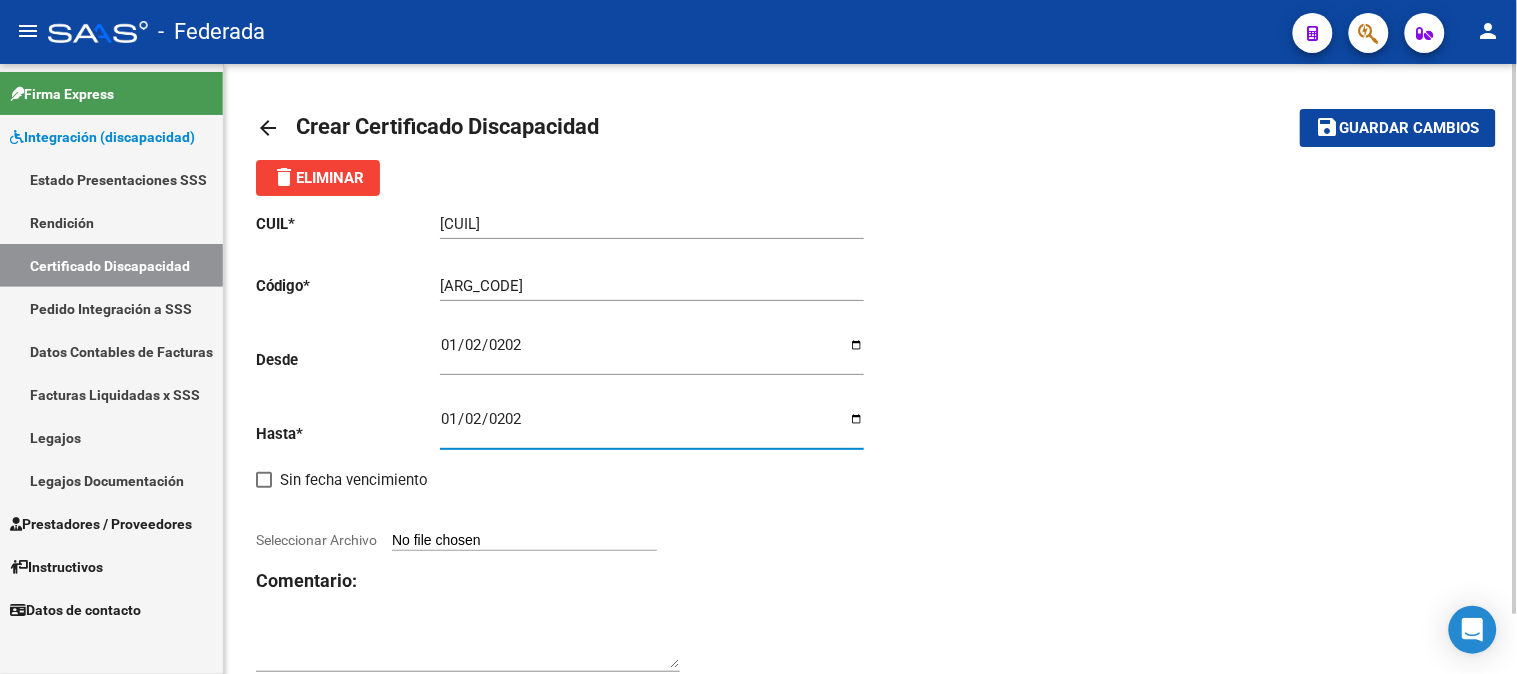 click on "Seleccionar Archivo" at bounding box center (524, 541) 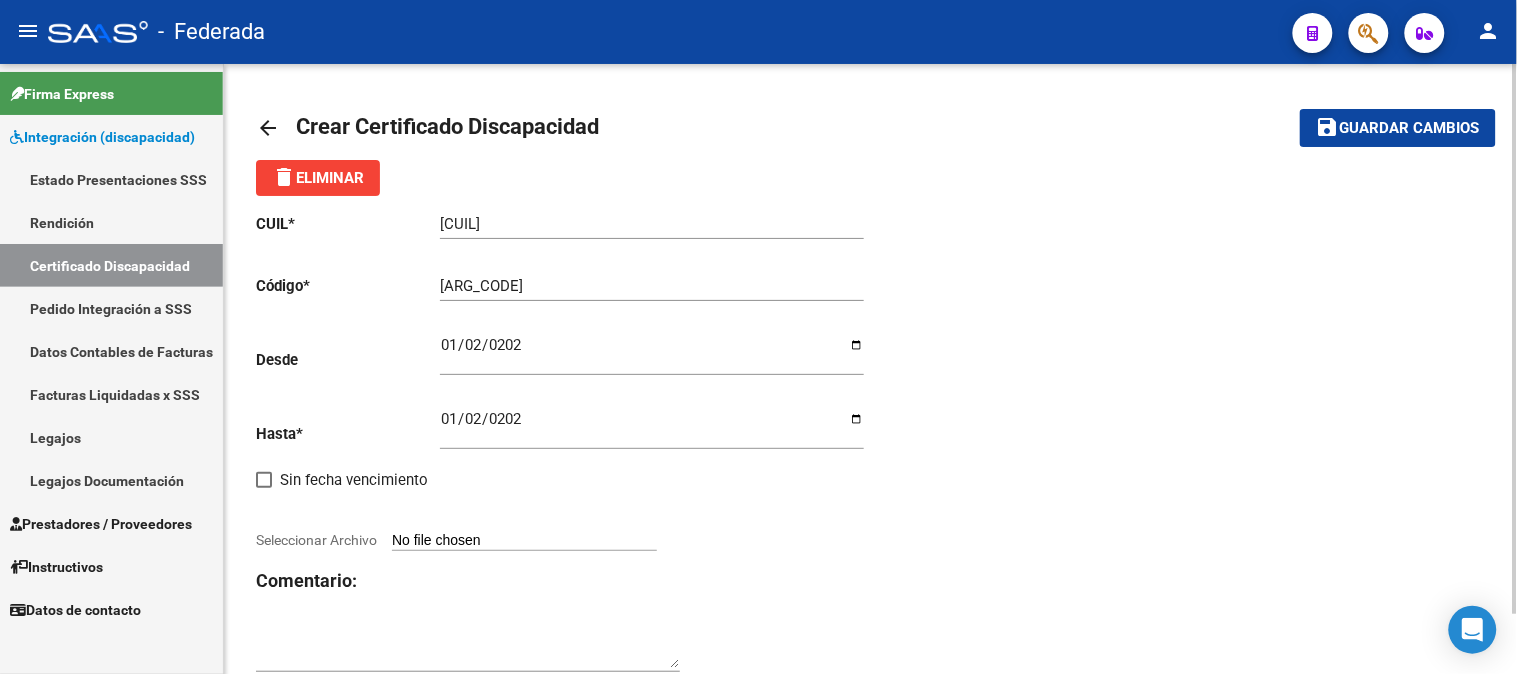 type on "C:\fakepath\[NUMBER] [LAST] [FIRST].jpg" 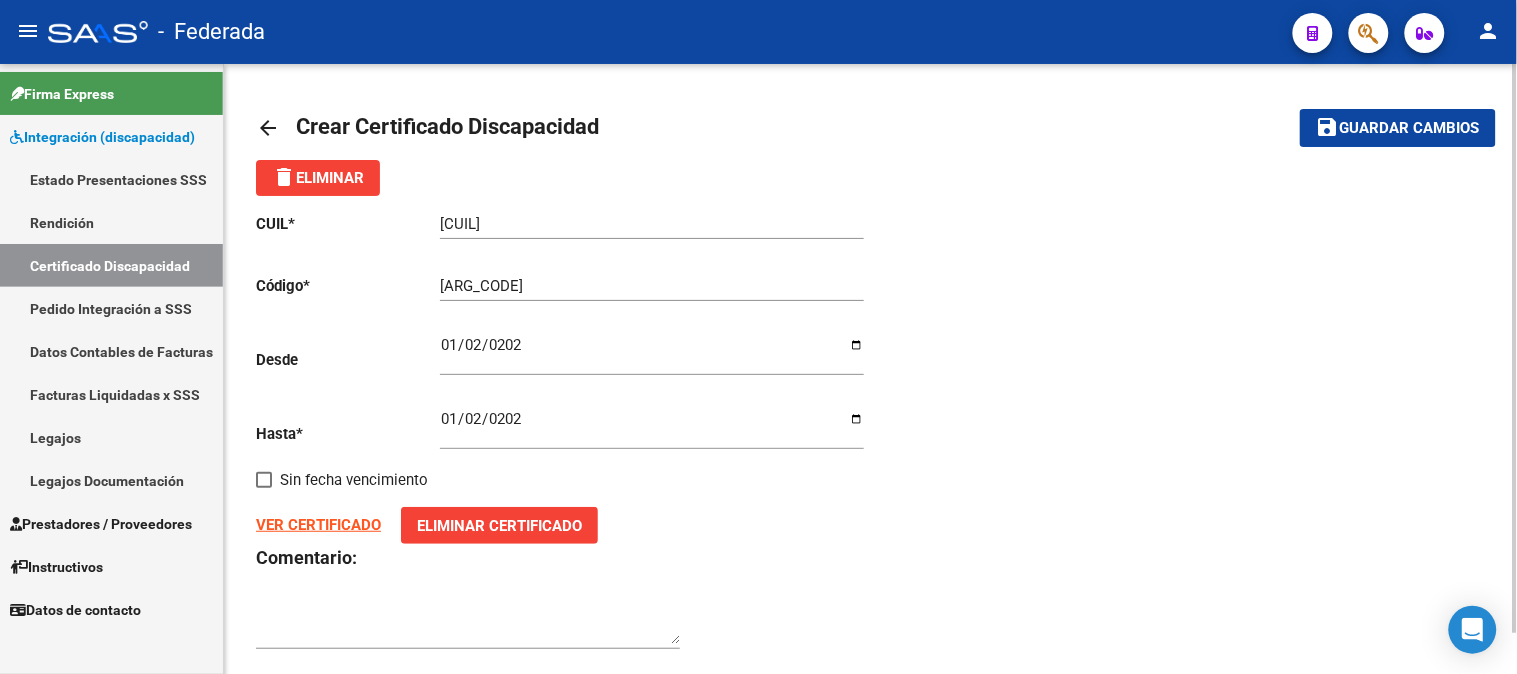 click on "save Guardar cambios" 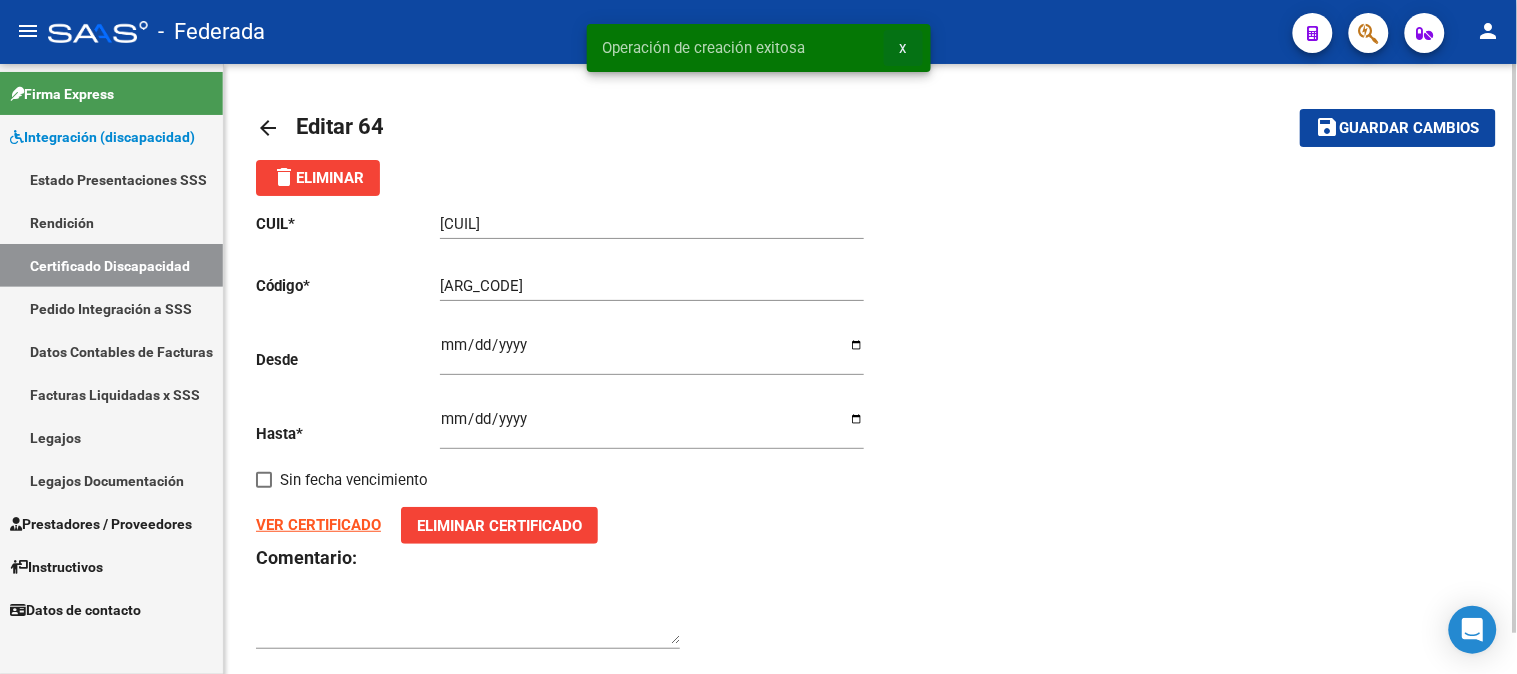 click on "x" at bounding box center [903, 48] 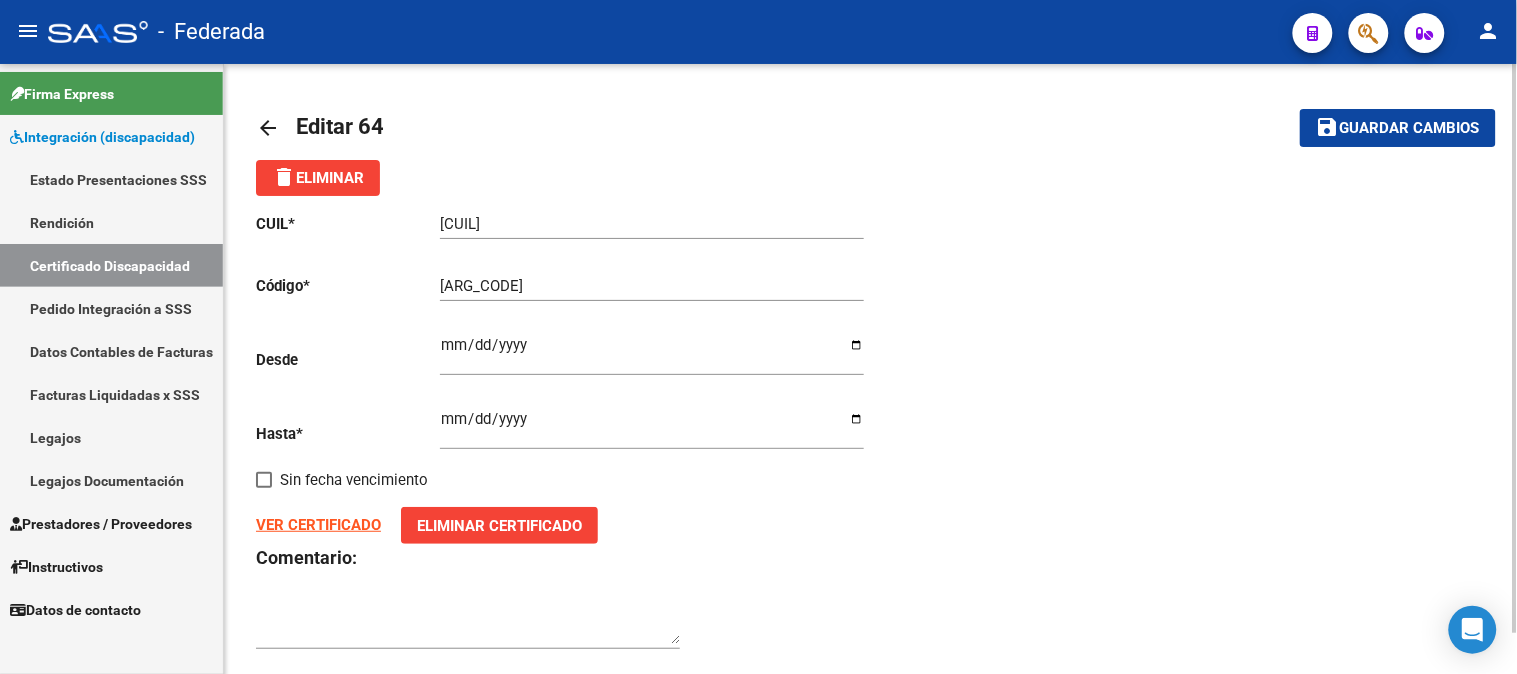 click on "Certificado Discapacidad" at bounding box center (111, 265) 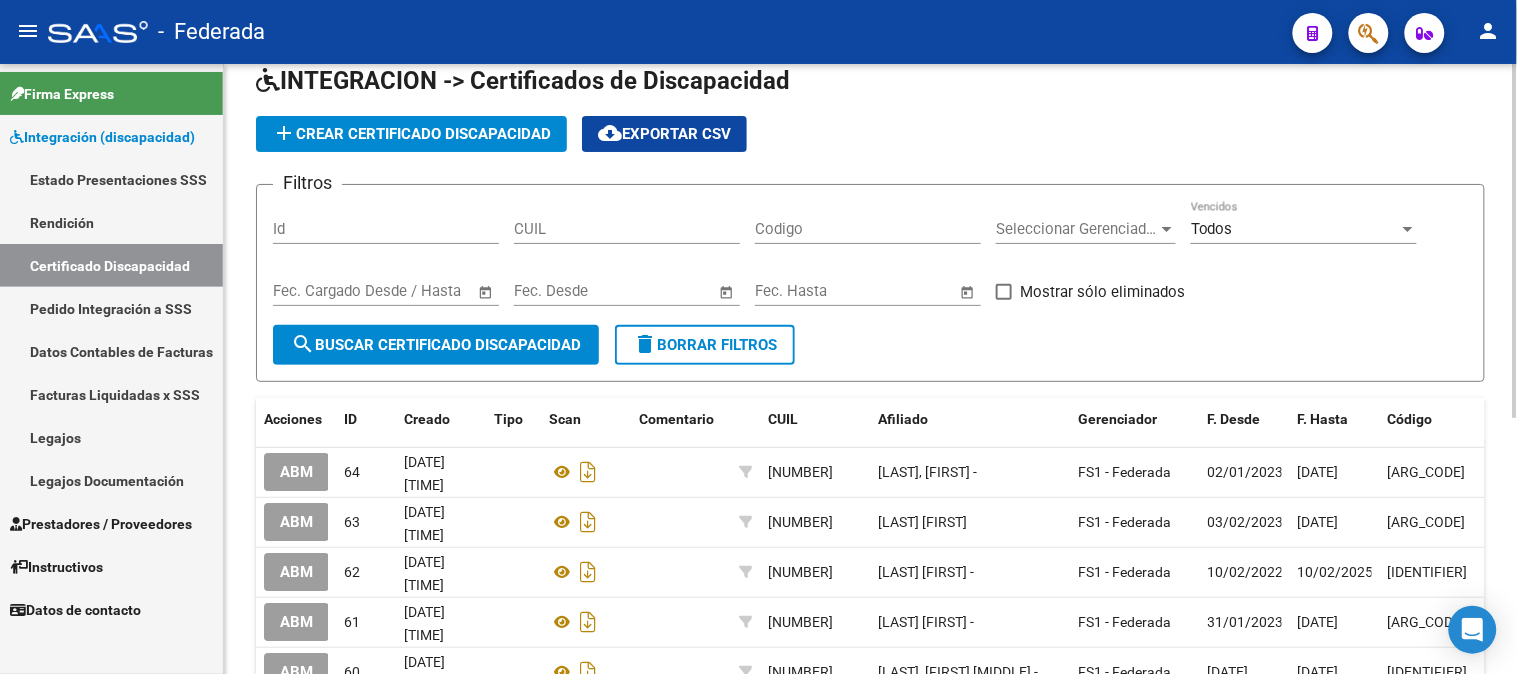 scroll, scrollTop: 0, scrollLeft: 0, axis: both 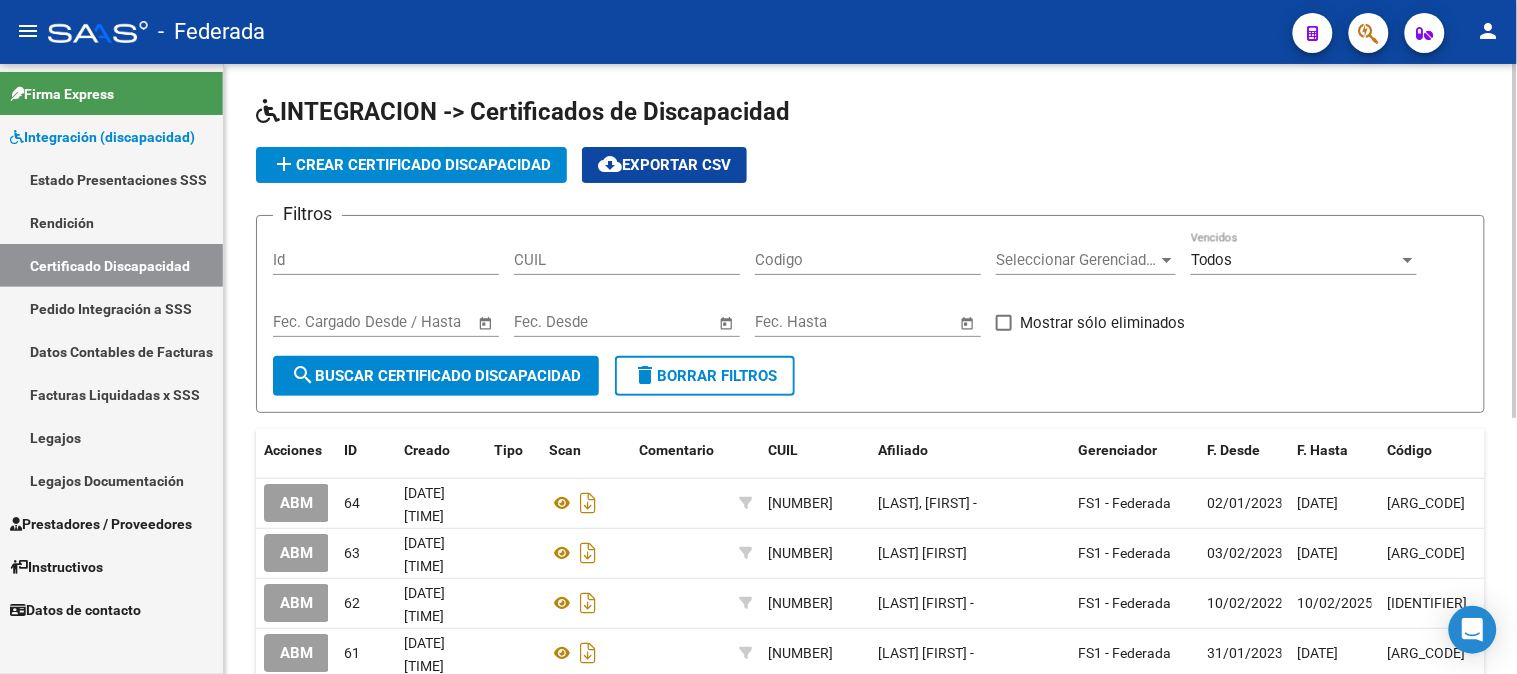 click on "add  Crear Certificado Discapacidad" 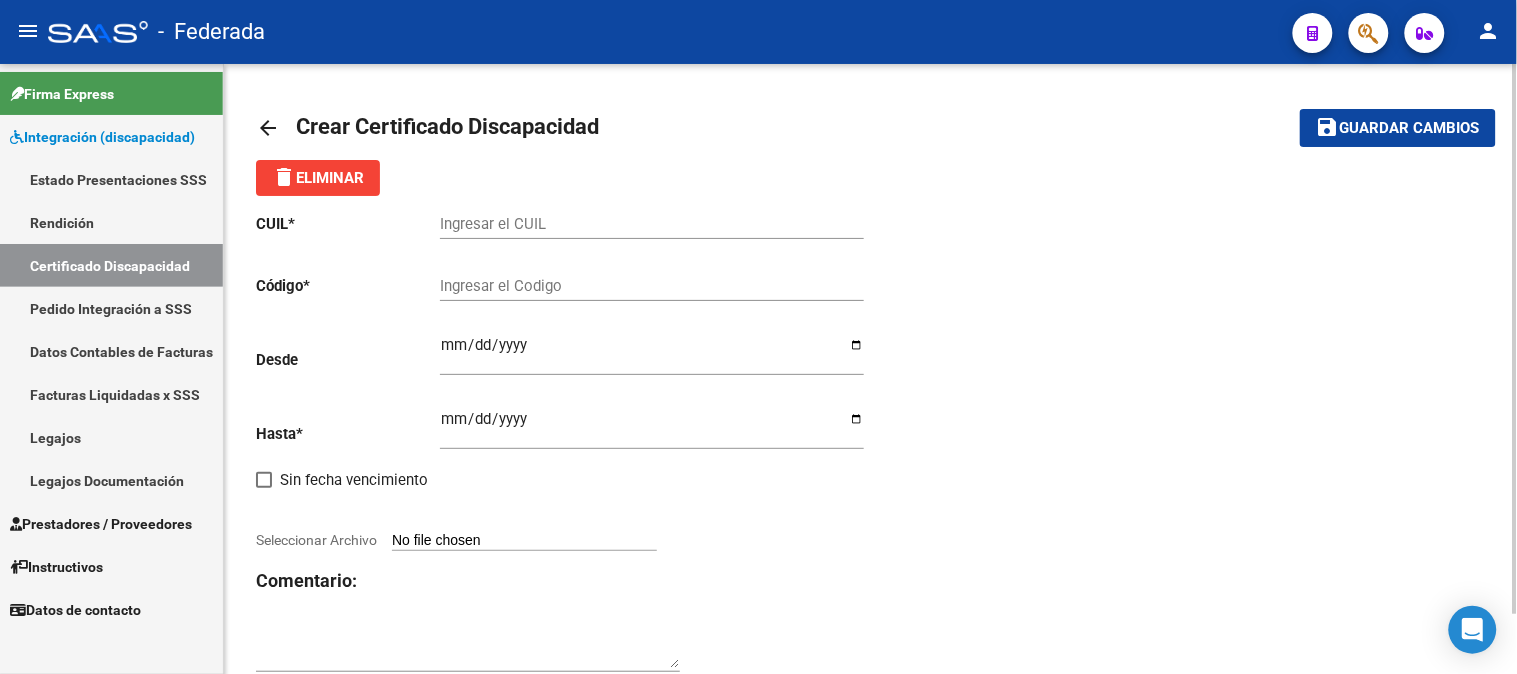 click on "Ingresar el CUIL" at bounding box center [652, 224] 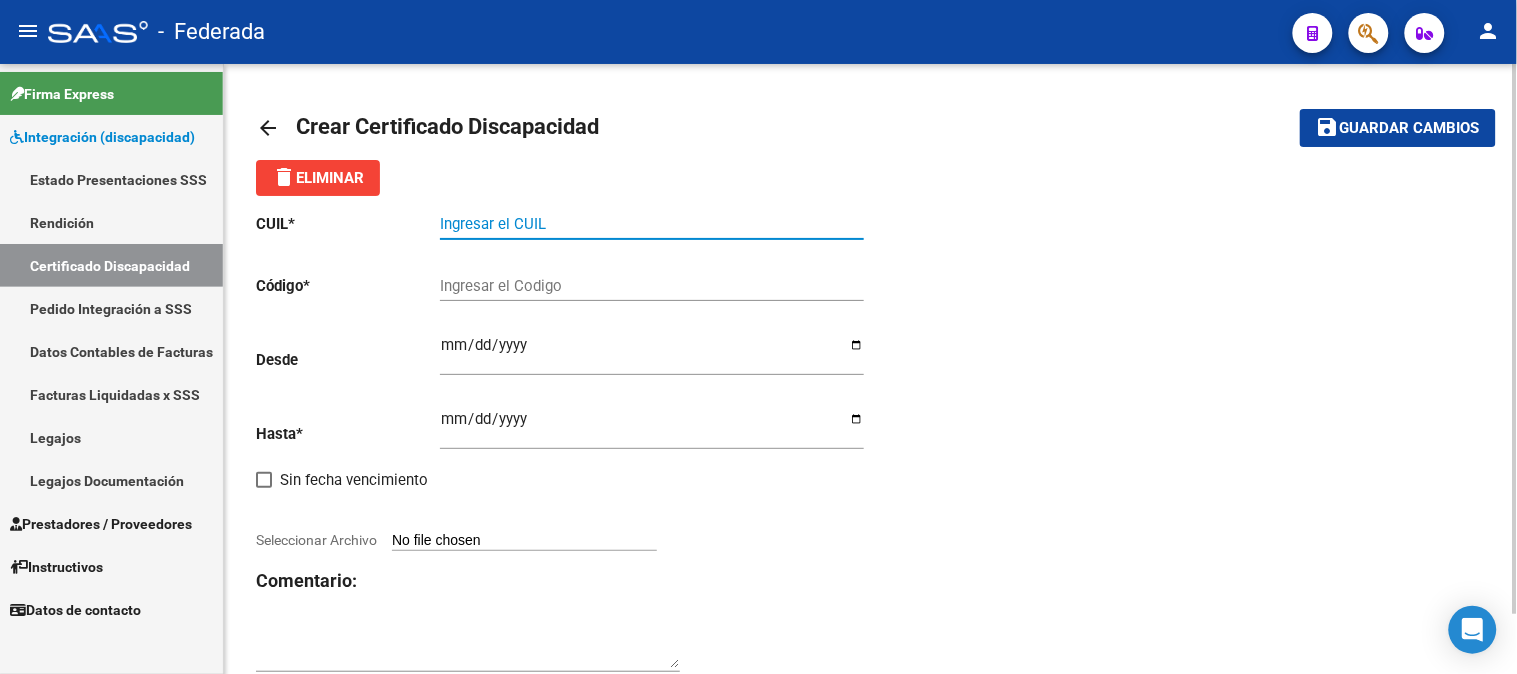 paste on "[CUIL]" 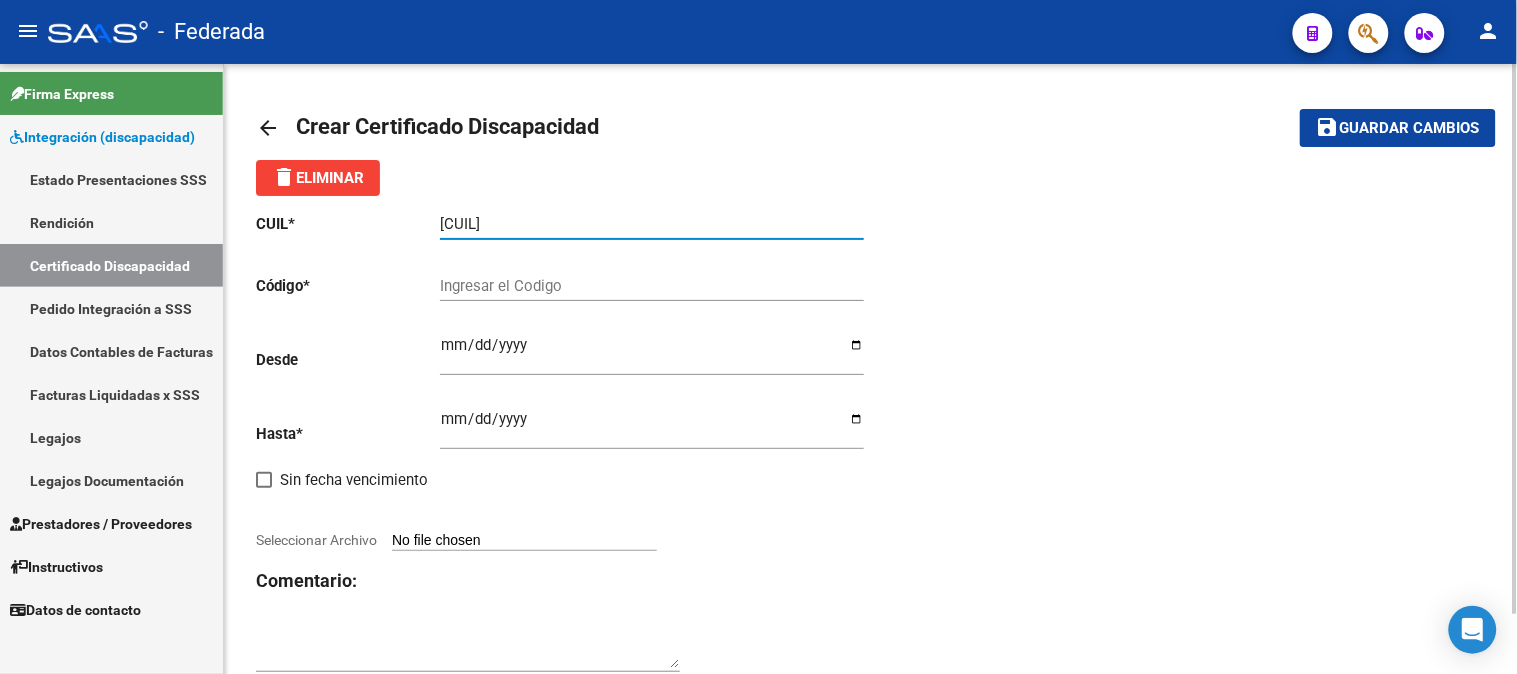 type on "[CUIL]" 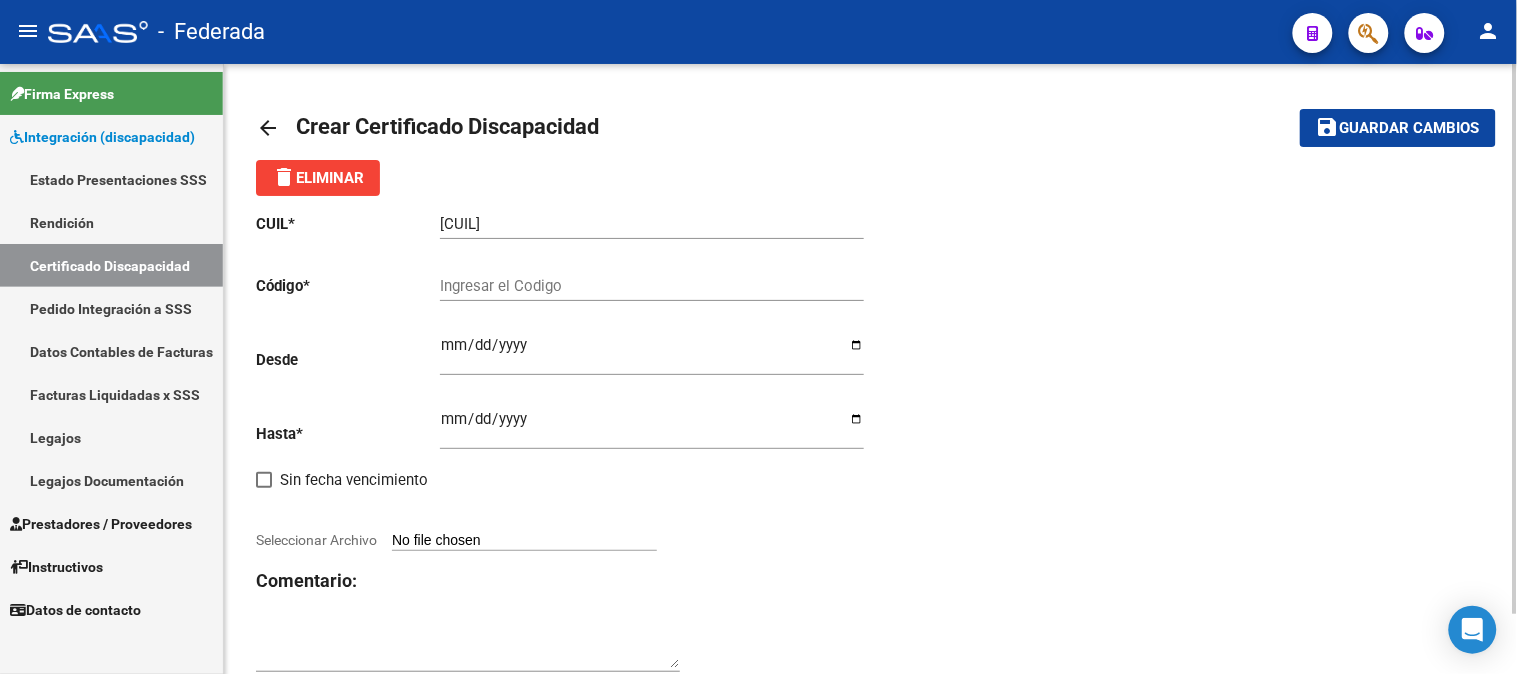 click on "Ingresar el Codigo" 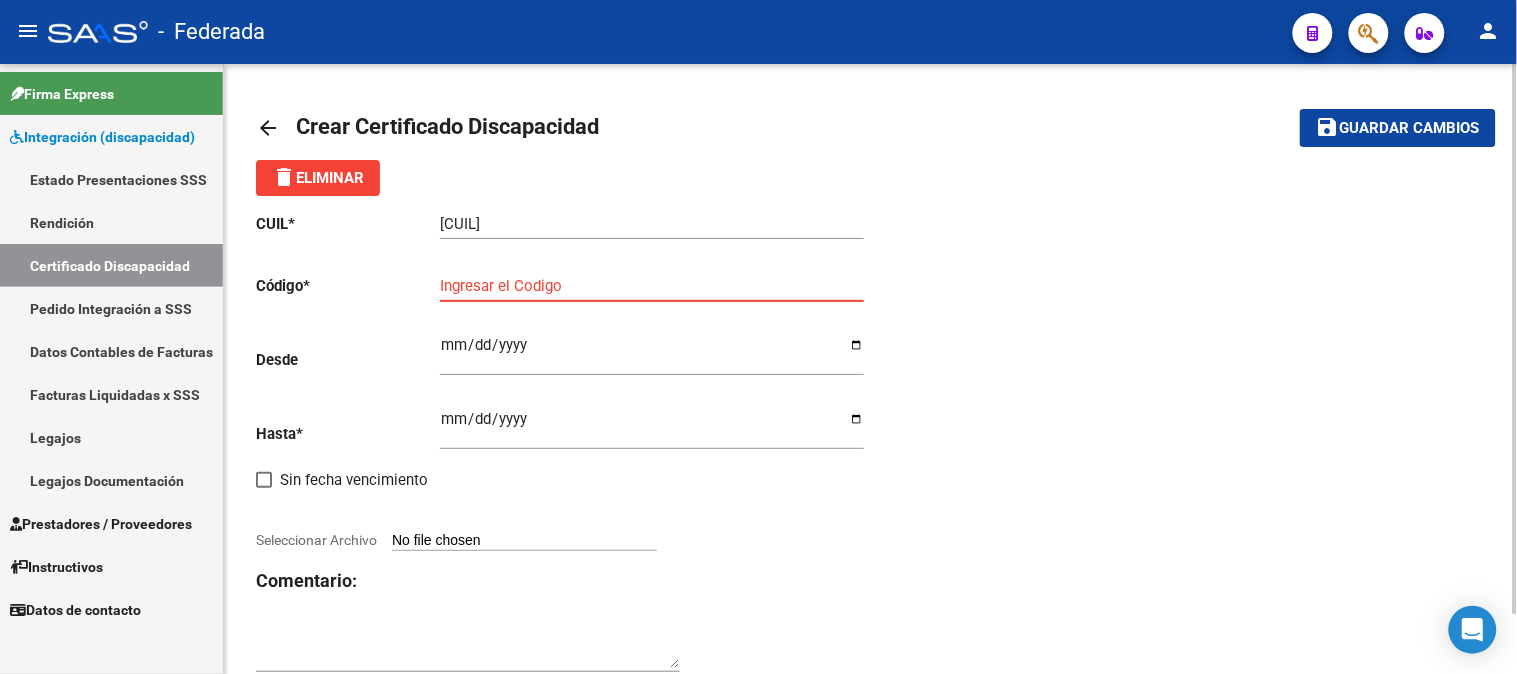paste on "[ARG_CODE]" 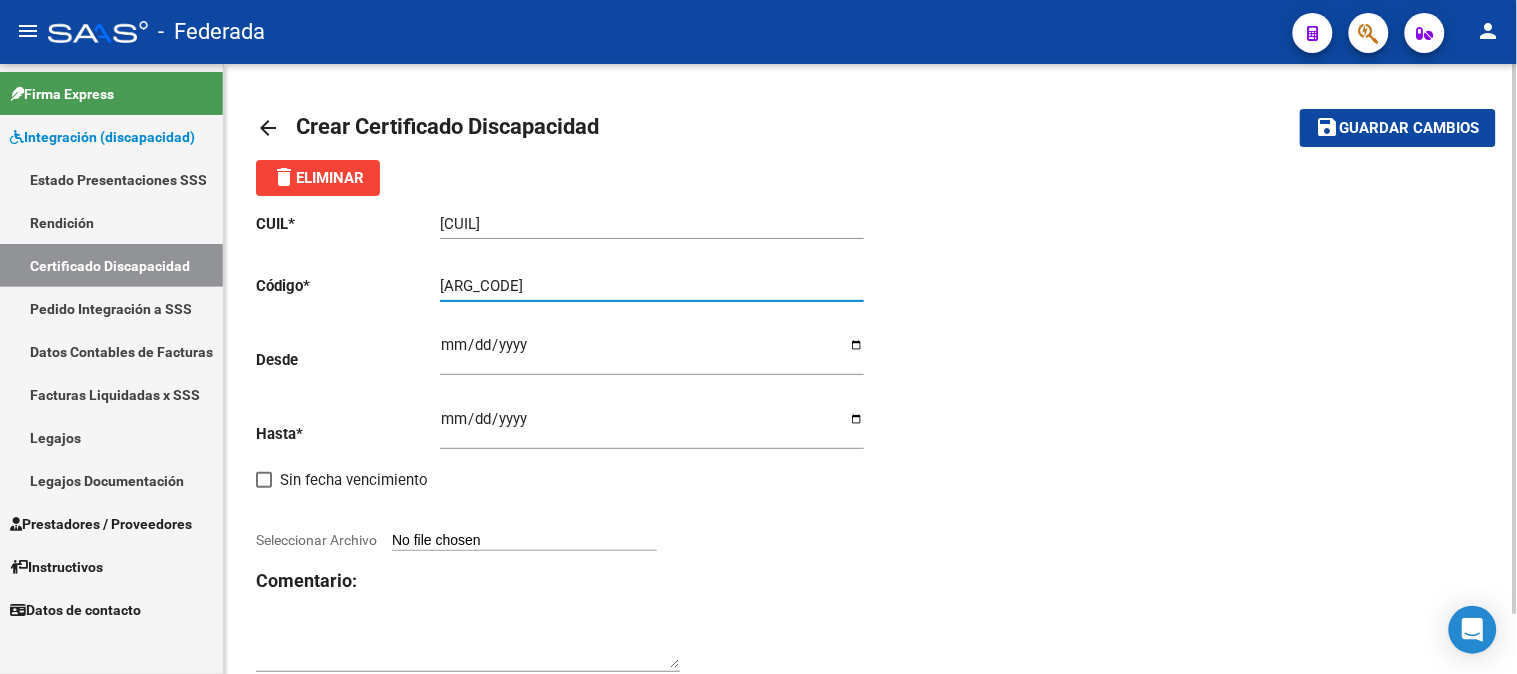 click on "[ARG_CODE]" at bounding box center [652, 286] 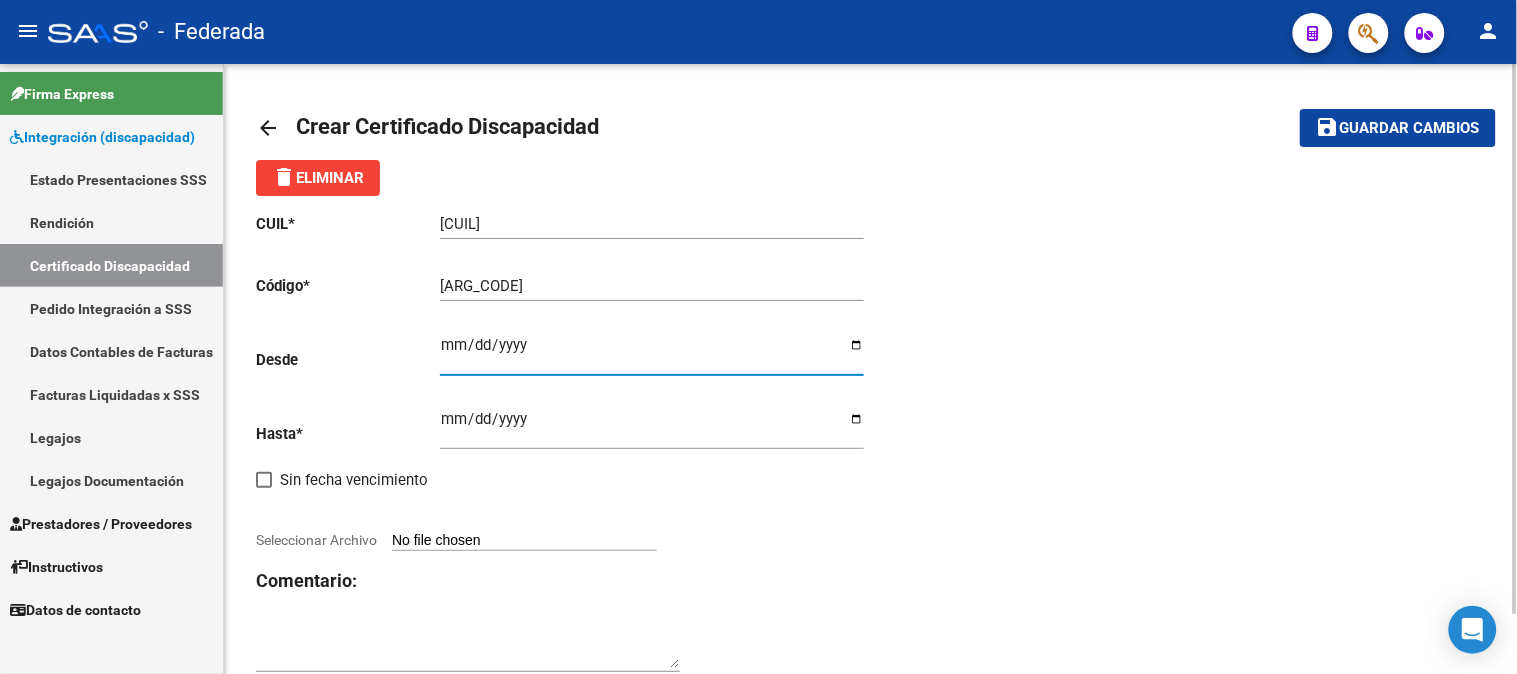 click on "Ingresar fec. Desde" at bounding box center [652, 353] 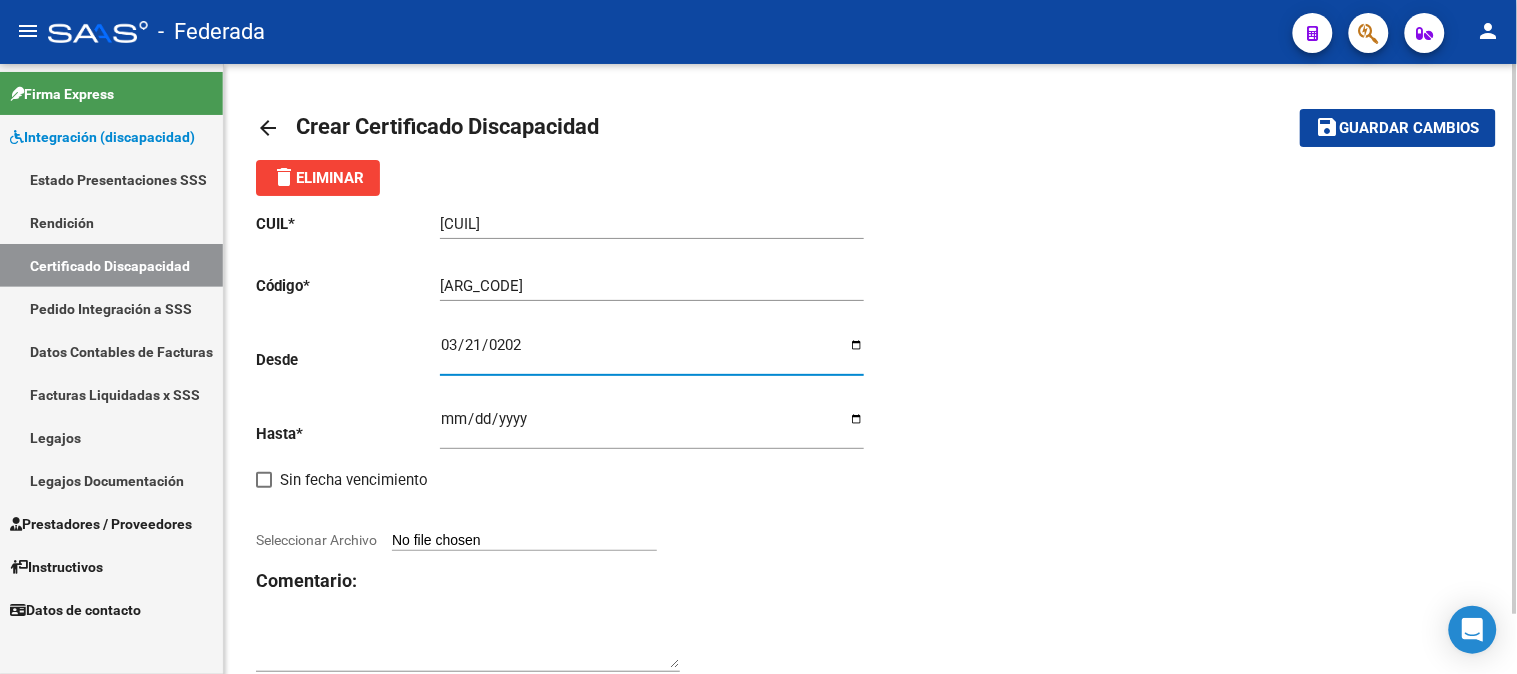 type on "[DATE]" 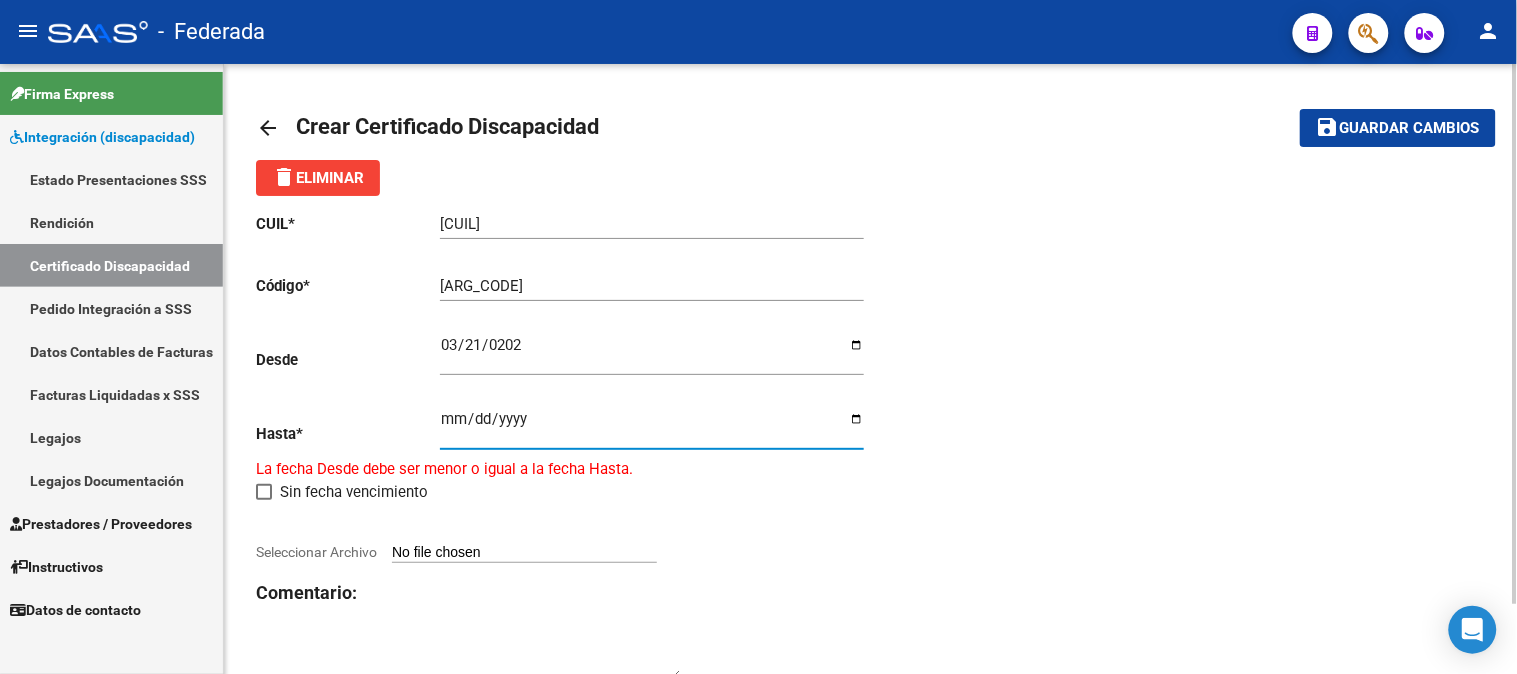 type on "[DATE]" 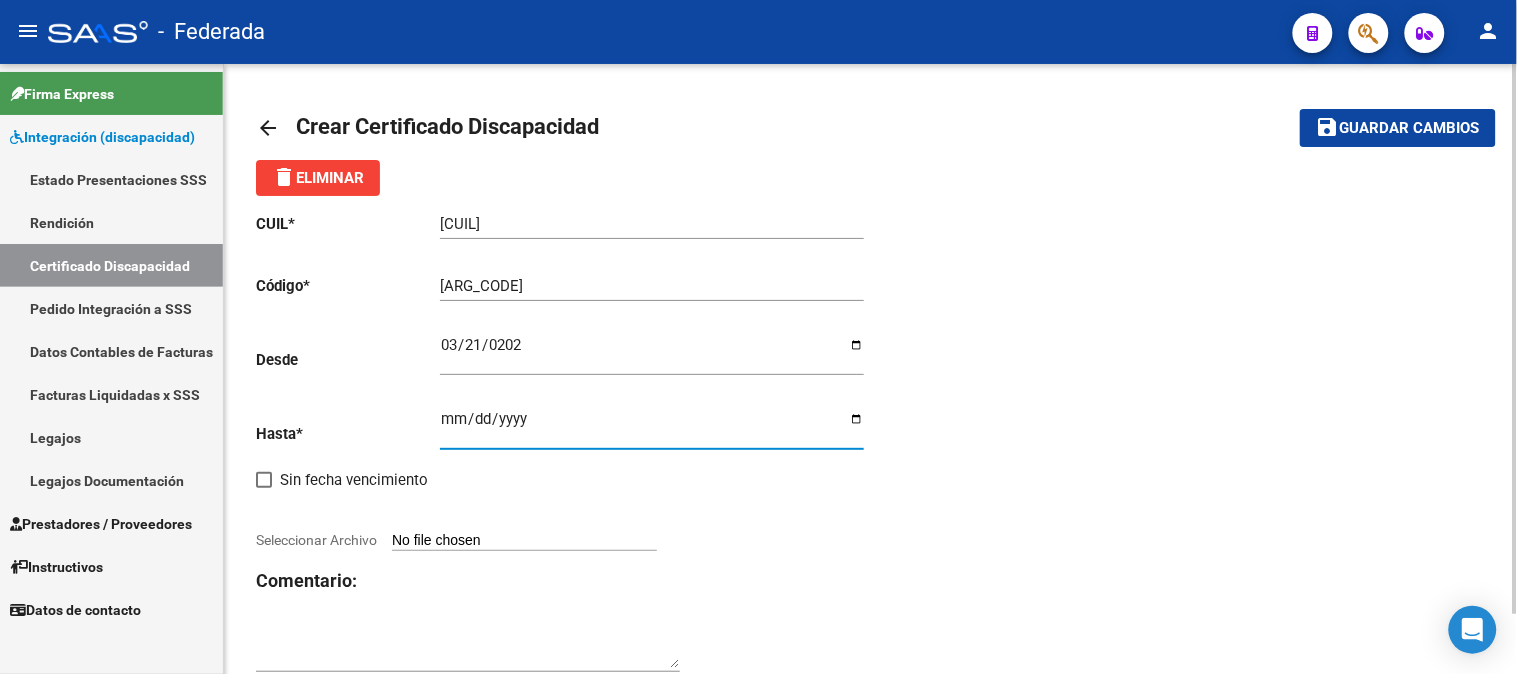 click on "Seleccionar Archivo" at bounding box center [524, 541] 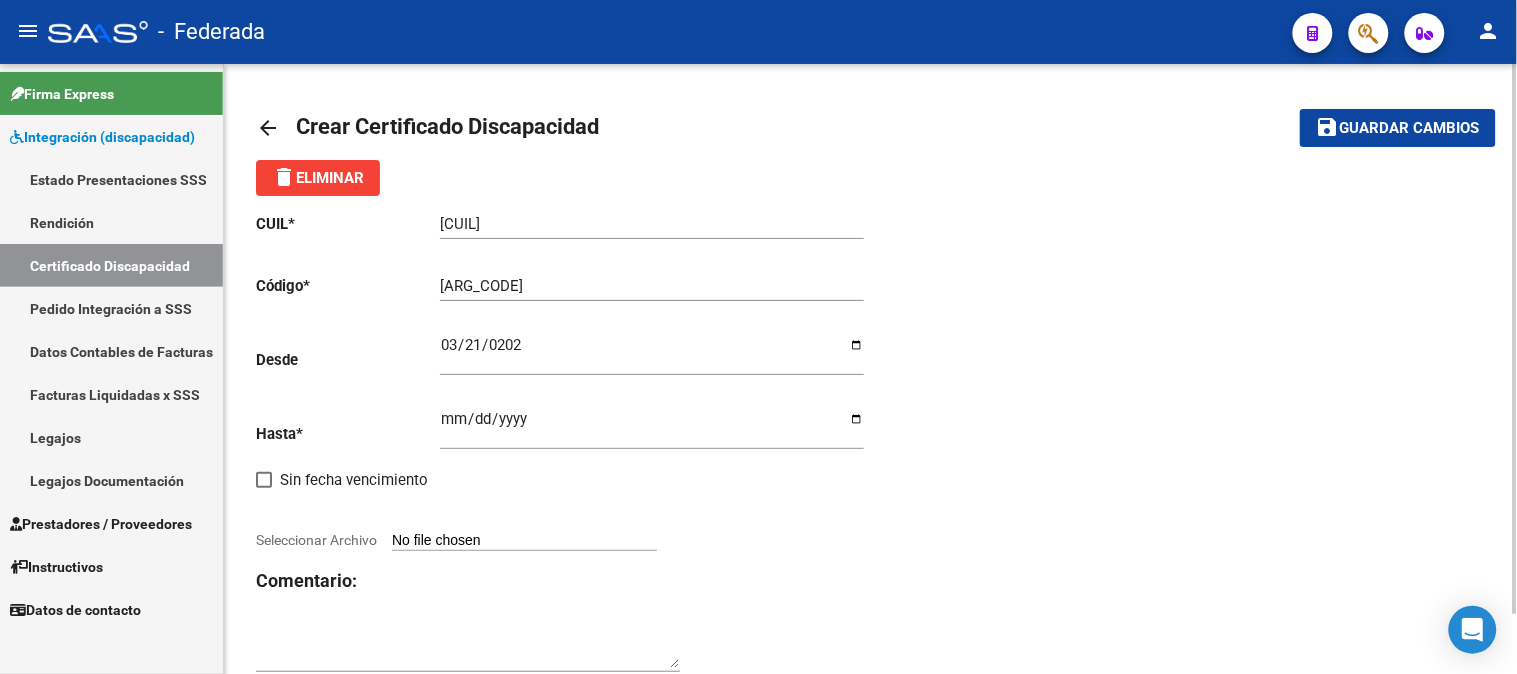 type on "C:\fakepath\[NUMBER] [LAST] [FIRST].pdf" 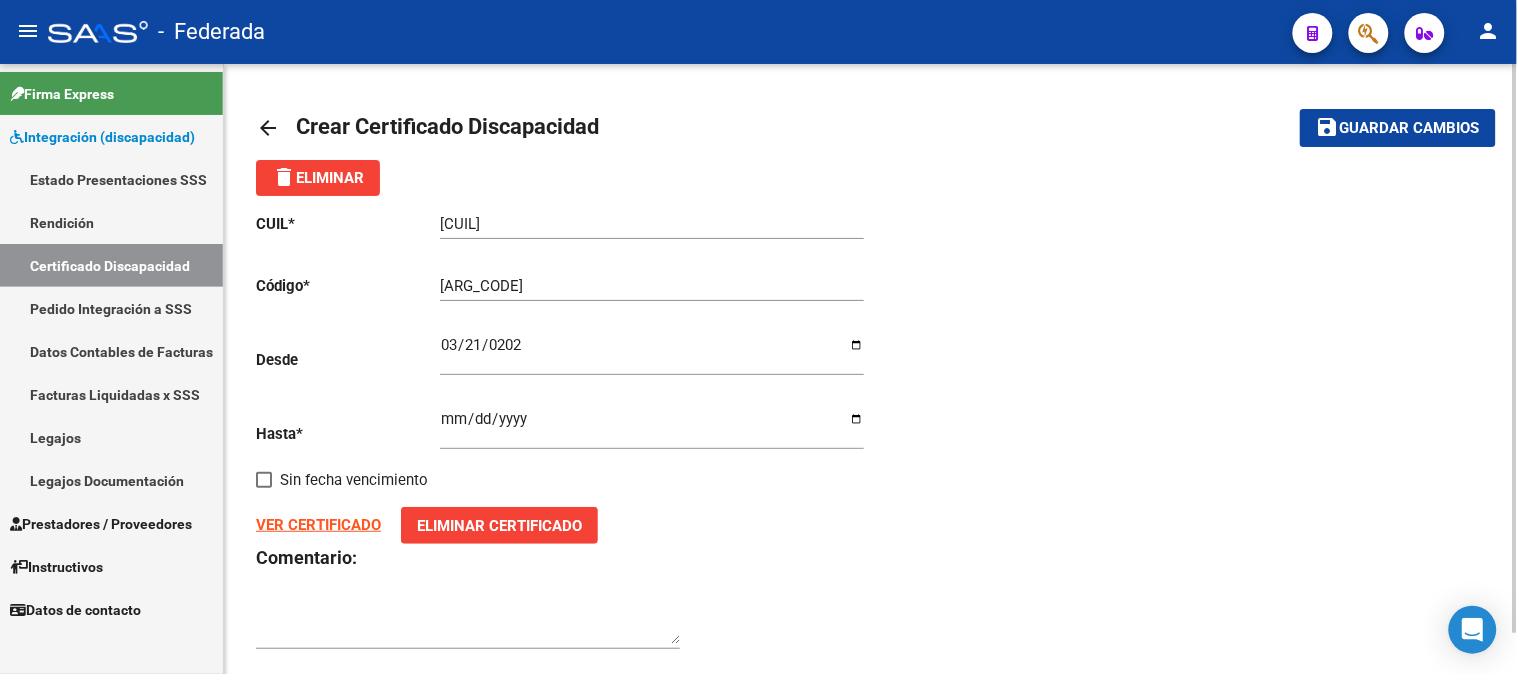 click on "save" 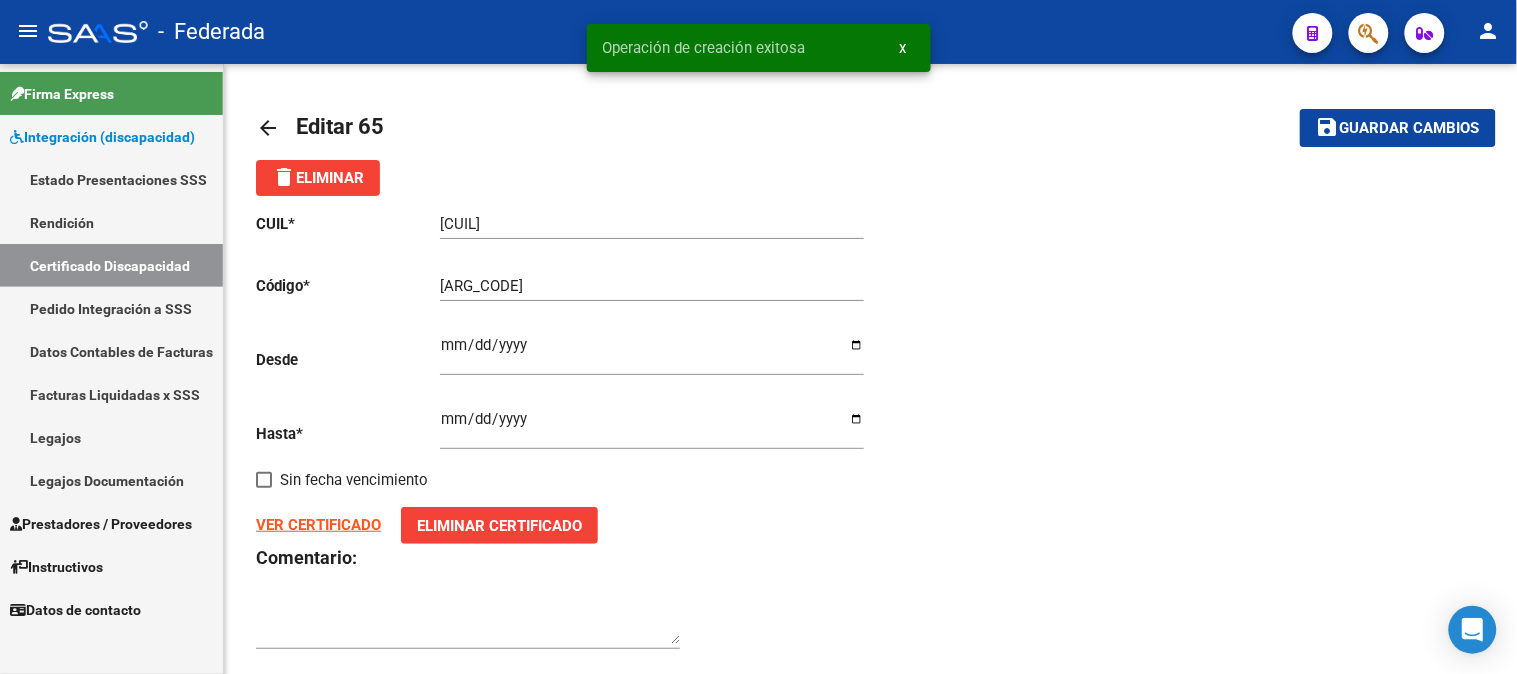 click on "x" at bounding box center (903, 48) 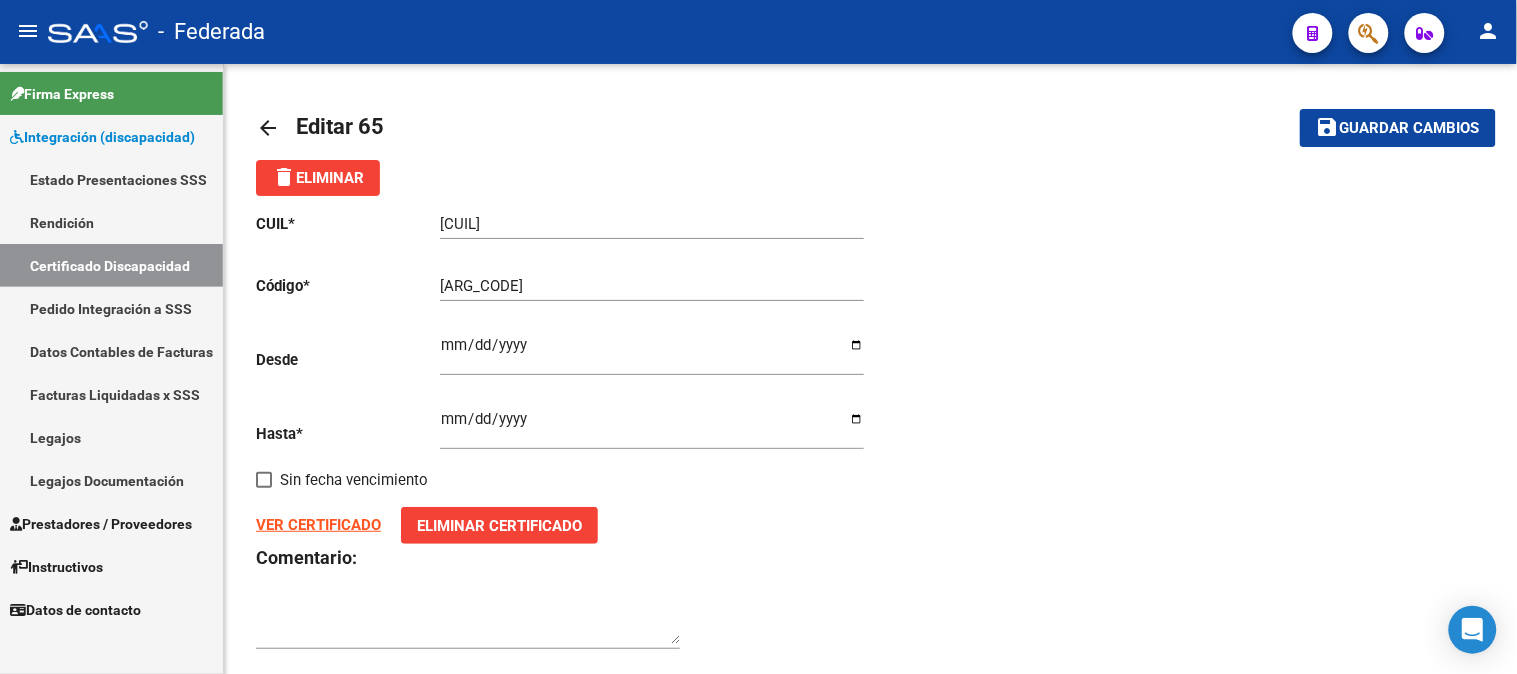 click on "Certificado Discapacidad" at bounding box center (111, 265) 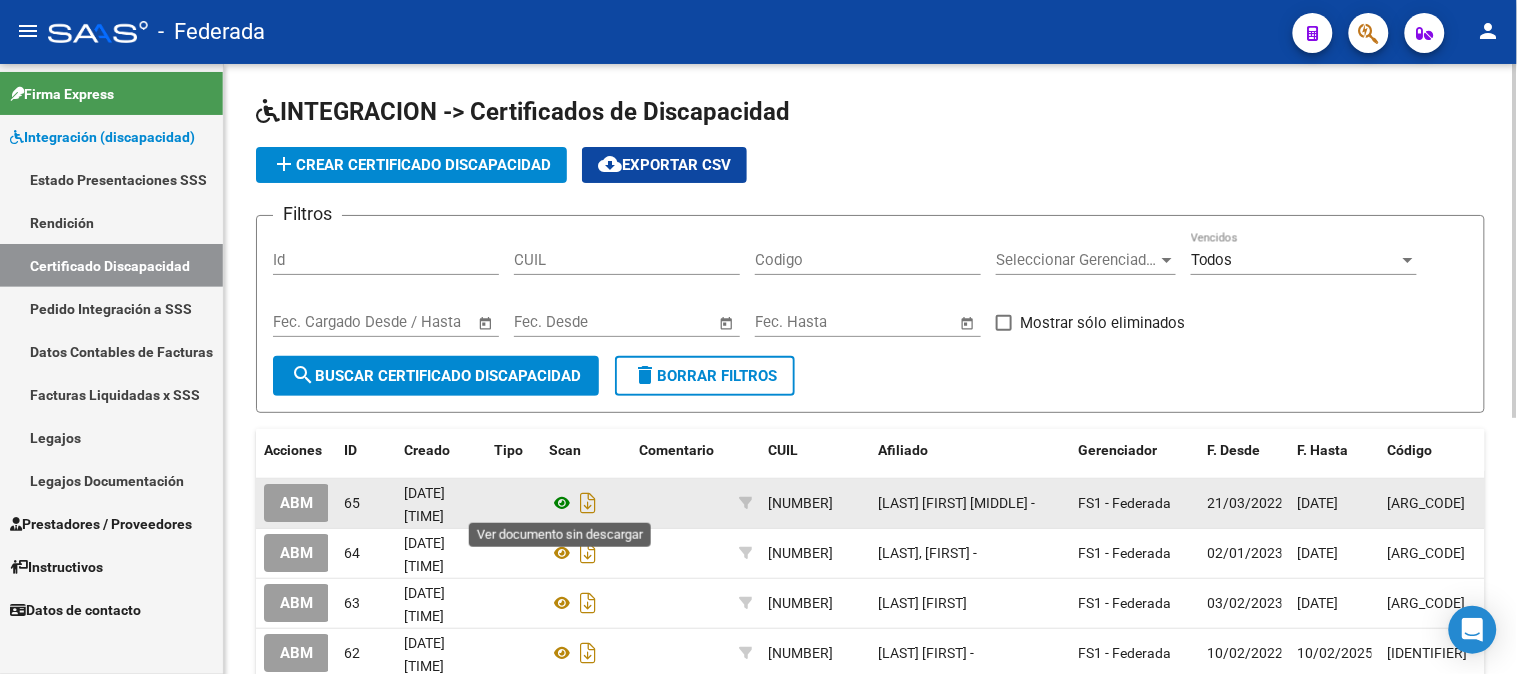 click 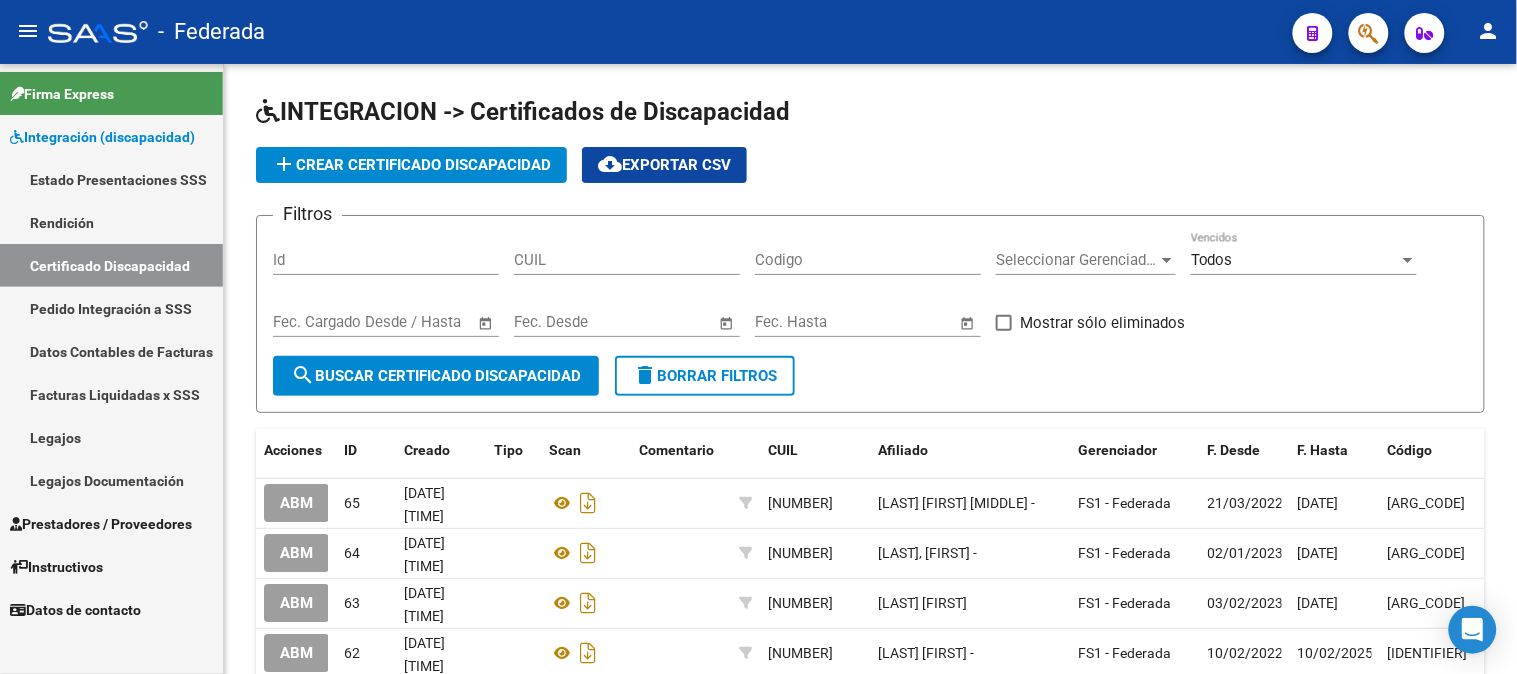 click on "Certificado Discapacidad" at bounding box center [111, 265] 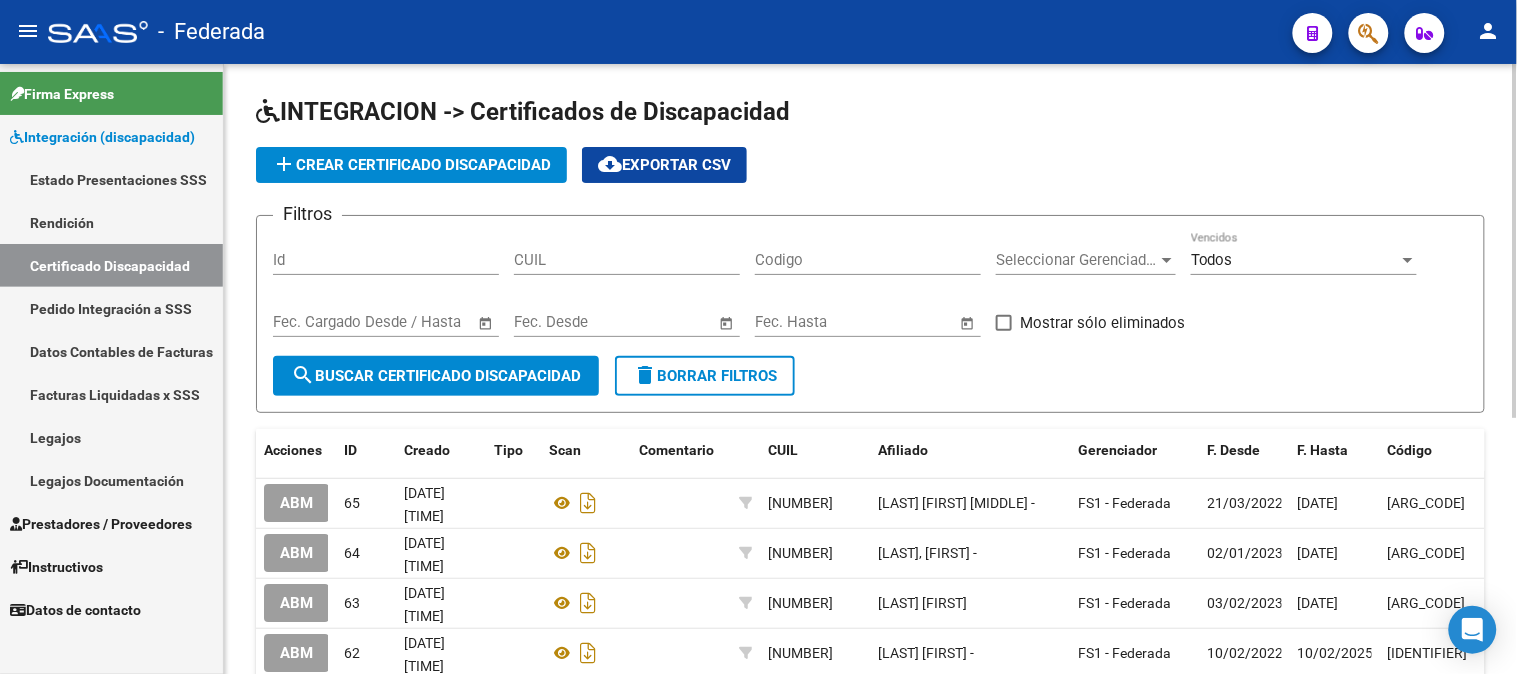 click on "add  Crear Certificado Discapacidad" 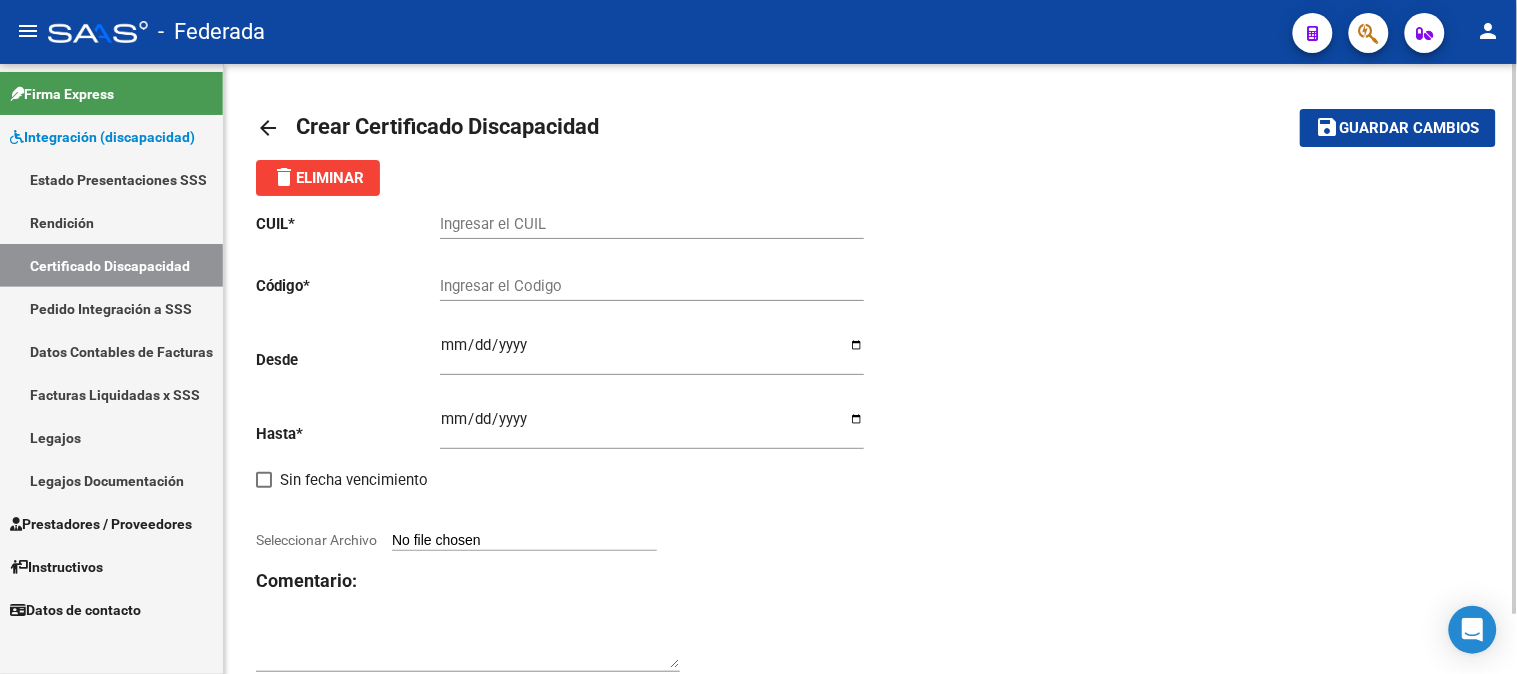 click on "Ingresar el CUIL" at bounding box center [652, 224] 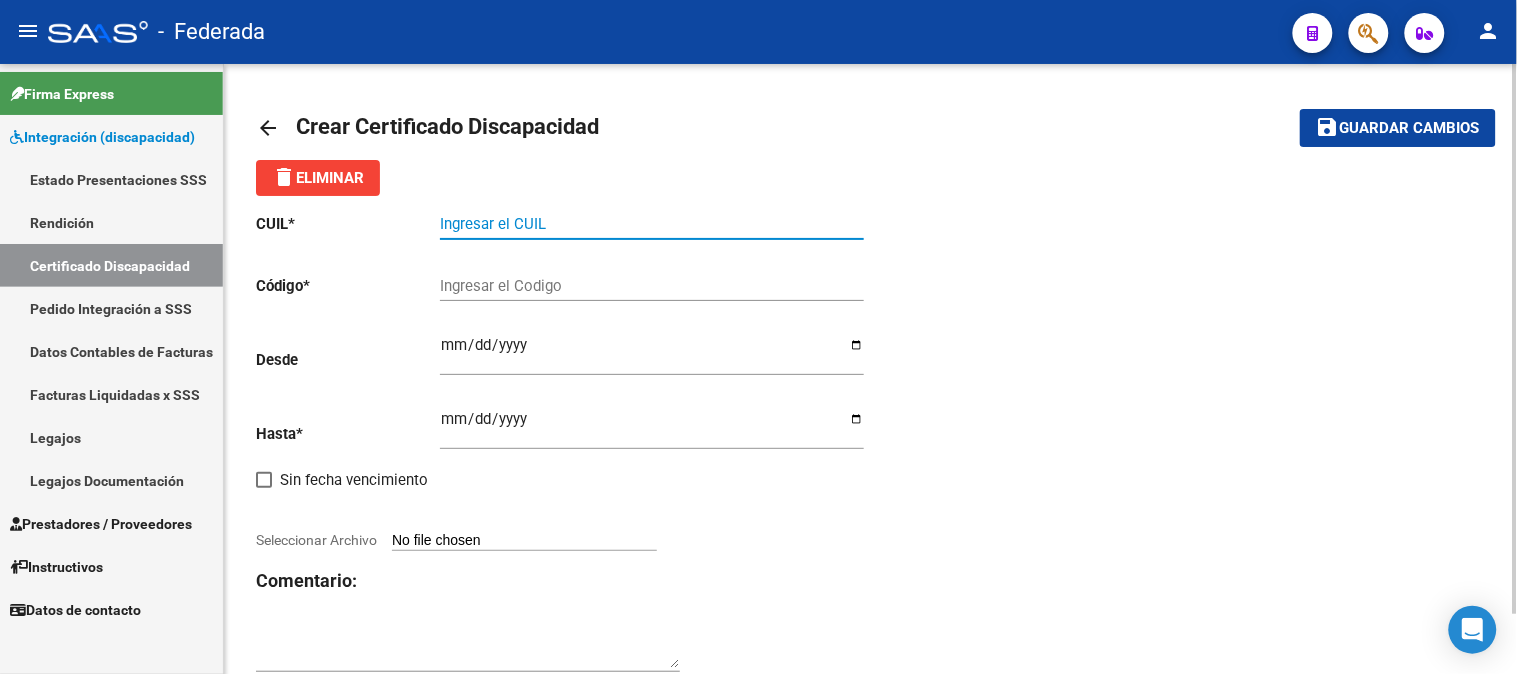 paste on "[SSN]" 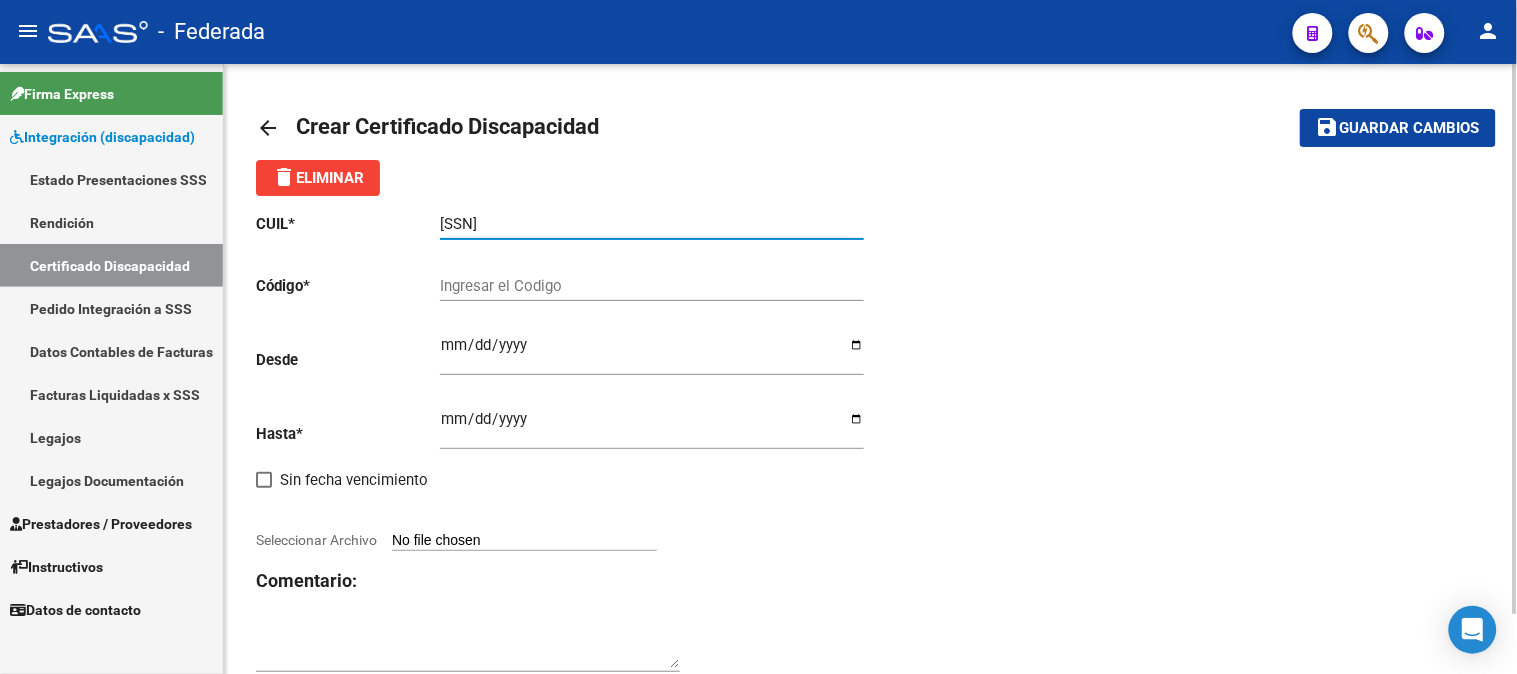type on "[SSN]" 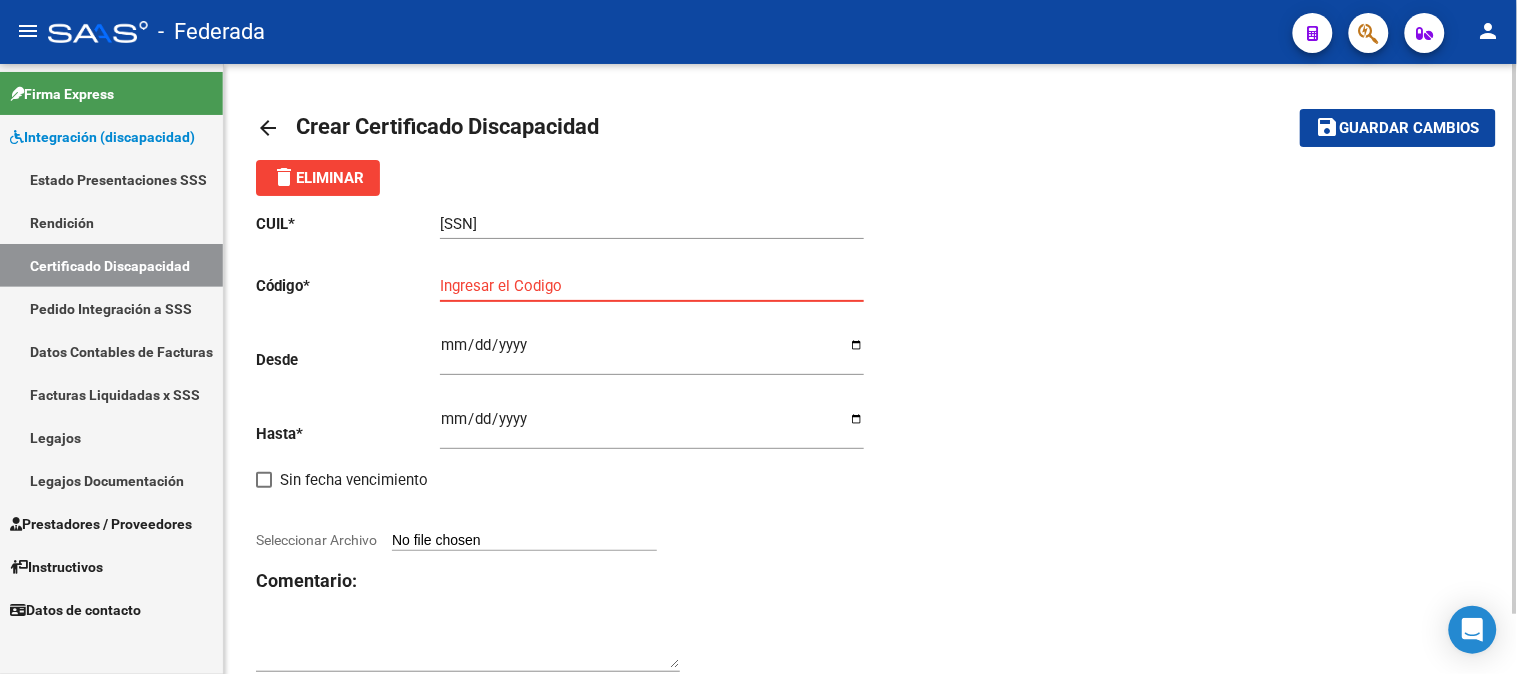 paste on "[ARG_CODE]" 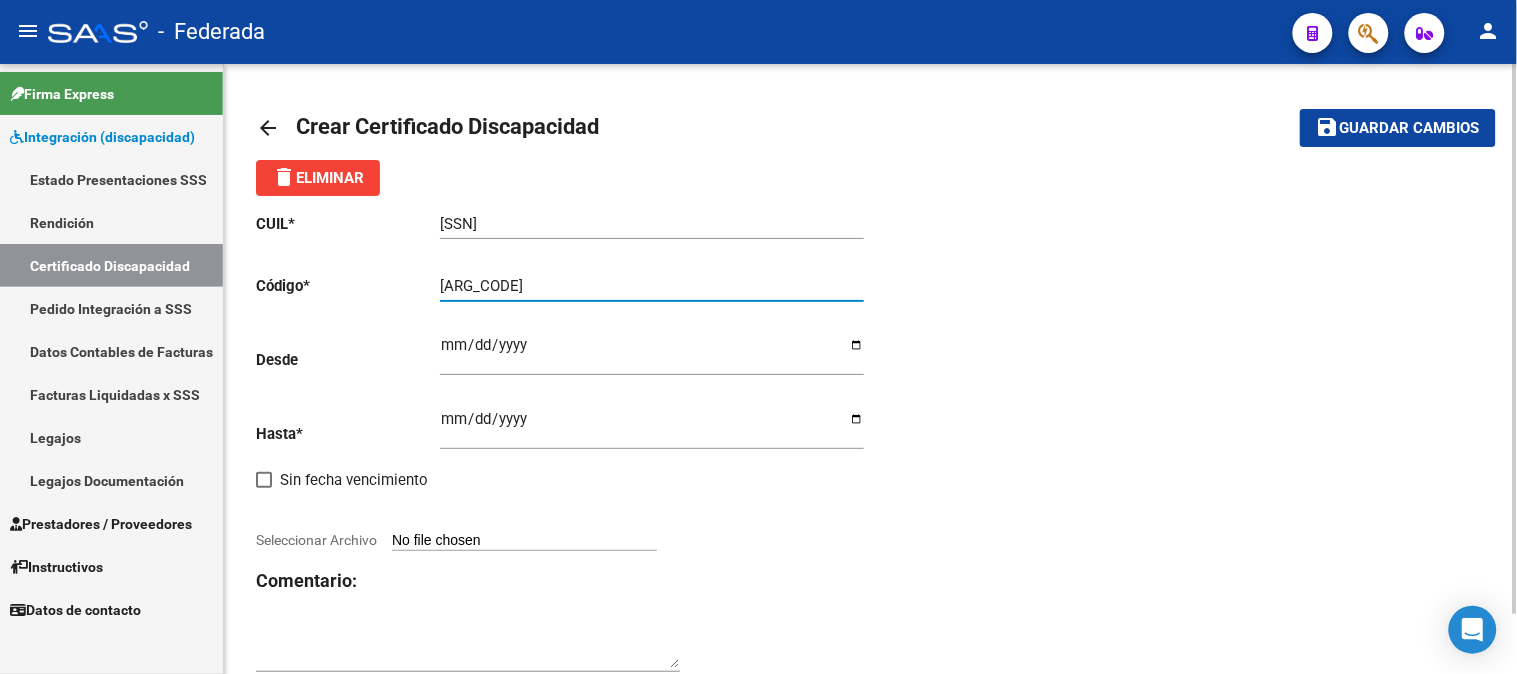 click on "[ARG_CODE]" at bounding box center [652, 286] 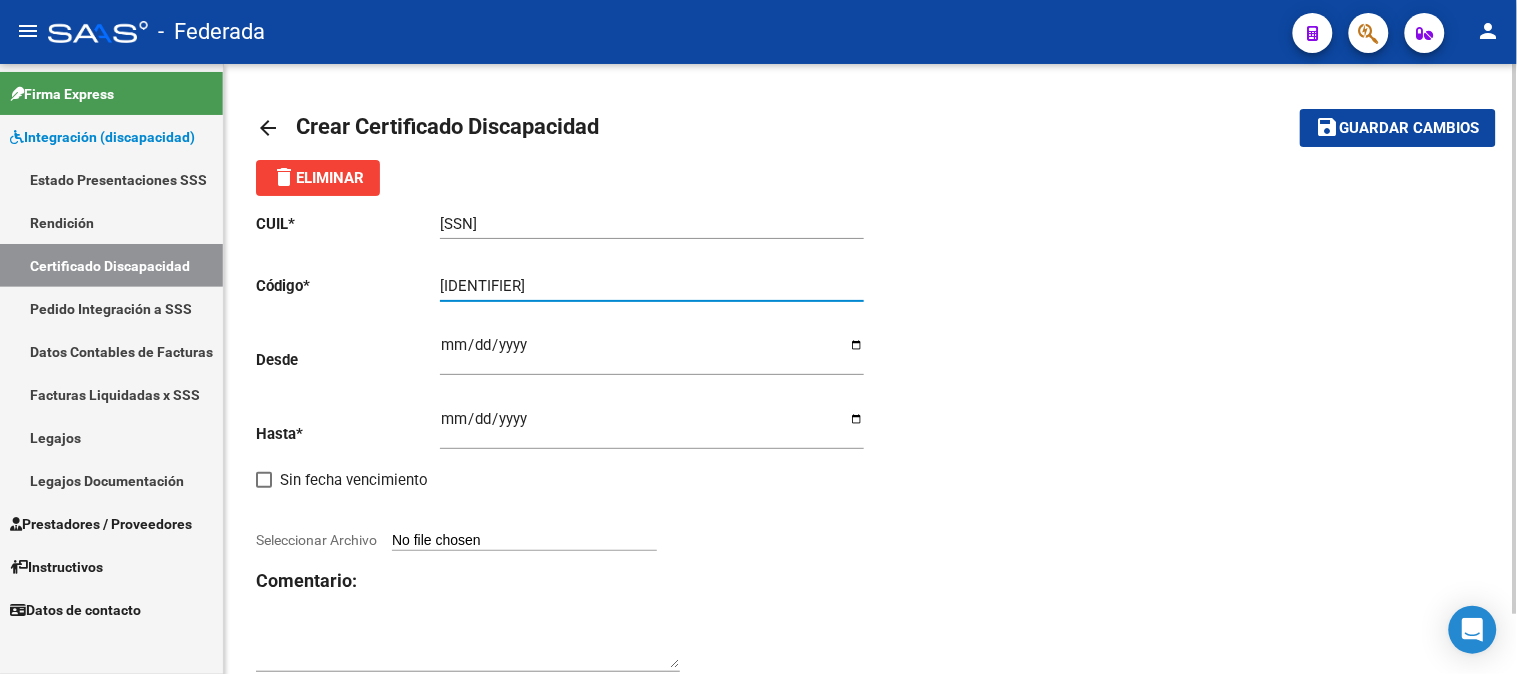type on "[IDENTIFIER]" 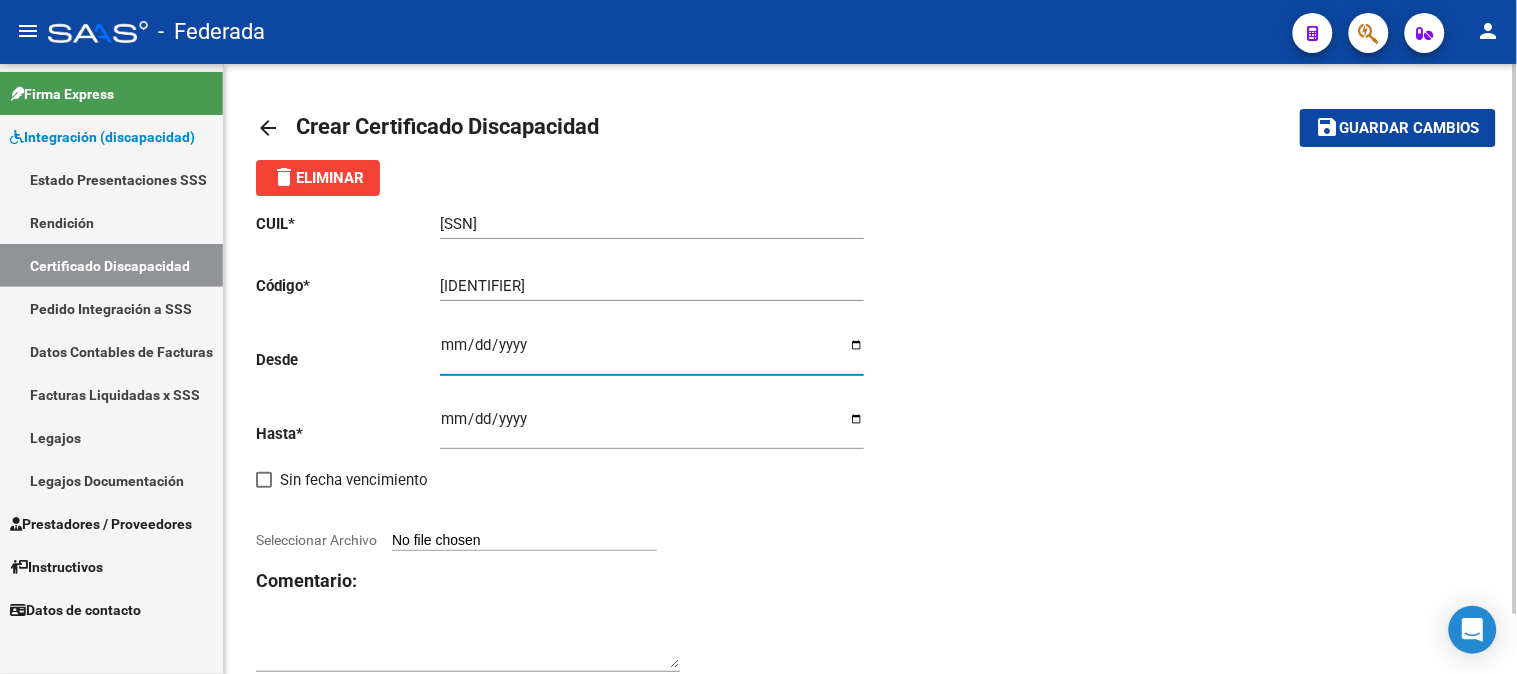 click on "Ingresar fec. Desde" at bounding box center (652, 353) 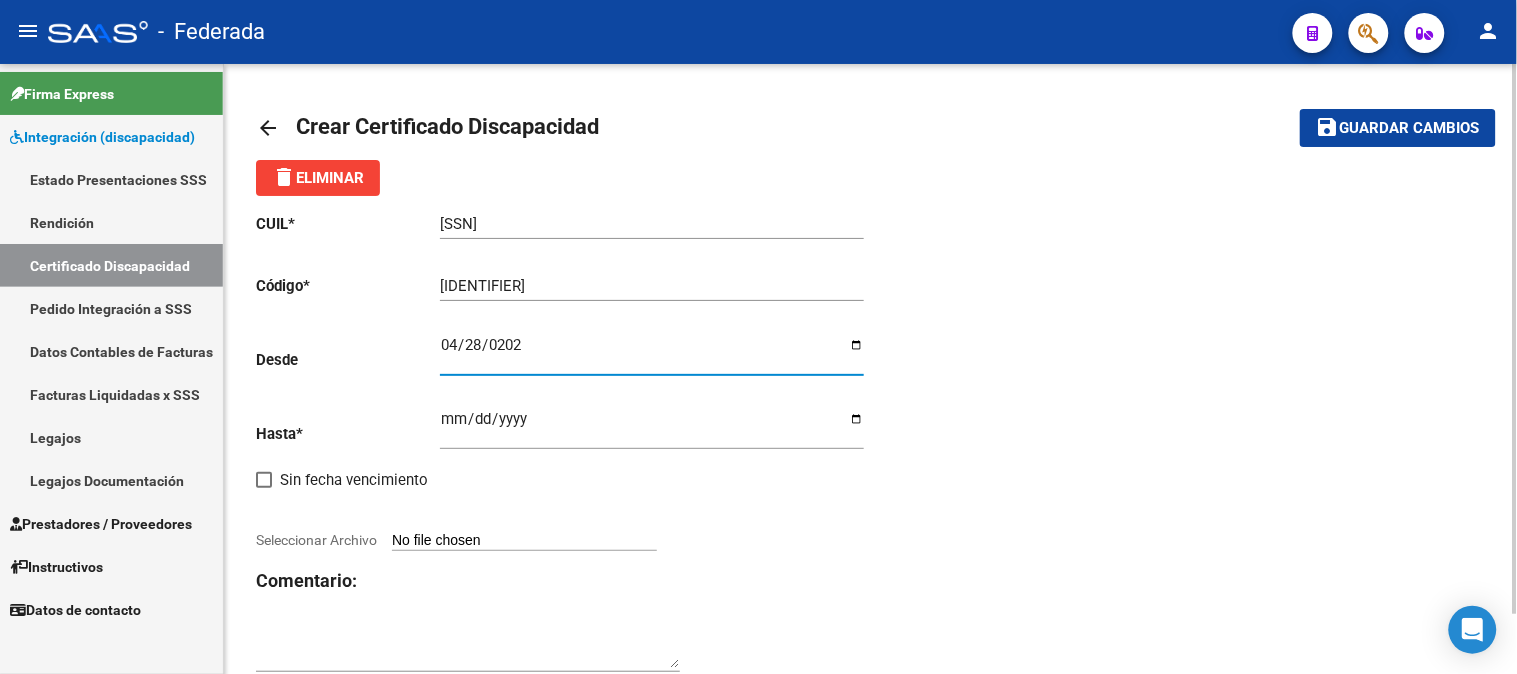 type on "[DATE]" 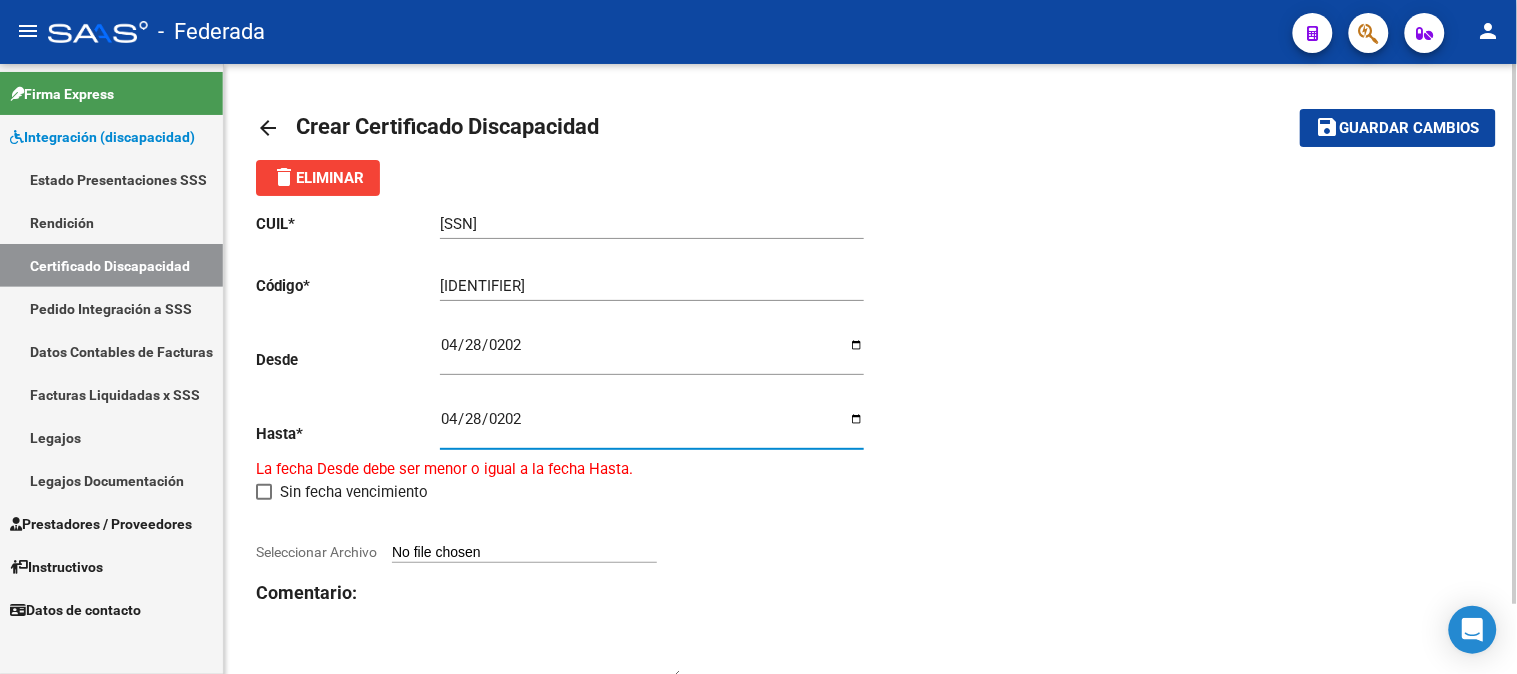 type on "[DATE]" 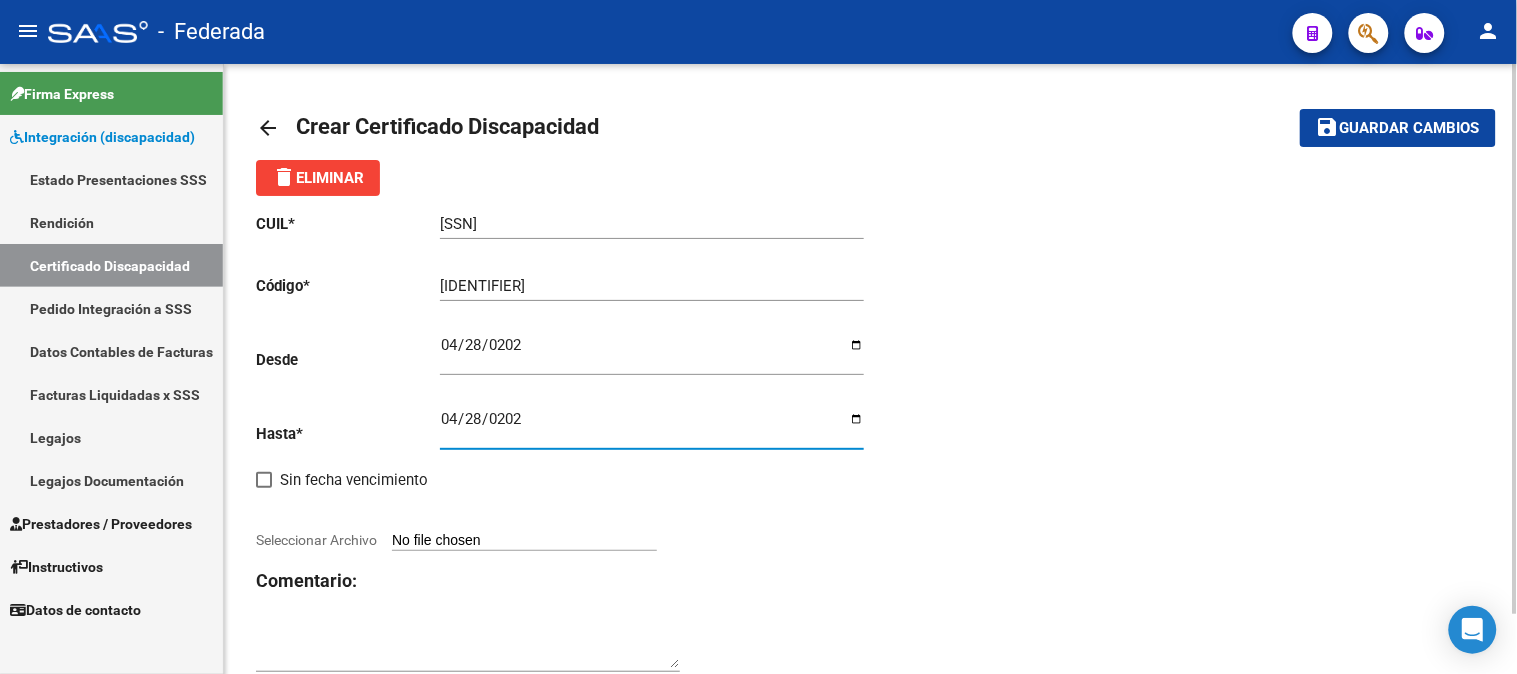 click on "CUIL  *   [CUIL] Ingresar el CUIL  Código  *   [ARG_CODE] Ingresar el Codigo  Desde    [DATE] Ingresar fec. Desde  Hasta  *   [DATE] Ingresar fec. Hasta     Sin fecha vencimiento        Seleccionar Archivo Comentario:" 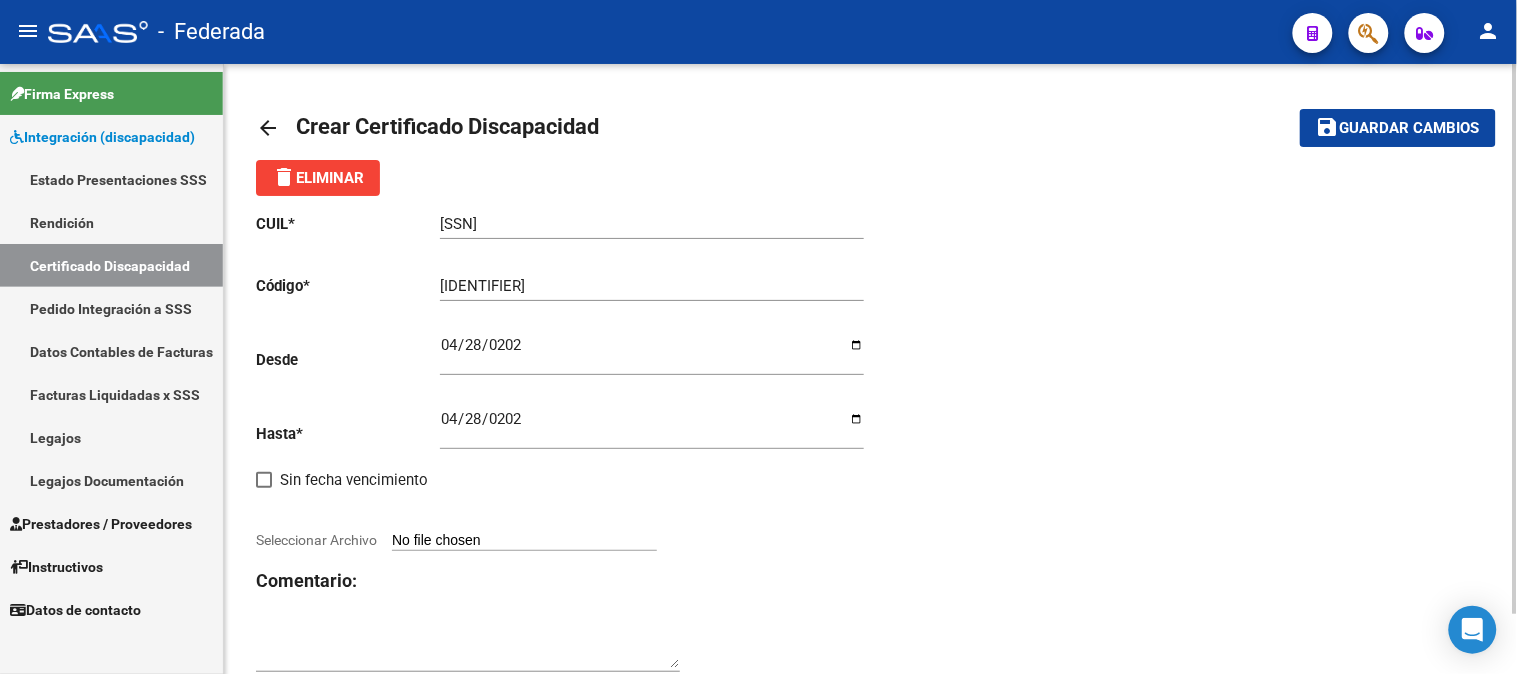 click on "Seleccionar Archivo" at bounding box center (524, 541) 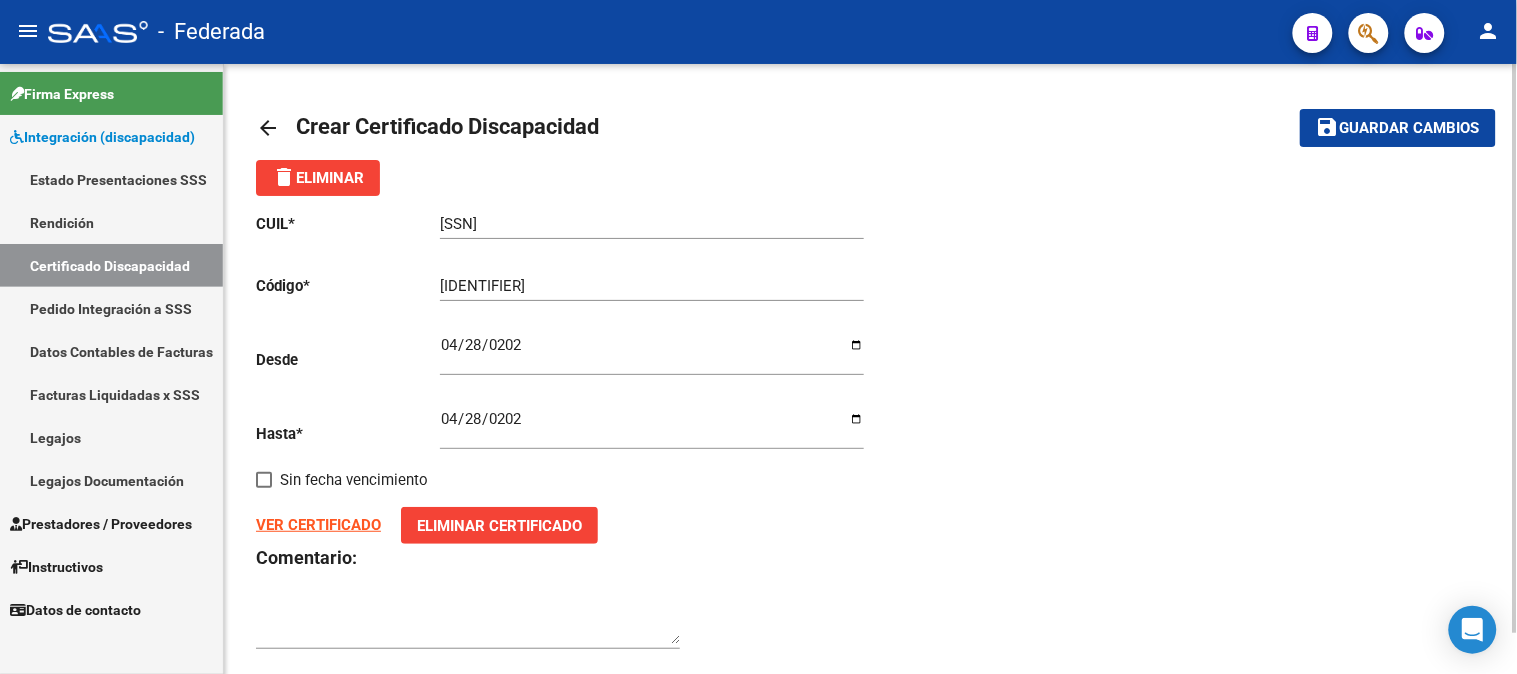 click on "Guardar cambios" 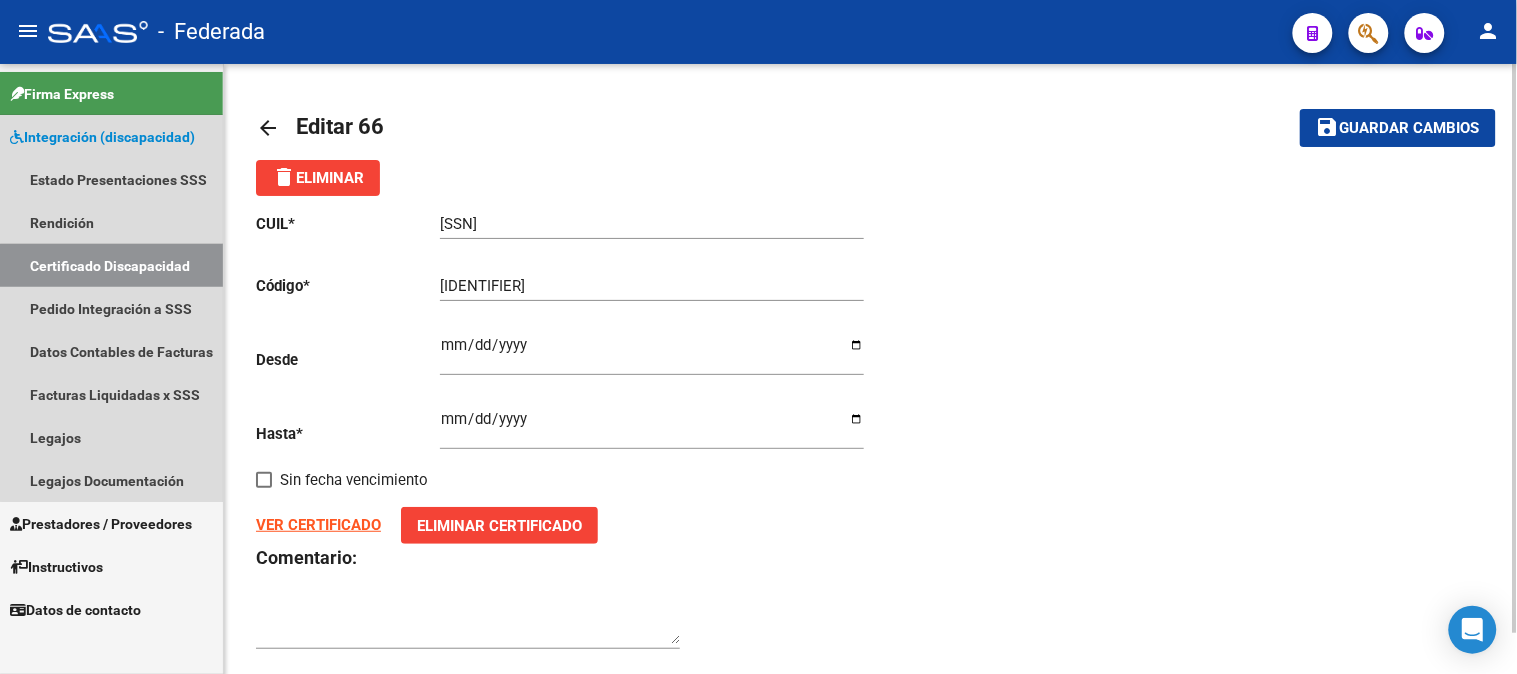 click on "Certificado Discapacidad" at bounding box center [111, 265] 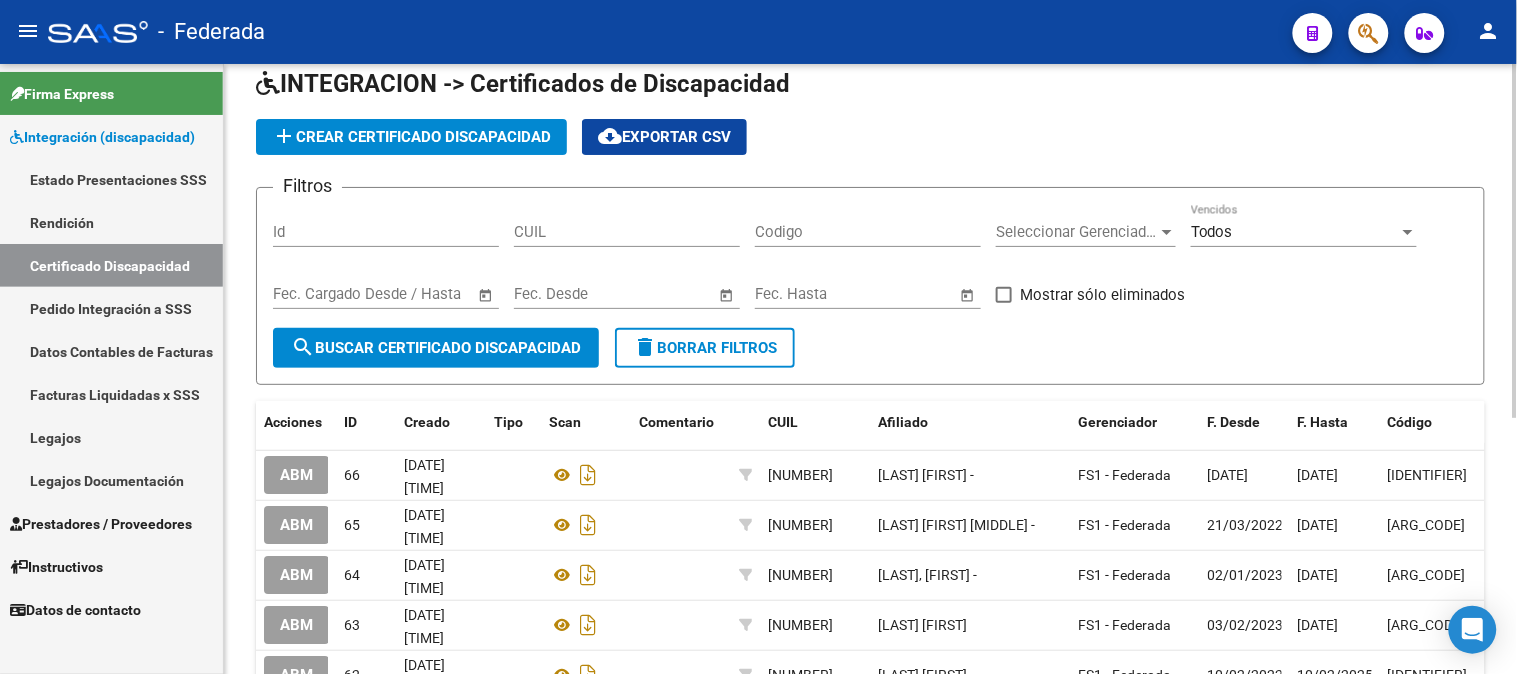 scroll, scrollTop: 111, scrollLeft: 0, axis: vertical 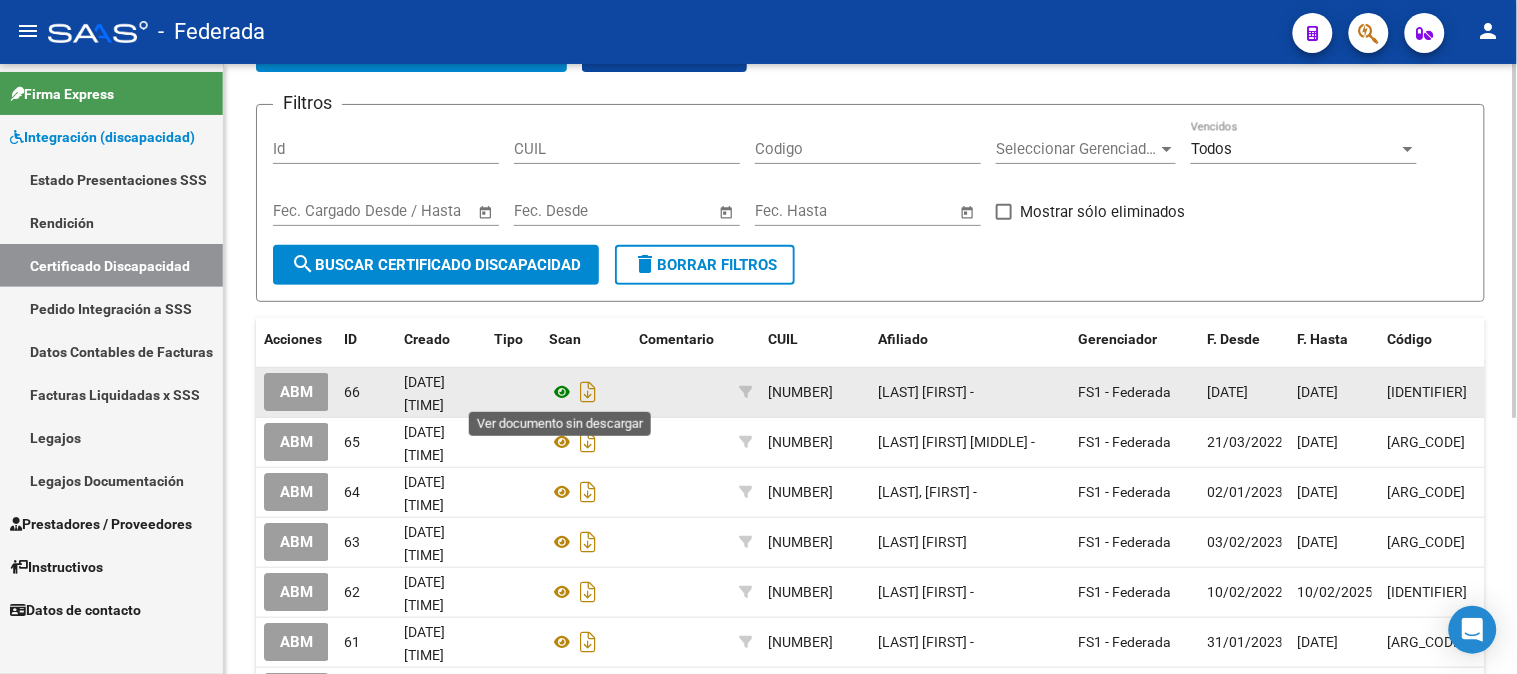 click 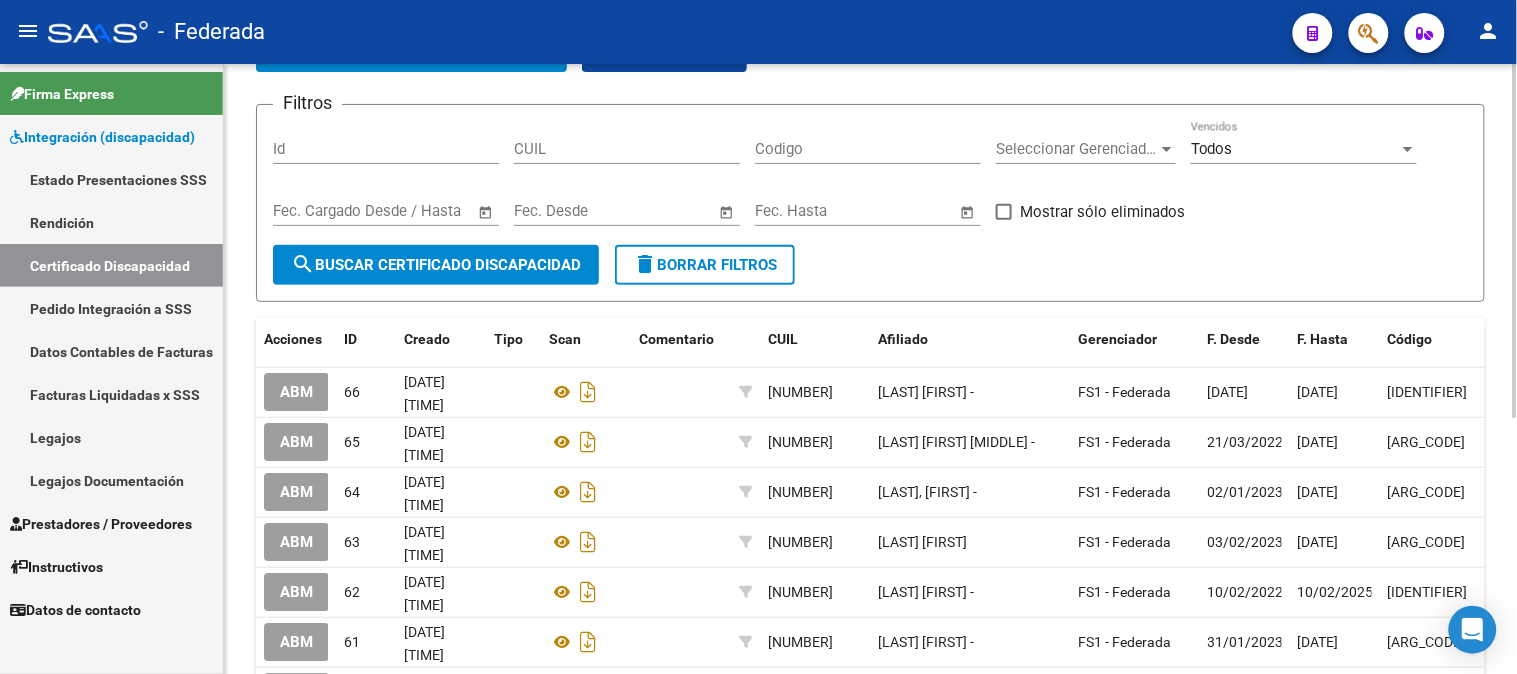 scroll, scrollTop: 0, scrollLeft: 0, axis: both 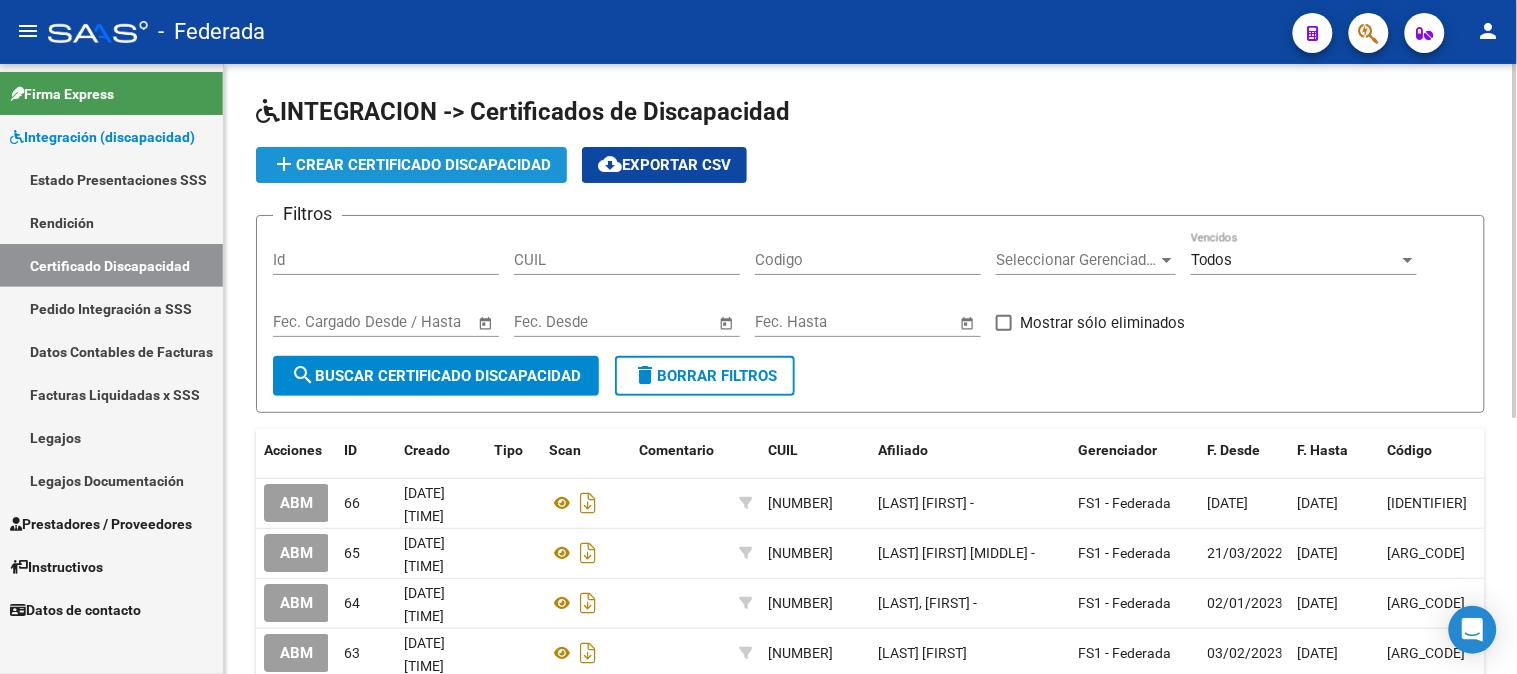 click on "add  Crear Certificado Discapacidad" 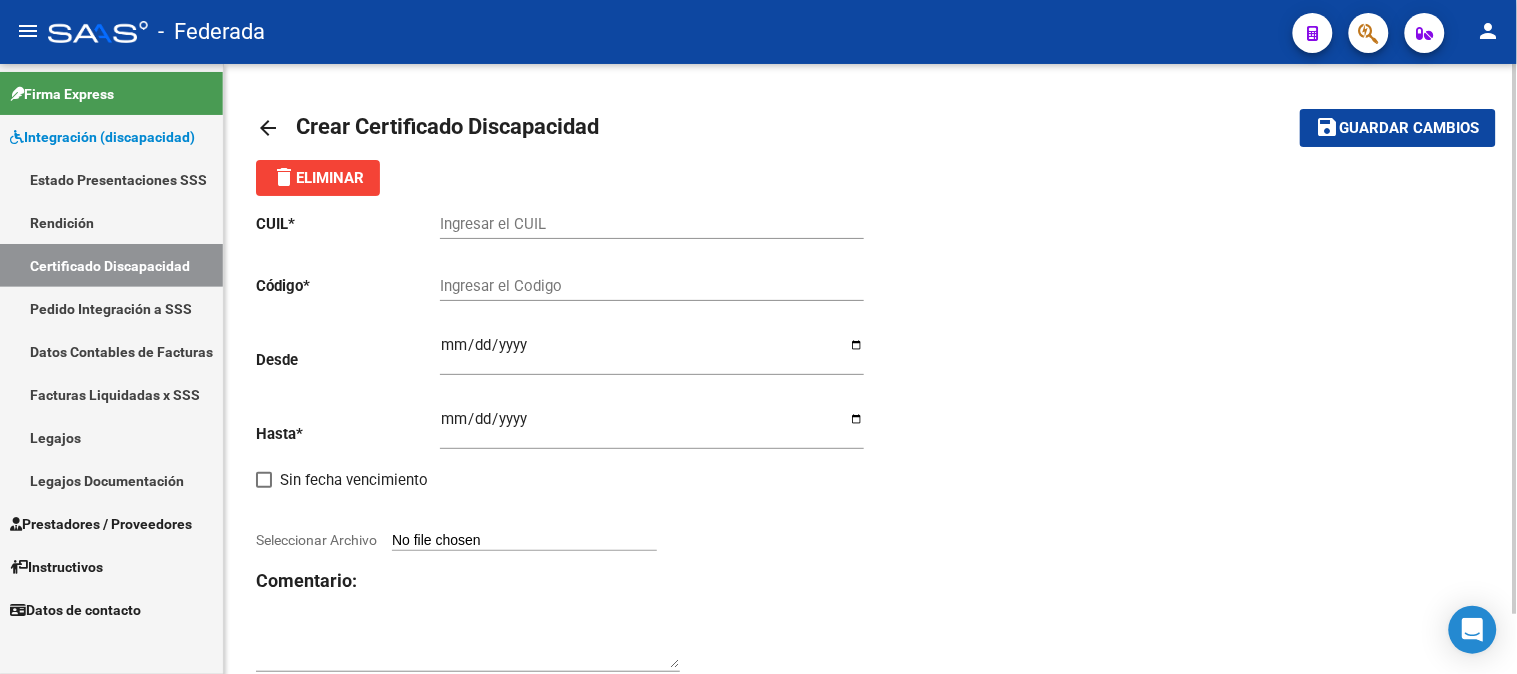 click on "Ingresar el CUIL" at bounding box center [652, 224] 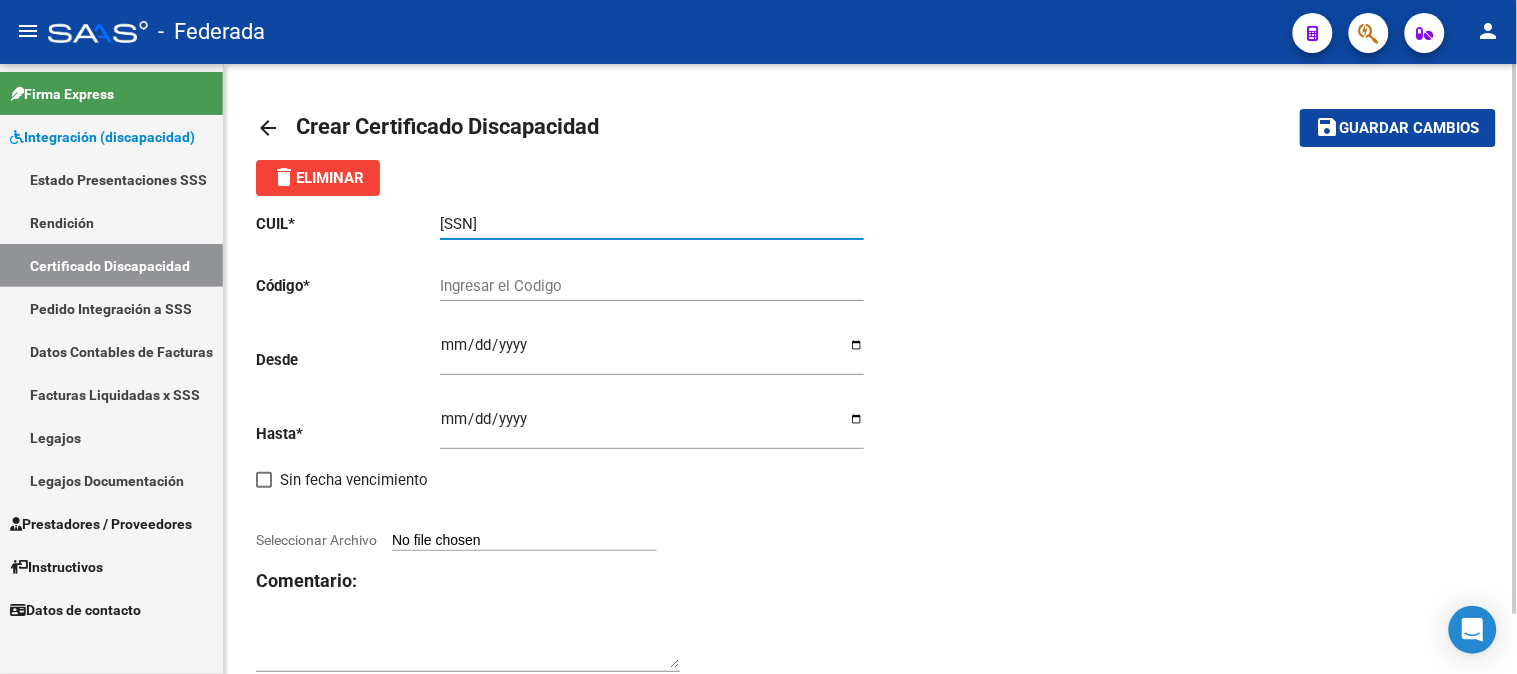 type on "[SSN]" 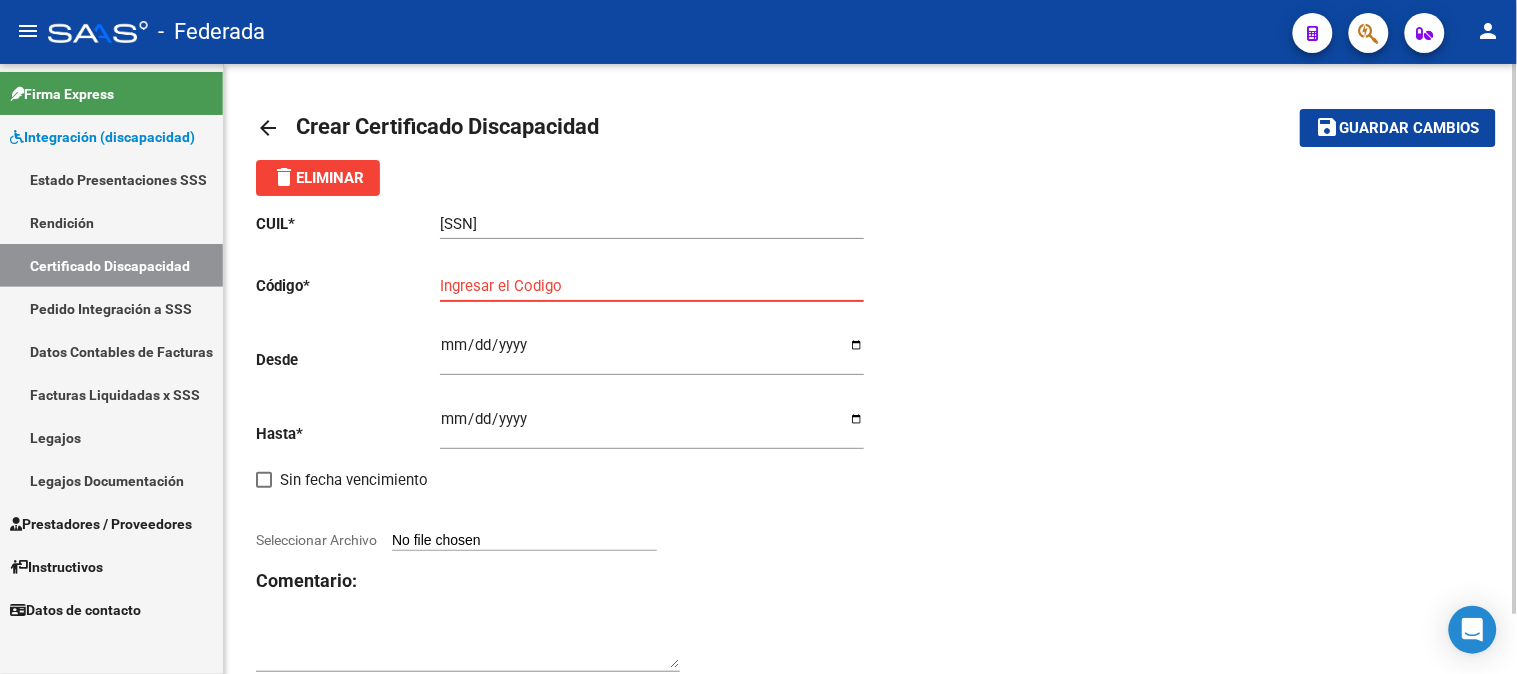 paste on "[ARG_CODE]" 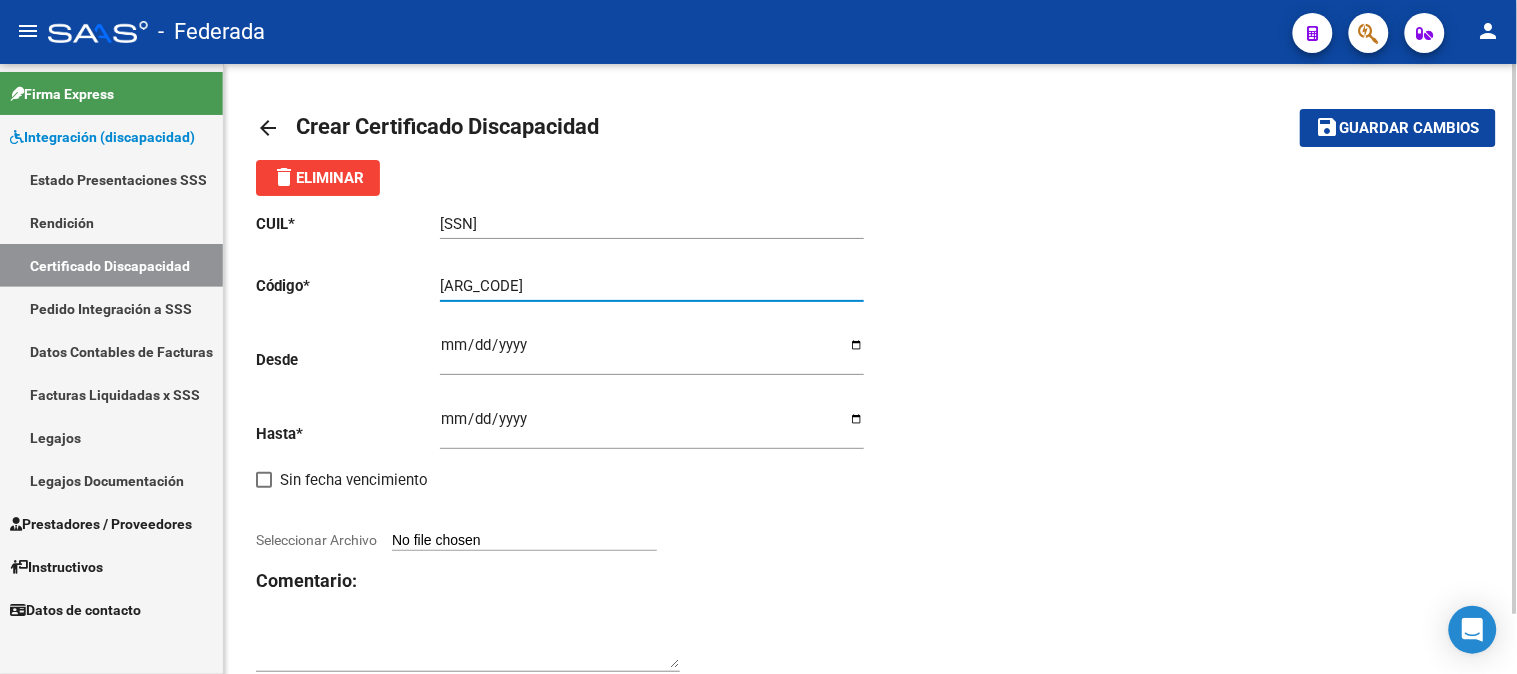 click on "[ARG_CODE]" at bounding box center (652, 286) 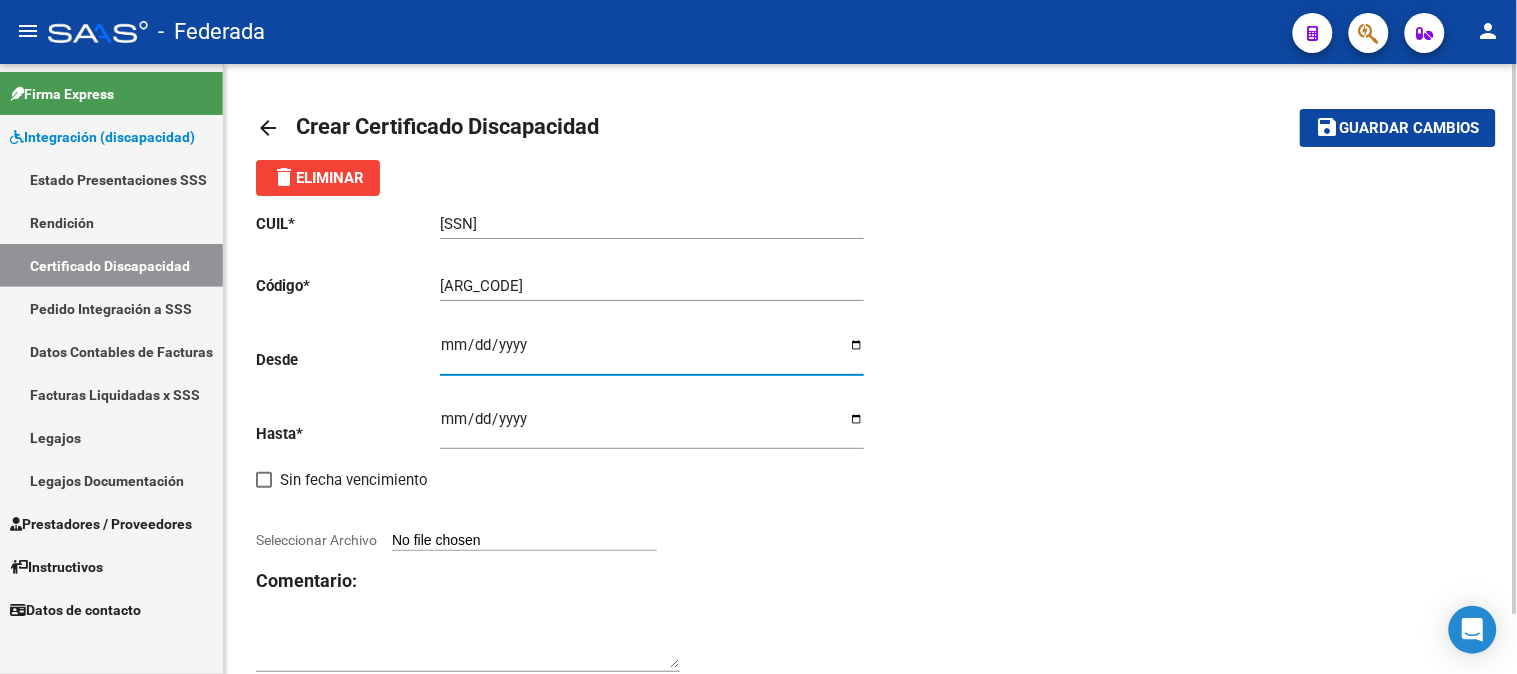 click on "Ingresar fec. Desde" at bounding box center (652, 353) 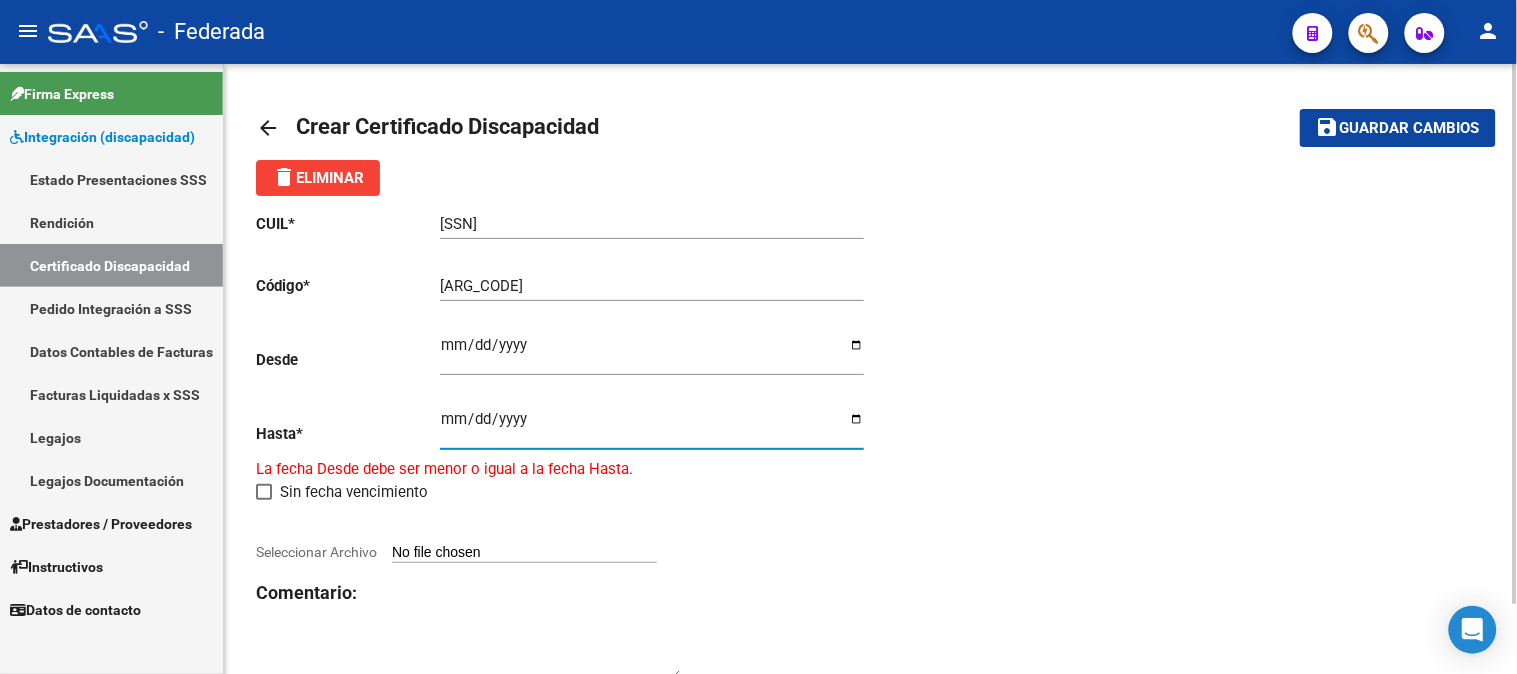 type on "[DATE]" 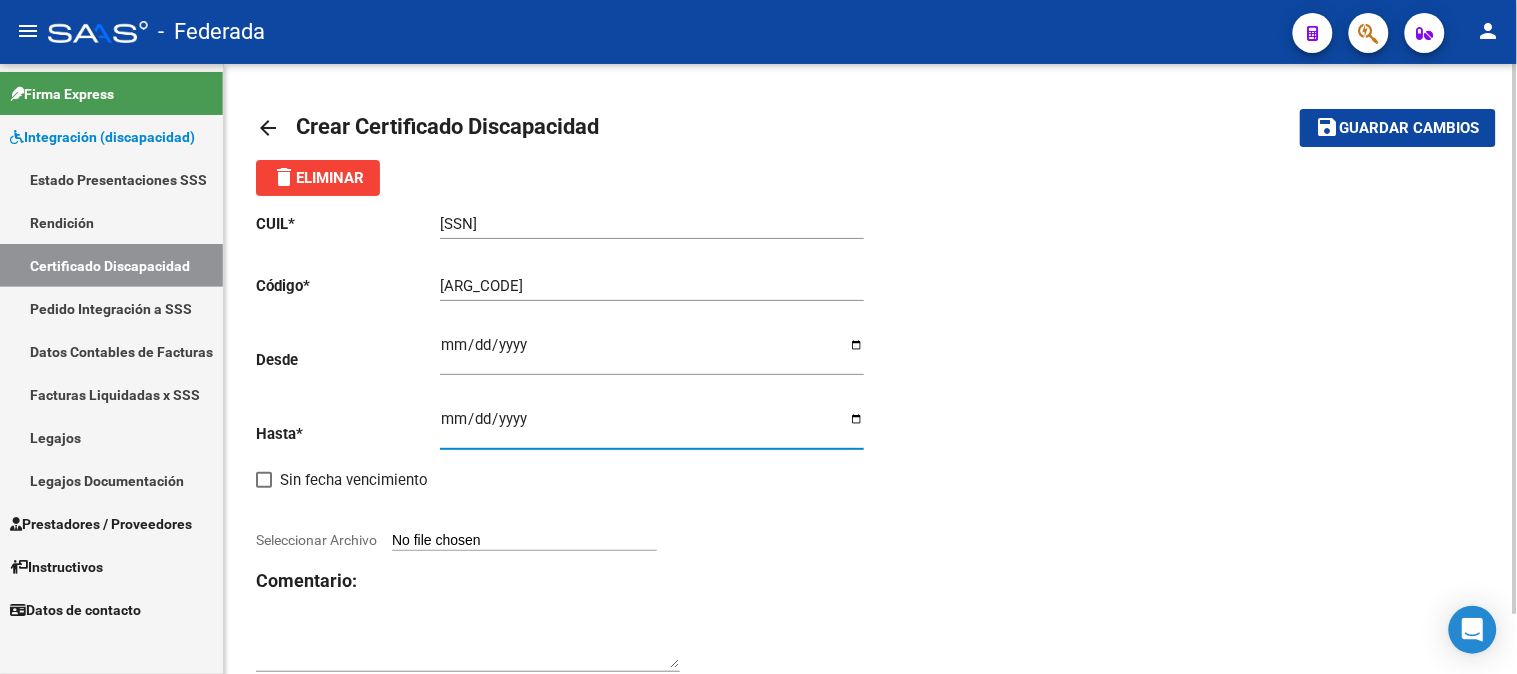 click on "CUIL  *   [CUIL] Ingresar el CUIL  Código  *   [ARG_CODE] Ingresar el Codigo  Desde    [DATE] Ingresar fec. Desde  Hasta  *   [DATE] Ingresar fec. Hasta     Sin fecha vencimiento        Seleccionar Archivo Comentario:" 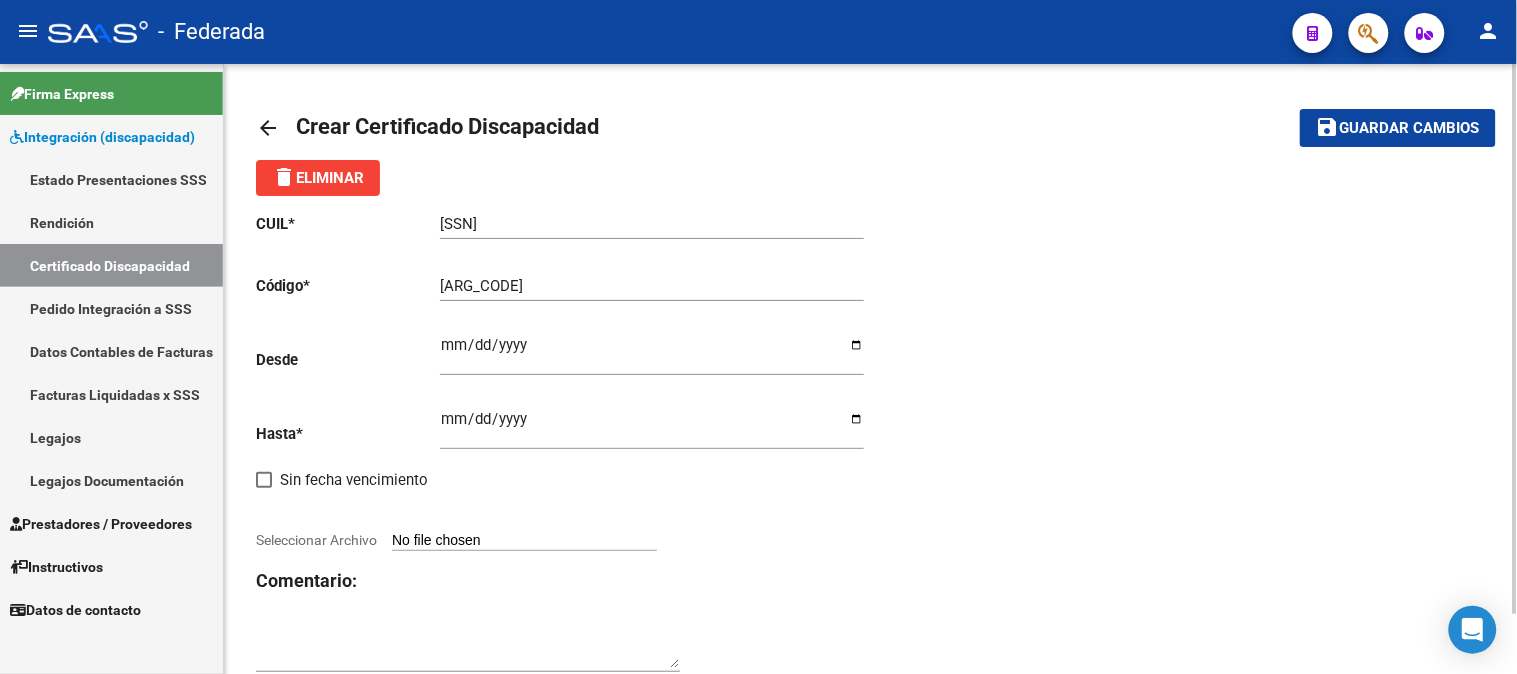 scroll, scrollTop: 66, scrollLeft: 0, axis: vertical 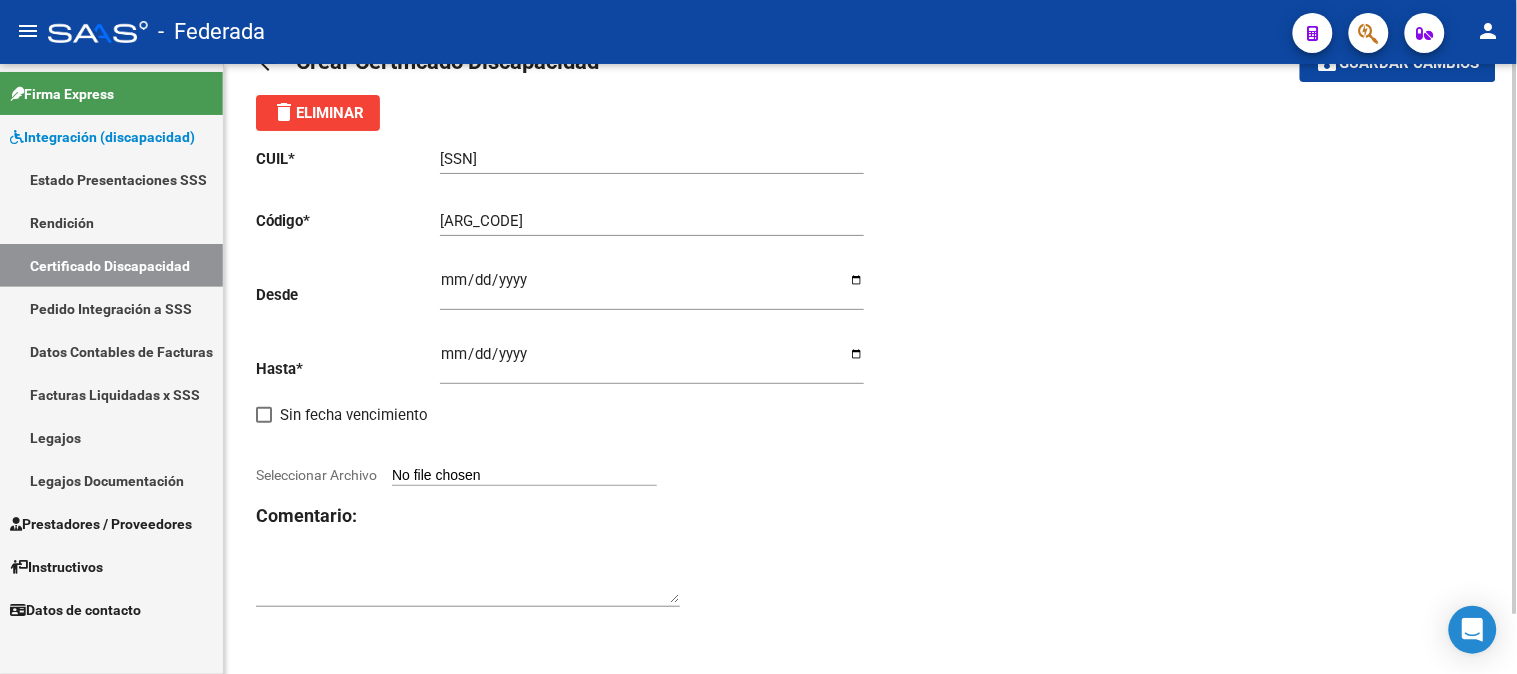 click on "Seleccionar Archivo" at bounding box center [524, 476] 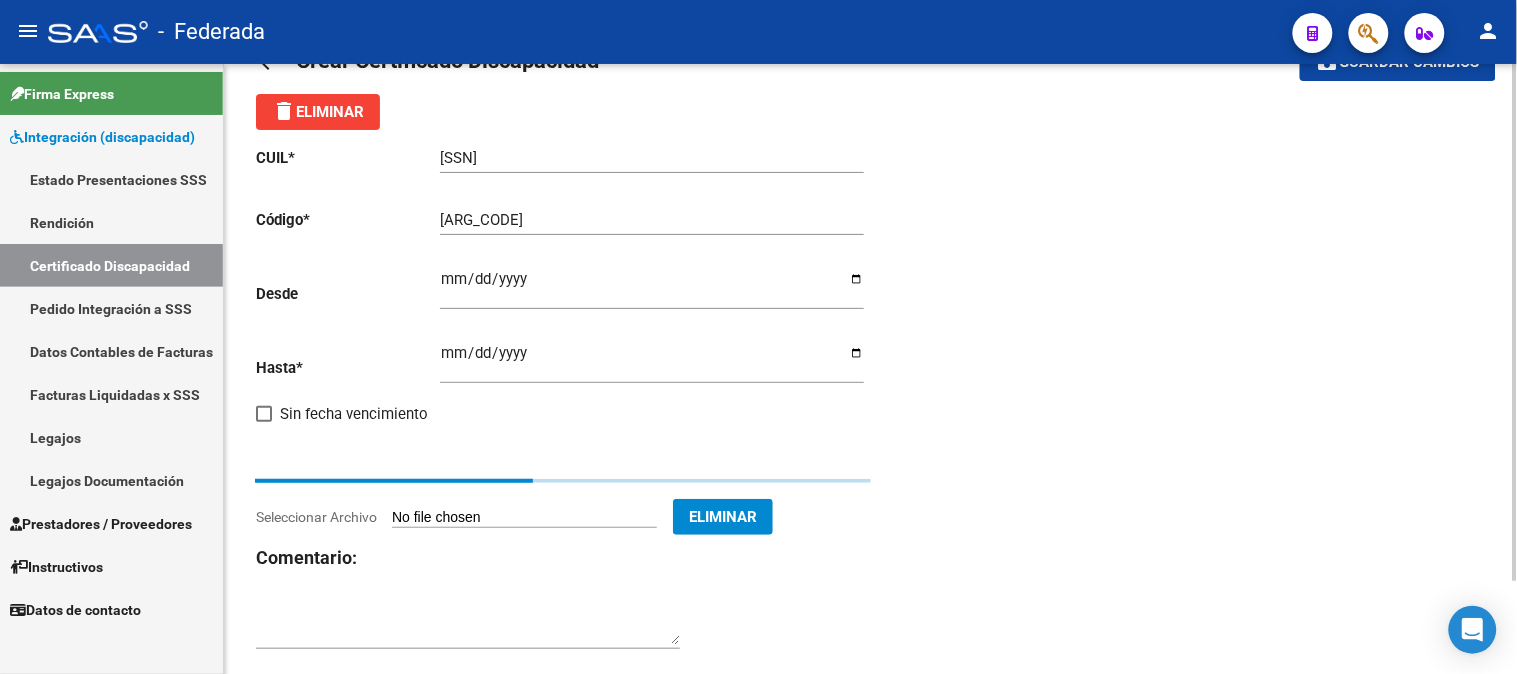 scroll, scrollTop: 43, scrollLeft: 0, axis: vertical 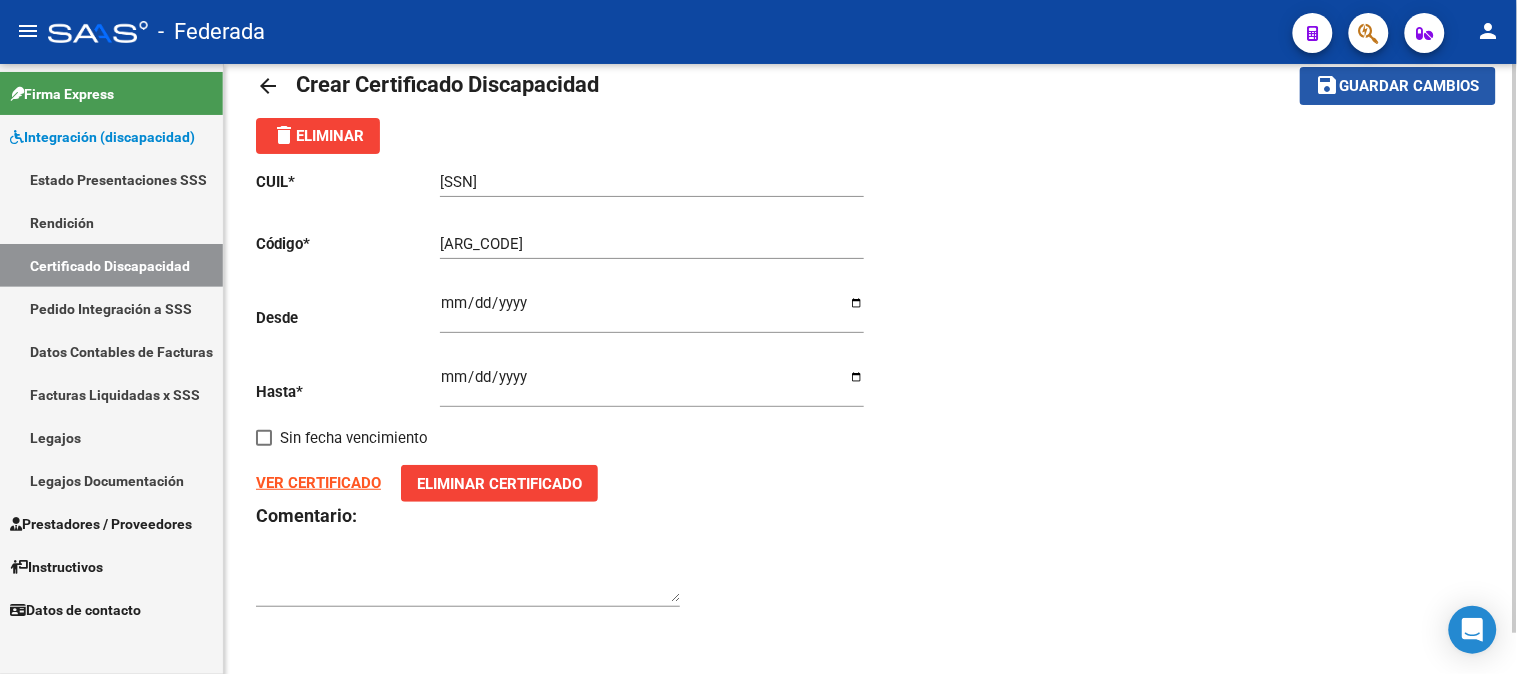 click on "Guardar cambios" 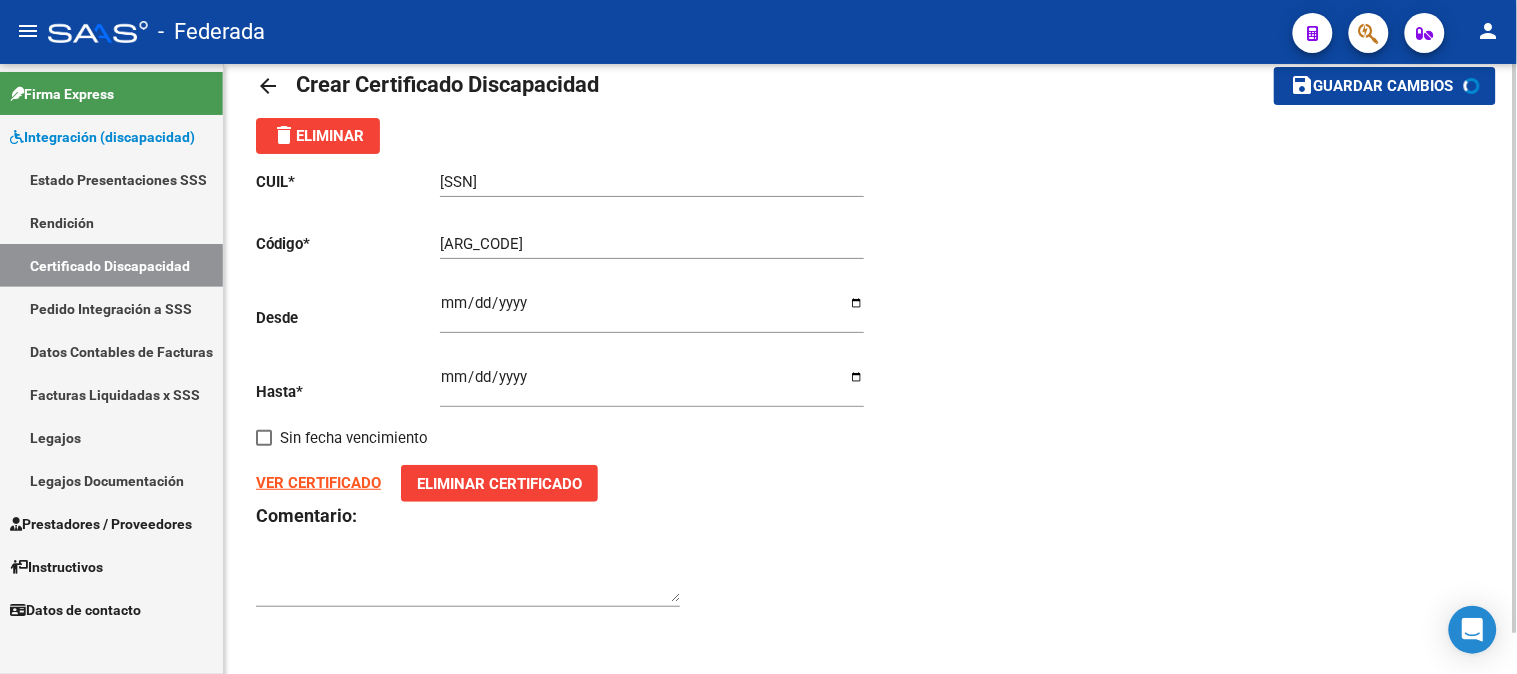 scroll, scrollTop: 0, scrollLeft: 0, axis: both 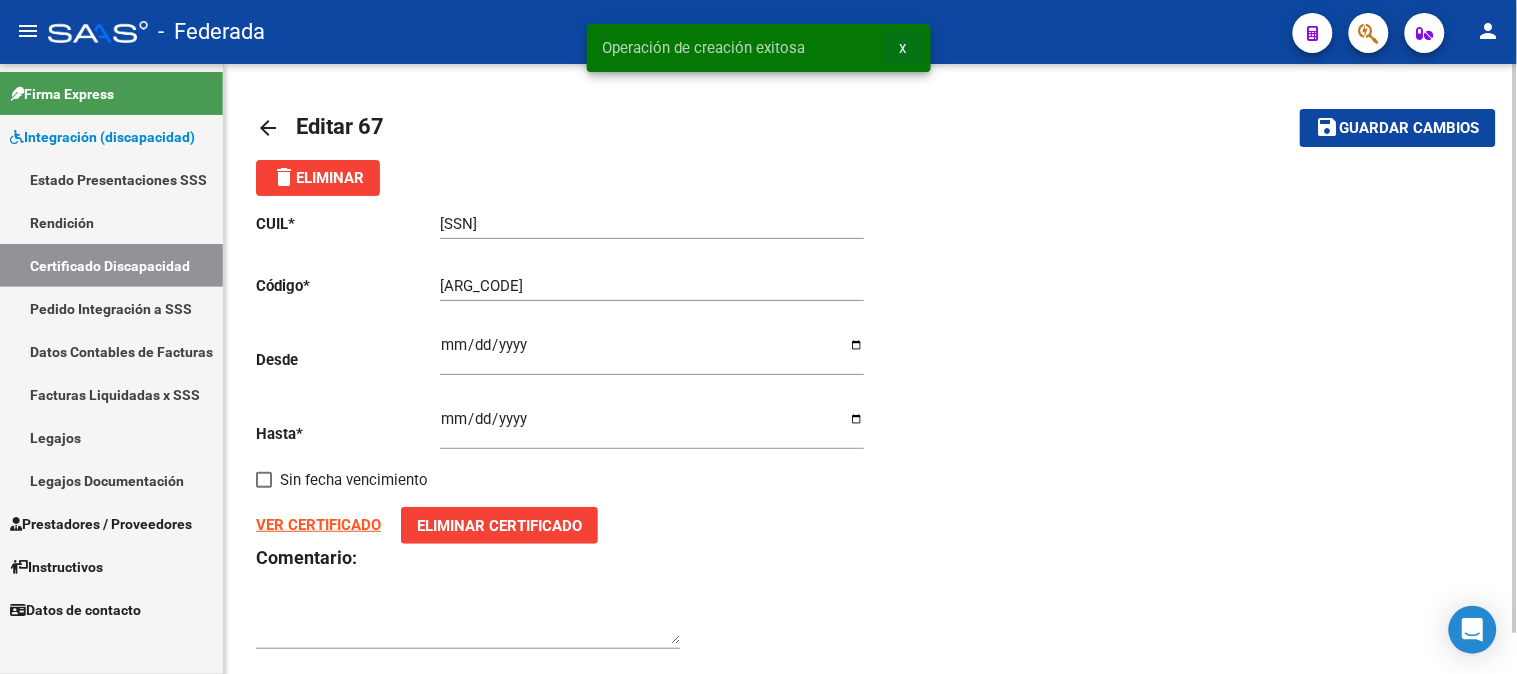 click on "x" at bounding box center (903, 48) 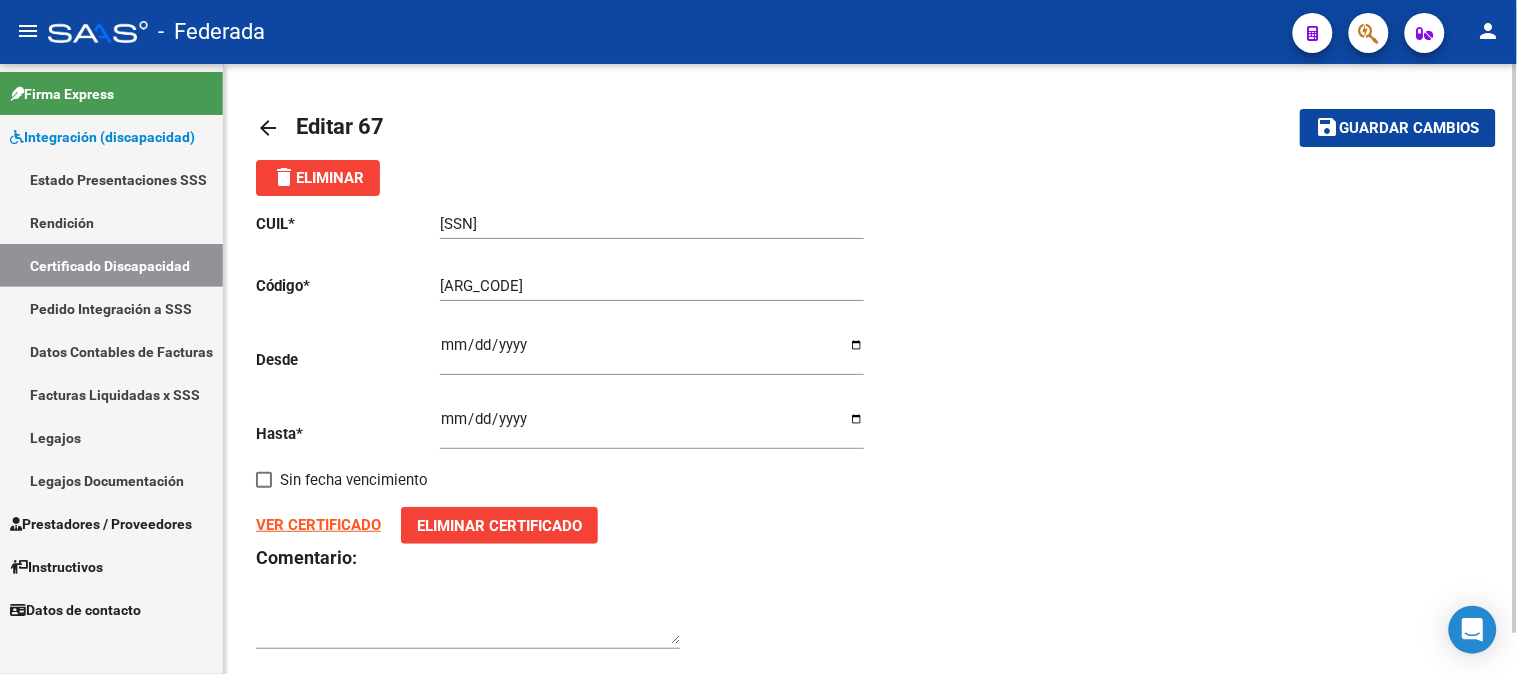 click on "Certificado Discapacidad" at bounding box center (111, 265) 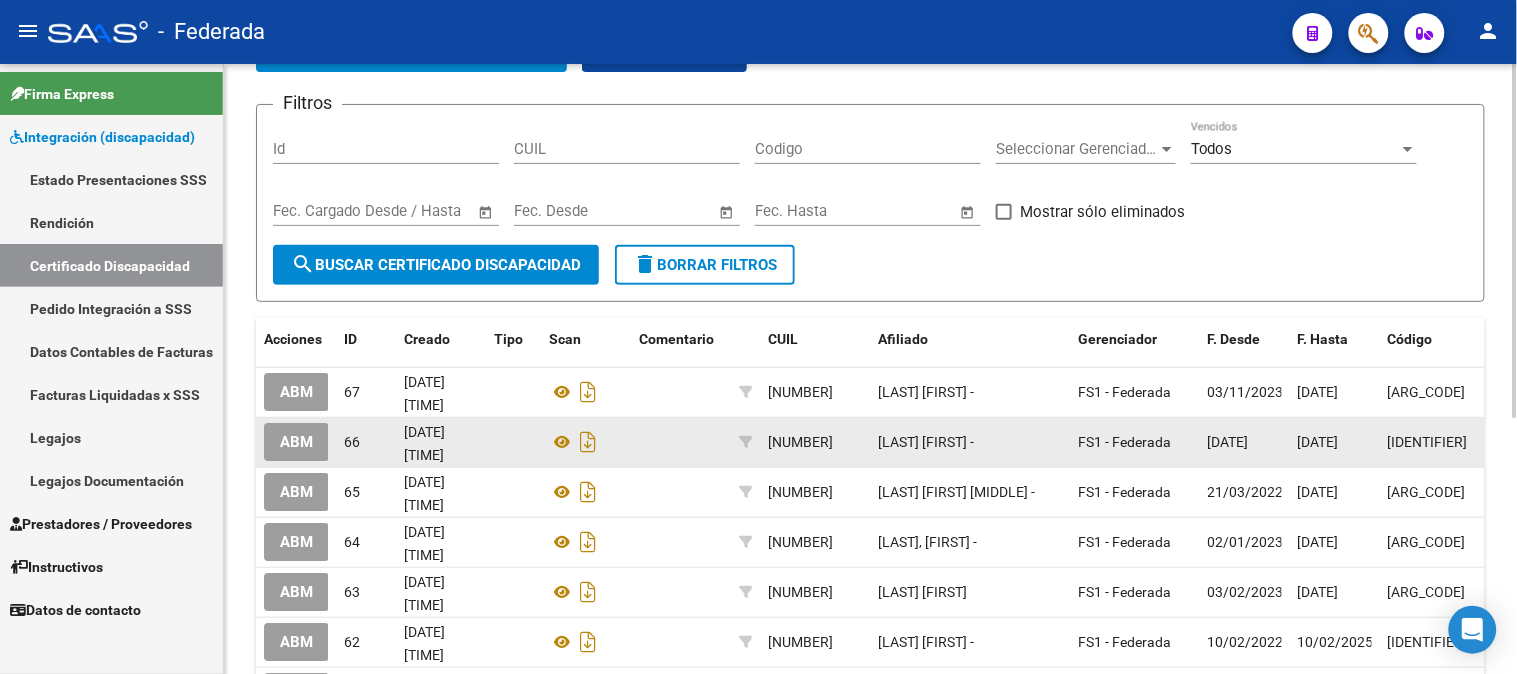 scroll, scrollTop: 0, scrollLeft: 0, axis: both 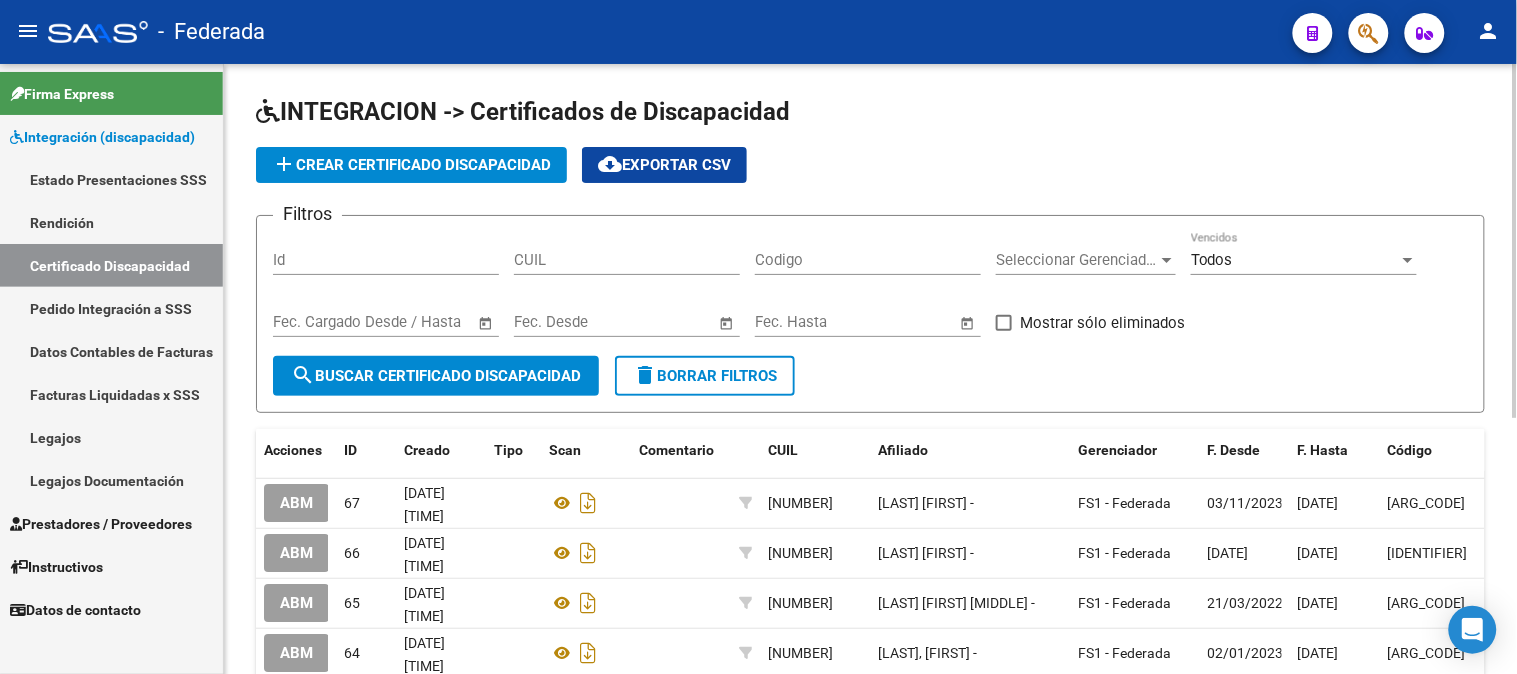 click on "add  Crear Certificado Discapacidad" 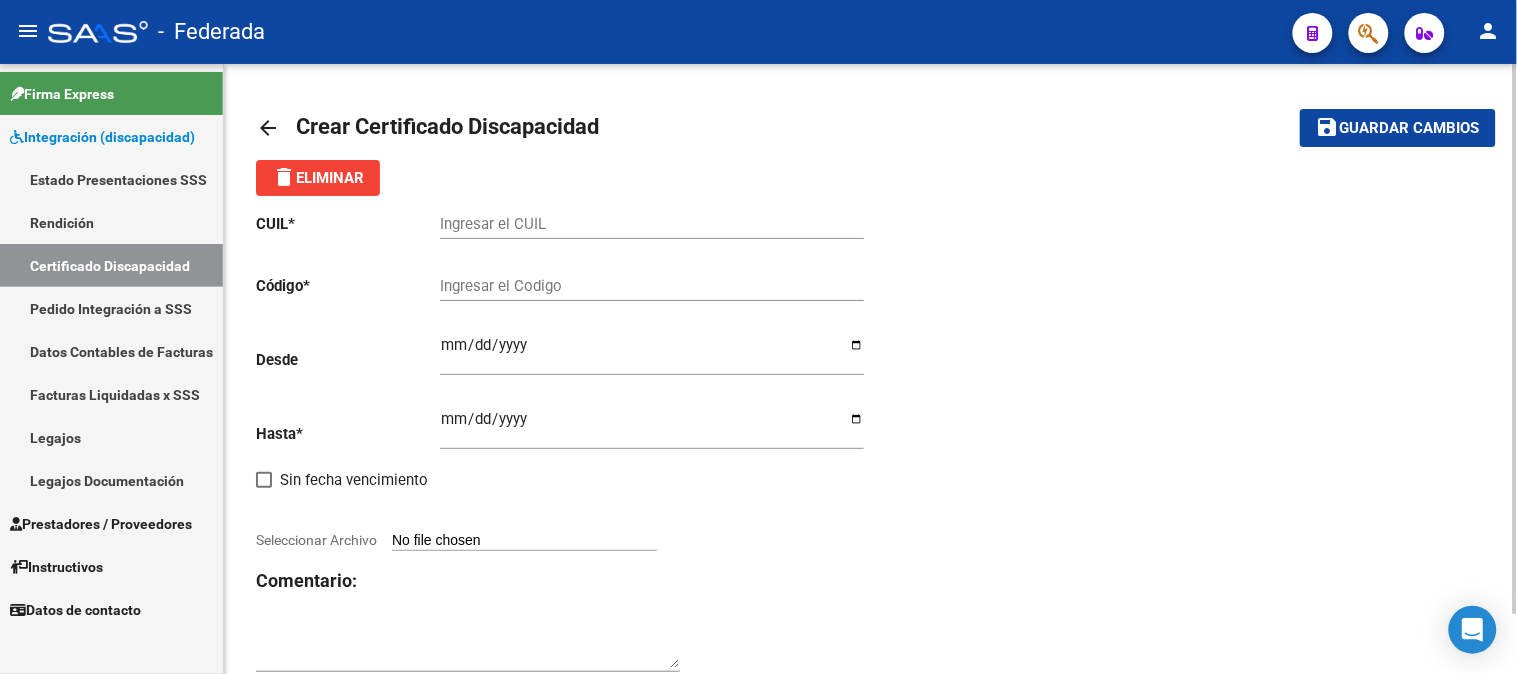 click on "Ingresar el CUIL" 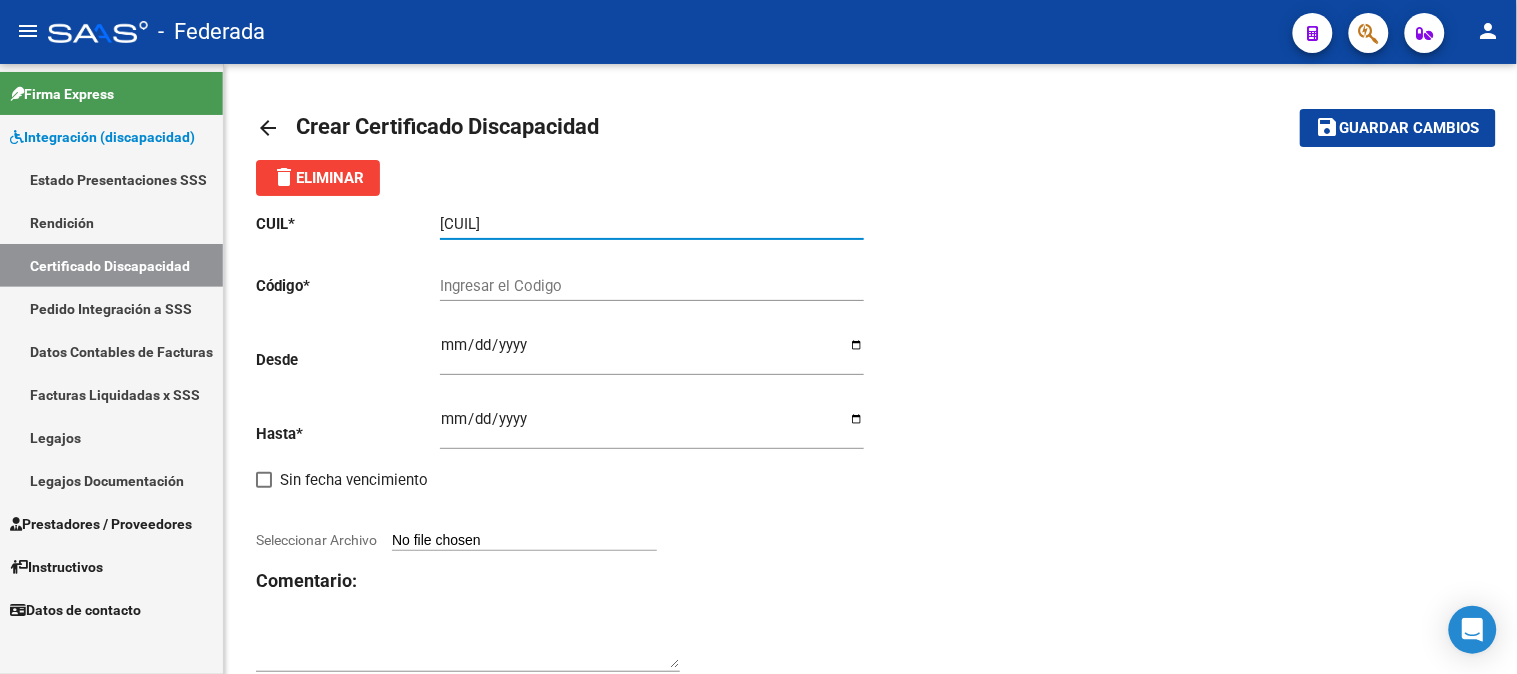 type on "[CUIL]" 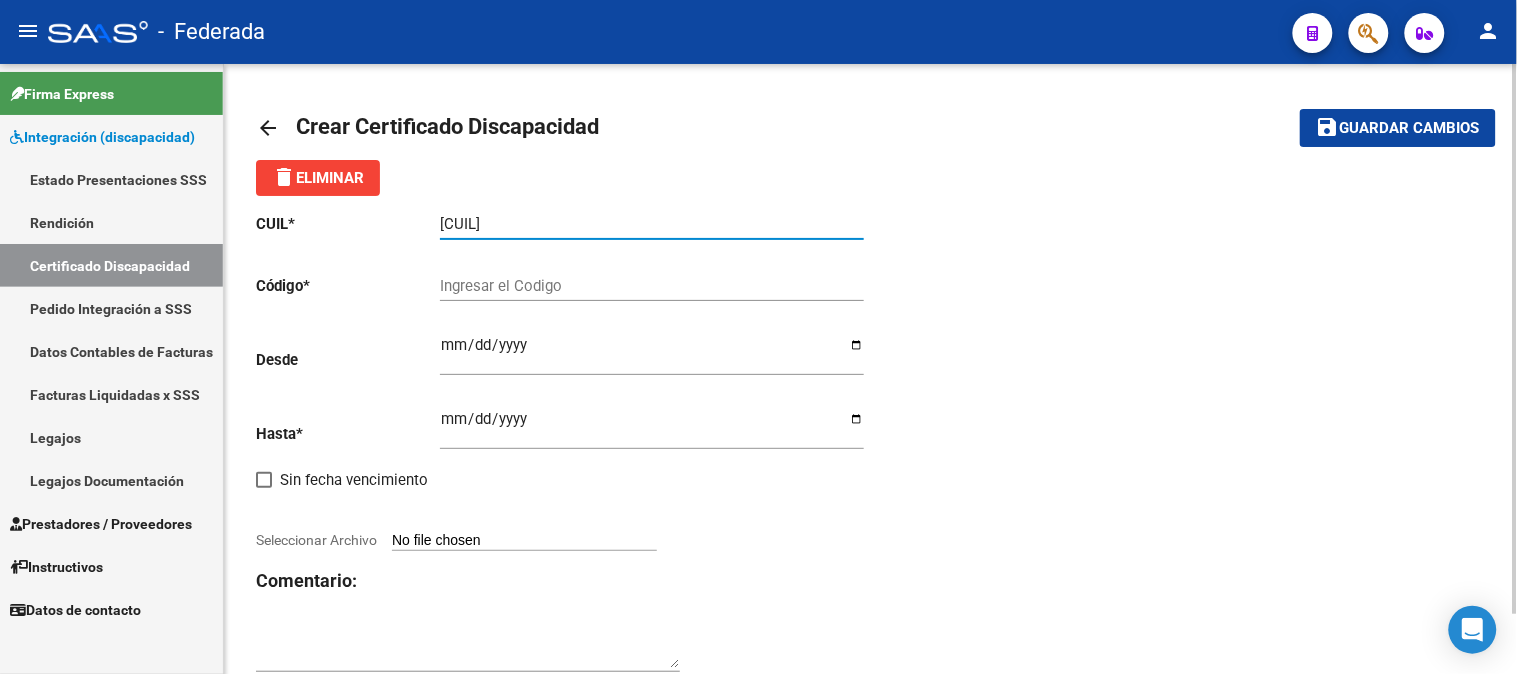 click on "Ingresar el Codigo" at bounding box center (652, 286) 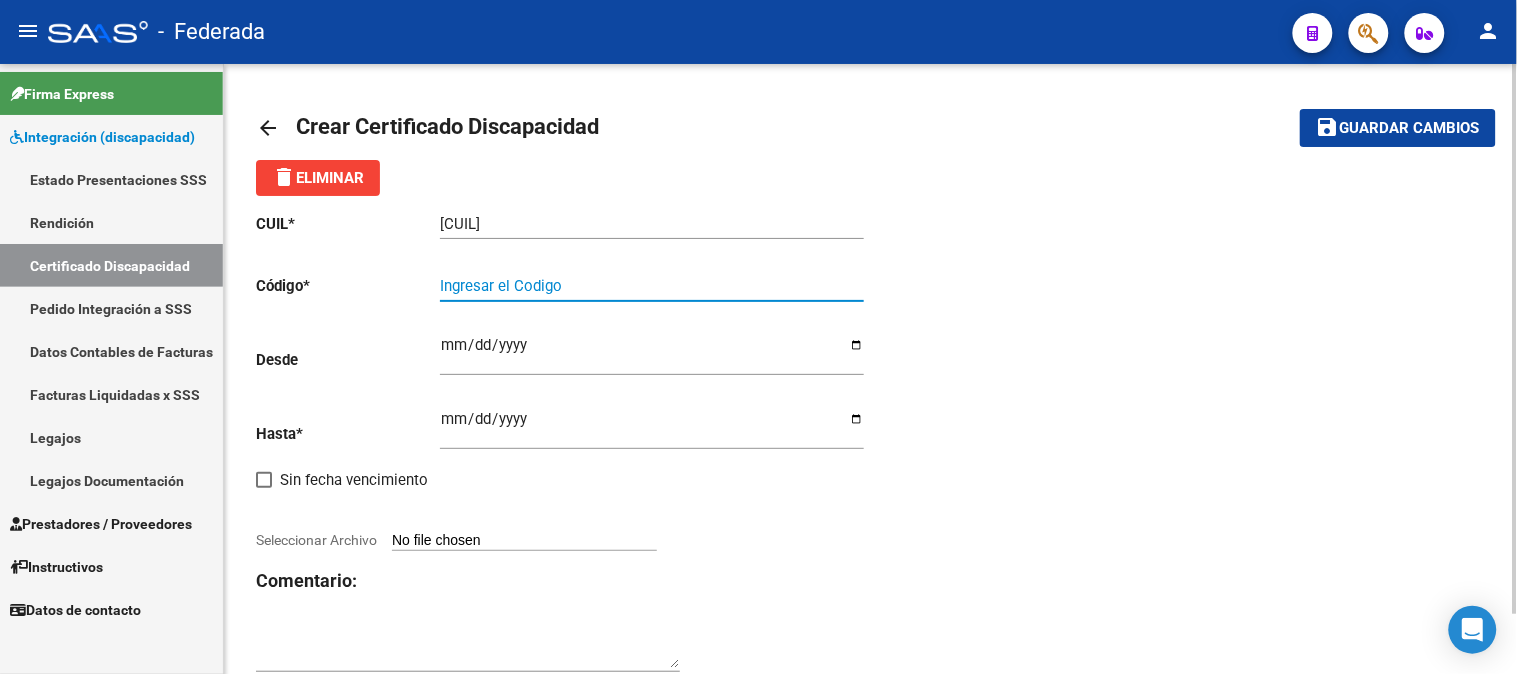 paste on "[ARG_CODE]" 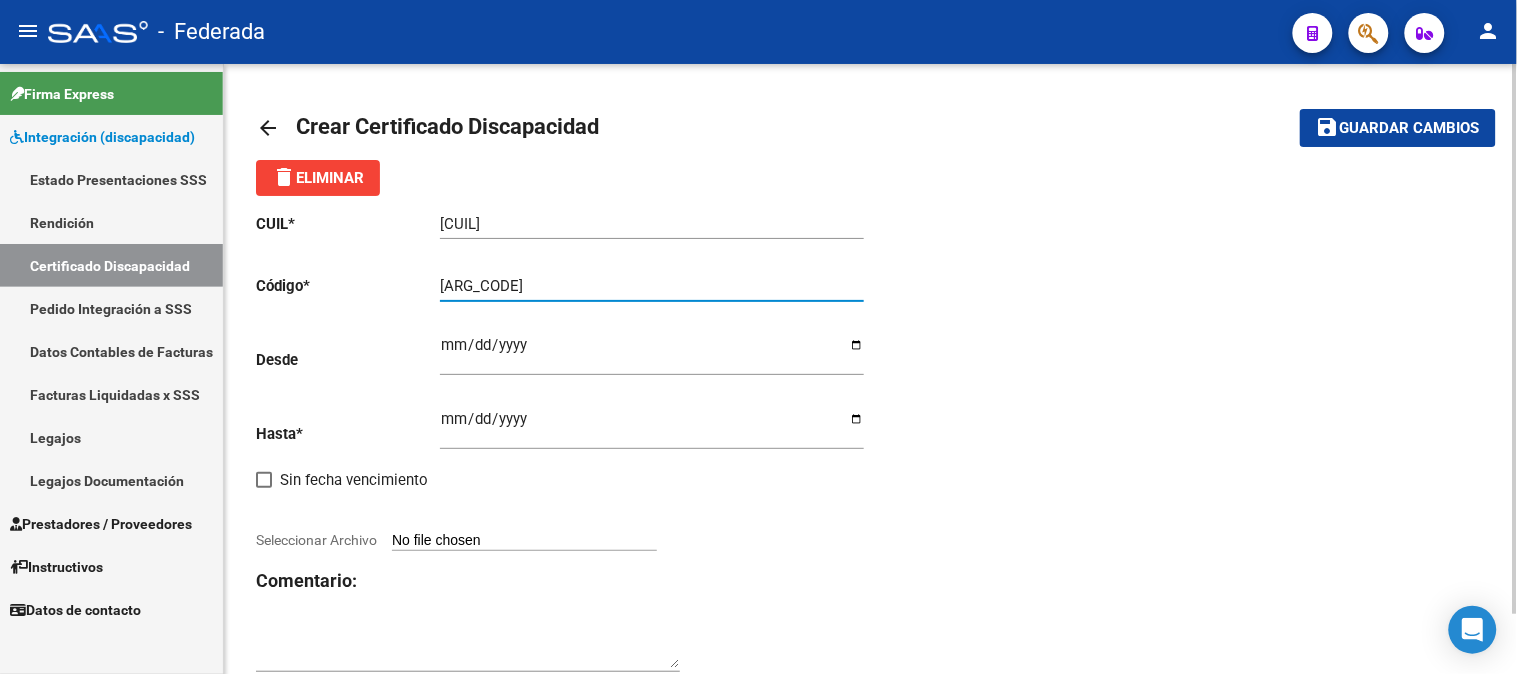 click on "[ARG_CODE]" at bounding box center (652, 286) 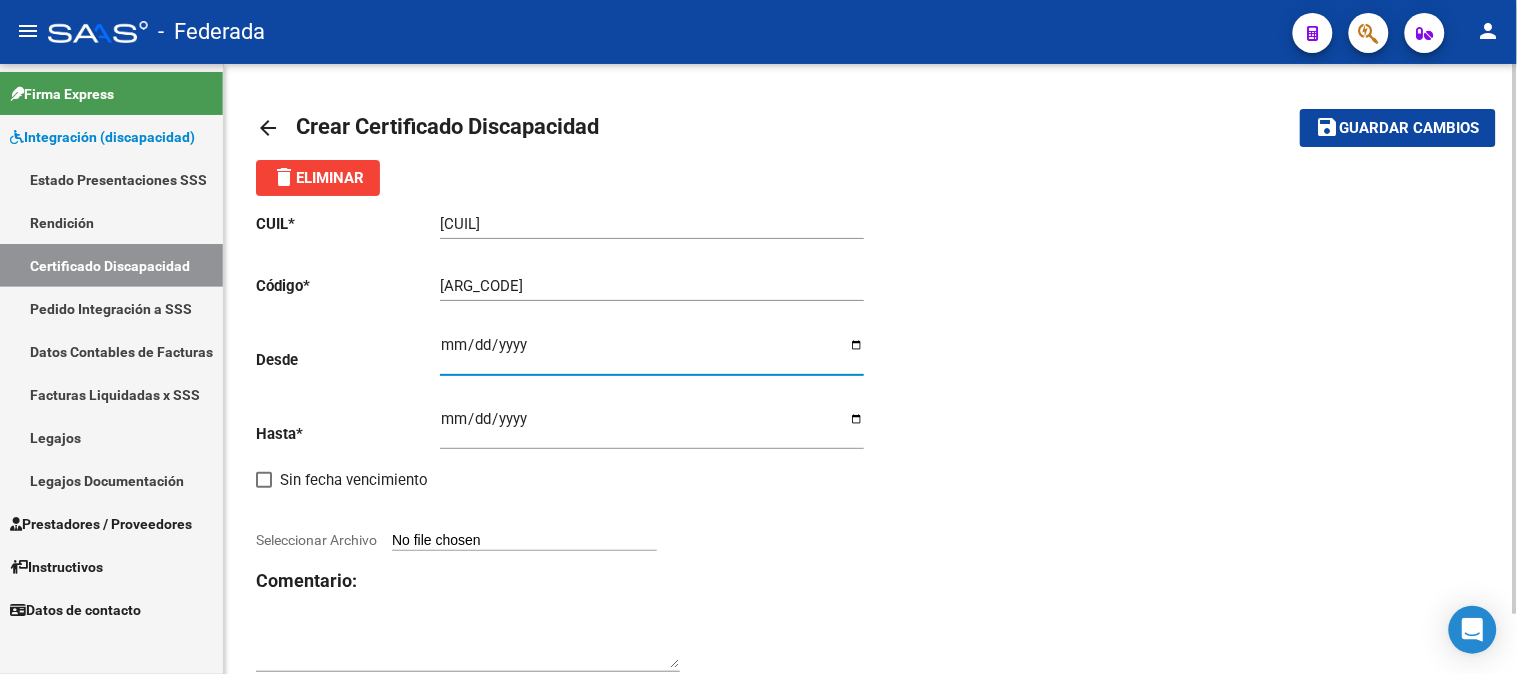 type on "[DATE]" 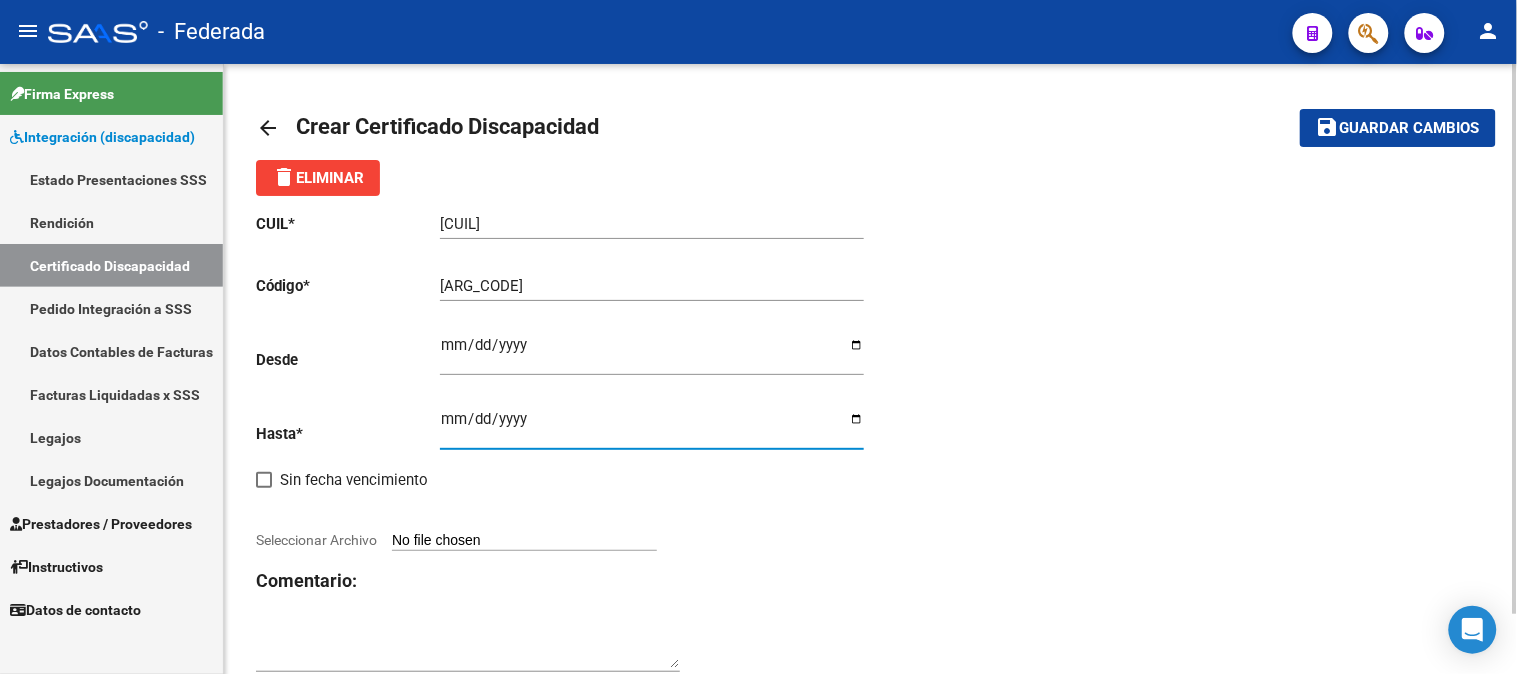 click on "Ingresar fec. Hasta" at bounding box center [652, 427] 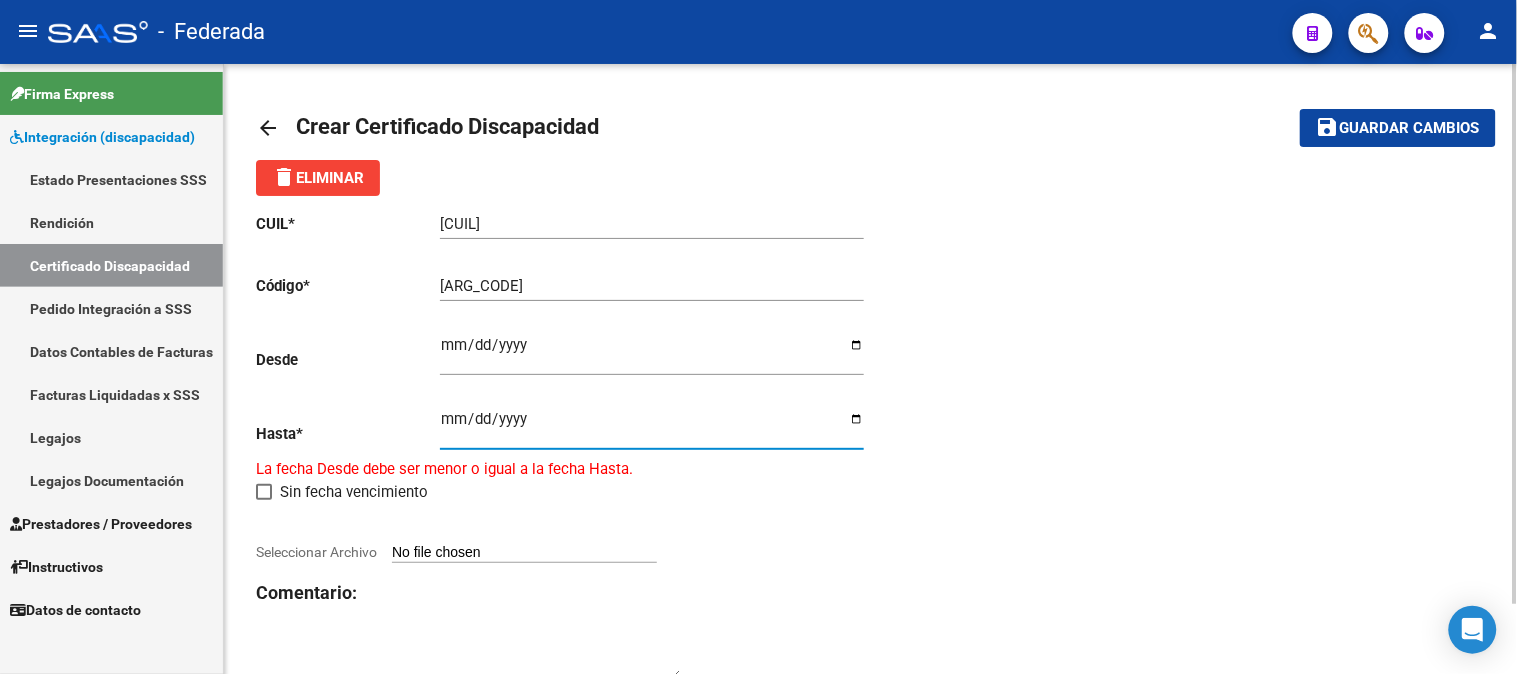 type on "2025-07-22" 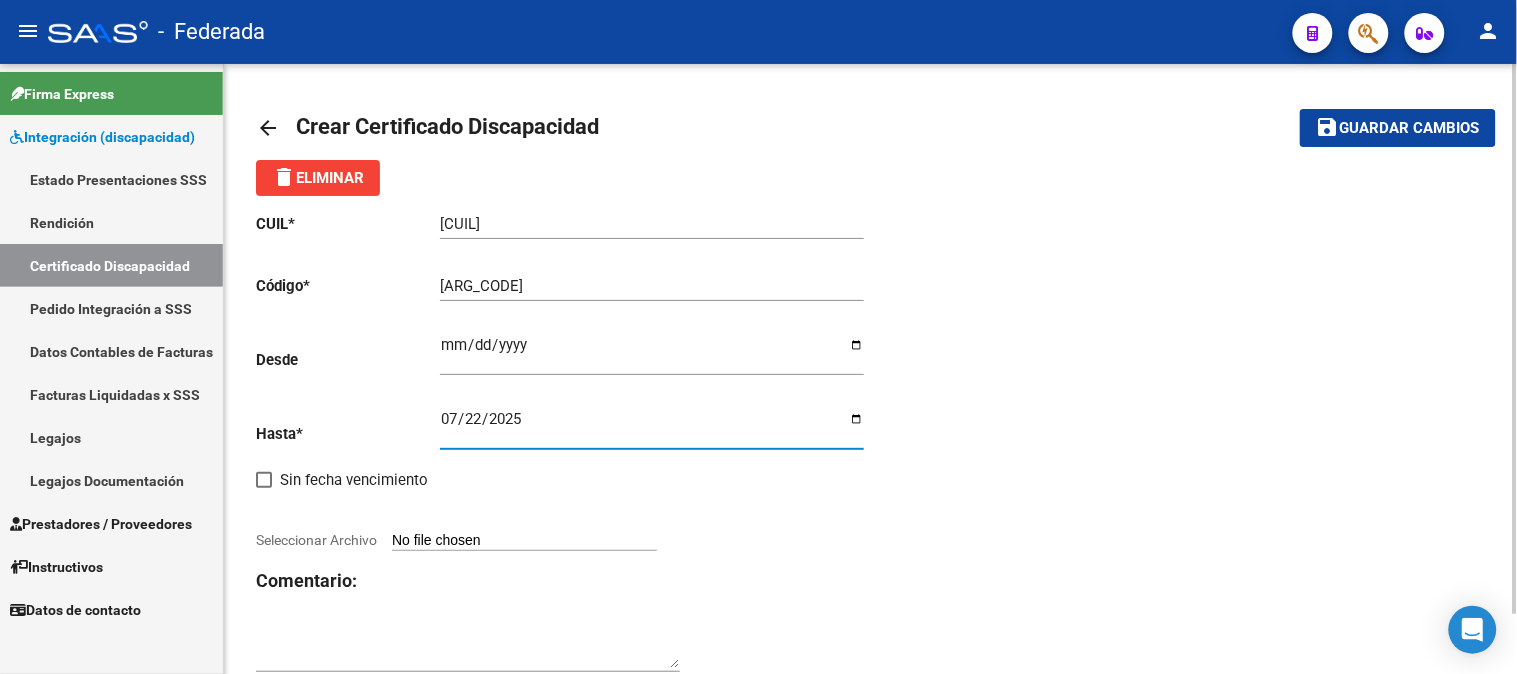 click on "CUIL  *   [CUIL] Ingresar el CUIL  Código  *   [ARG_CODE] Ingresar el Codigo  Desde    [DATE] Ingresar fec. Desde  Hasta  *   [DATE] Ingresar fec. Hasta     Sin fecha vencimiento        Seleccionar Archivo Comentario:" 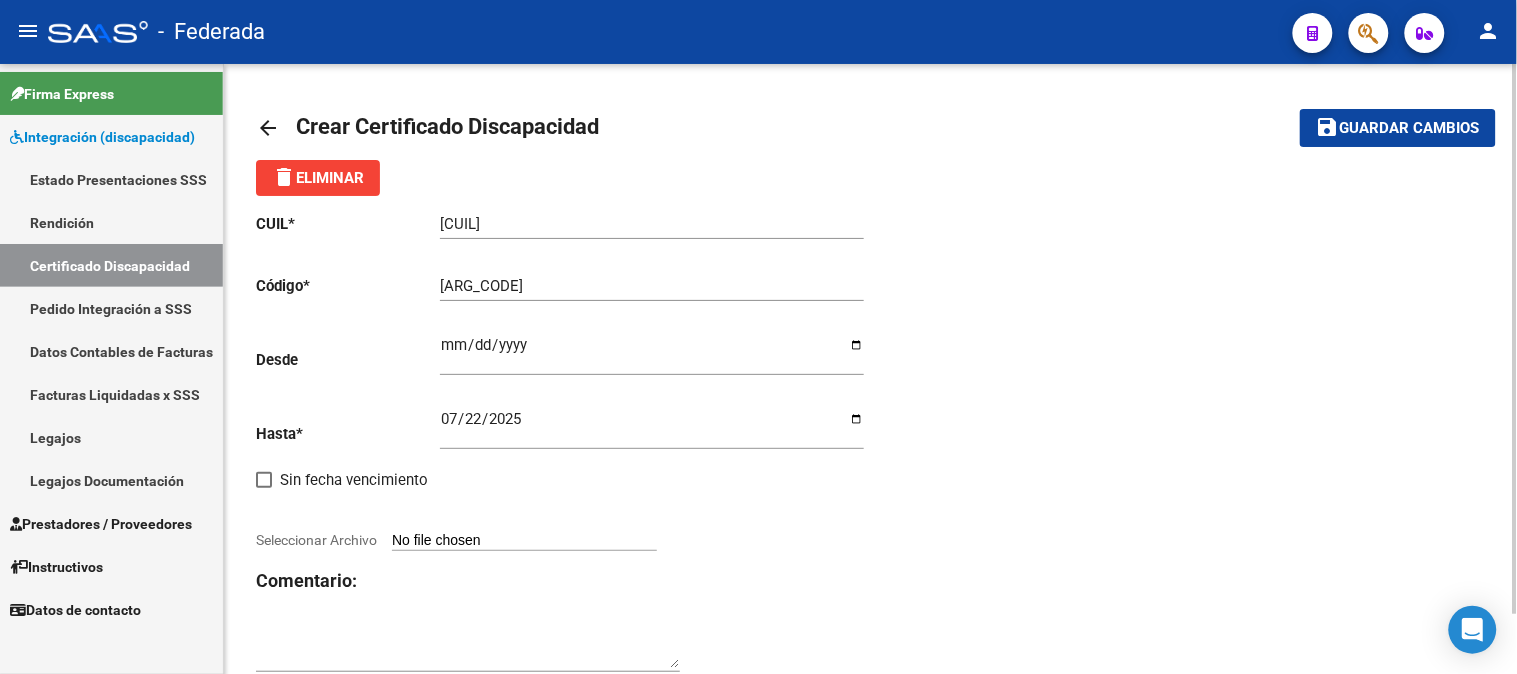 click on "Seleccionar Archivo" at bounding box center (524, 541) 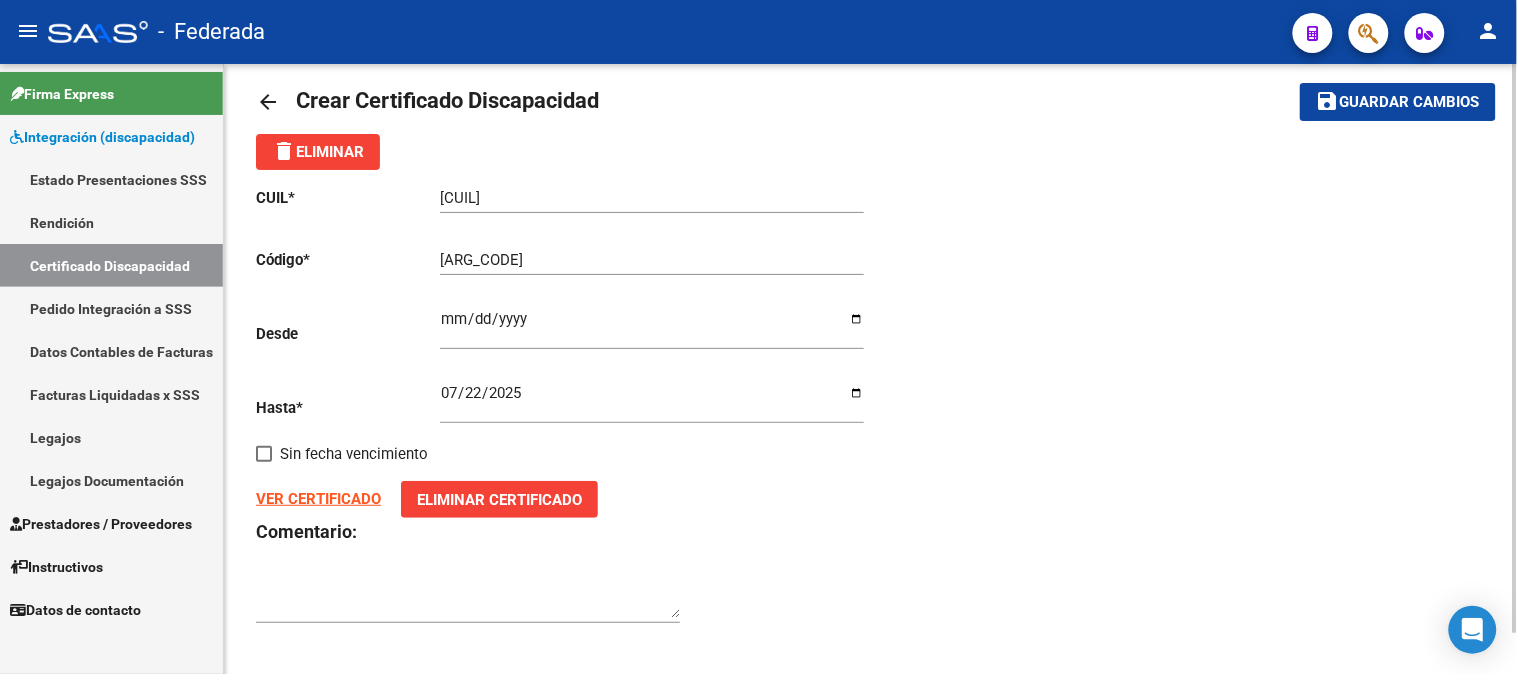 scroll, scrollTop: 43, scrollLeft: 0, axis: vertical 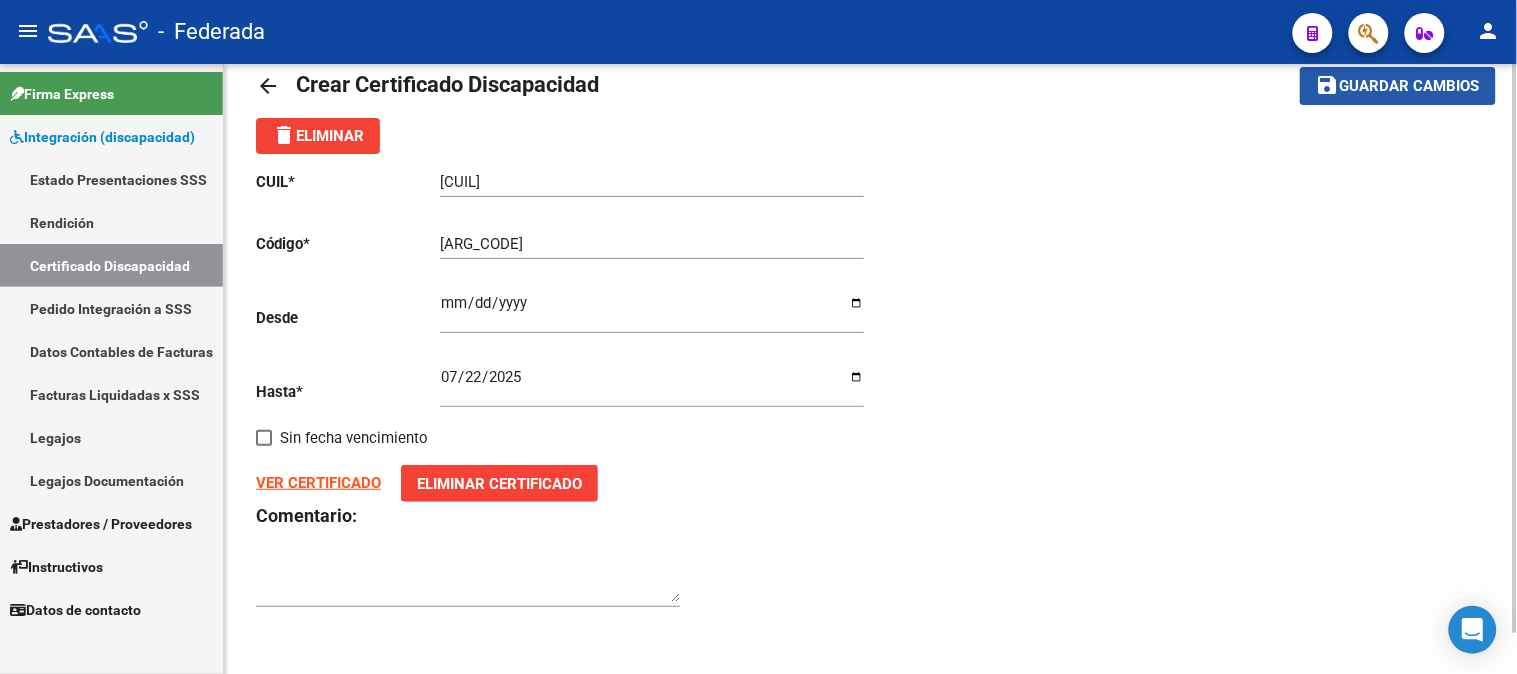 click on "save Guardar cambios" 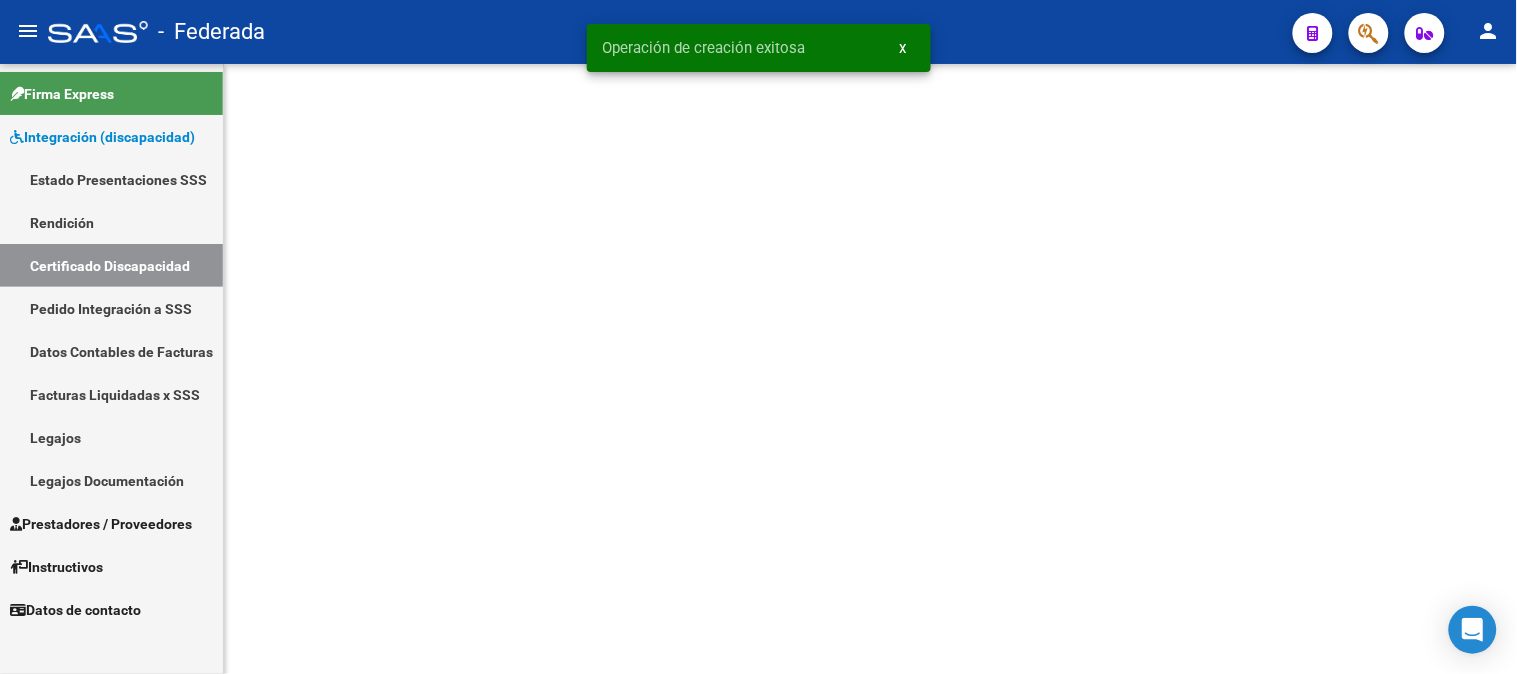 scroll, scrollTop: 0, scrollLeft: 0, axis: both 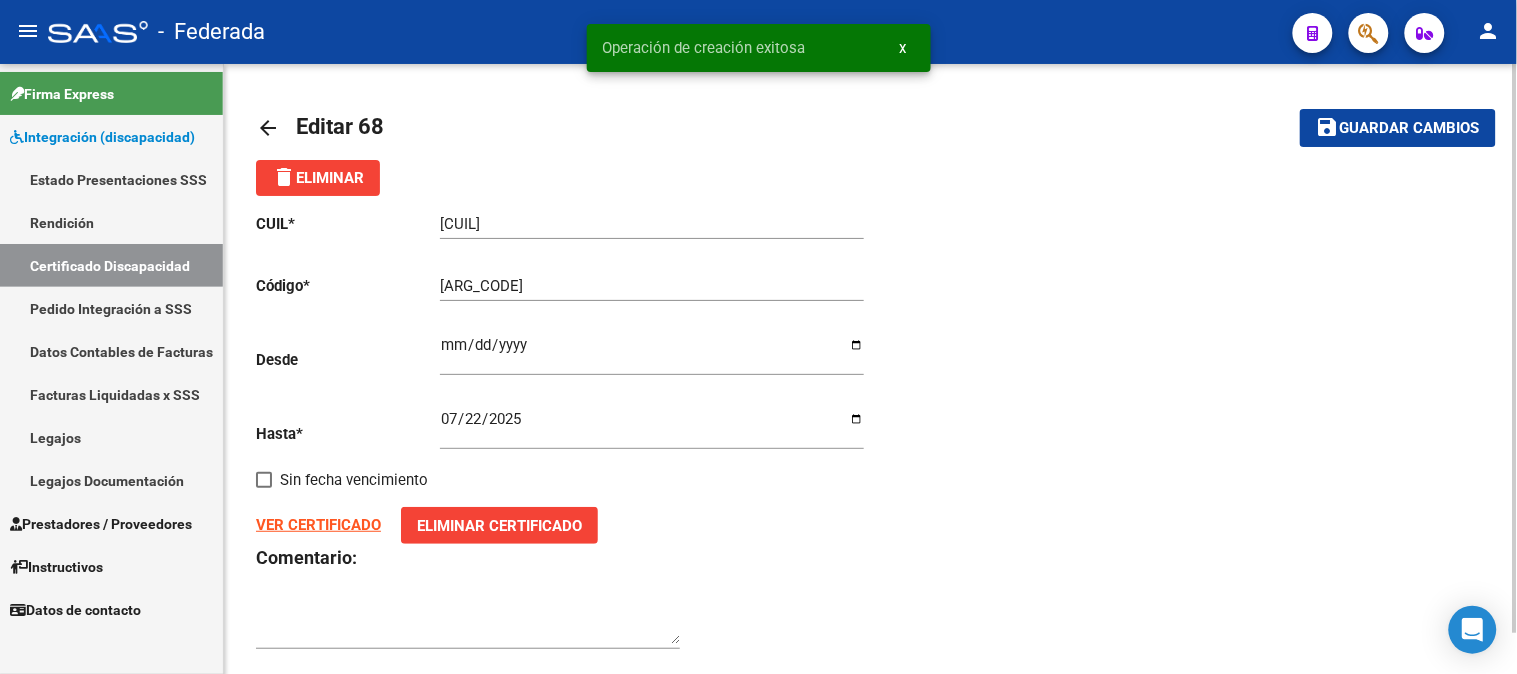 click on "Certificado Discapacidad" at bounding box center (111, 265) 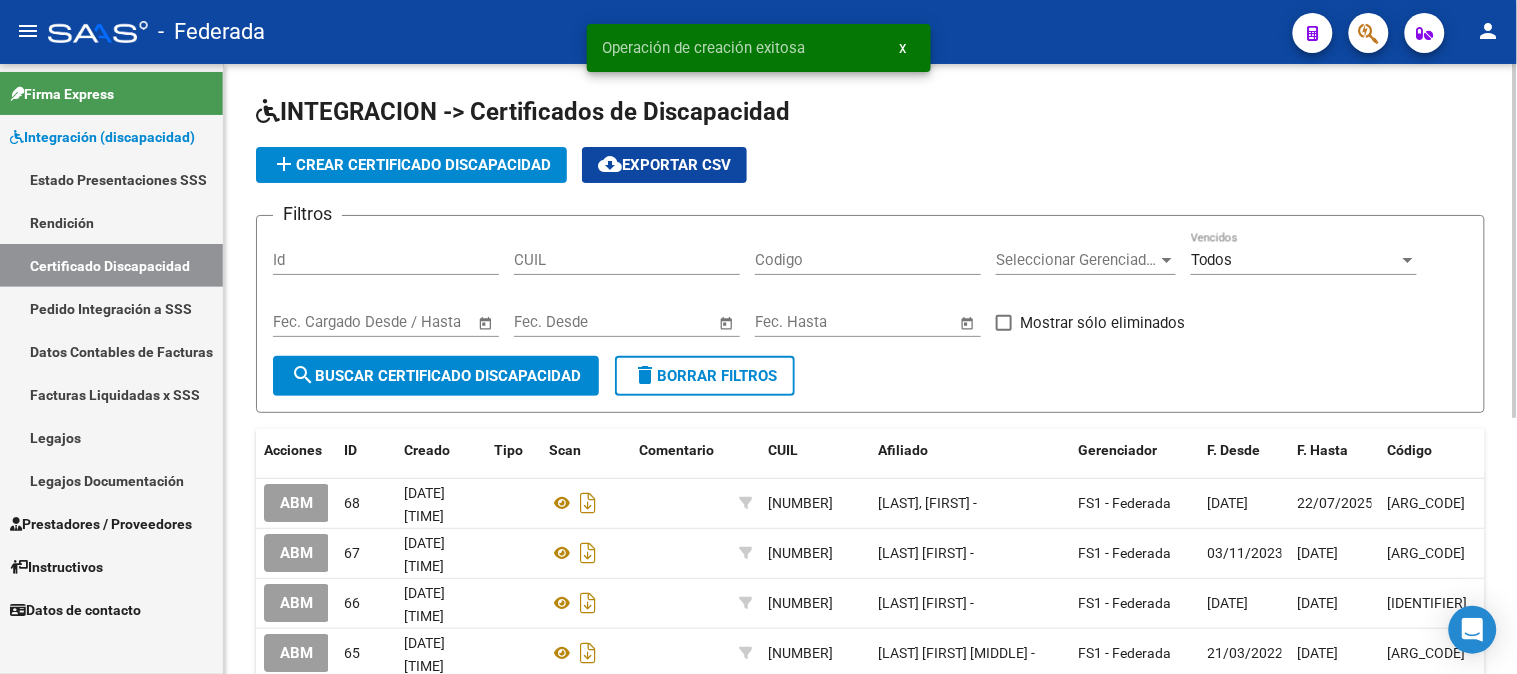 scroll, scrollTop: 222, scrollLeft: 0, axis: vertical 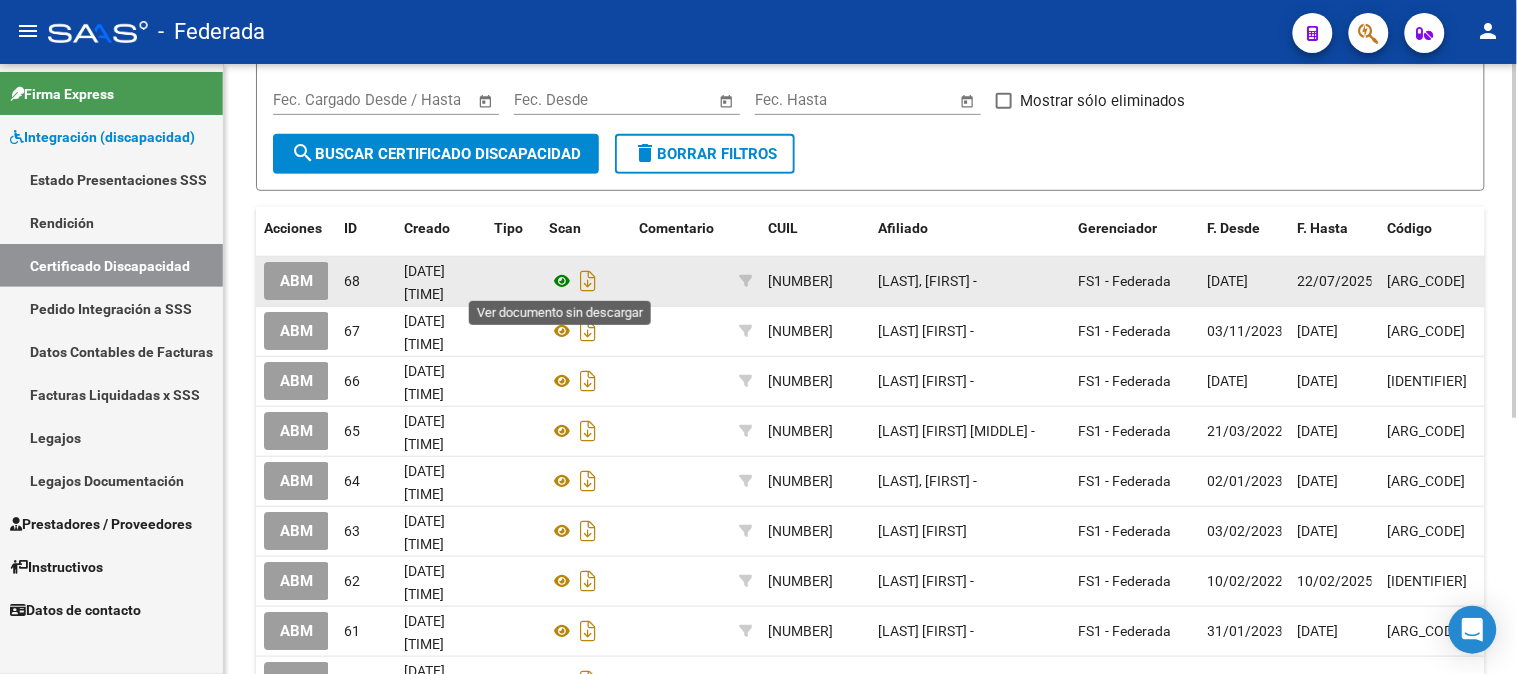 click 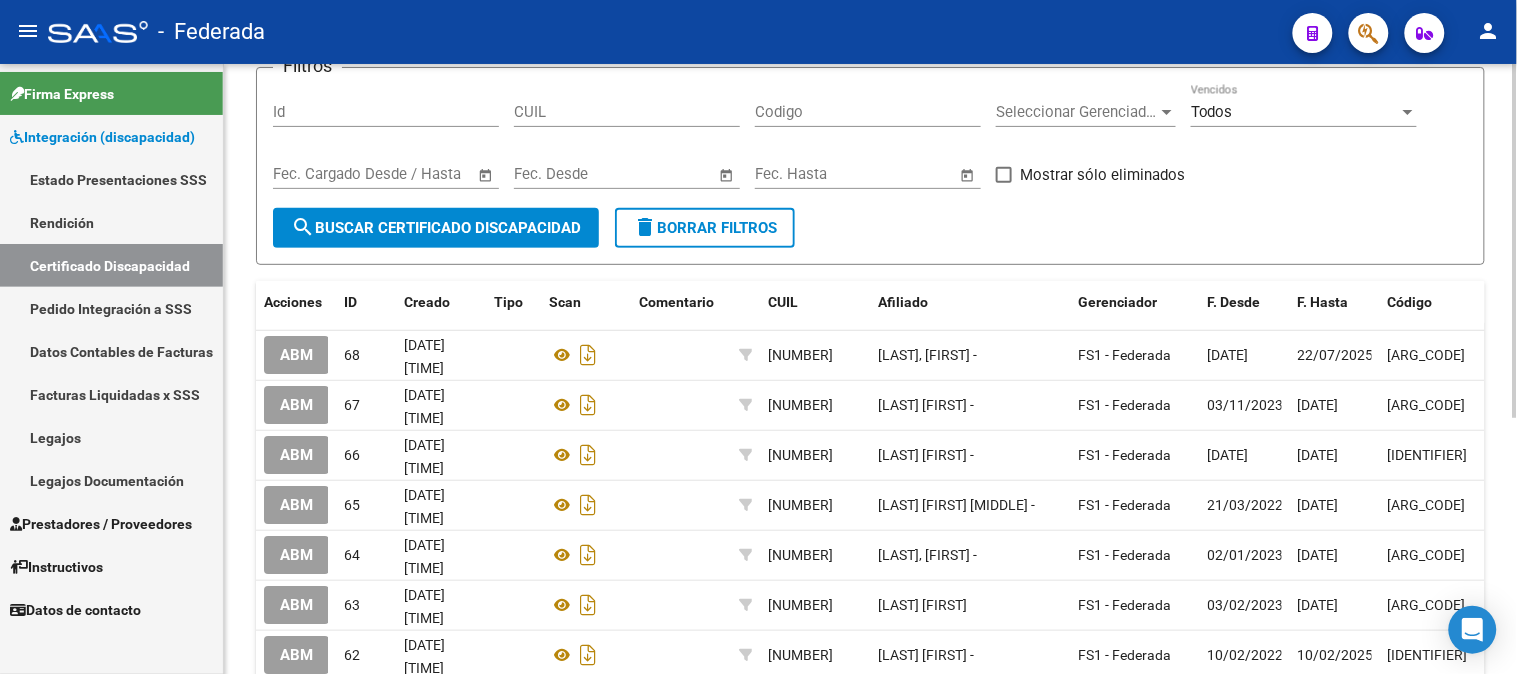 scroll, scrollTop: 0, scrollLeft: 0, axis: both 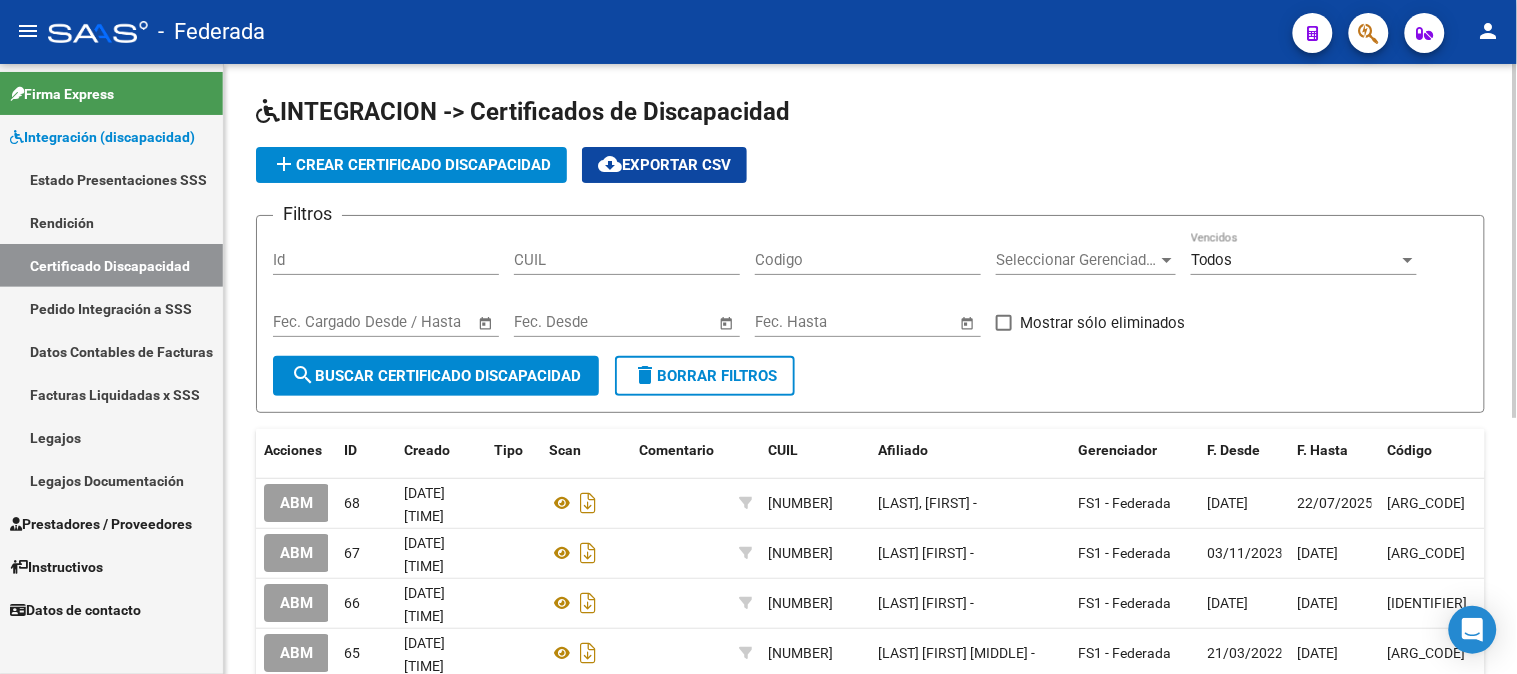 click on "add  Crear Certificado Discapacidad" 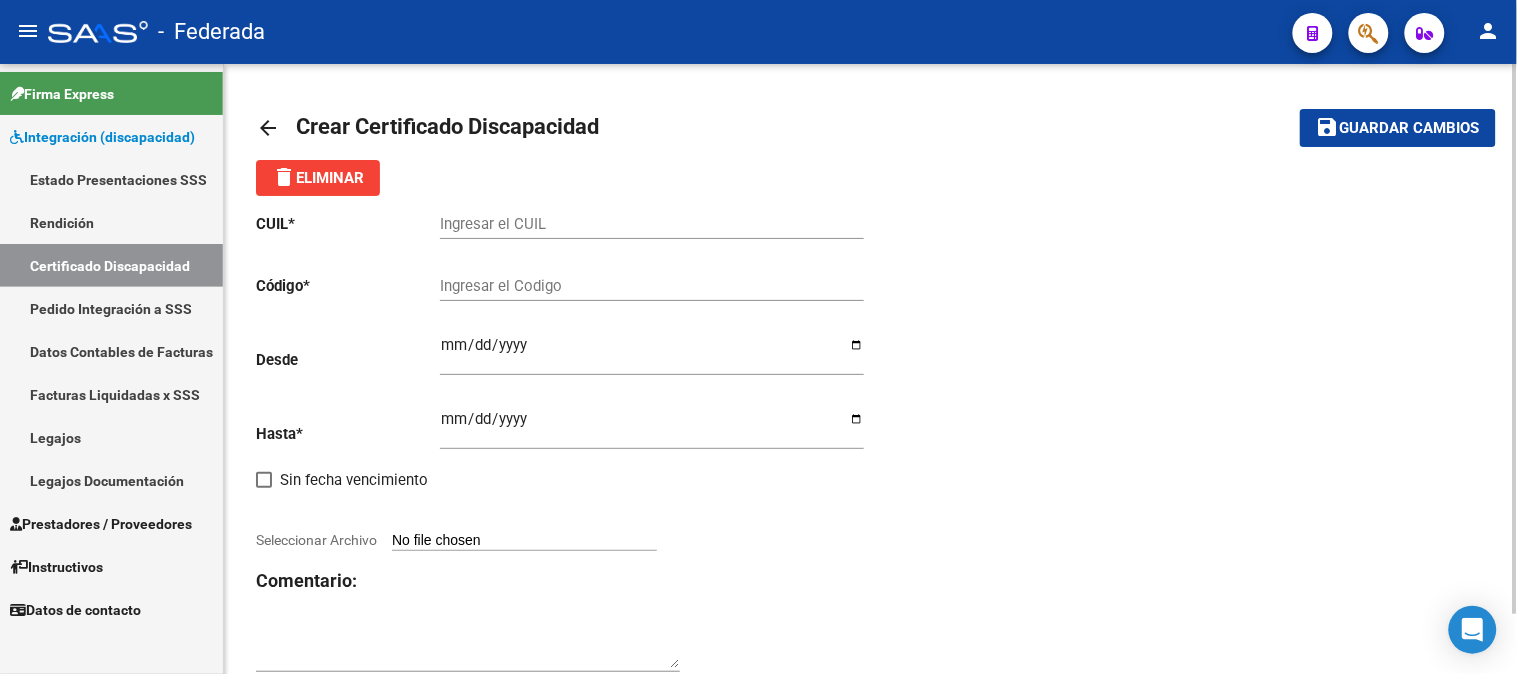 click on "Ingresar el CUIL" at bounding box center (652, 224) 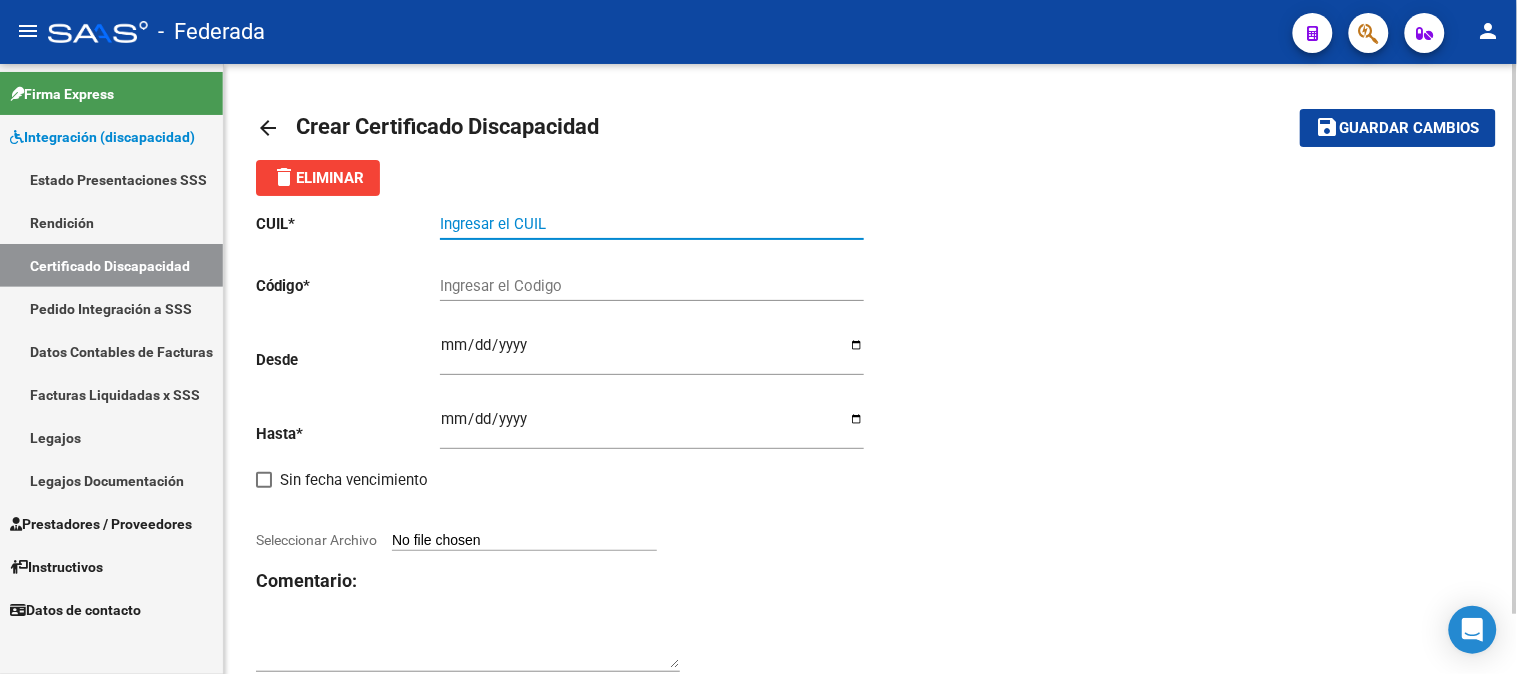 paste on "[CUIL]" 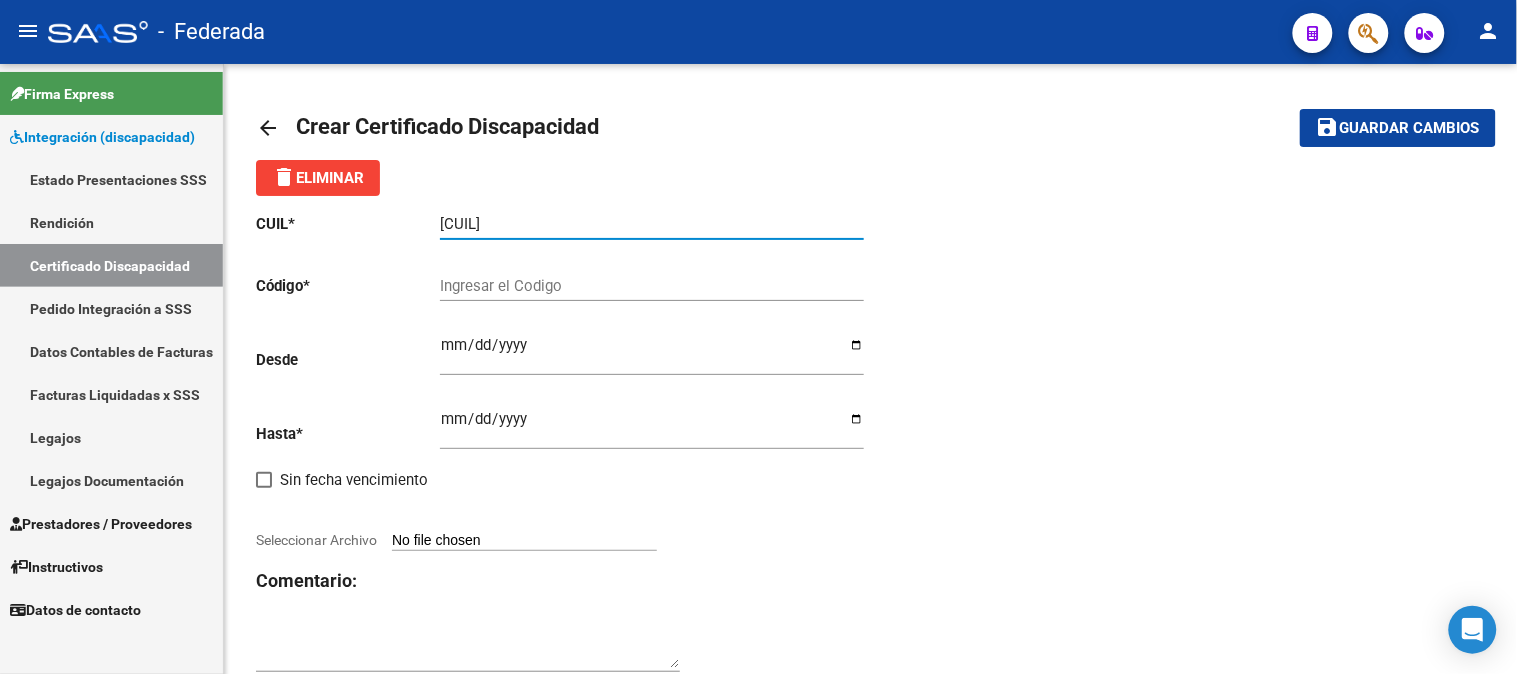 type on "[CUIL]" 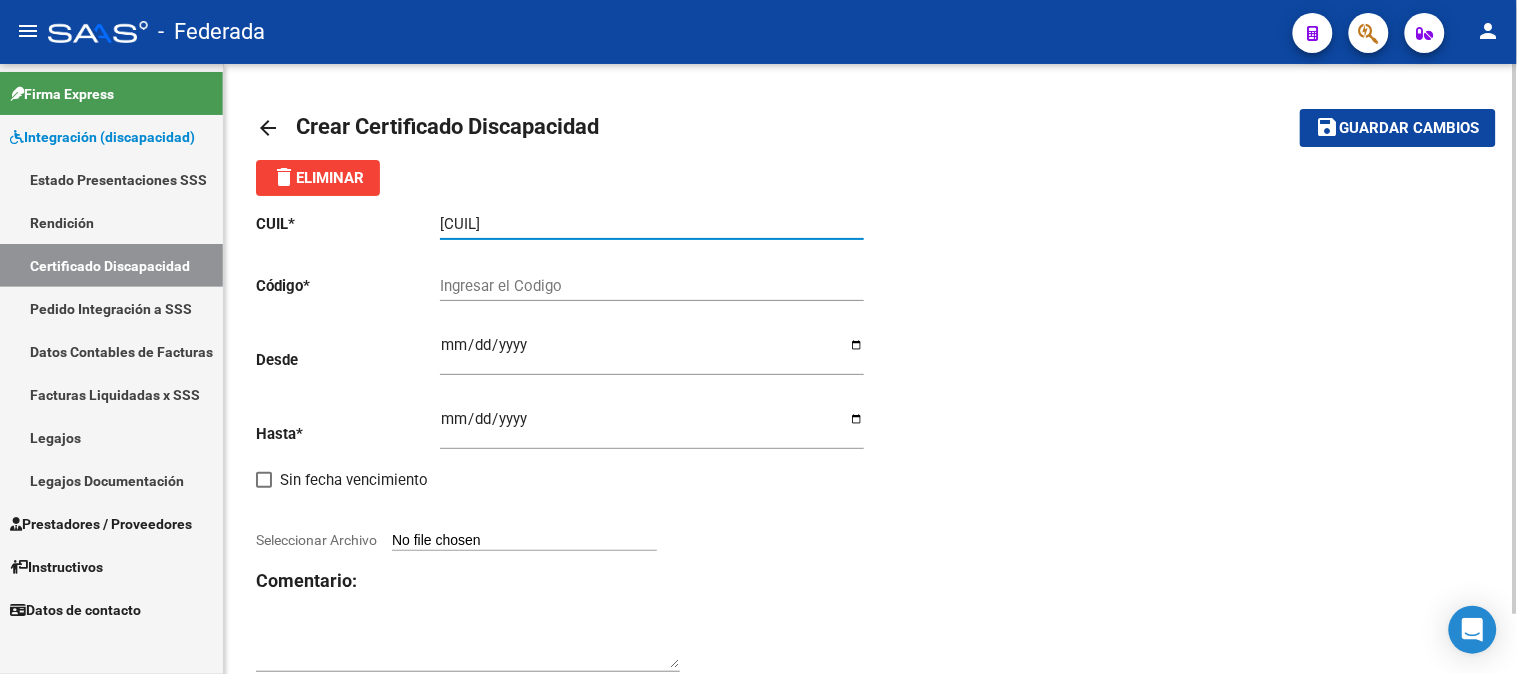 click on "Ingresar el Codigo" at bounding box center [652, 286] 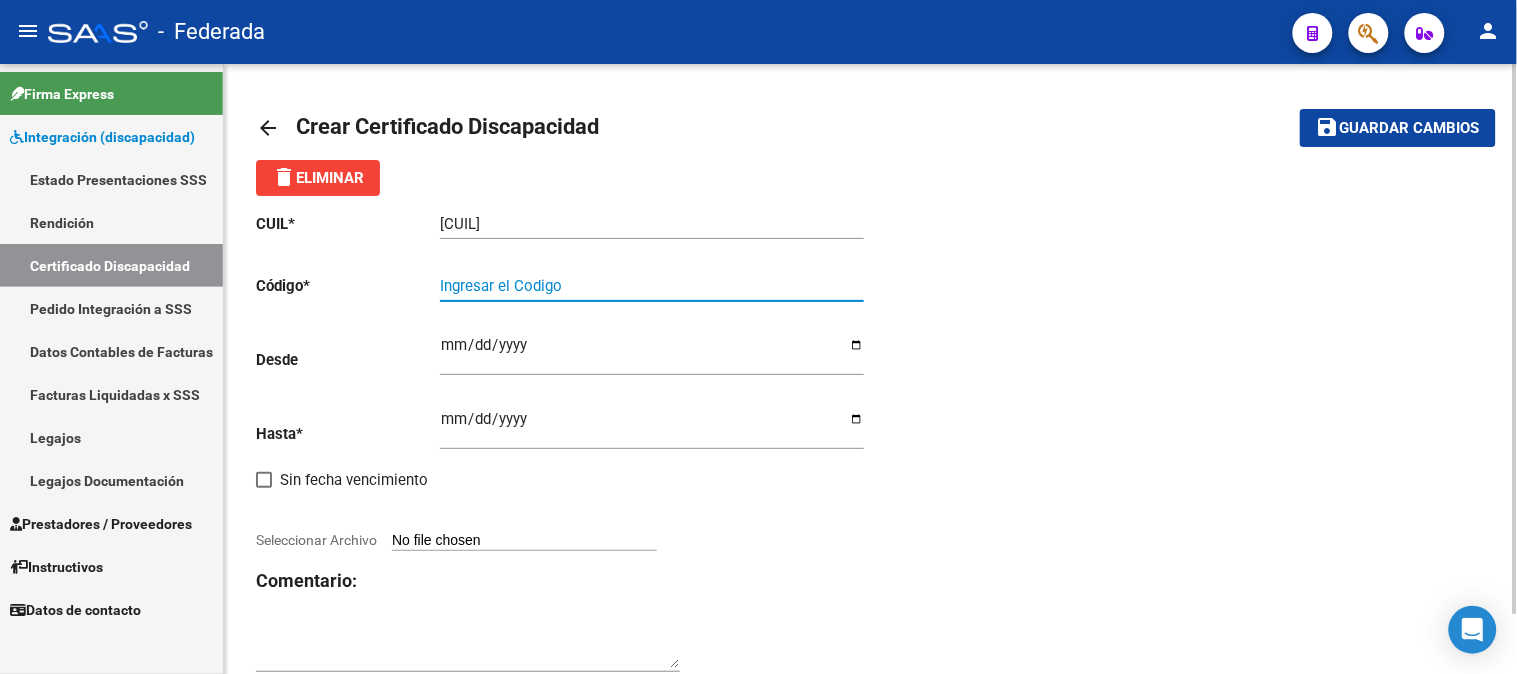 paste on "[IDENTIFIER]" 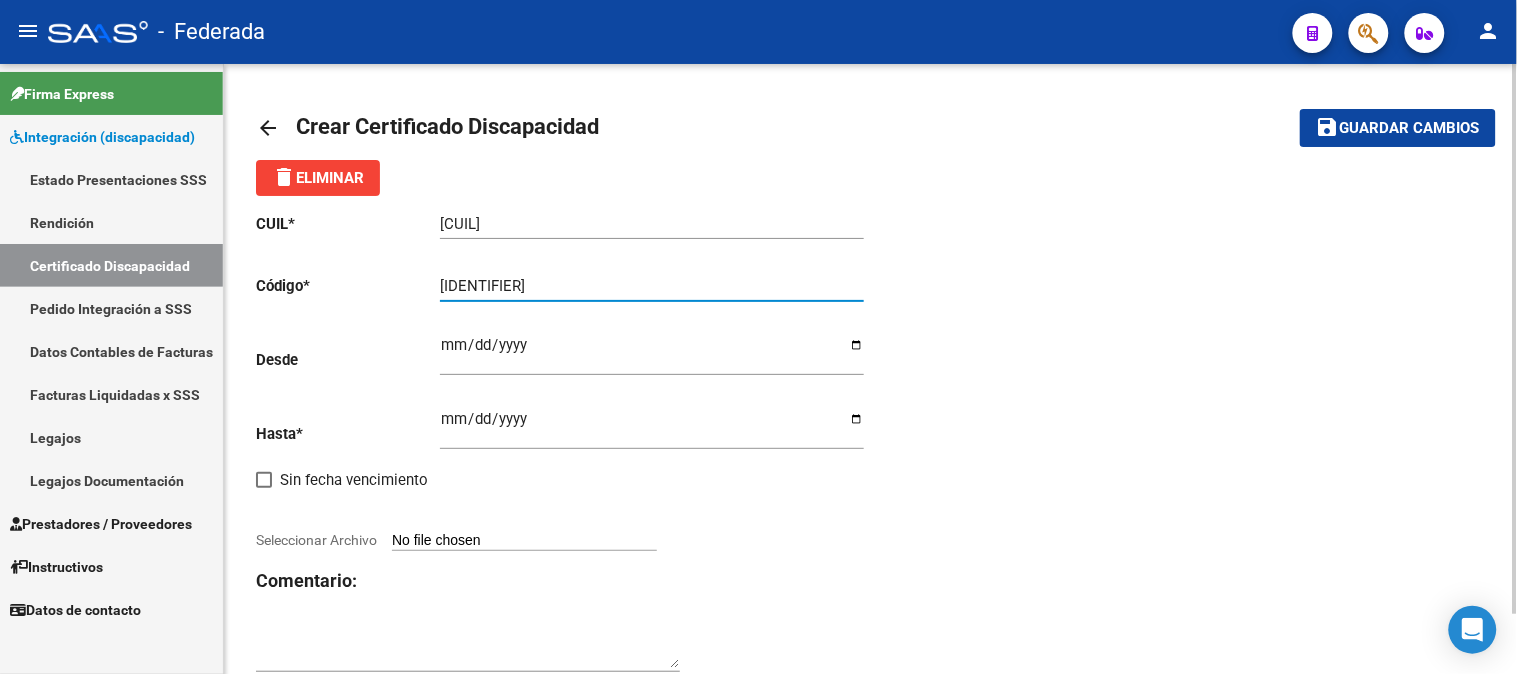 click on "[IDENTIFIER]" at bounding box center (652, 286) 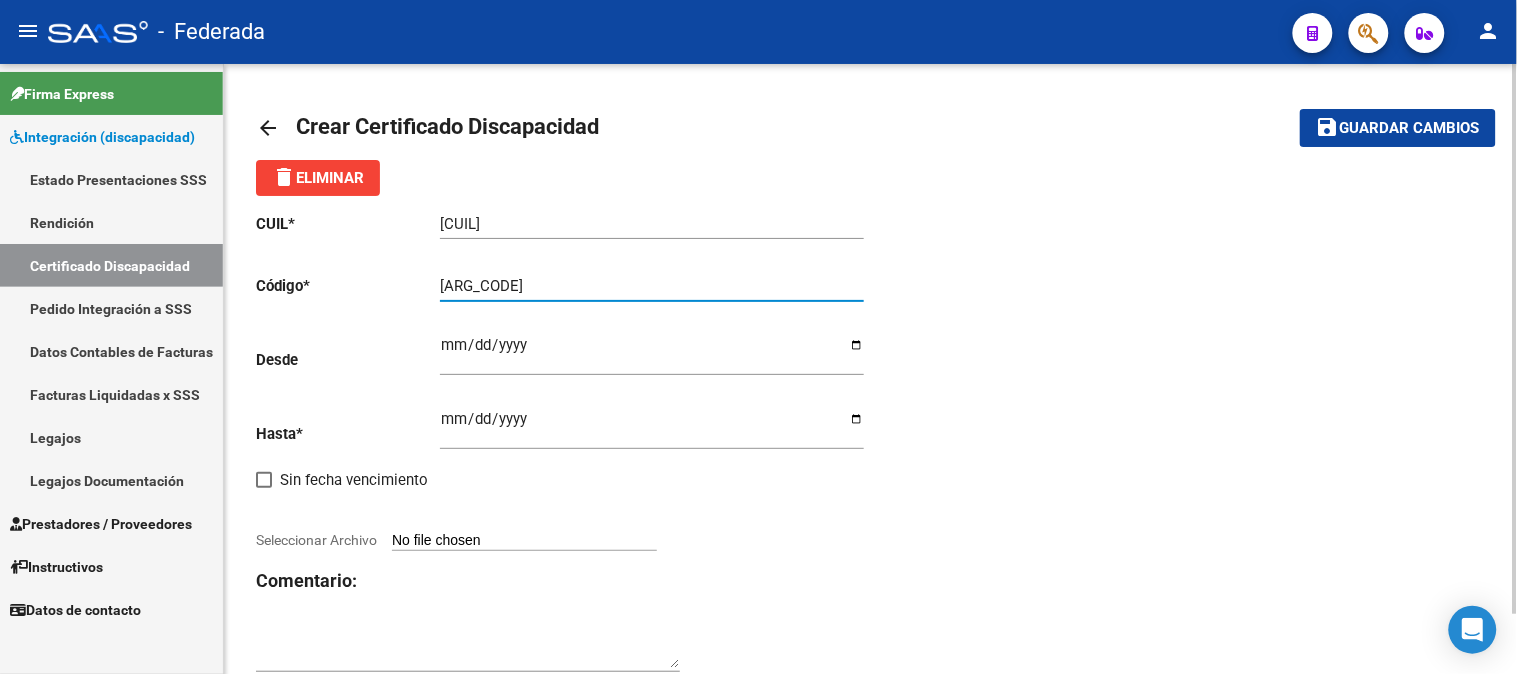 type on "[ARG_CODE]" 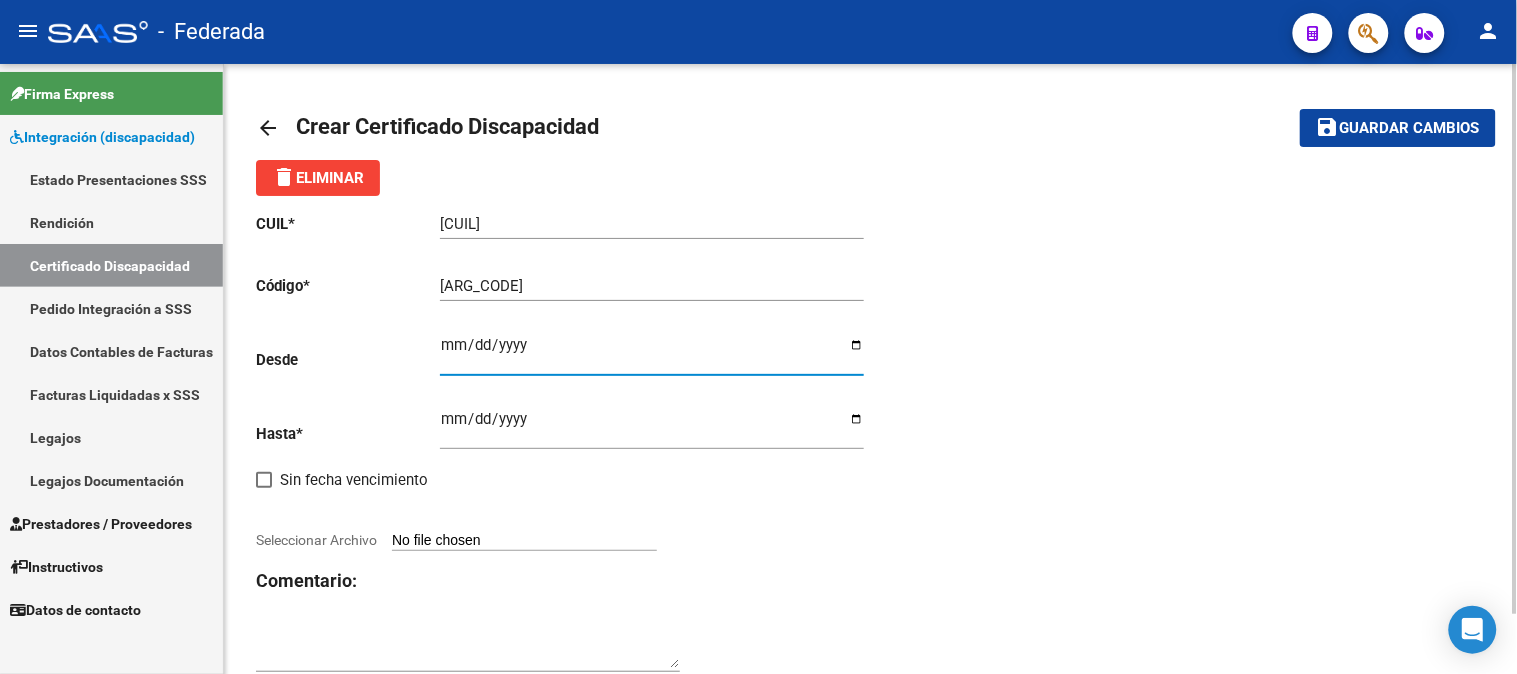 type on "[DATE]" 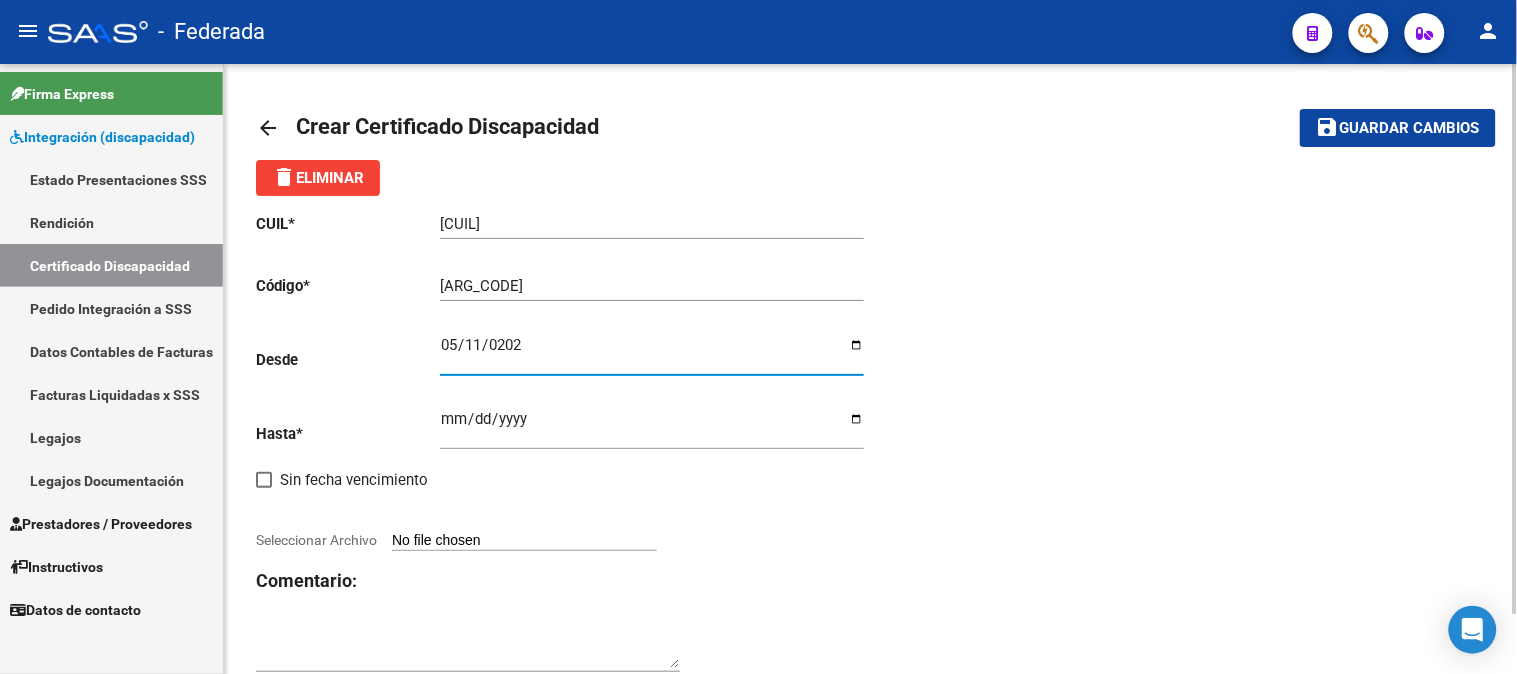 type on "[DATE]" 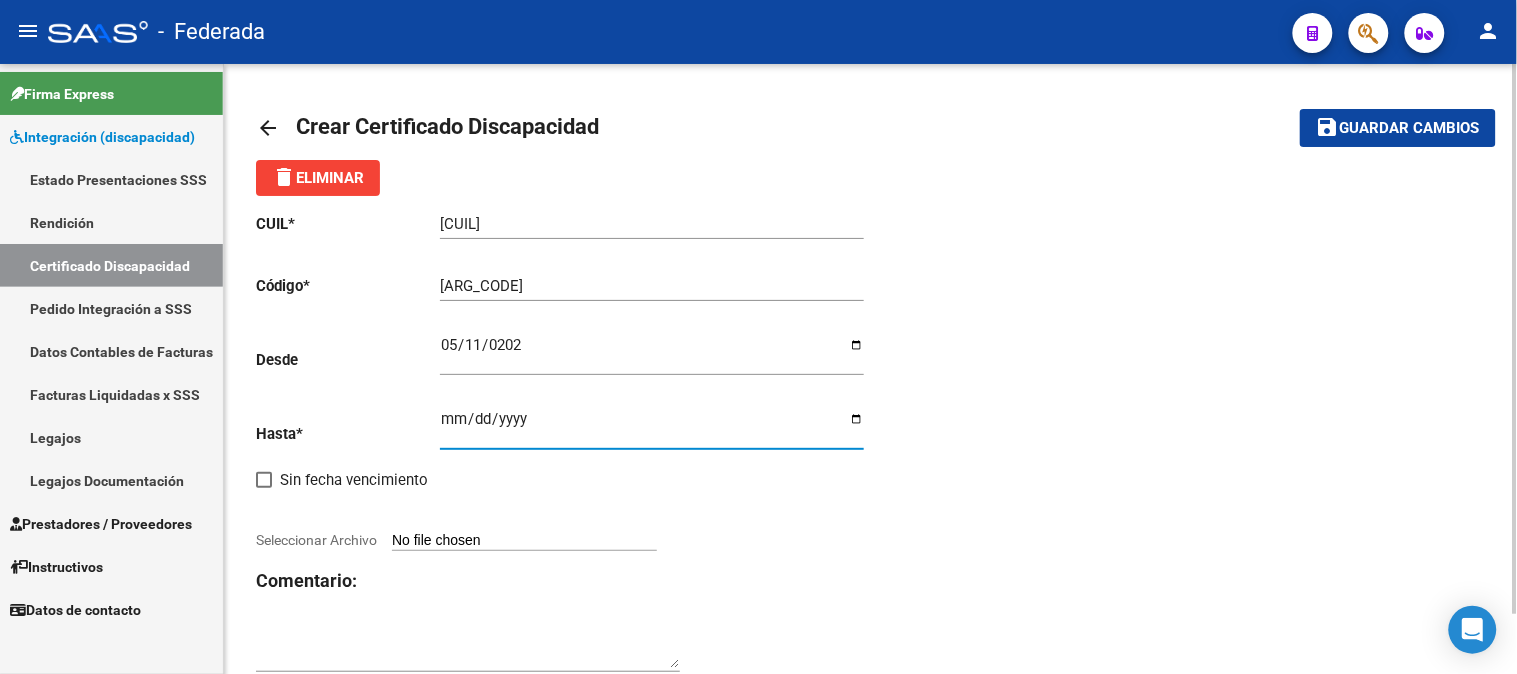 click on "Ingresar fec. Hasta" at bounding box center [652, 427] 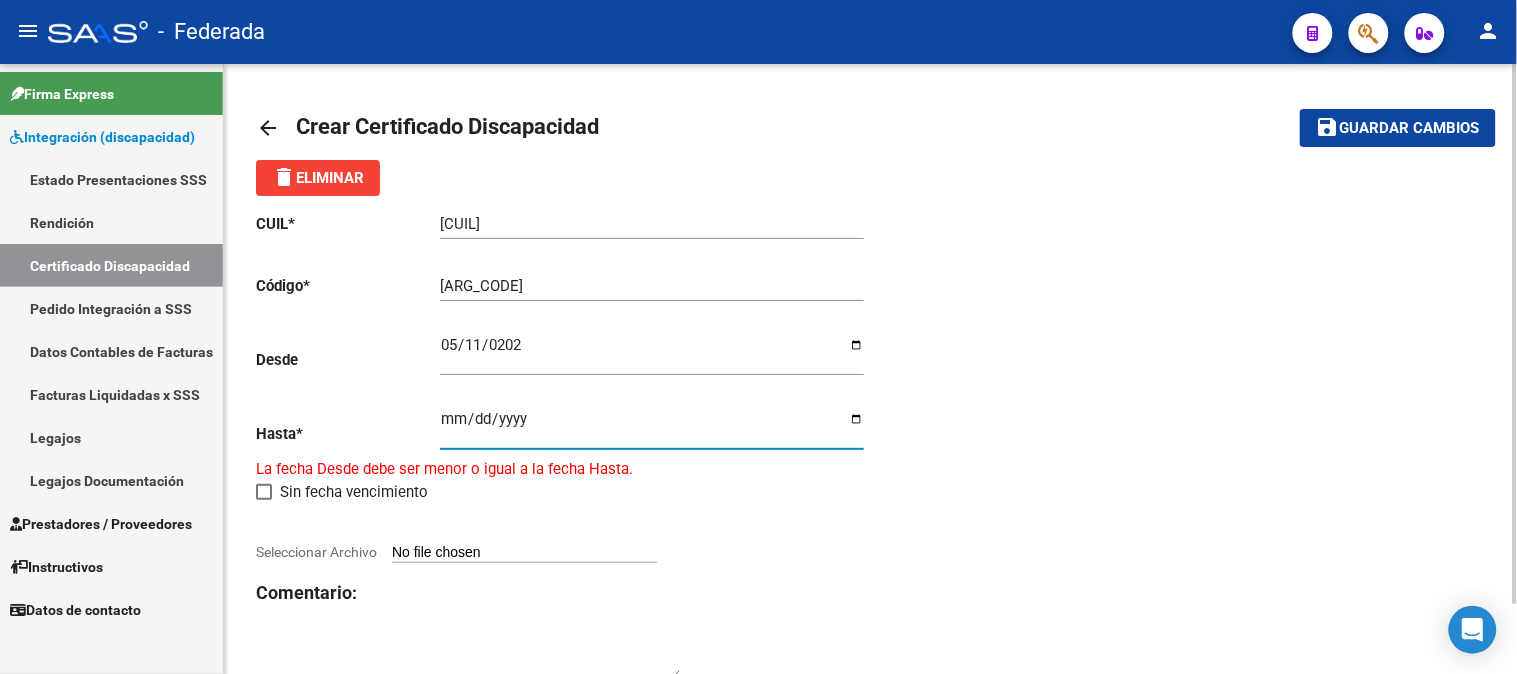 type on "[DATE]" 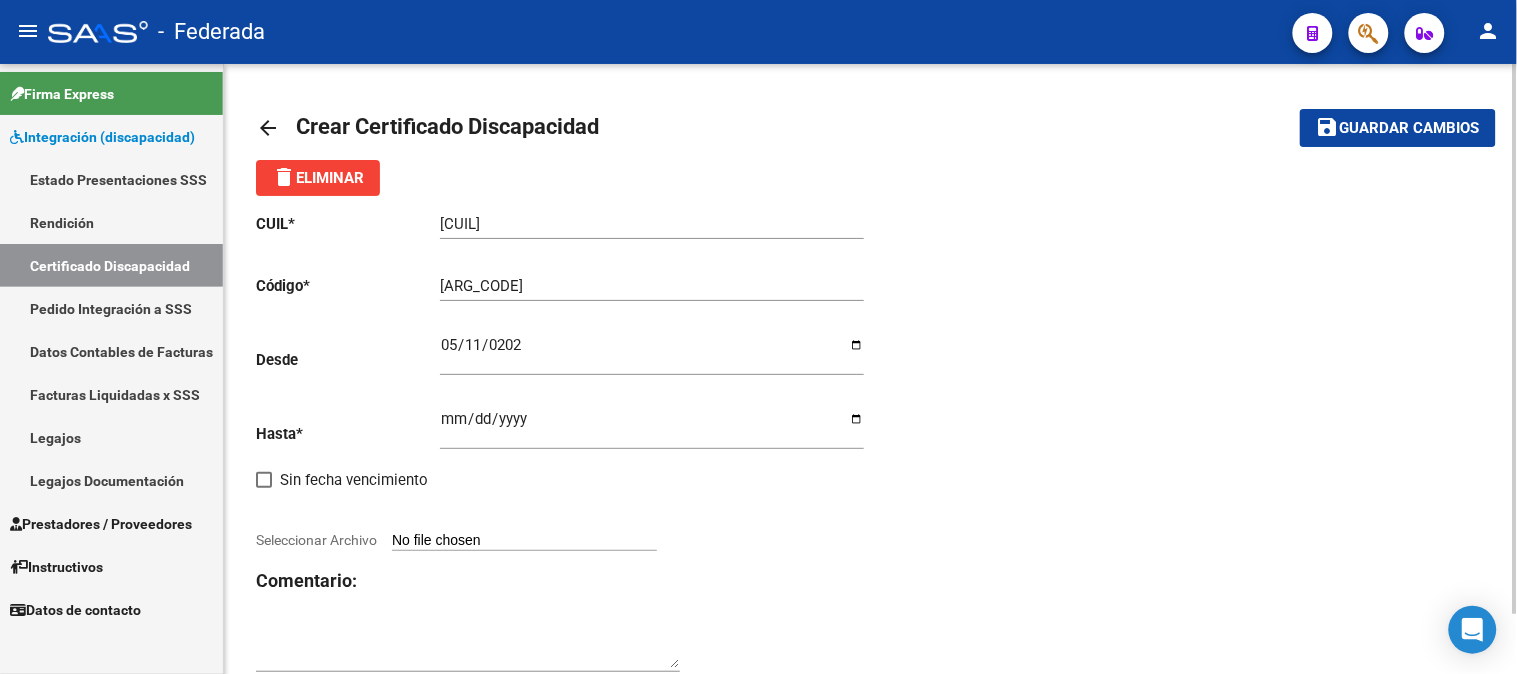 click on "CUIL  *   [CUIL] Ingresar el CUIL  Código  *   [ARG_CODE] Ingresar el Codigo  Desde    [DATE] Ingresar fec. Desde  Hasta  *   [DATE] Ingresar fec. Hasta     Sin fecha vencimiento        Seleccionar Archivo Comentario:" 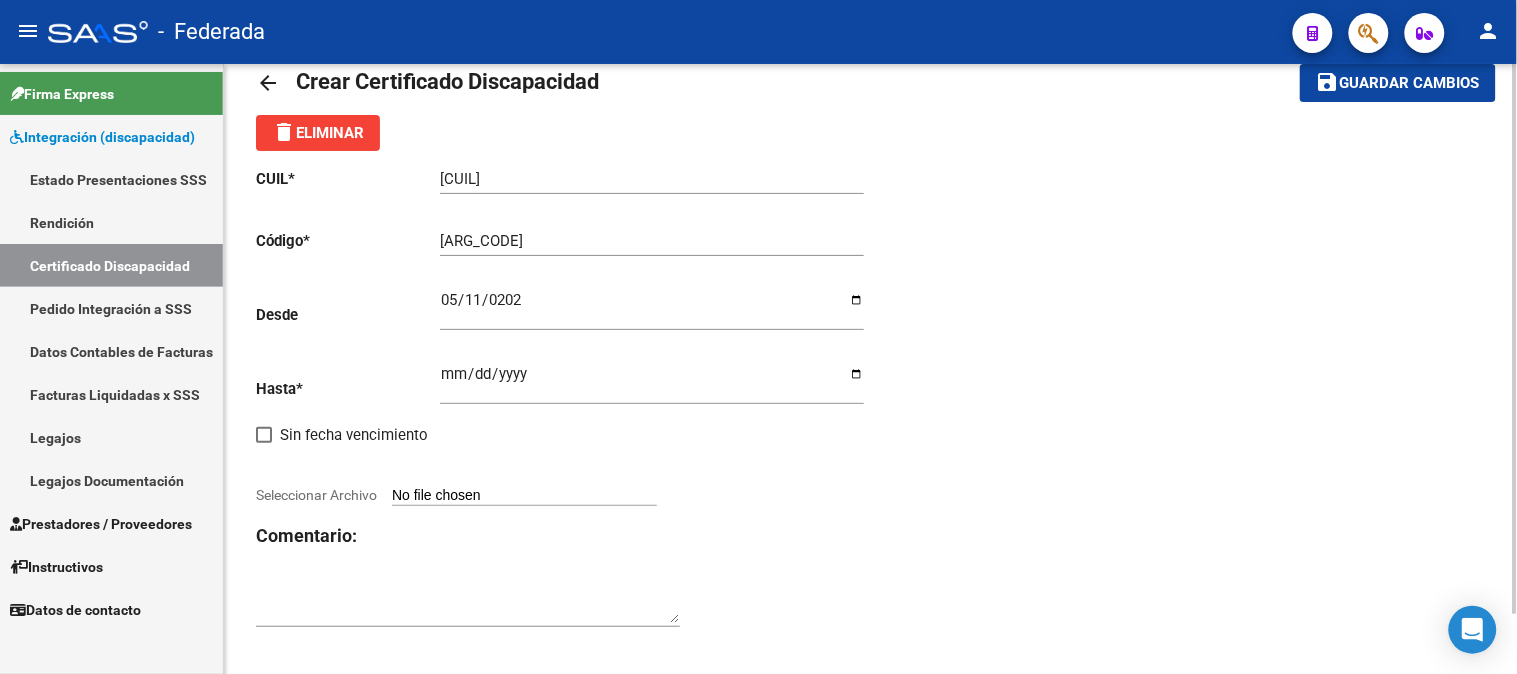 scroll, scrollTop: 66, scrollLeft: 0, axis: vertical 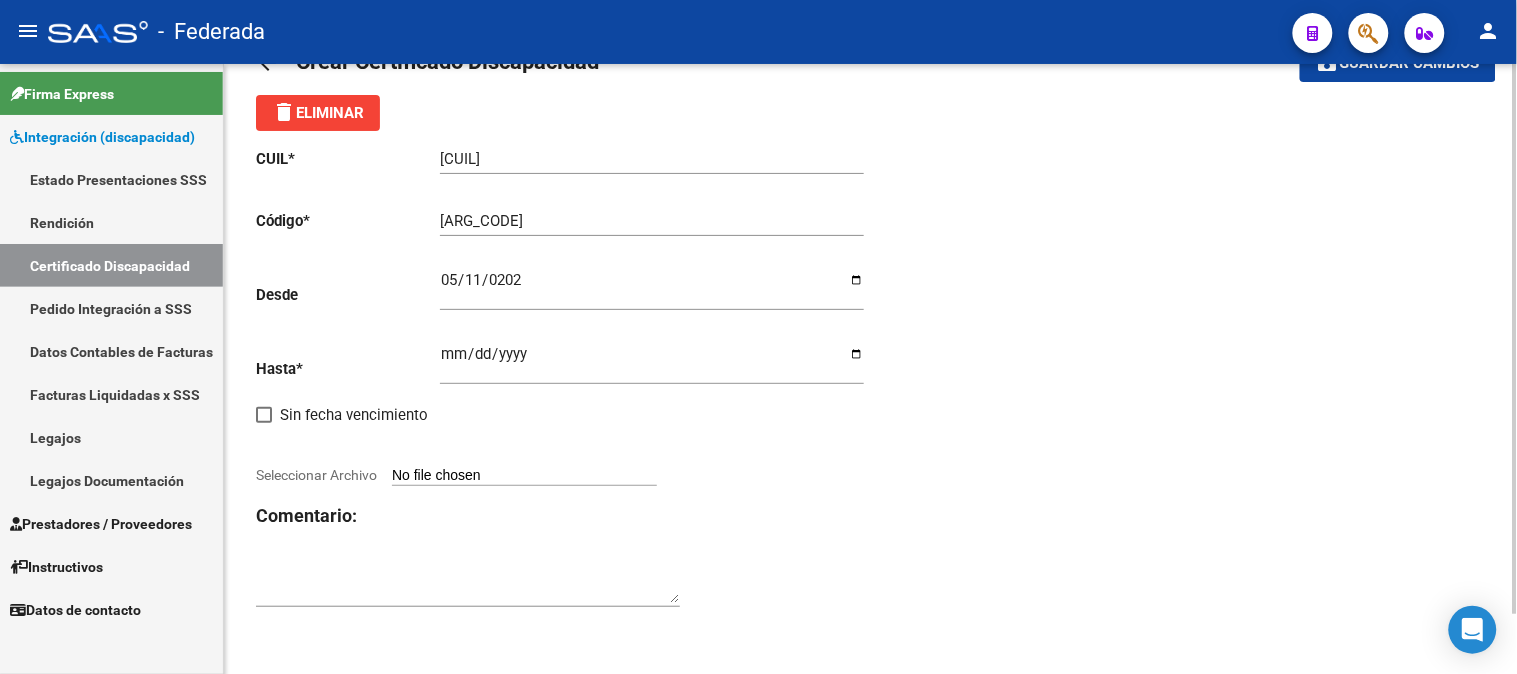 click on "CUIL  *   [CUIL] Ingresar el CUIL  Código  *   [ARG_CODE] Ingresar el Codigo  Desde    [DATE] Ingresar fec. Desde  Hasta  *   [DATE] Ingresar fec. Hasta     Sin fecha vencimiento        Seleccionar Archivo Comentario:" 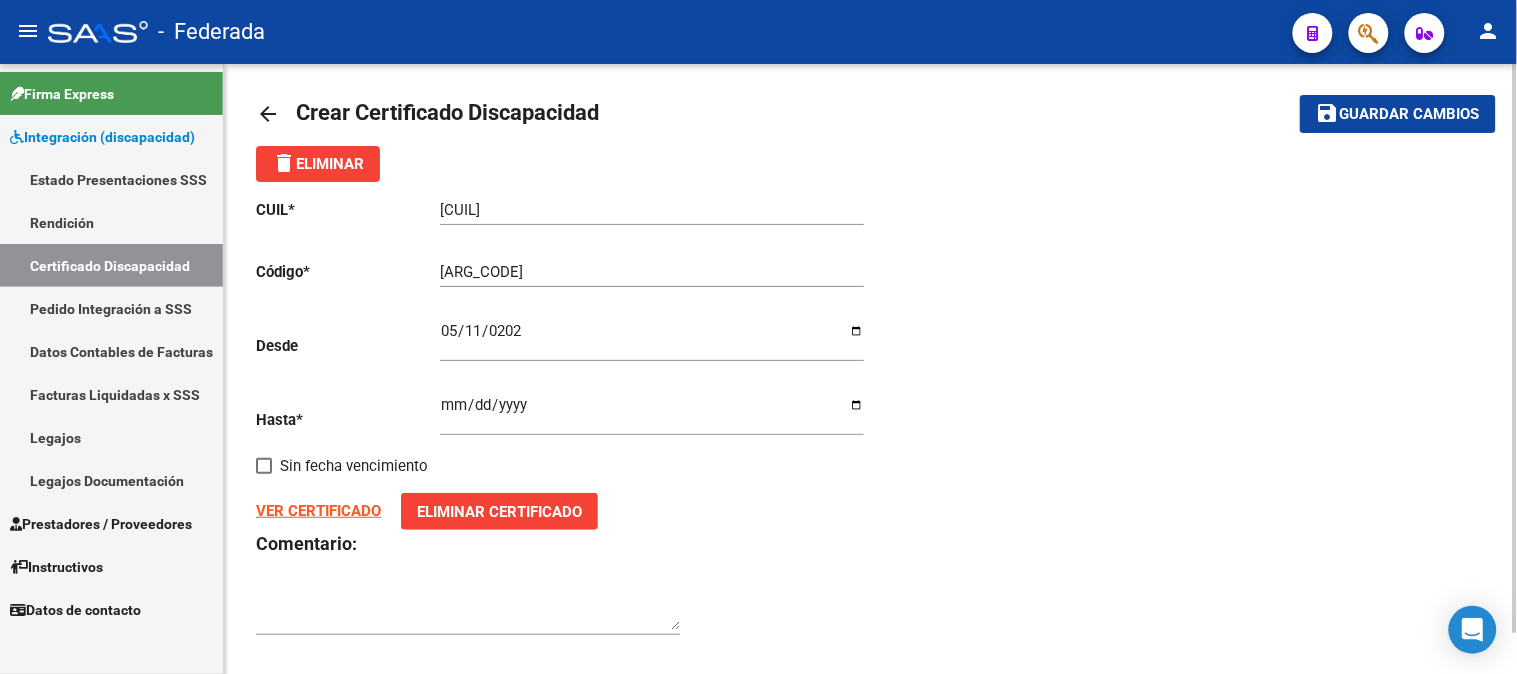 scroll, scrollTop: 0, scrollLeft: 0, axis: both 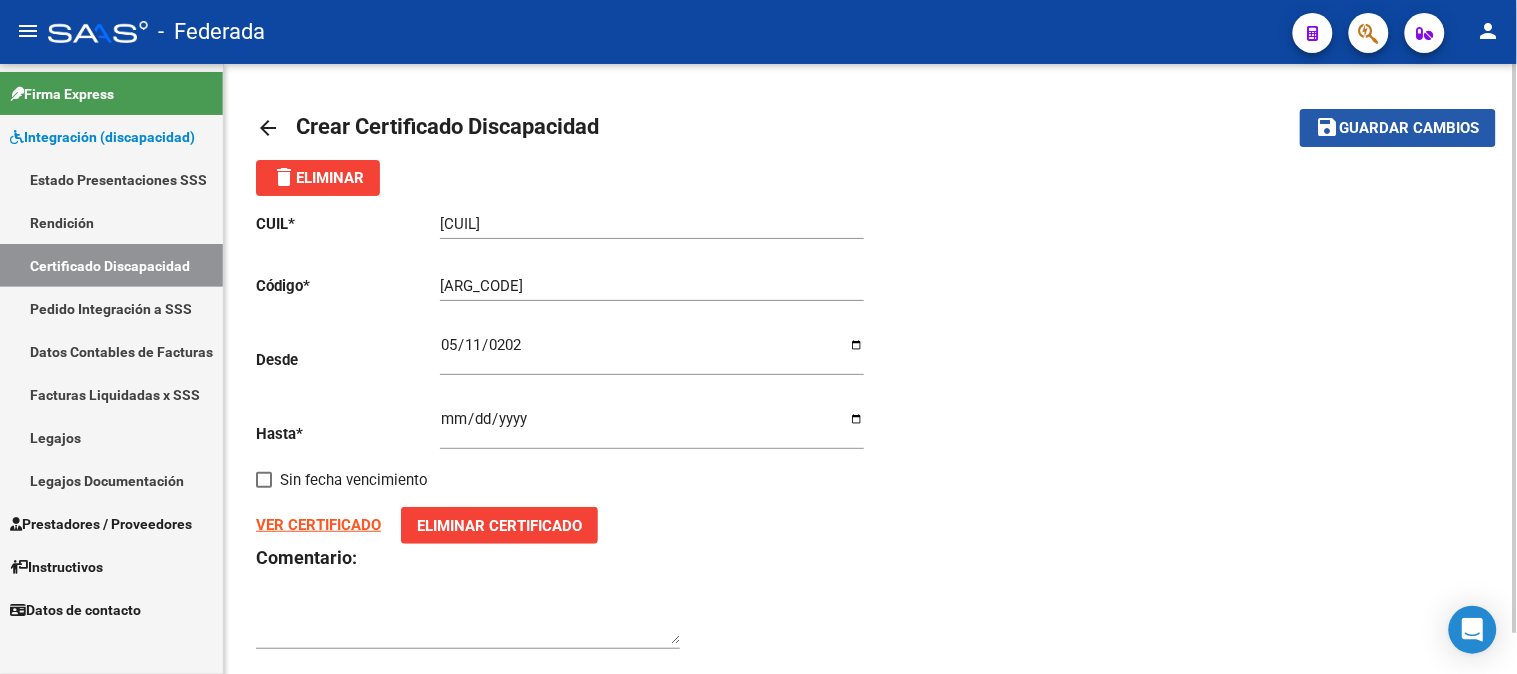 click on "Guardar cambios" 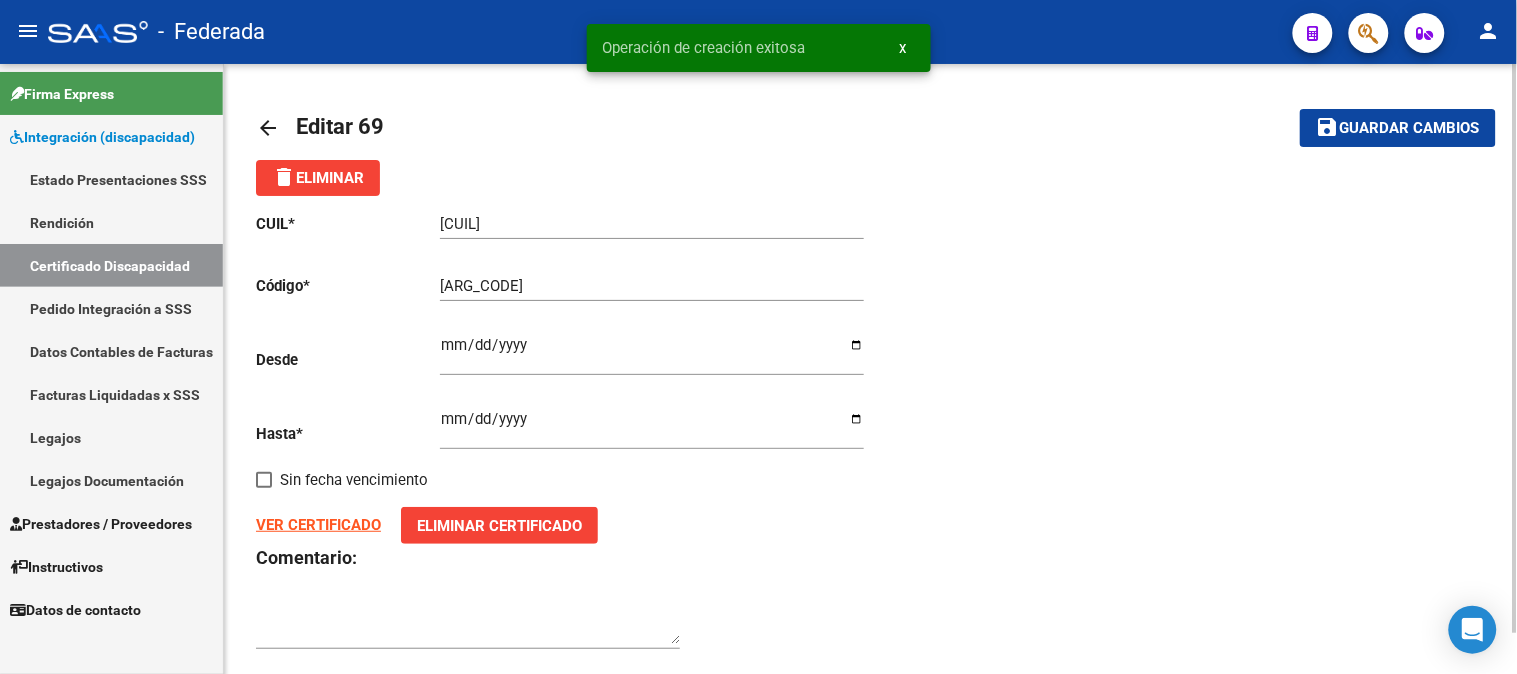 click on "x" at bounding box center (903, 48) 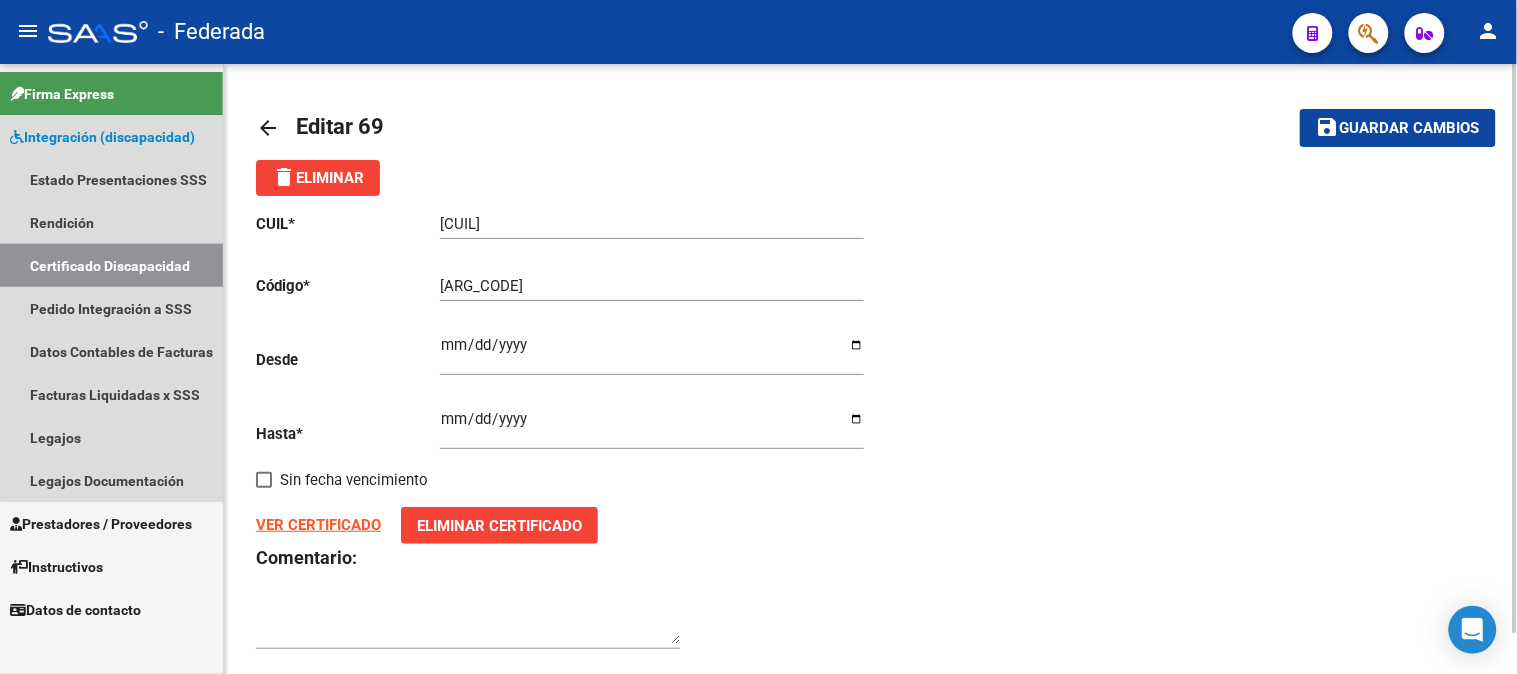 click on "Certificado Discapacidad" at bounding box center (111, 265) 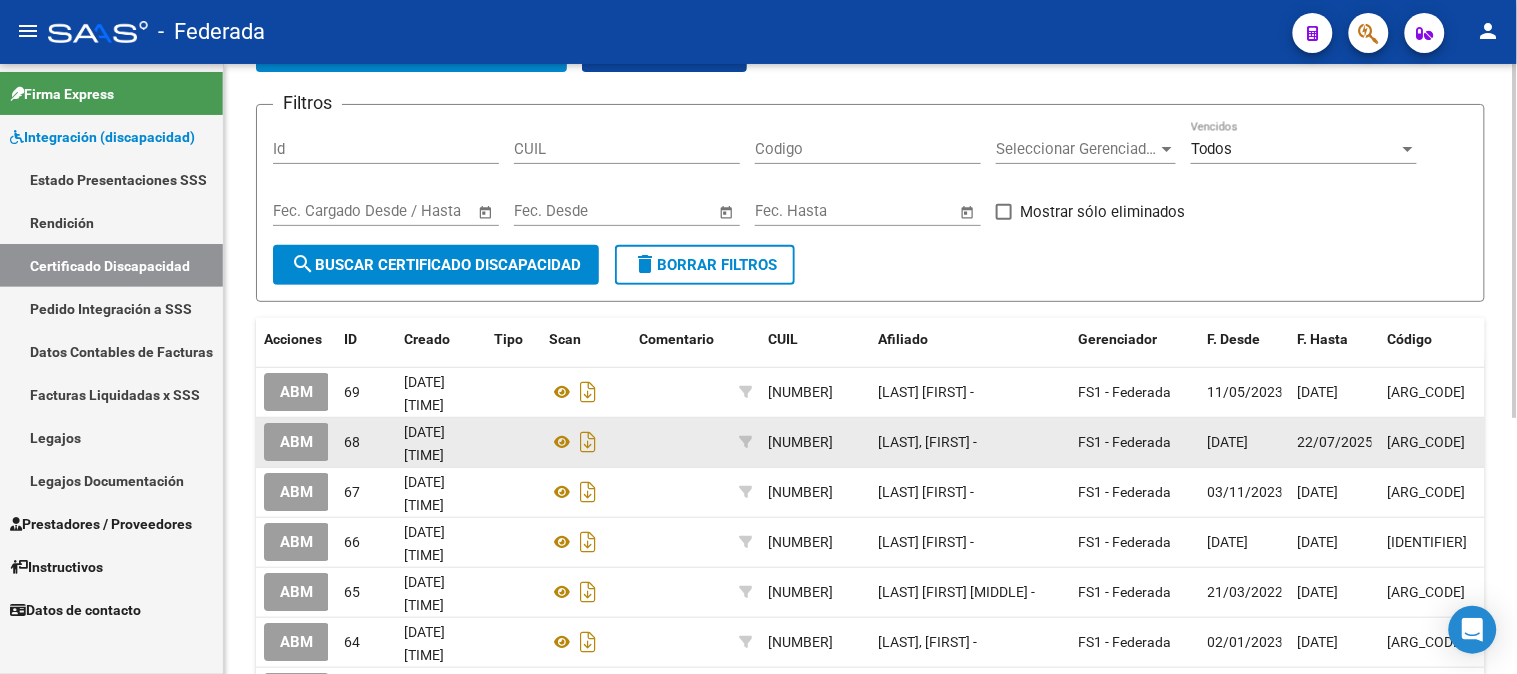 scroll, scrollTop: 0, scrollLeft: 0, axis: both 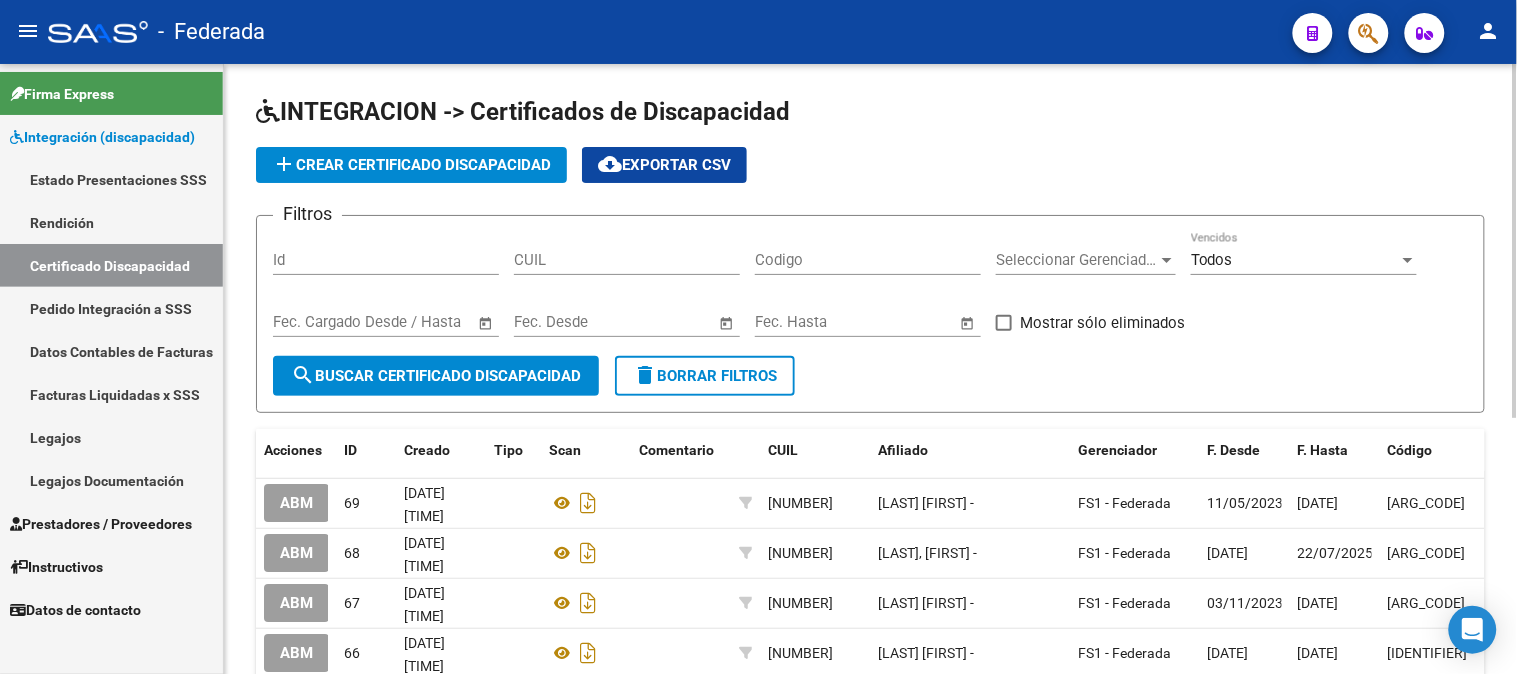 click on "add  Crear Certificado Discapacidad" 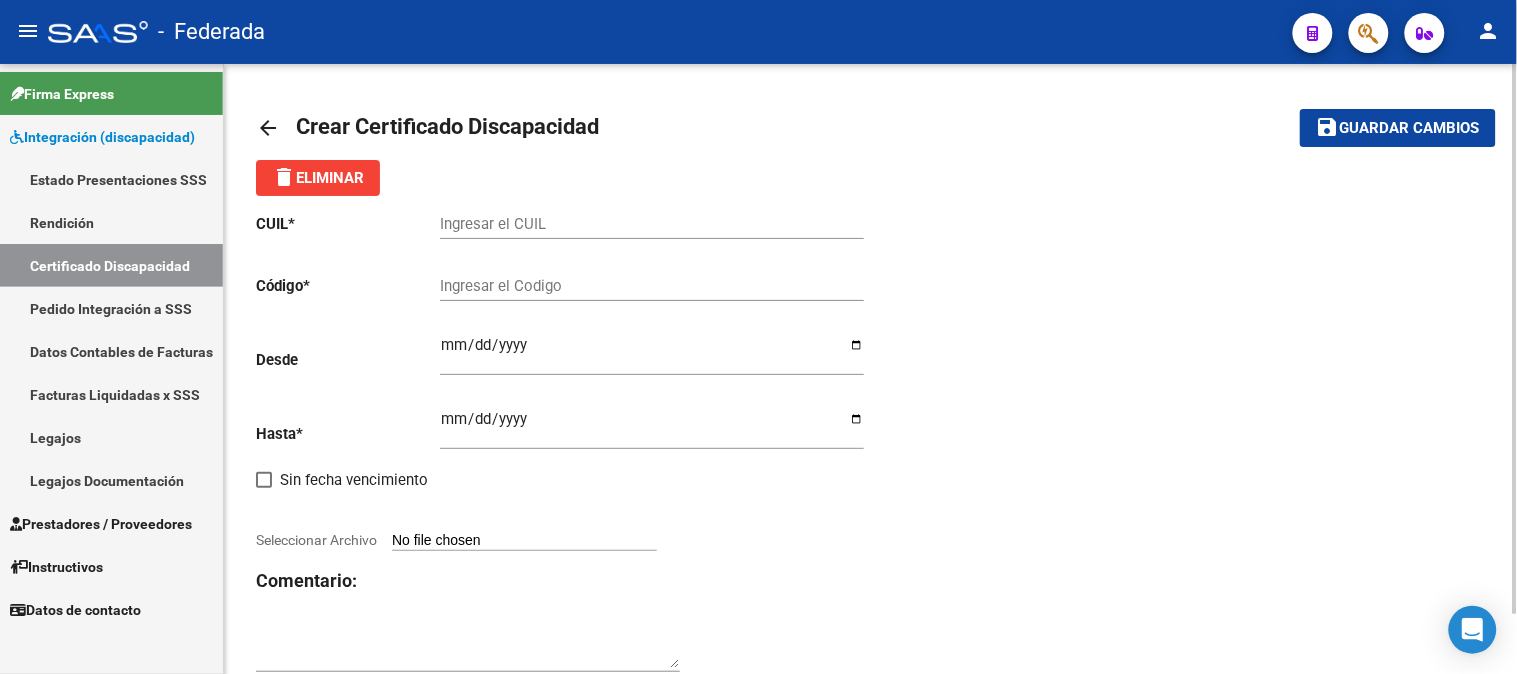 click on "Ingresar el CUIL" at bounding box center (652, 224) 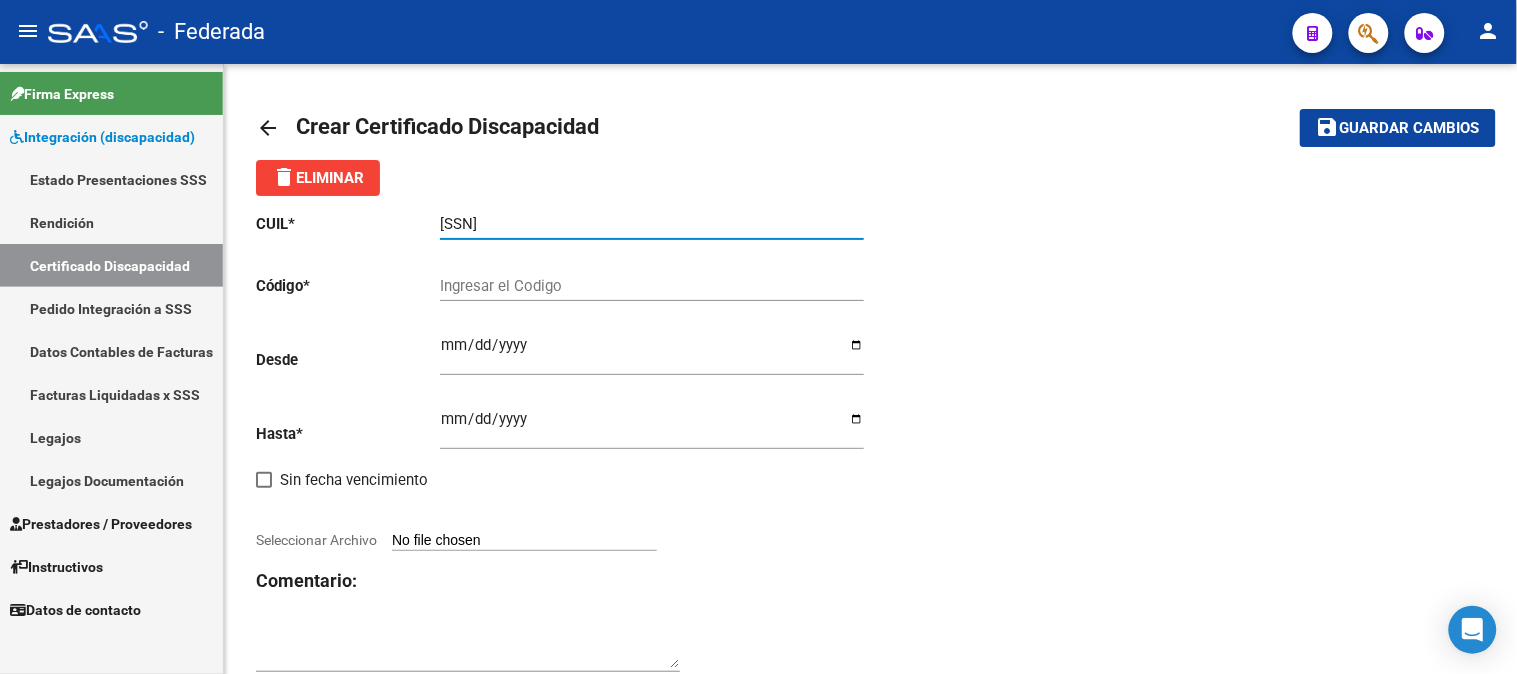 type on "[SSN]" 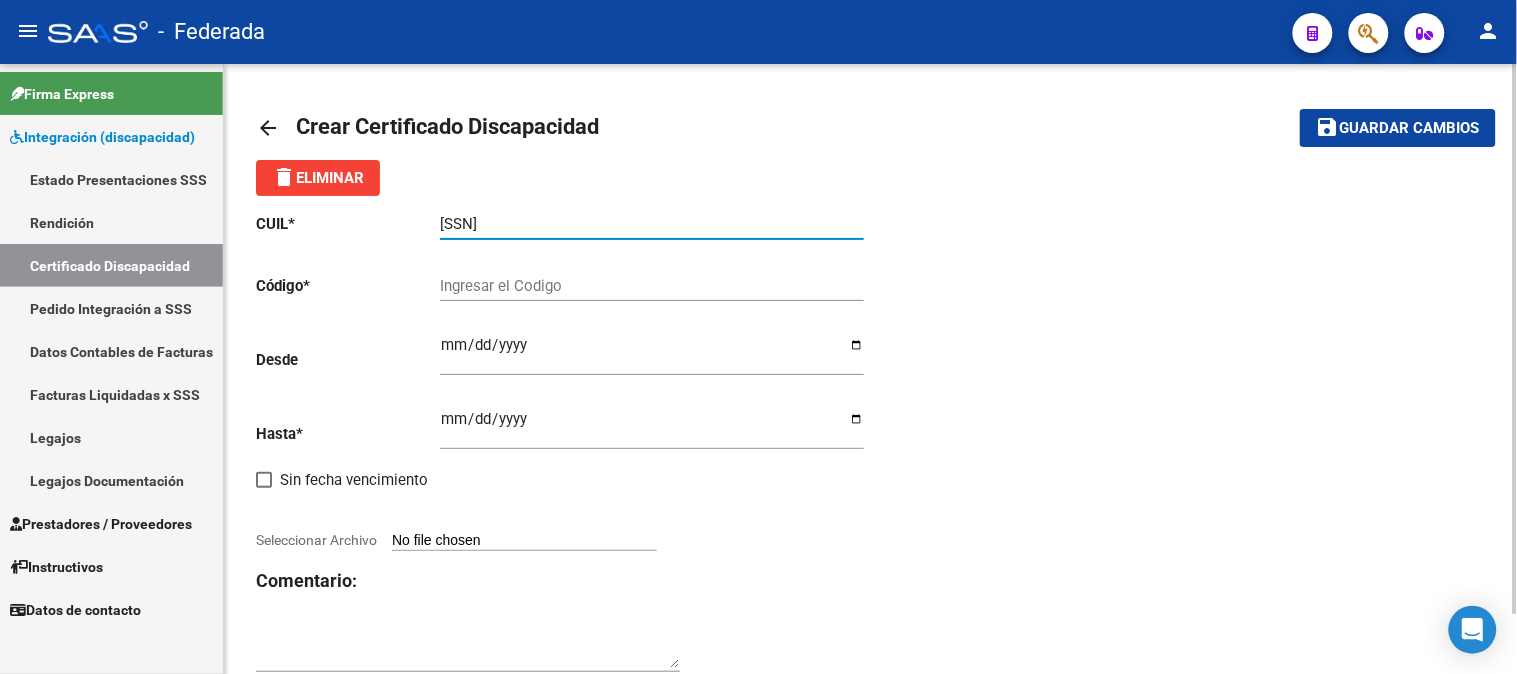 click on "Ingresar el Codigo" 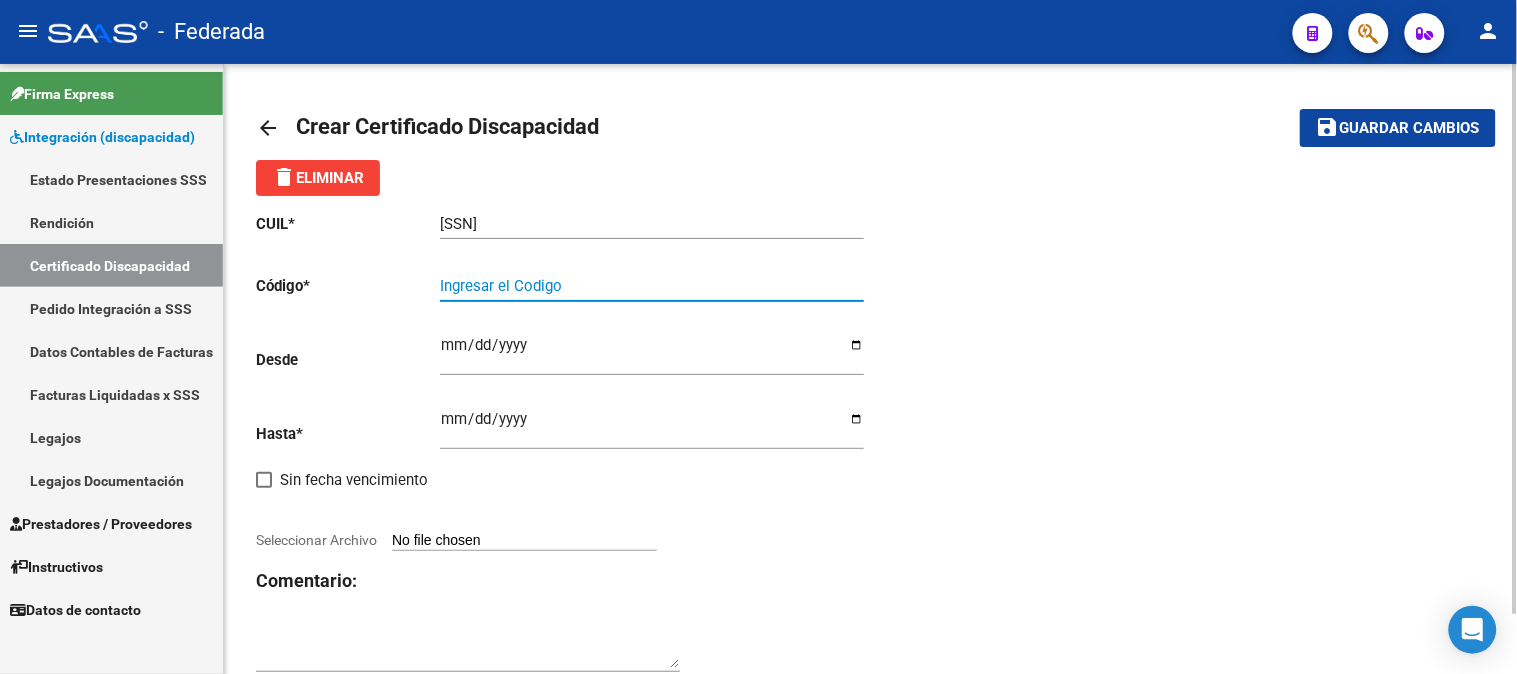 paste on "[ARG_CODE]" 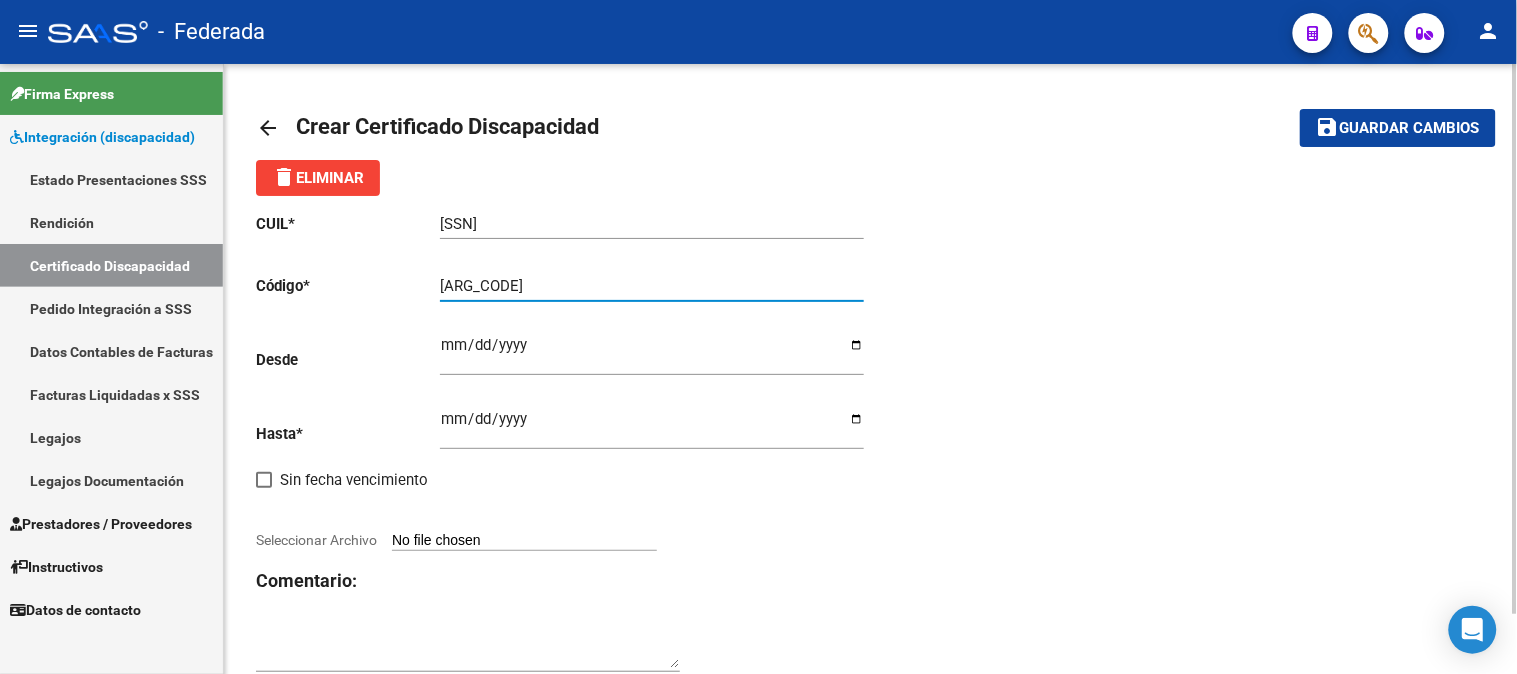 type on "[ARG_CODE]" 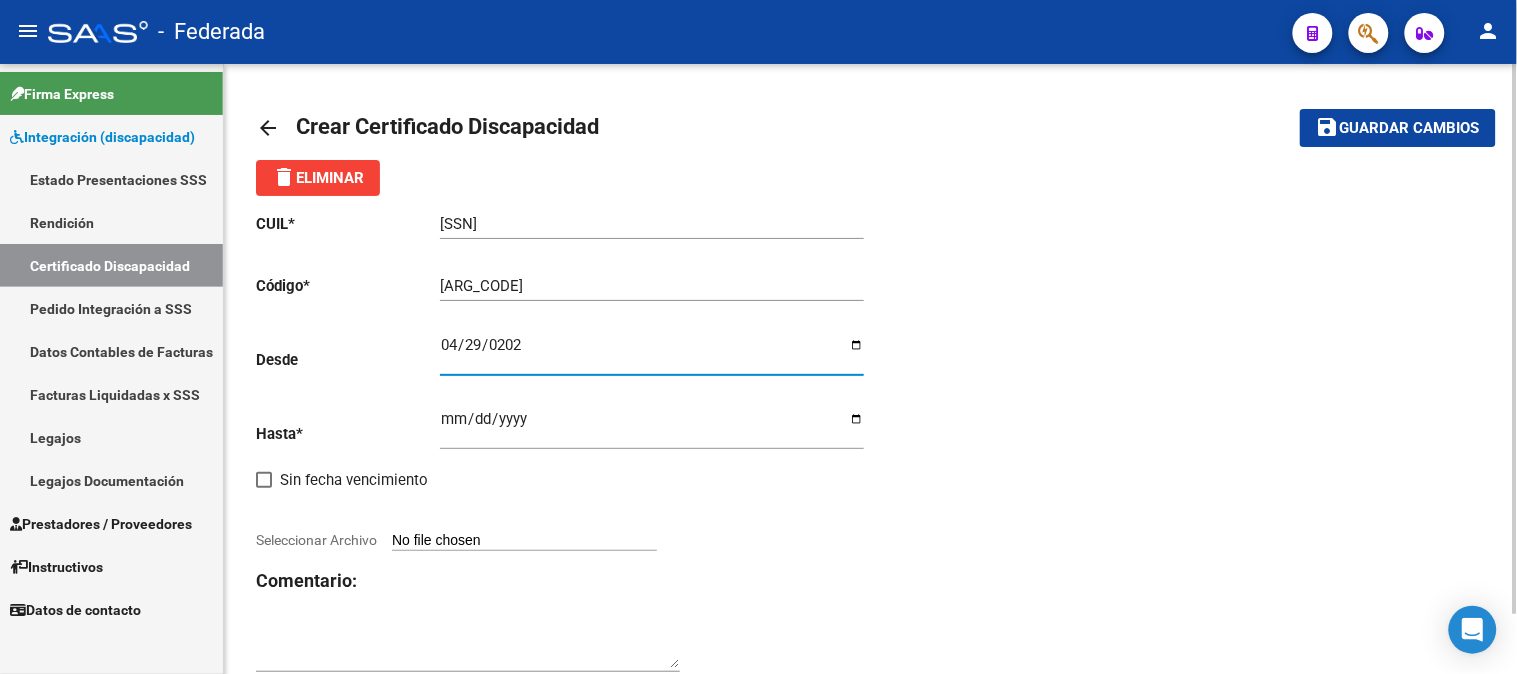 type on "[DATE]" 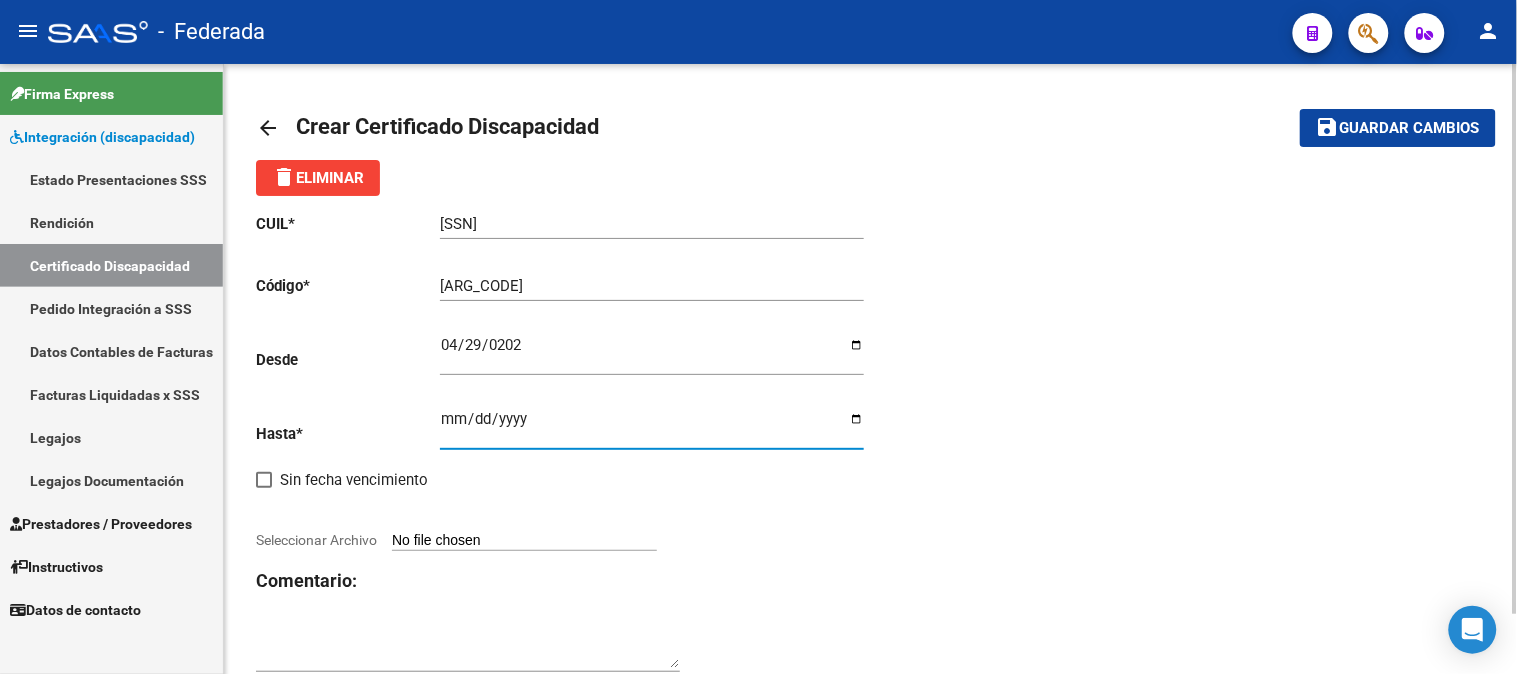 click on "Ingresar fec. Hasta" at bounding box center (652, 427) 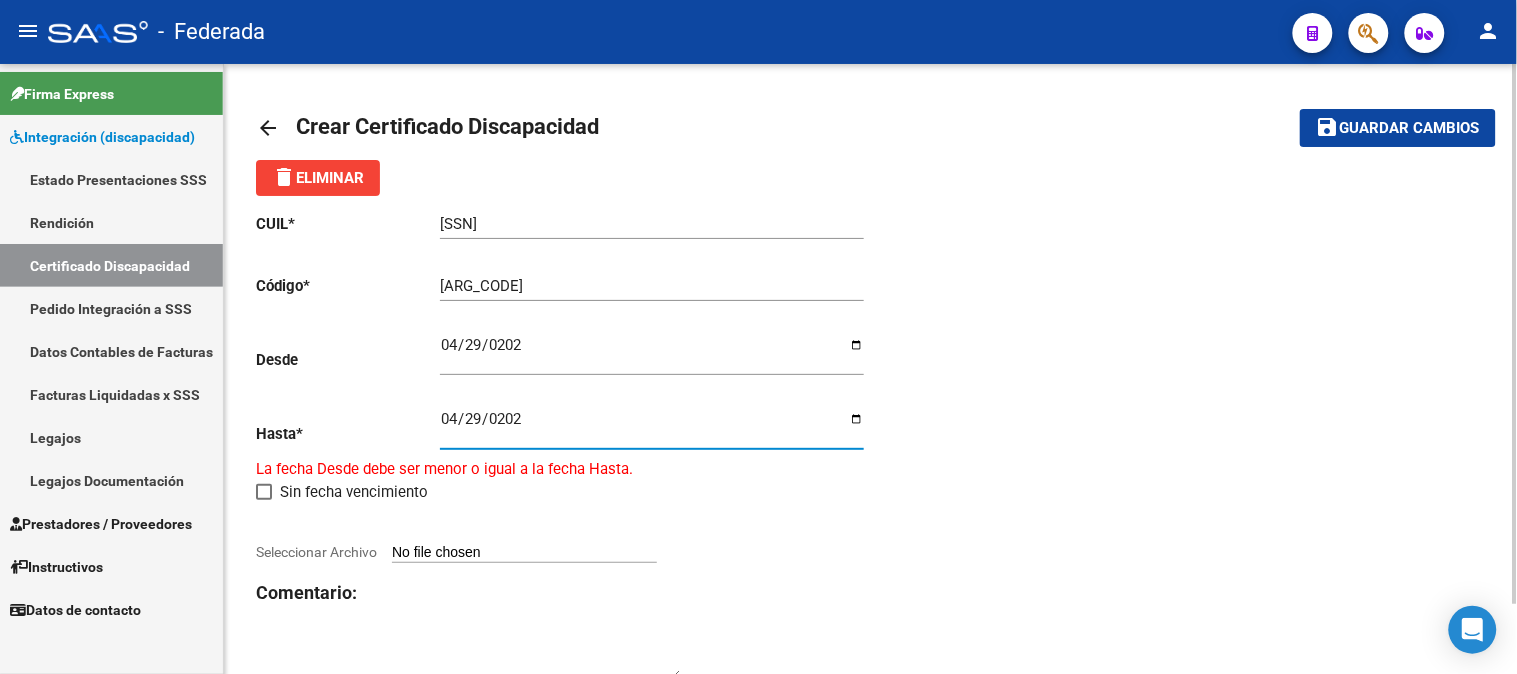 type on "[DATE]" 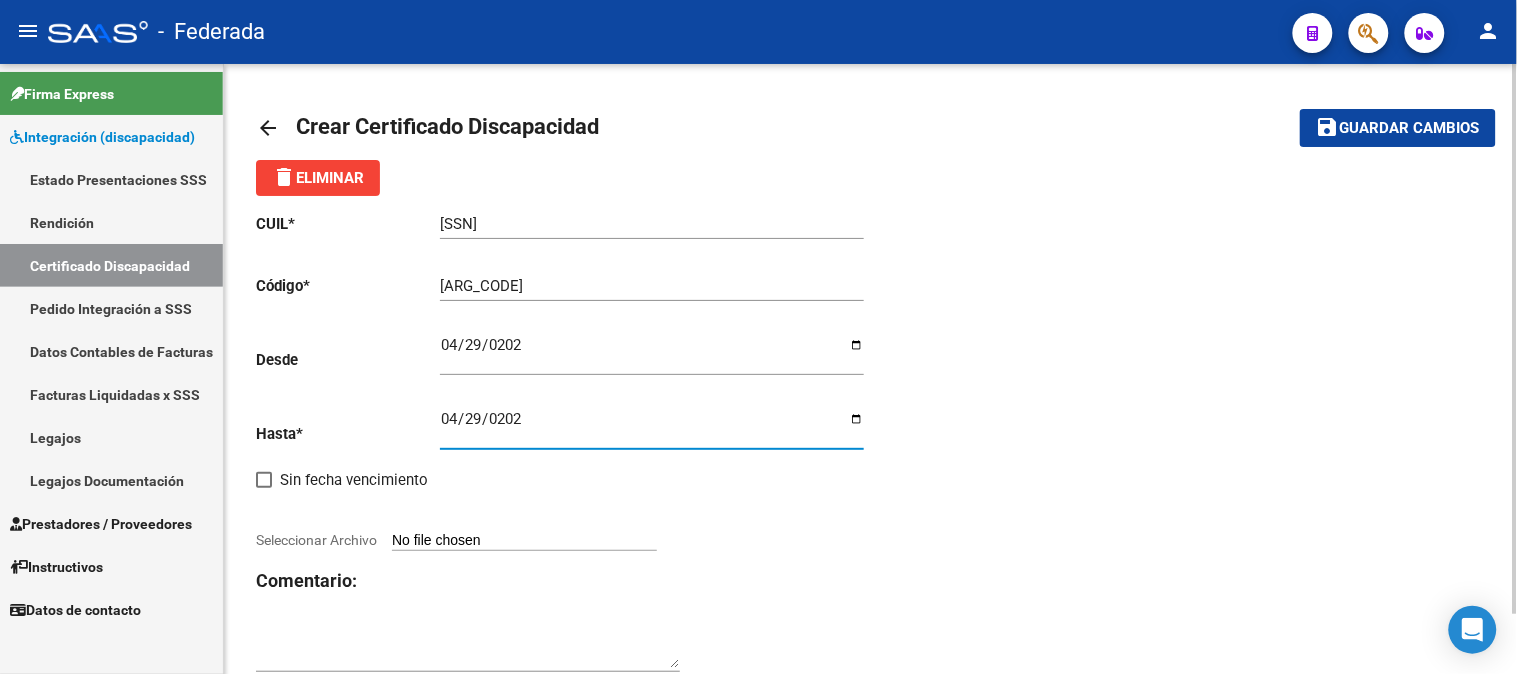 click on "CUIL  *   [CUIL] Ingresar el CUIL  Código  *   [ARG_CODE] Ingresar el Codigo  Desde    [DATE] Ingresar fec. Desde  Hasta  *   [DATE] Ingresar fec. Hasta     Sin fecha vencimiento        Seleccionar Archivo Comentario:" 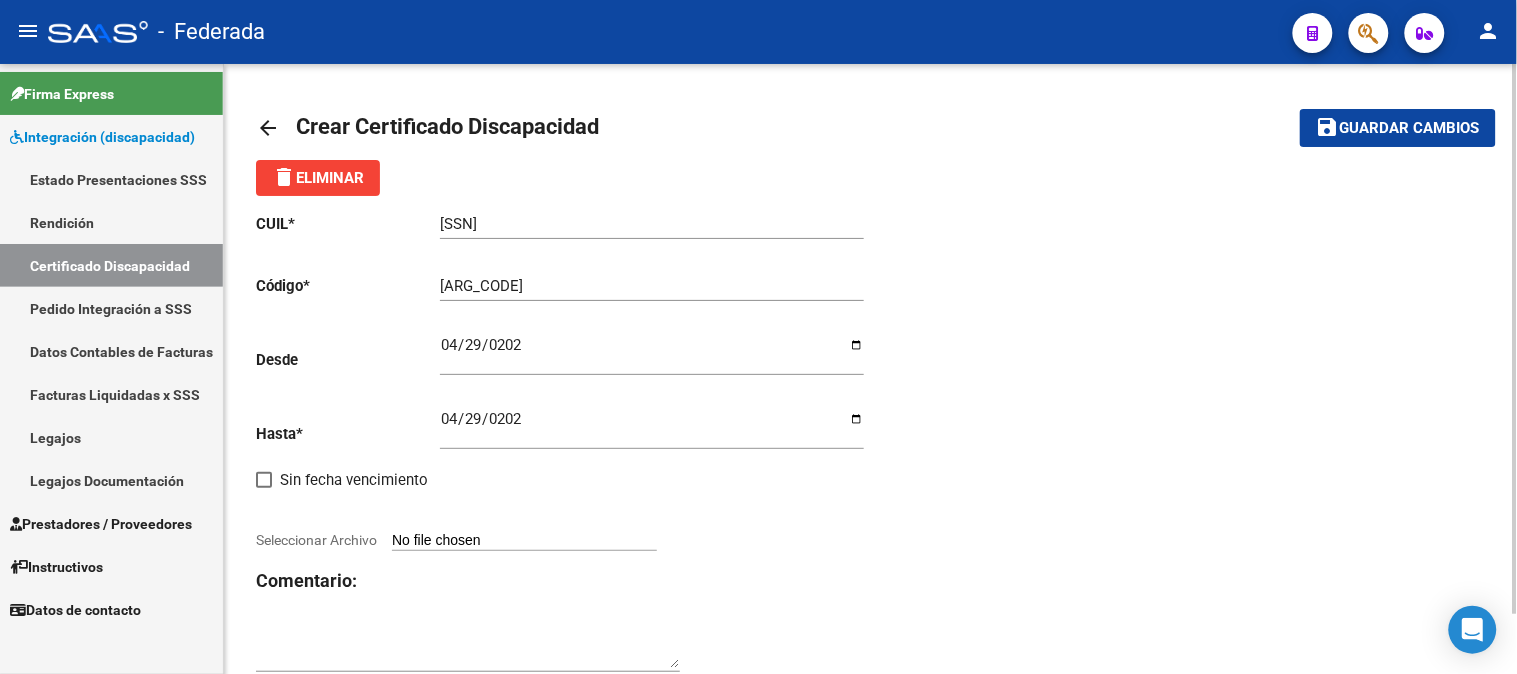 click on "Seleccionar Archivo" at bounding box center (524, 541) 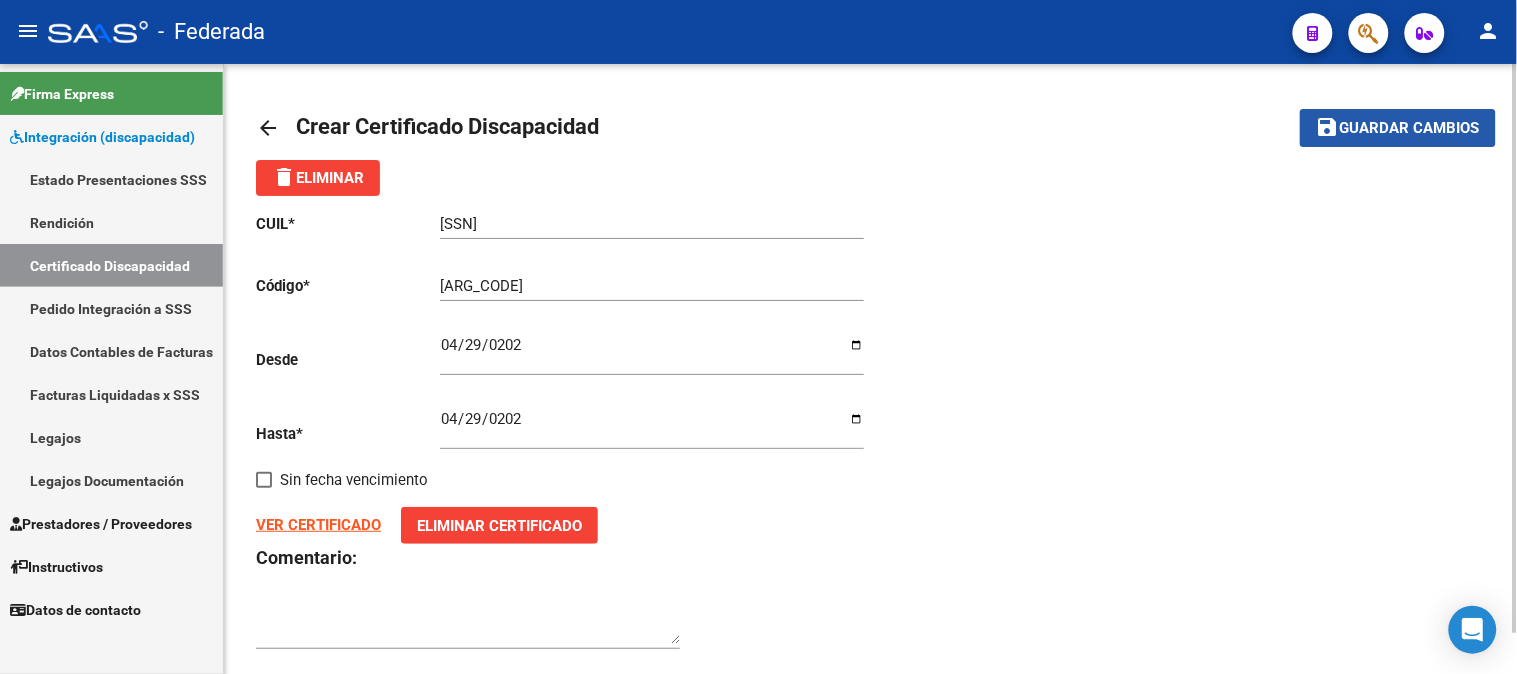click on "Guardar cambios" 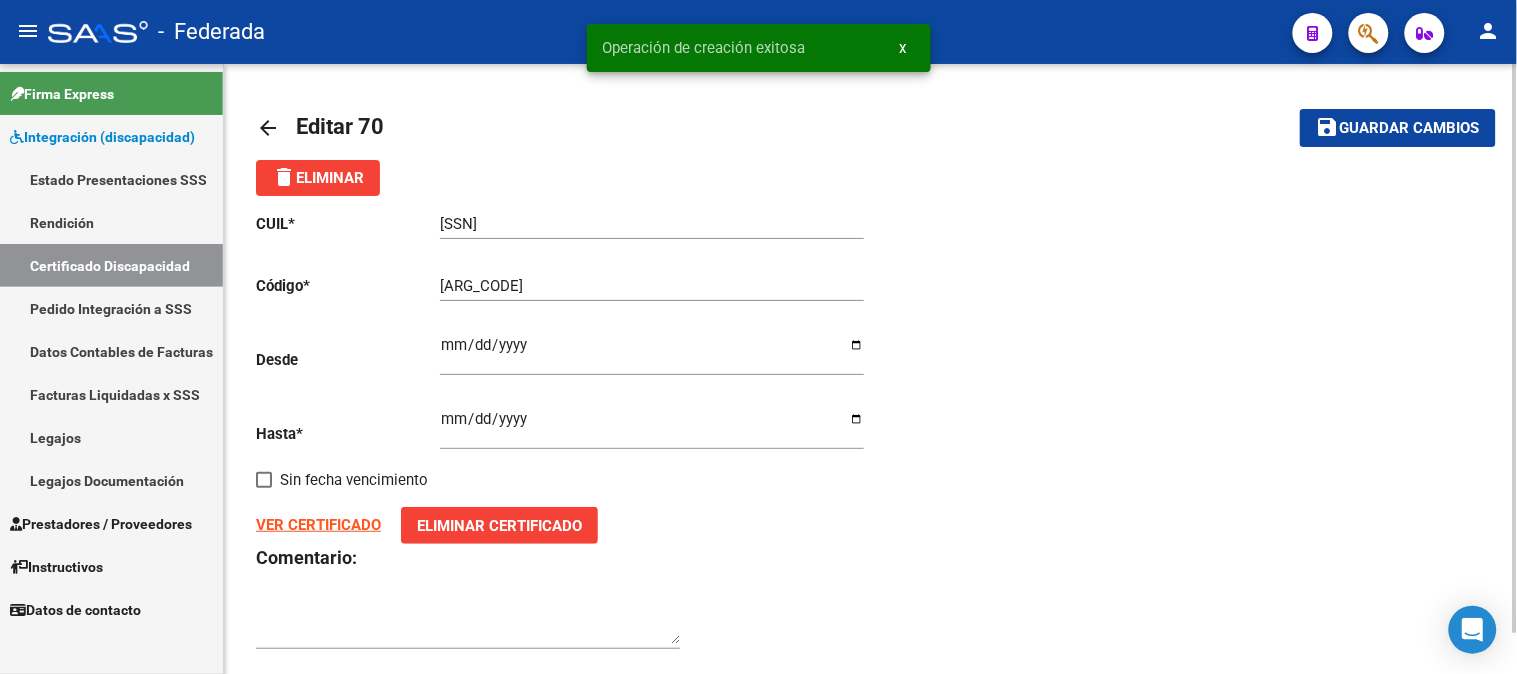 click on "x" at bounding box center (903, 48) 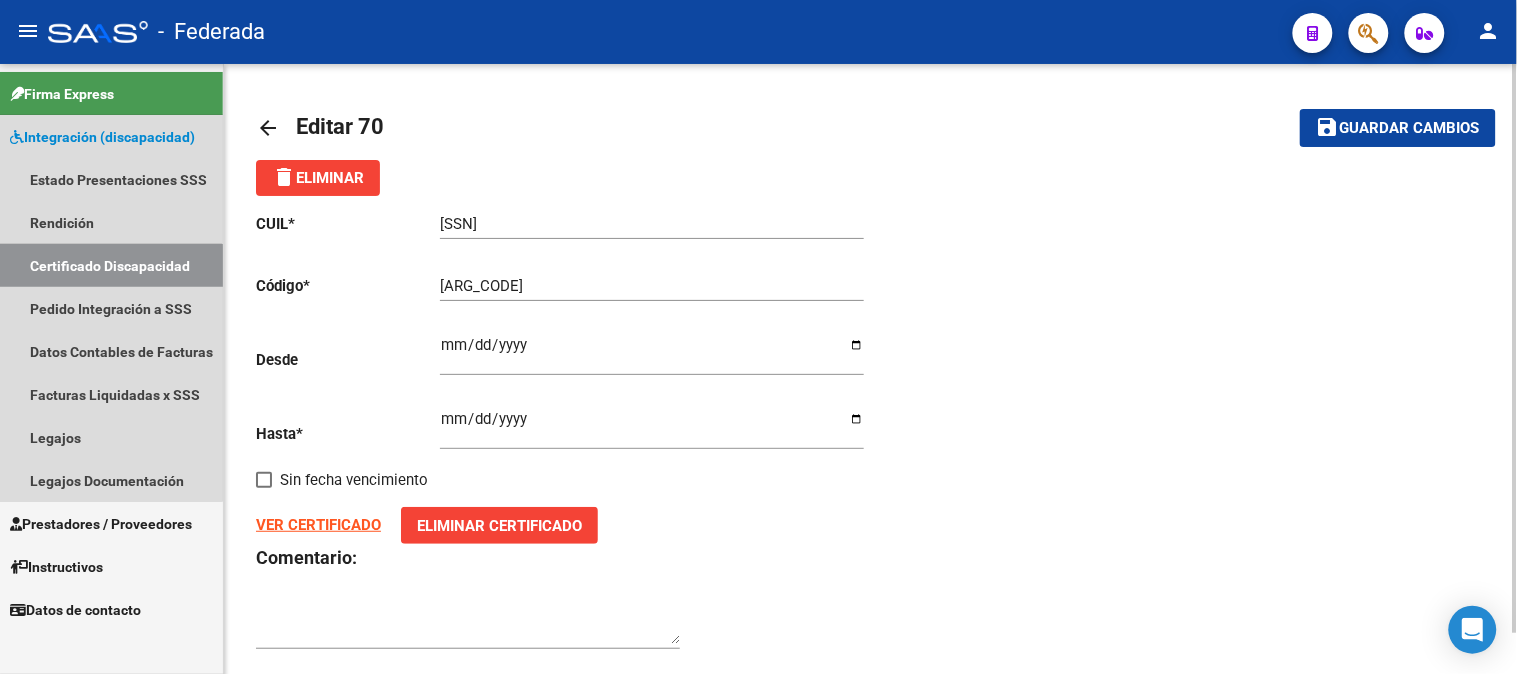 click on "Certificado Discapacidad" at bounding box center (111, 265) 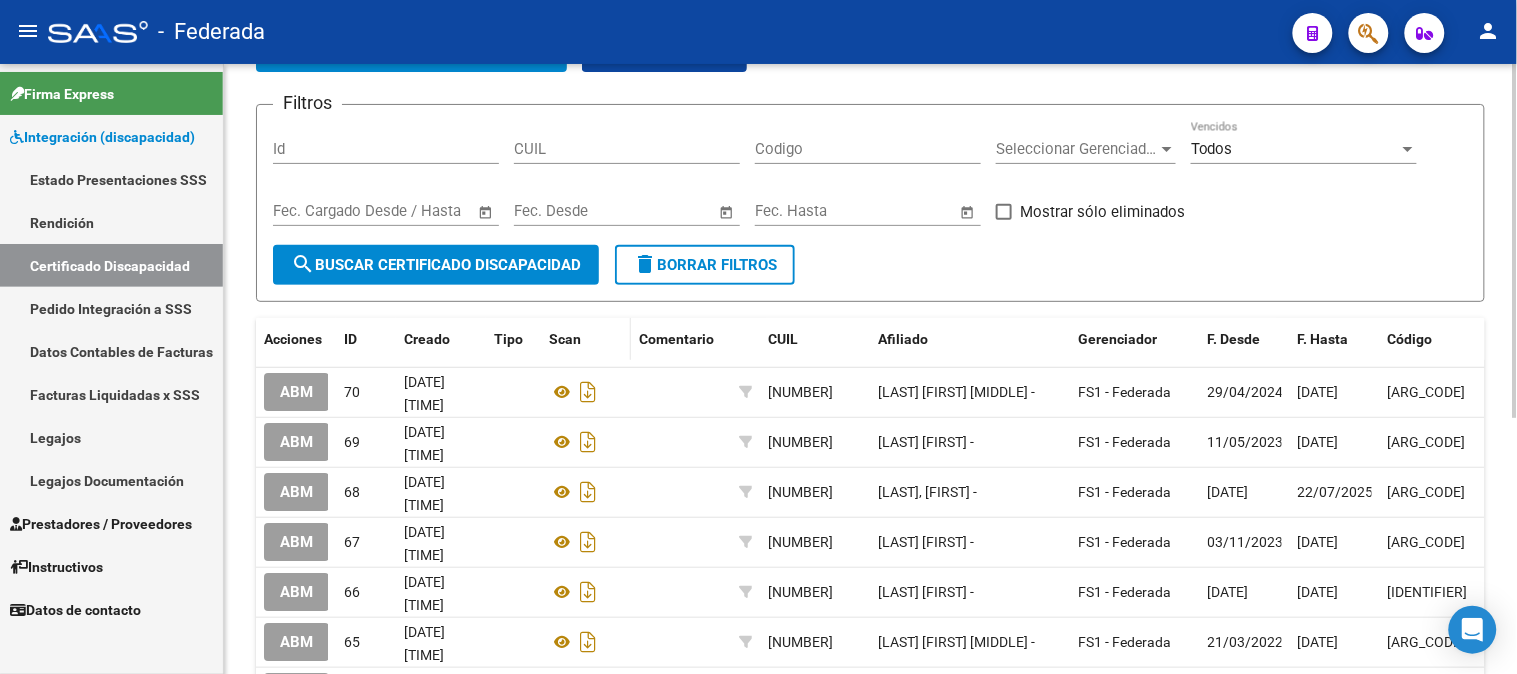 scroll, scrollTop: 0, scrollLeft: 0, axis: both 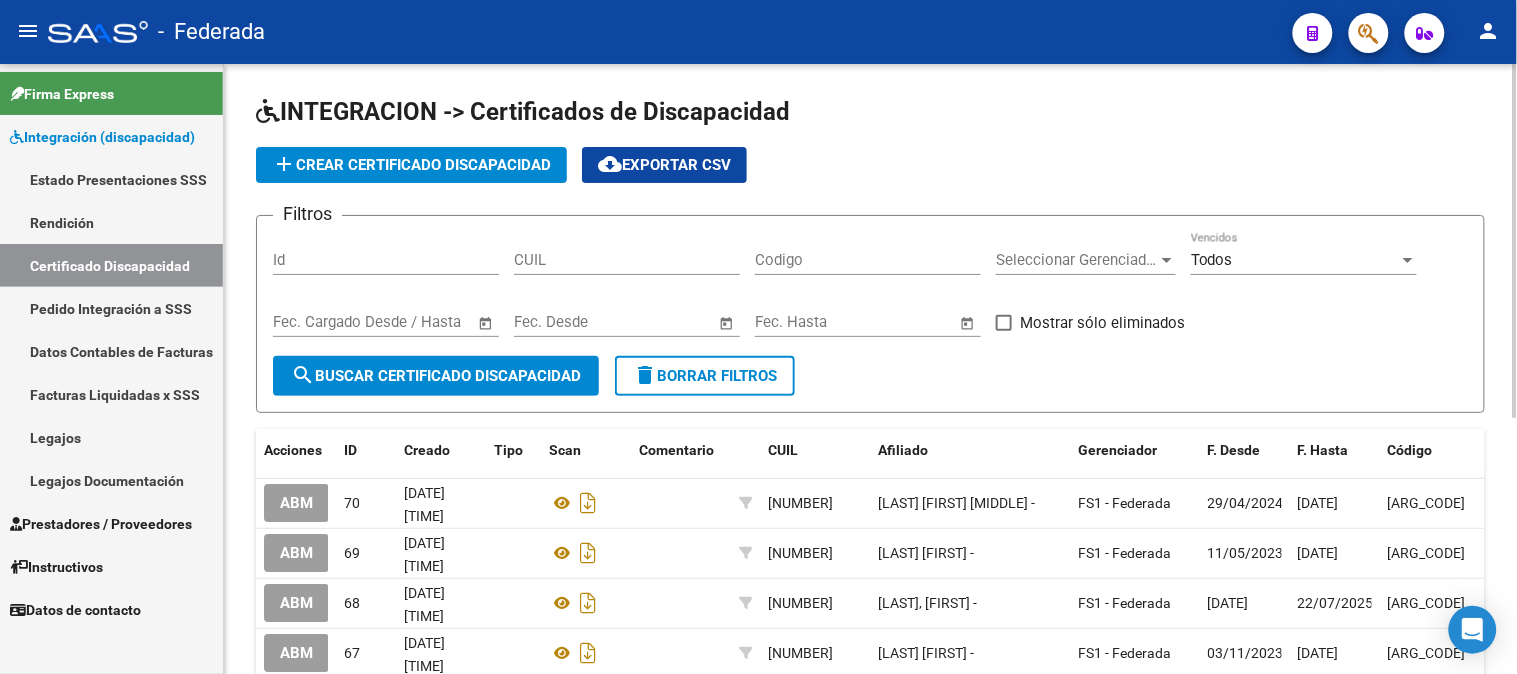 click on "add  Crear Certificado Discapacidad" 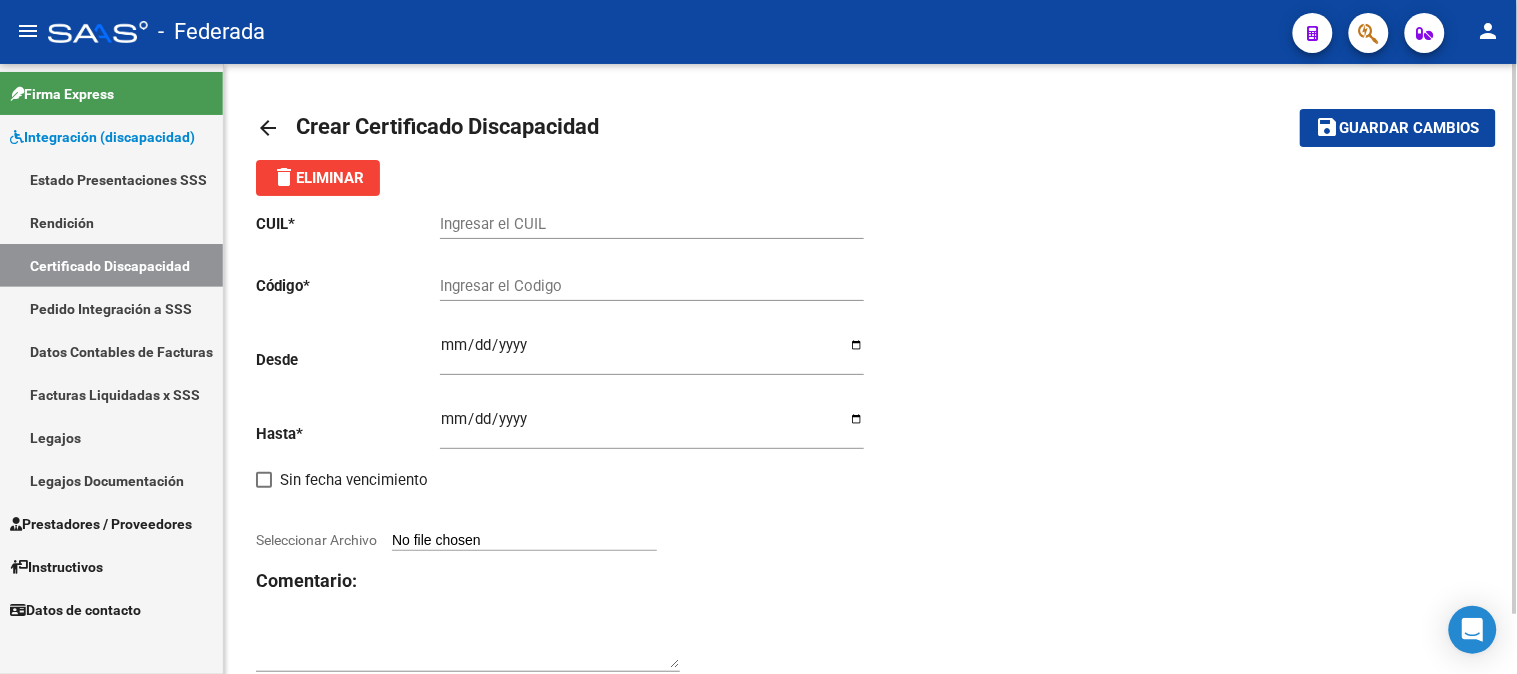 click on "Ingresar el CUIL" at bounding box center (652, 224) 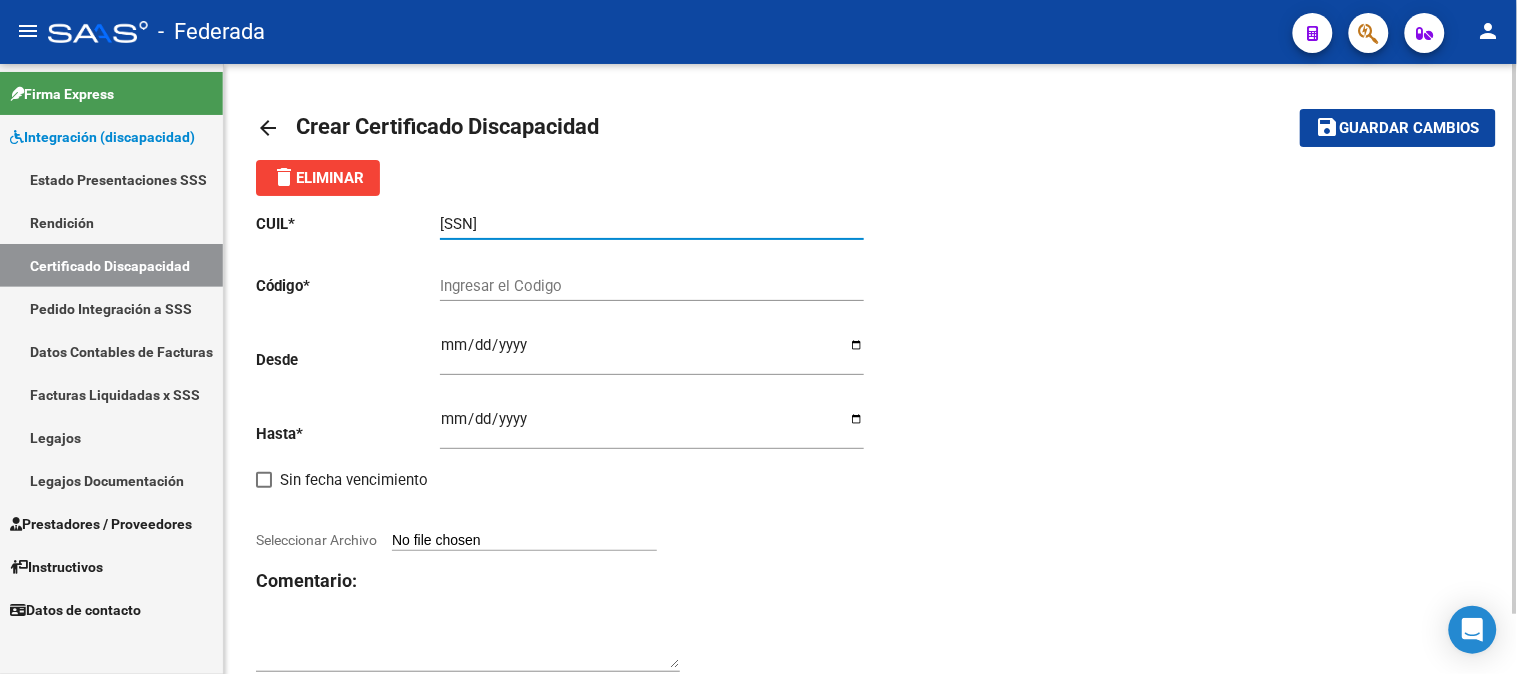 type on "[SSN]" 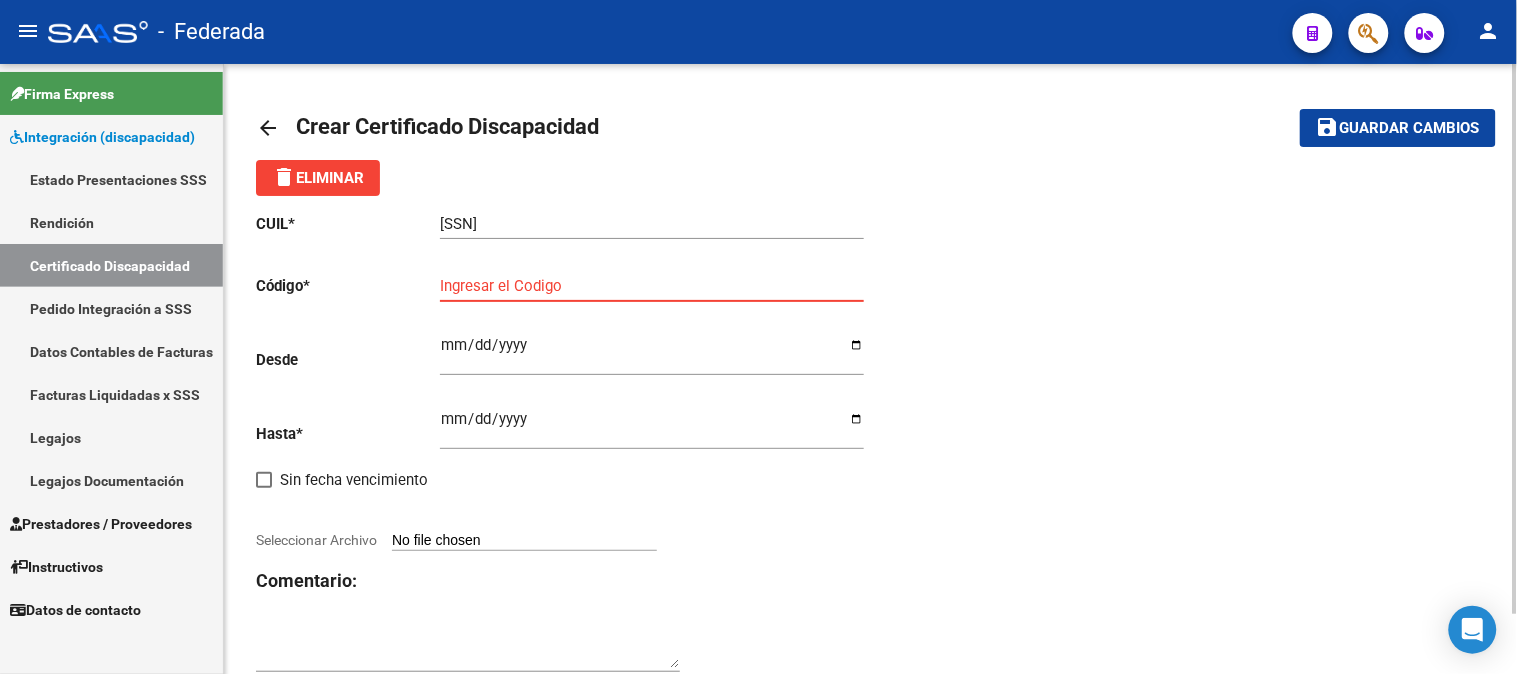 paste on "[ARG_CODE]" 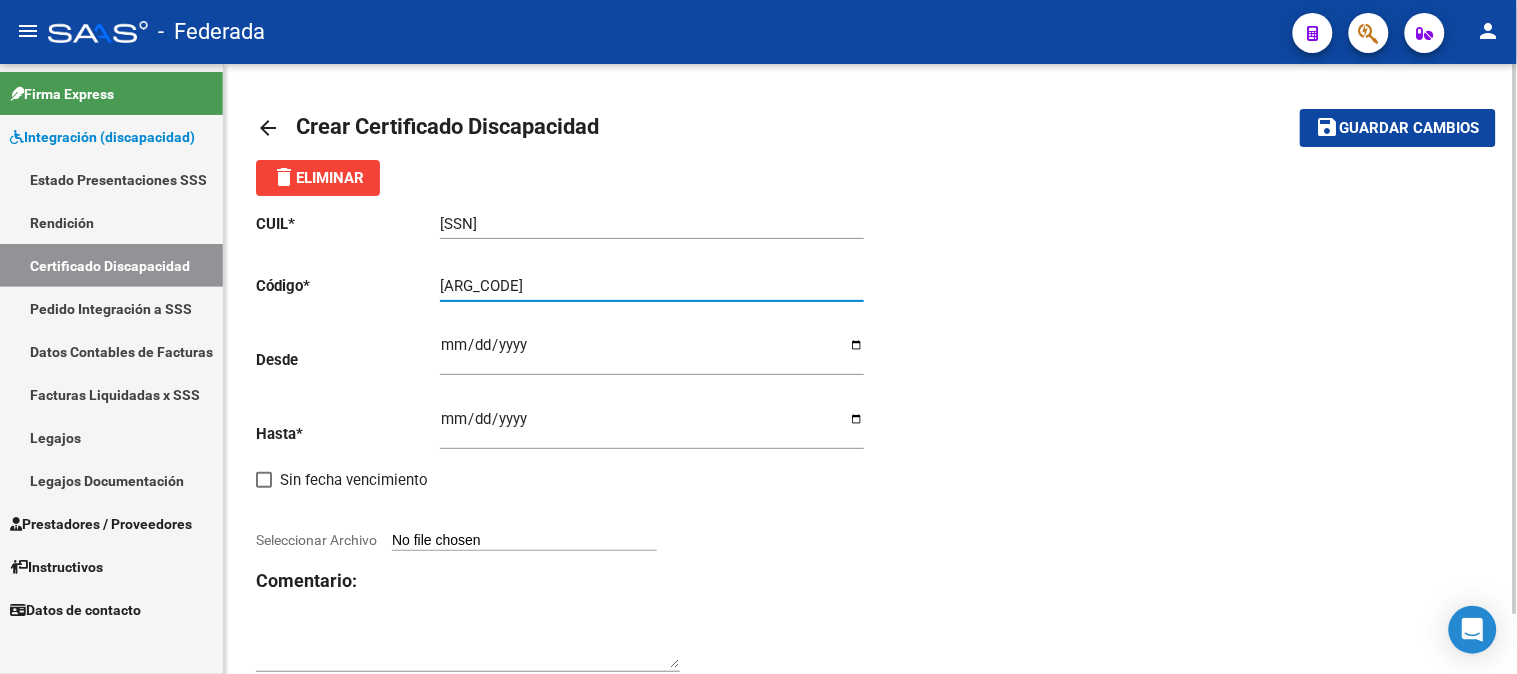 click on "[ARG_CODE]" at bounding box center [652, 286] 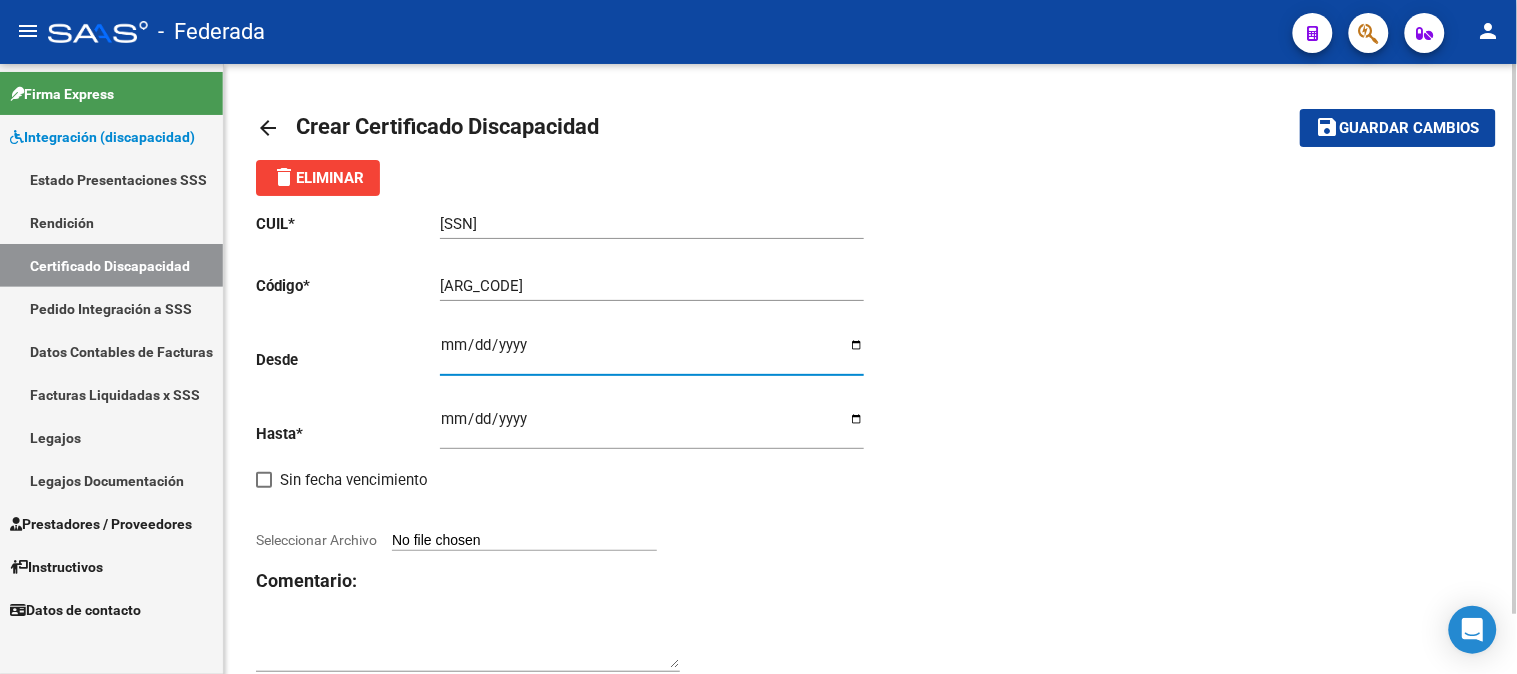 click on "Ingresar fec. Desde" at bounding box center [652, 353] 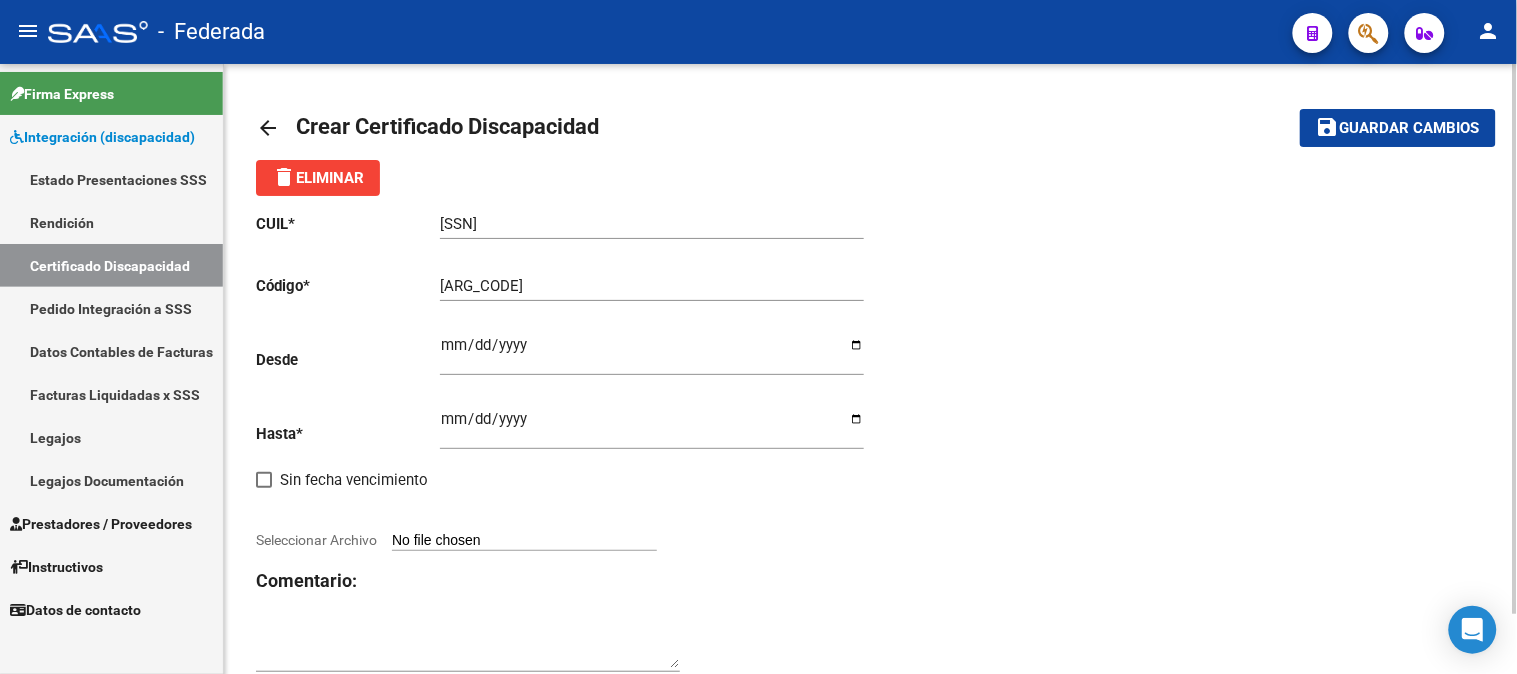 click on "Ingresar fec. Hasta" at bounding box center [652, 427] 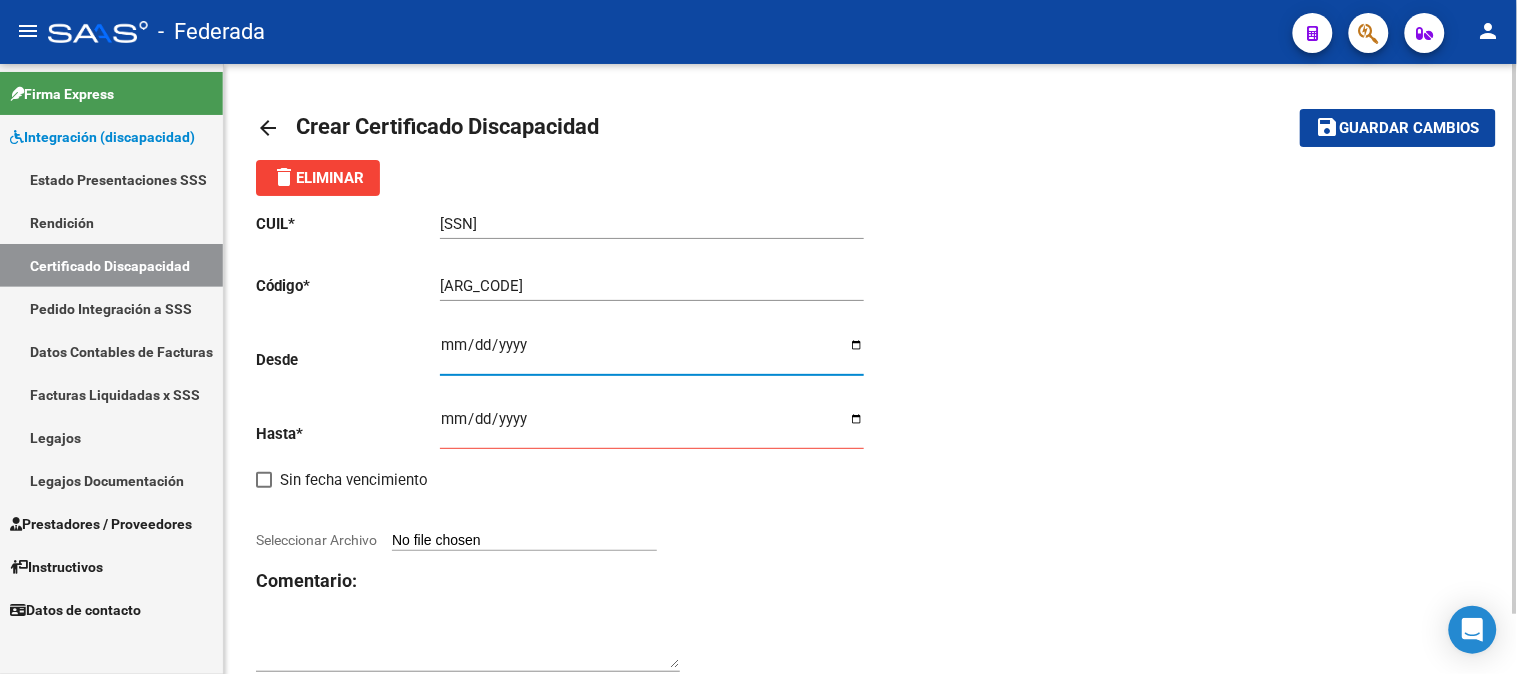 click on "[DATE]" at bounding box center (652, 353) 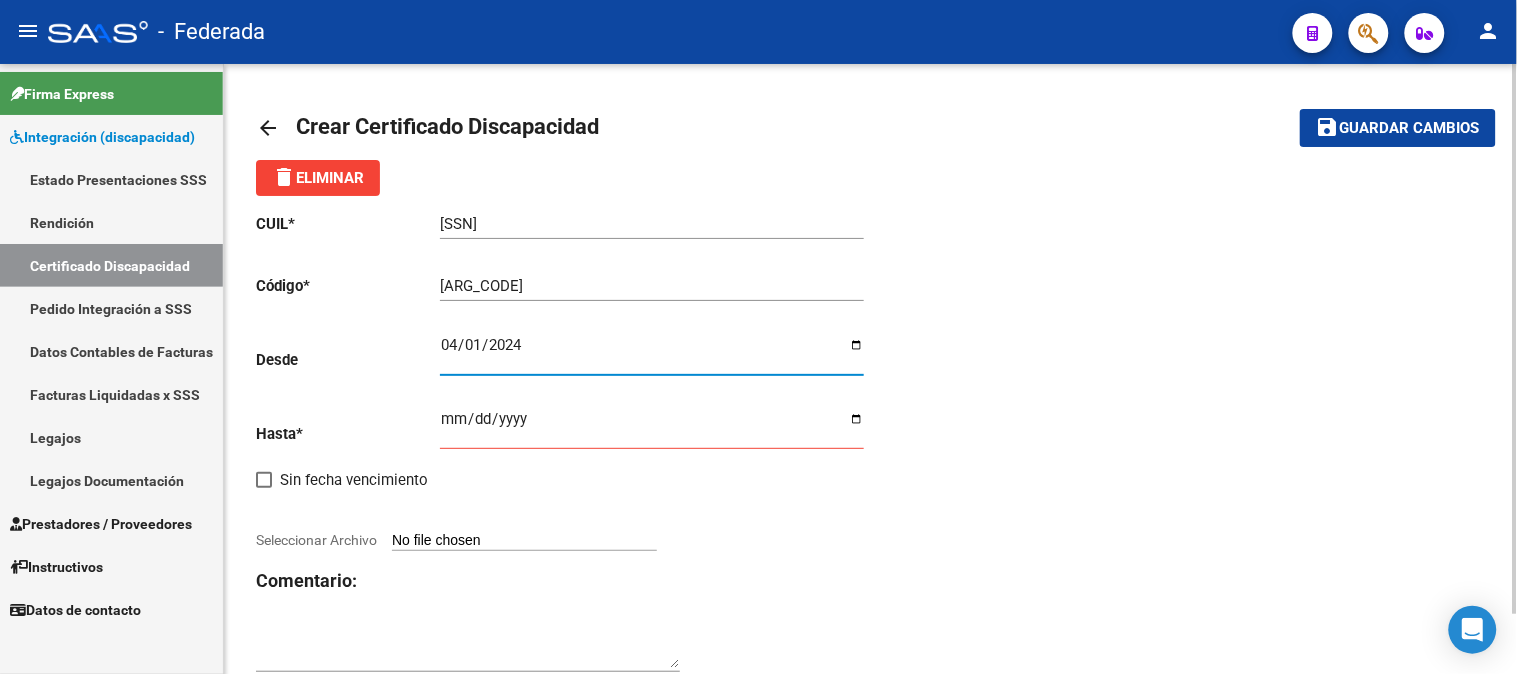 type on "[DATE]" 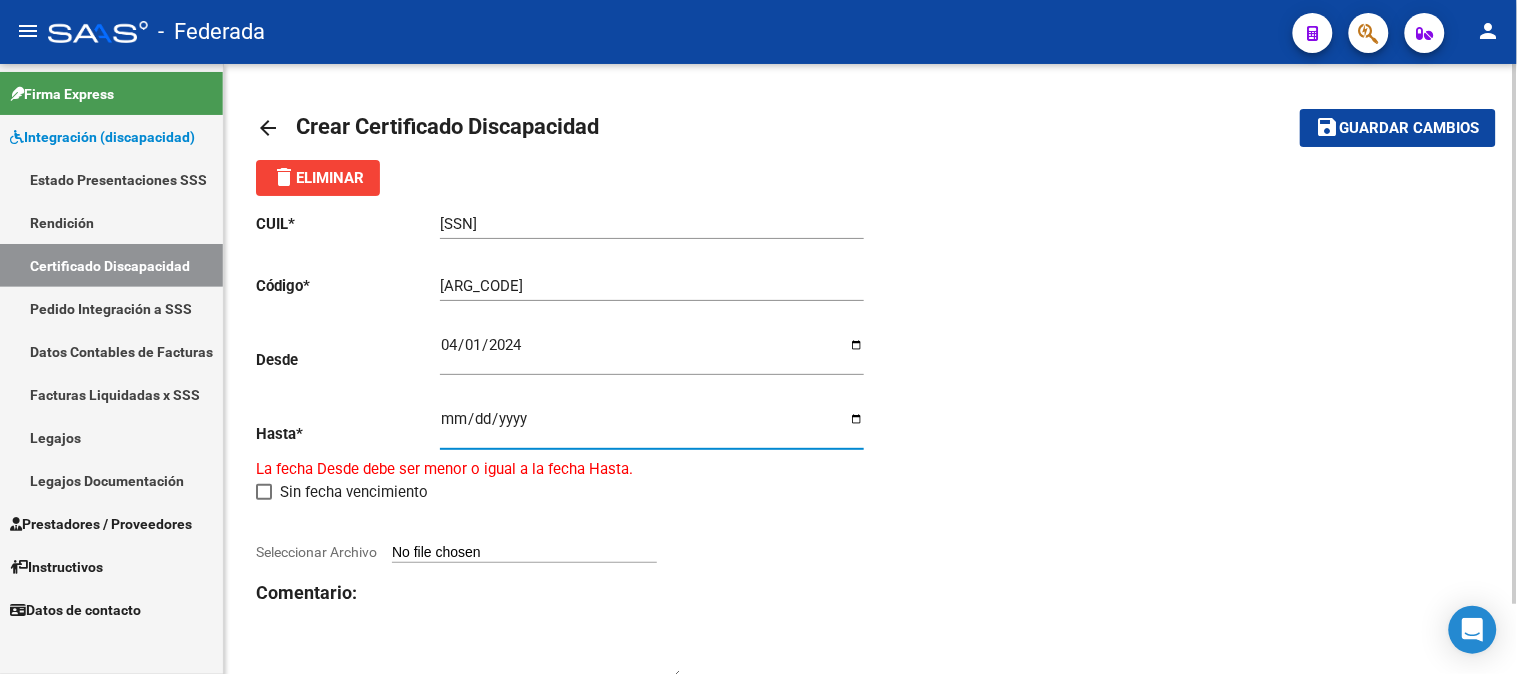 type on "[DATE]" 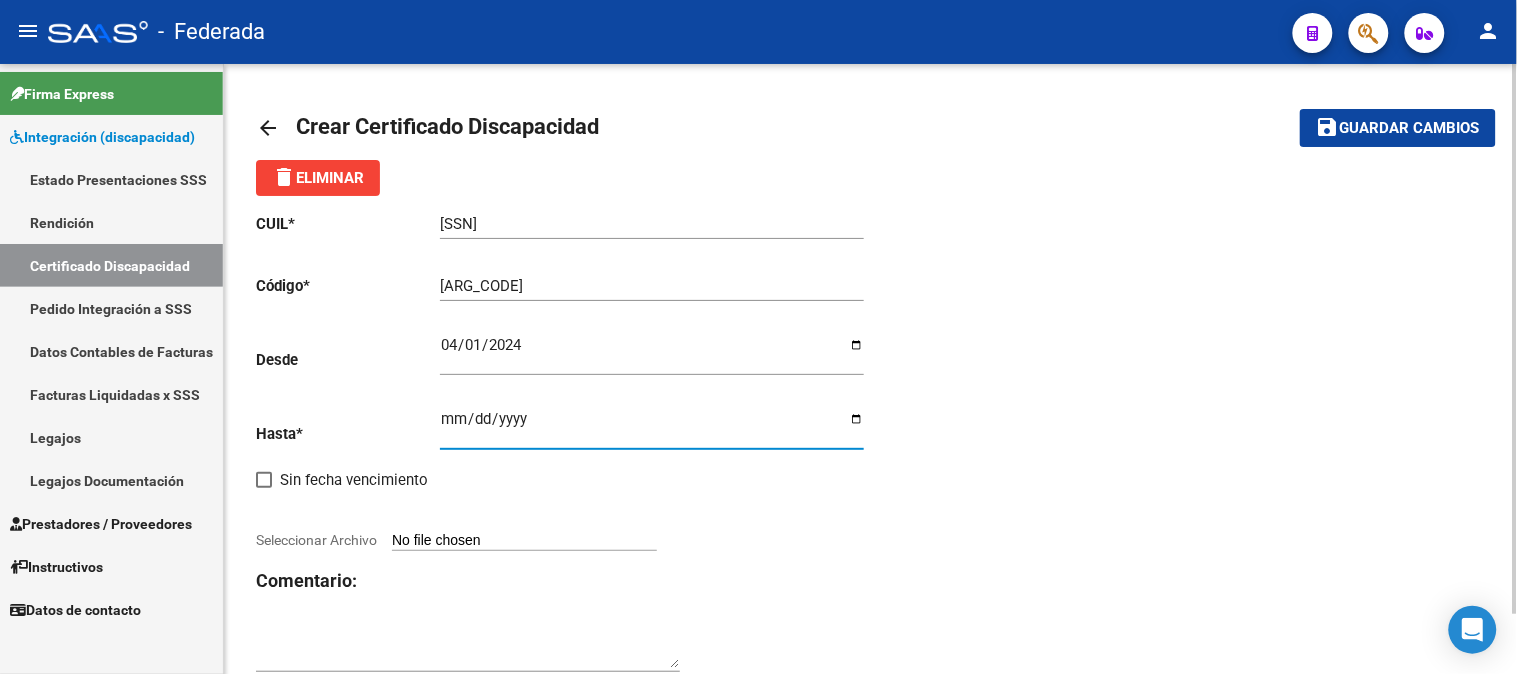 click on "CUIL  *   [CUIL] Ingresar el CUIL  Código  *   [ARG_CODE] Ingresar el Codigo  Desde    [DATE] Ingresar fec. Desde  Hasta  *   [DATE] Ingresar fec. Hasta     Sin fecha vencimiento        Seleccionar Archivo Comentario:" 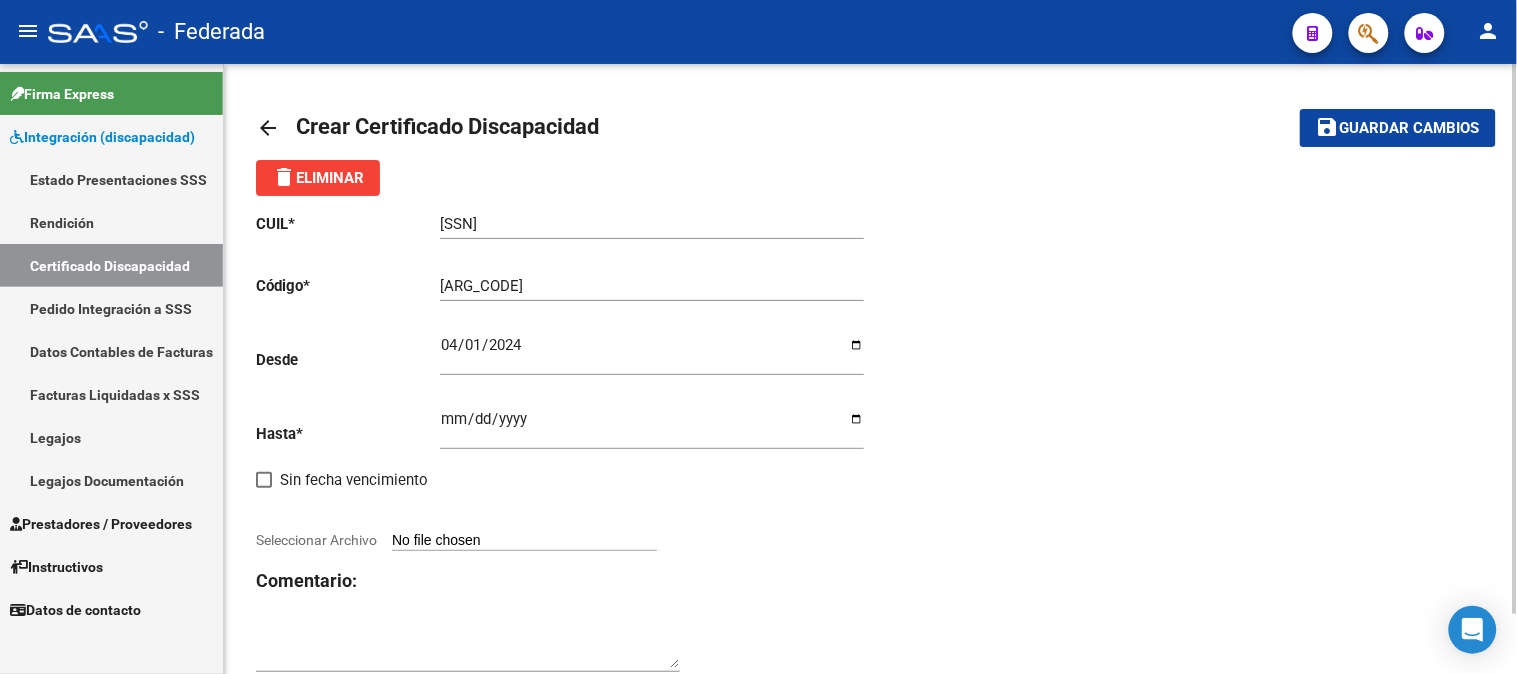 click on "Seleccionar Archivo" at bounding box center [524, 541] 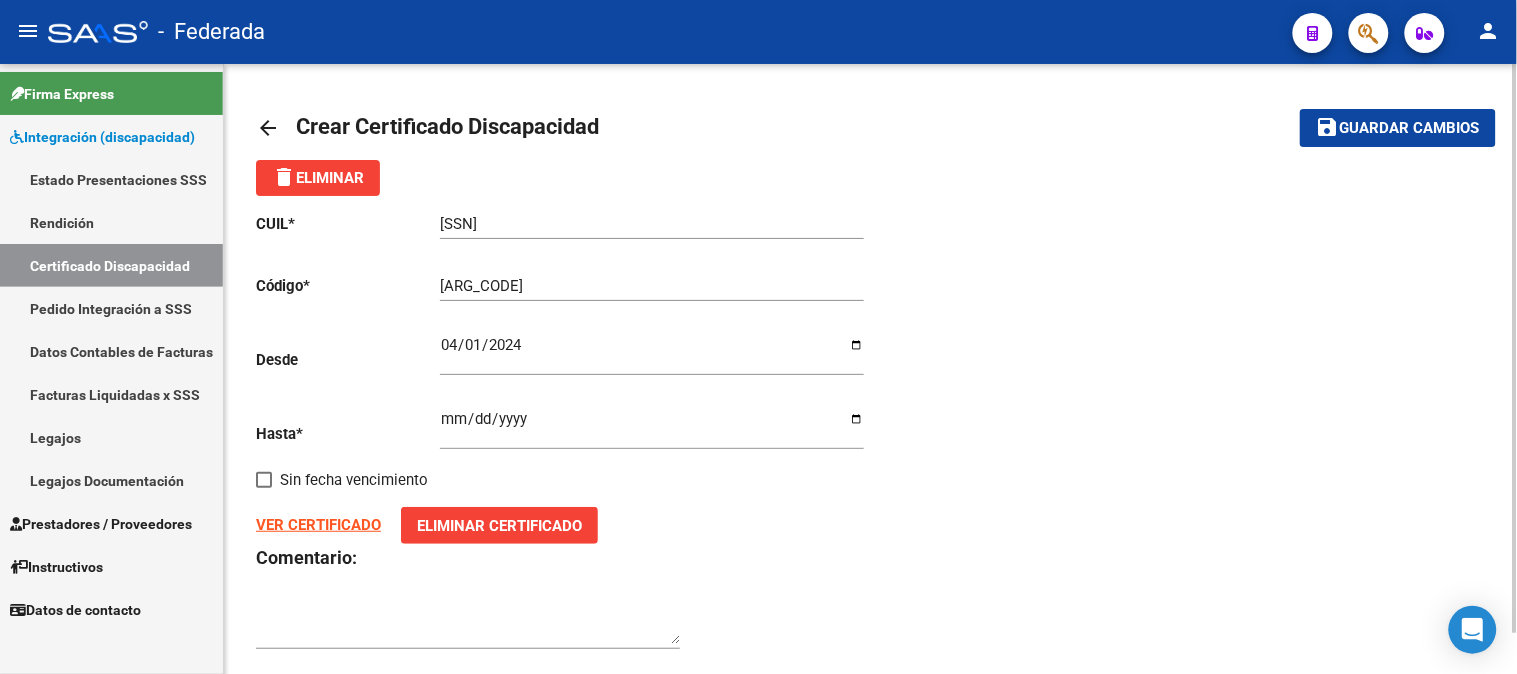 click on "Guardar cambios" 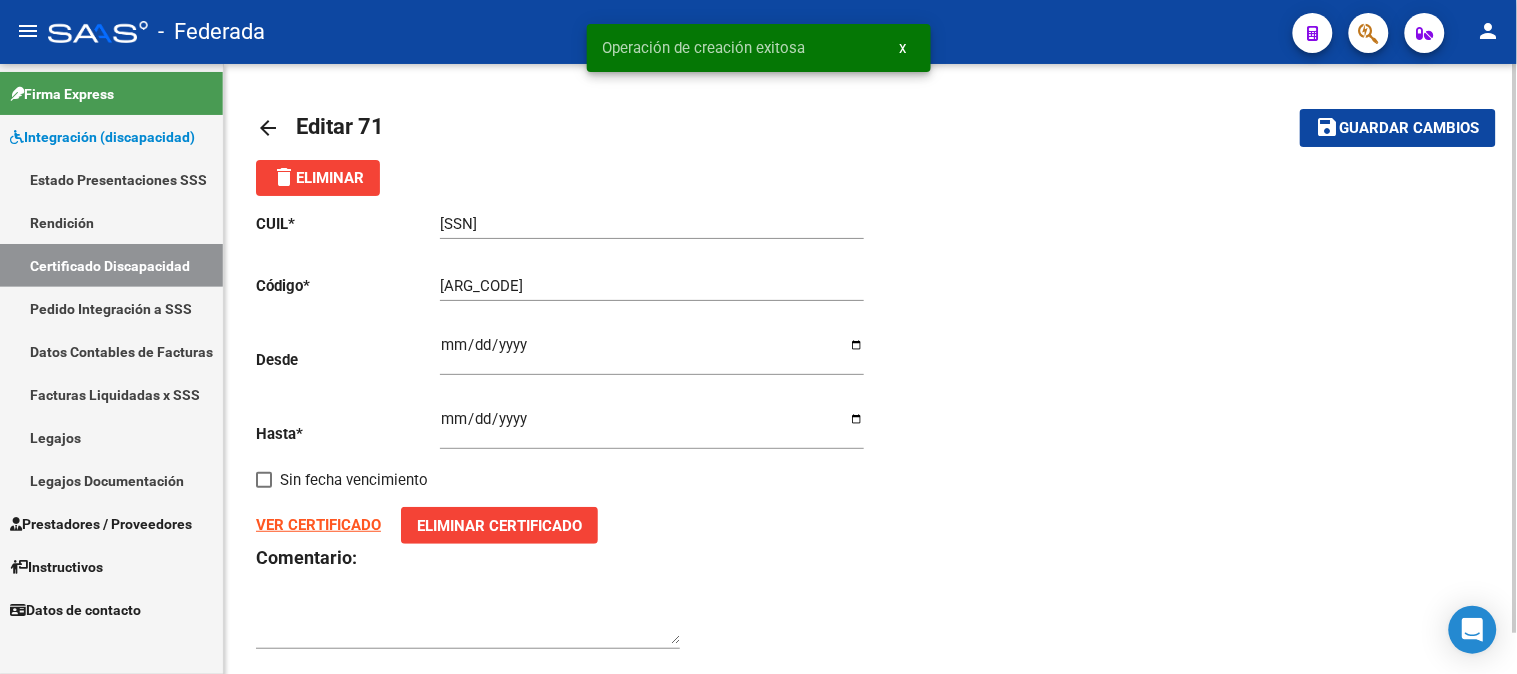 click on "x" at bounding box center (903, 48) 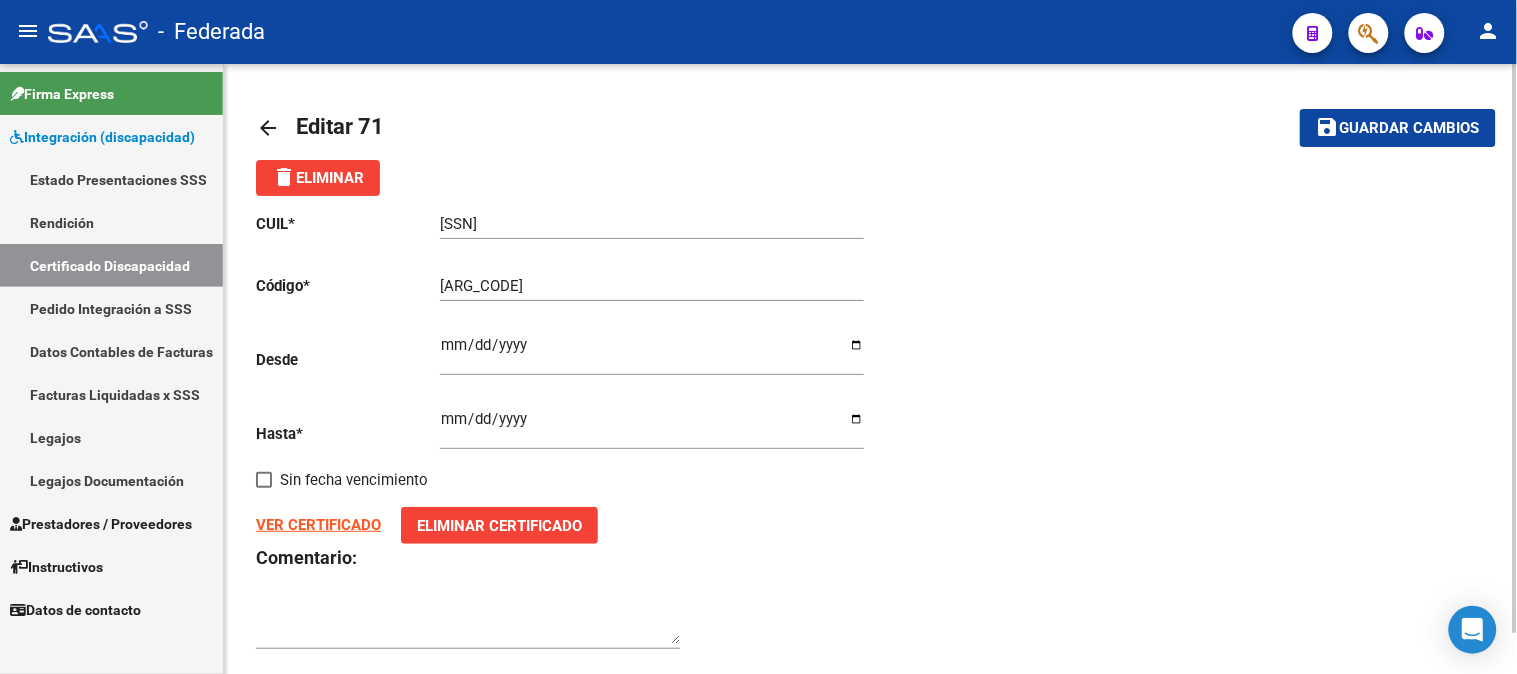 click on "Certificado Discapacidad" at bounding box center [111, 265] 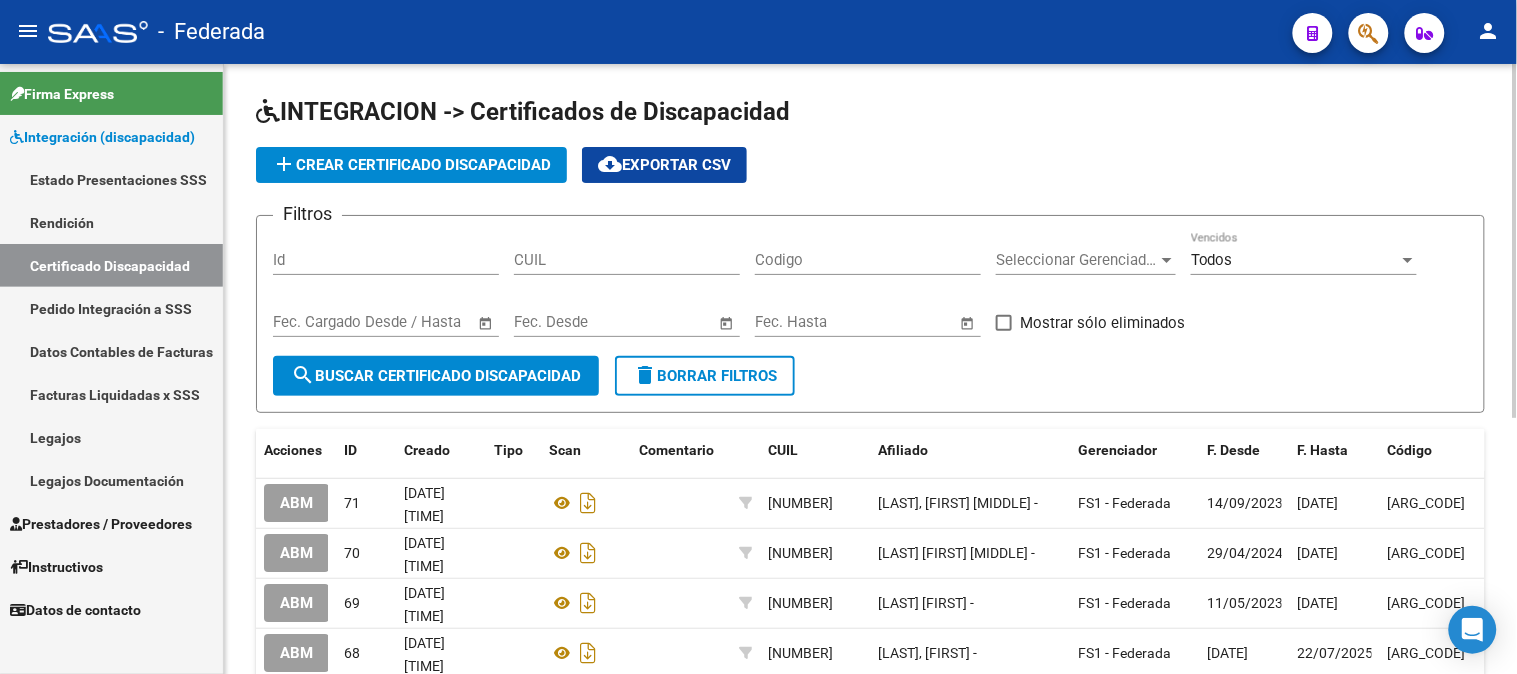 scroll, scrollTop: 111, scrollLeft: 0, axis: vertical 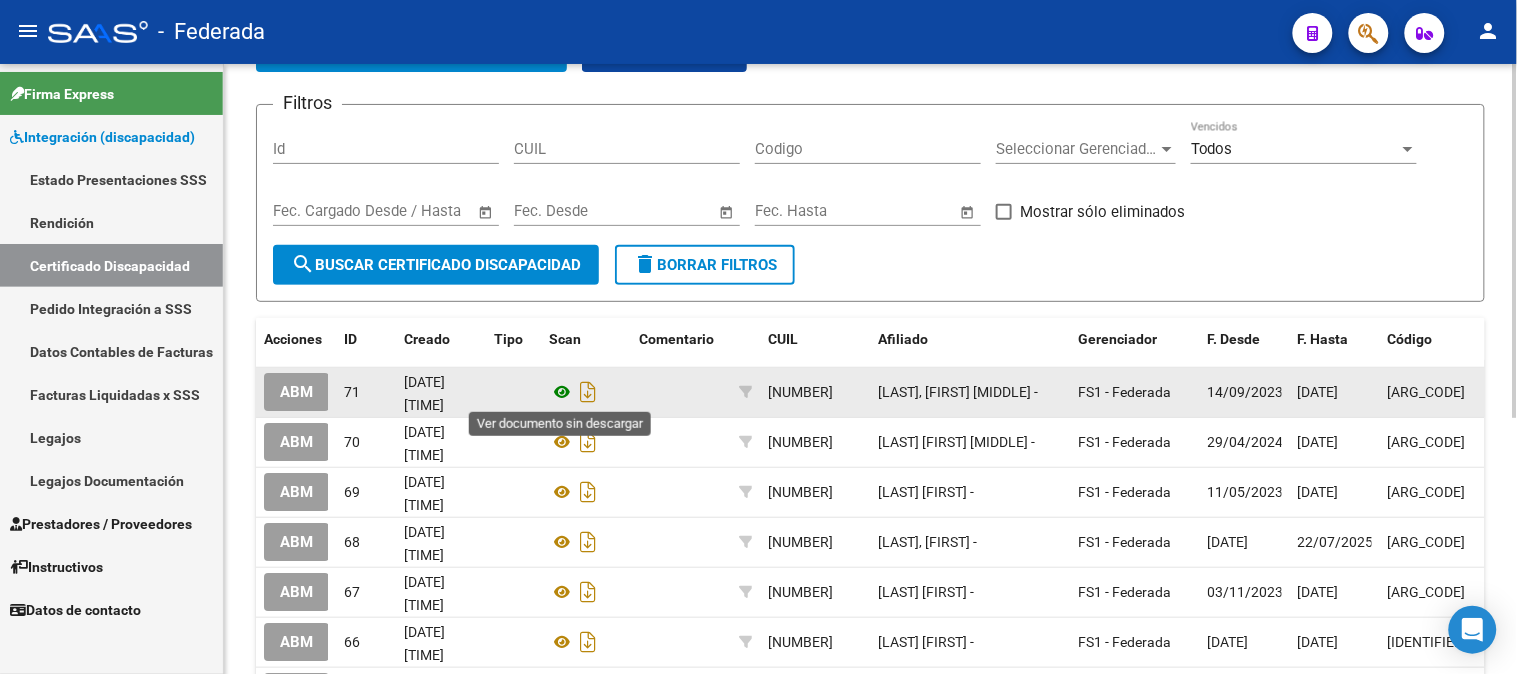 click 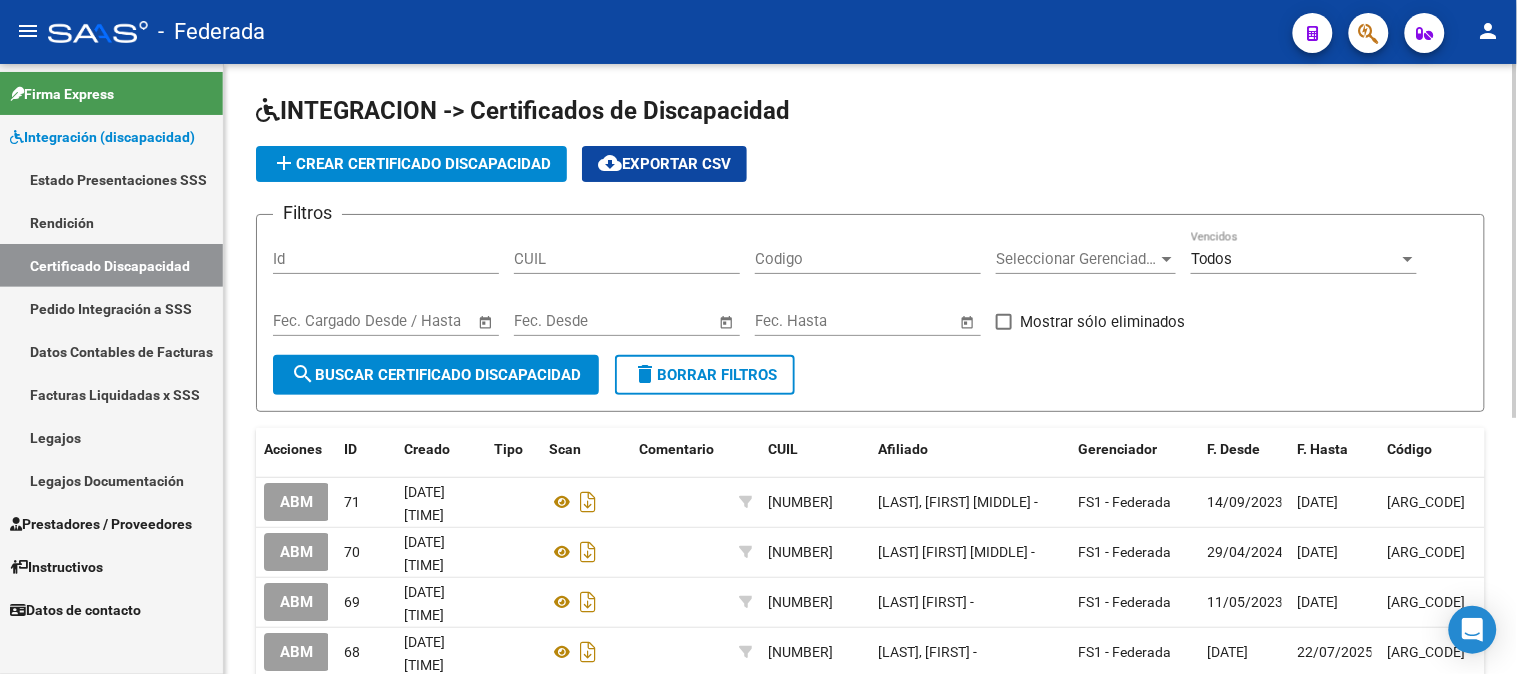 scroll, scrollTop: 0, scrollLeft: 0, axis: both 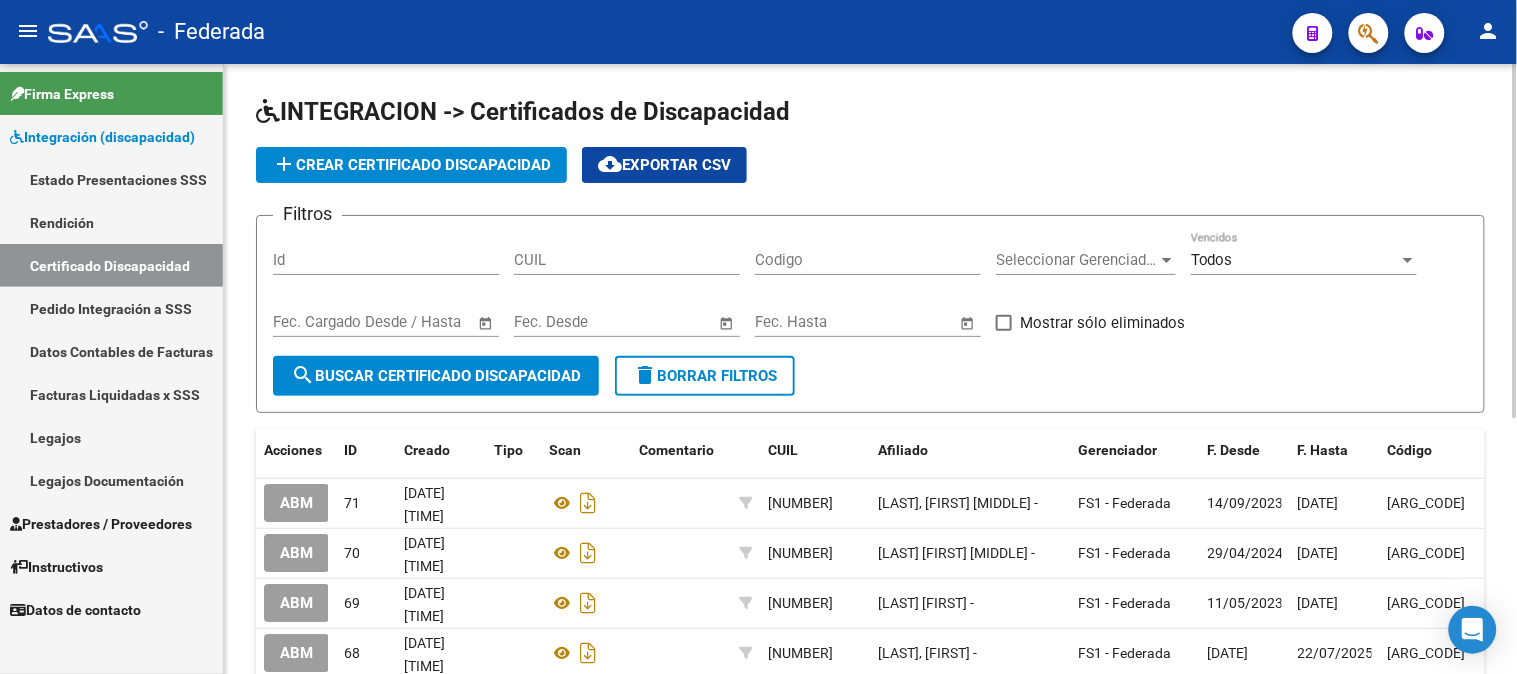 click on "add  Crear Certificado Discapacidad" 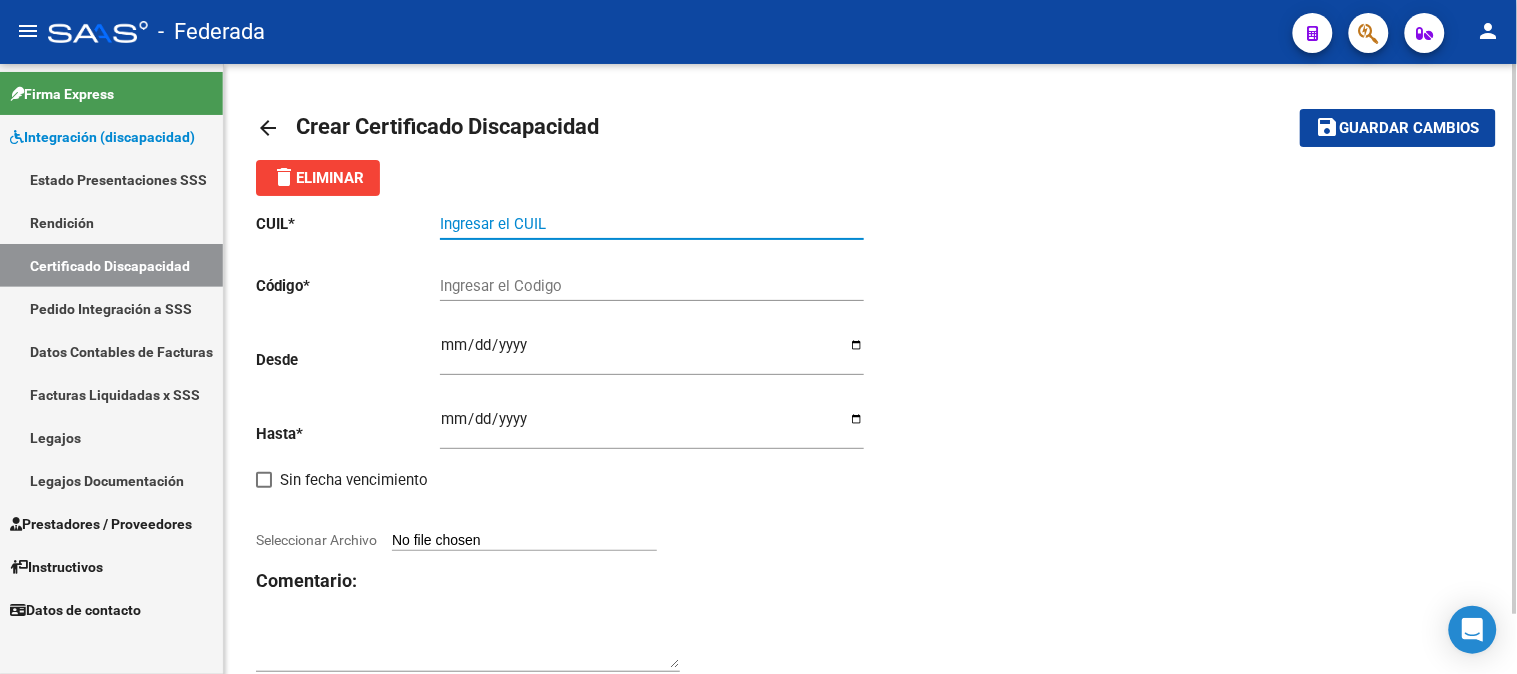 click on "Ingresar el CUIL" at bounding box center [652, 224] 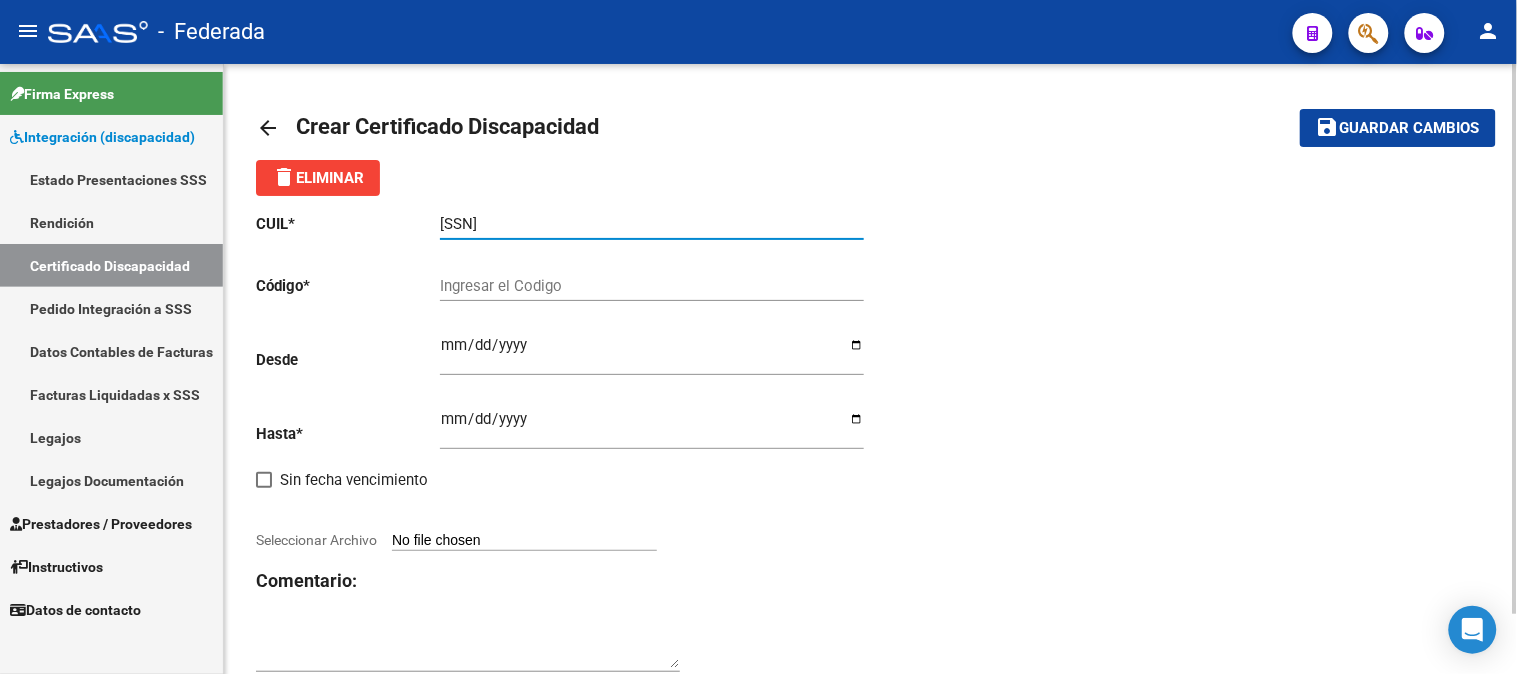 type on "[SSN]" 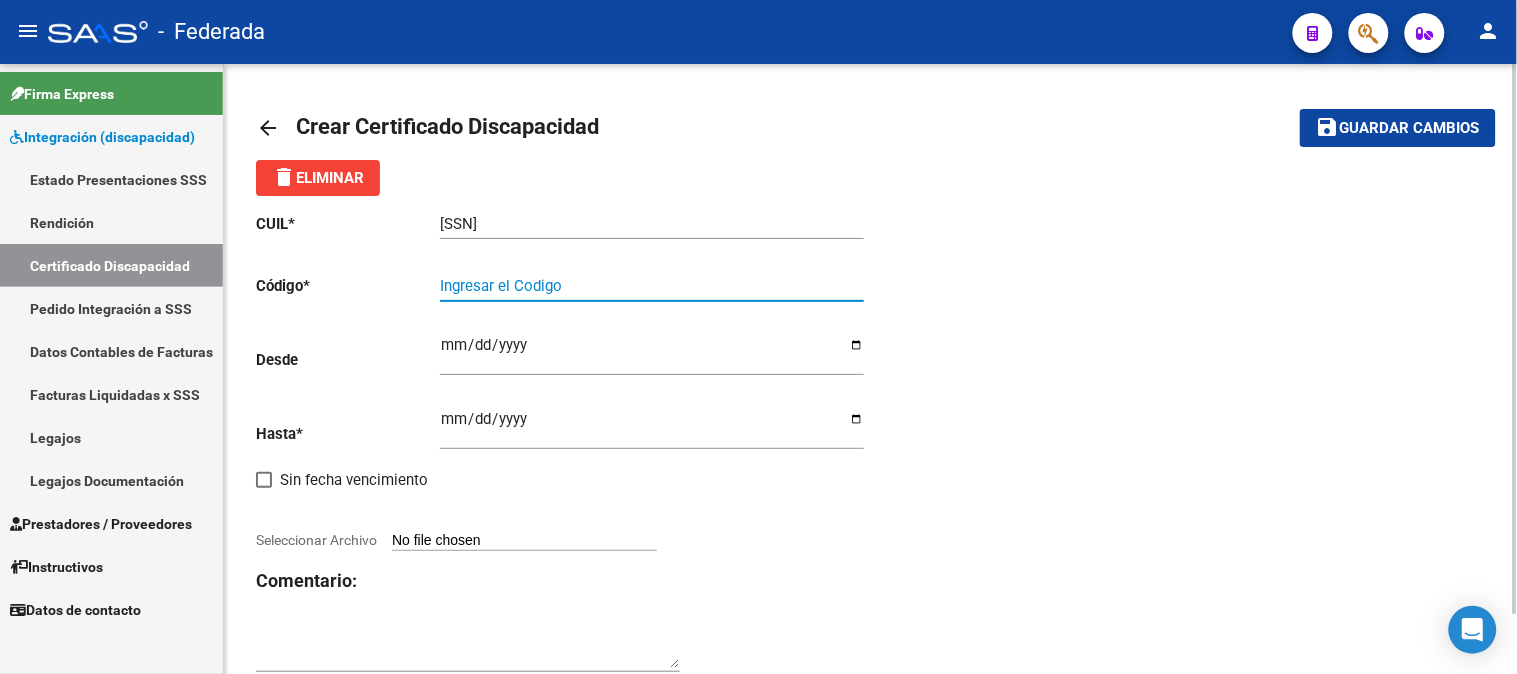 click on "Ingresar el Codigo" at bounding box center (652, 286) 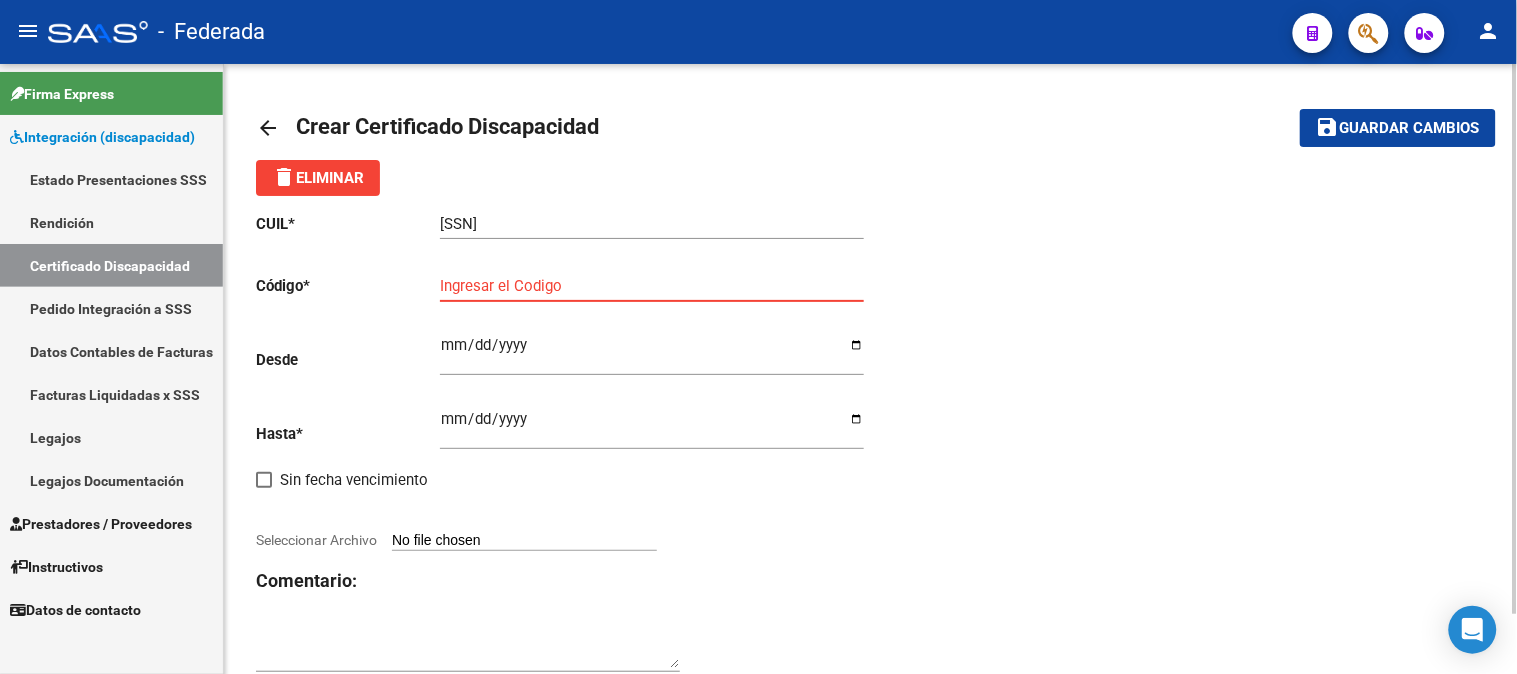 paste on "[ARG_CODE]" 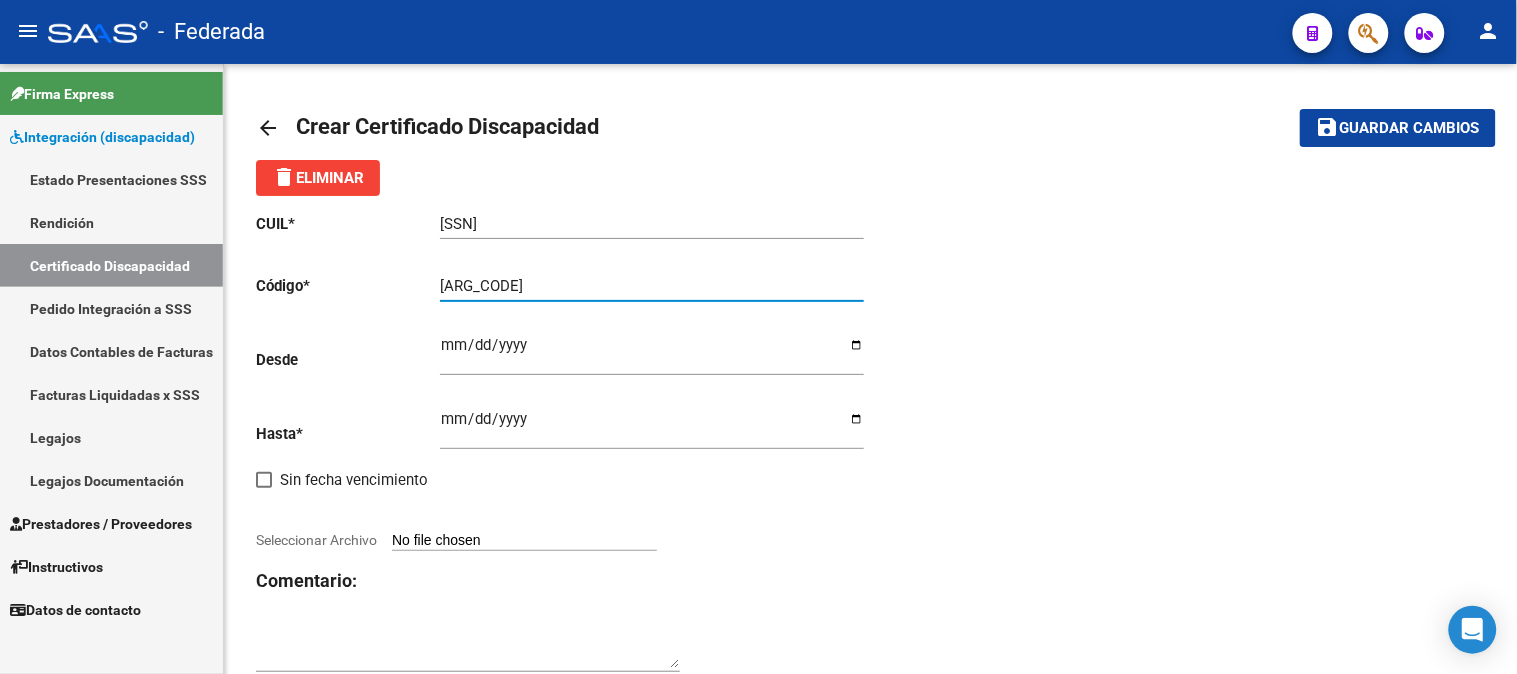 type on "[ARG_CODE]" 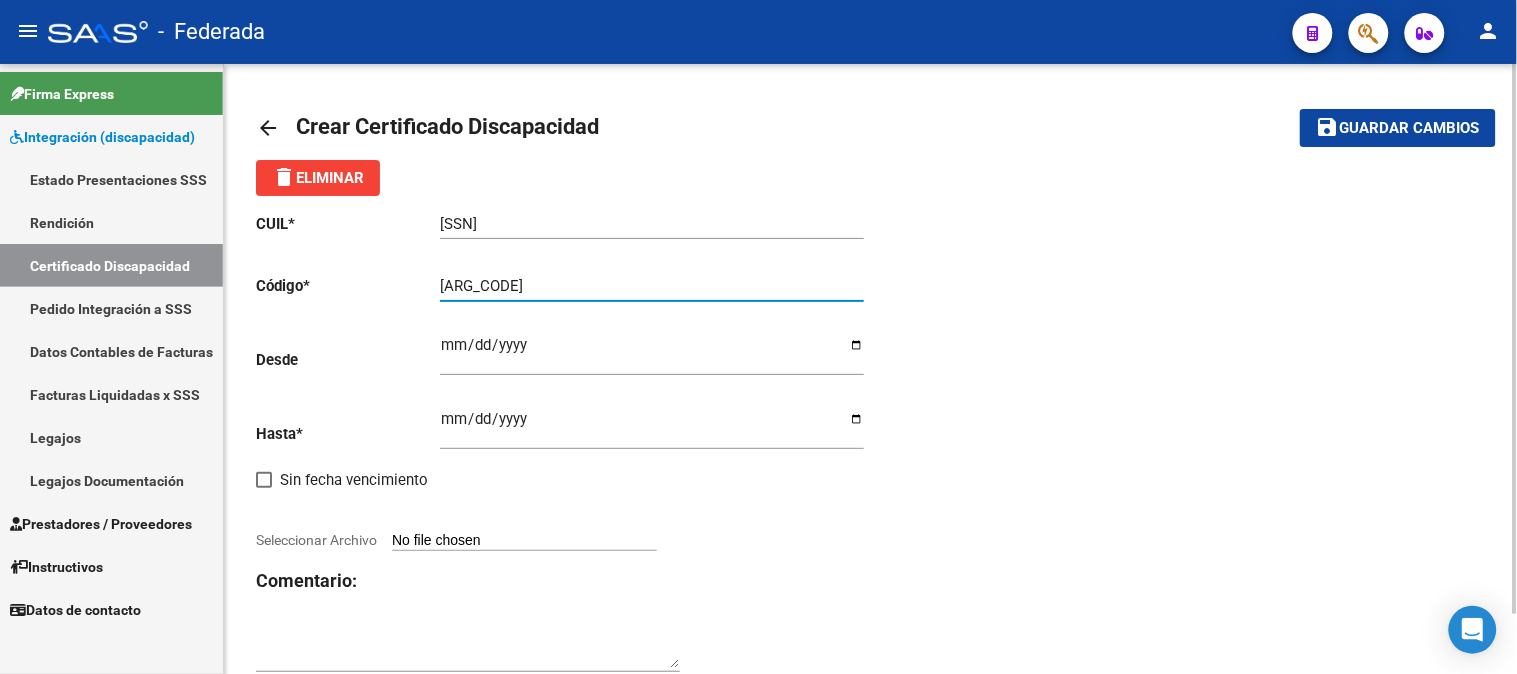 click on "Ingresar fec. Desde" at bounding box center (652, 353) 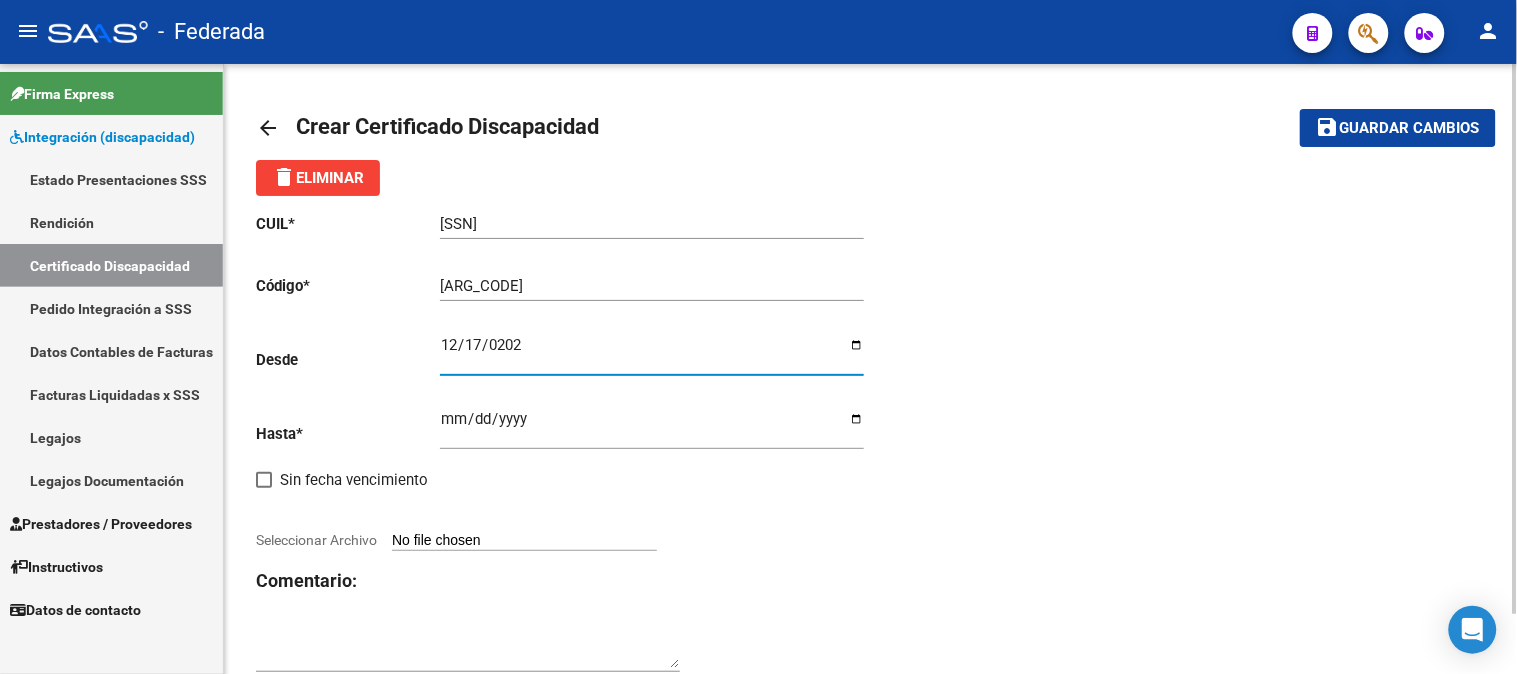 type on "[DATE]" 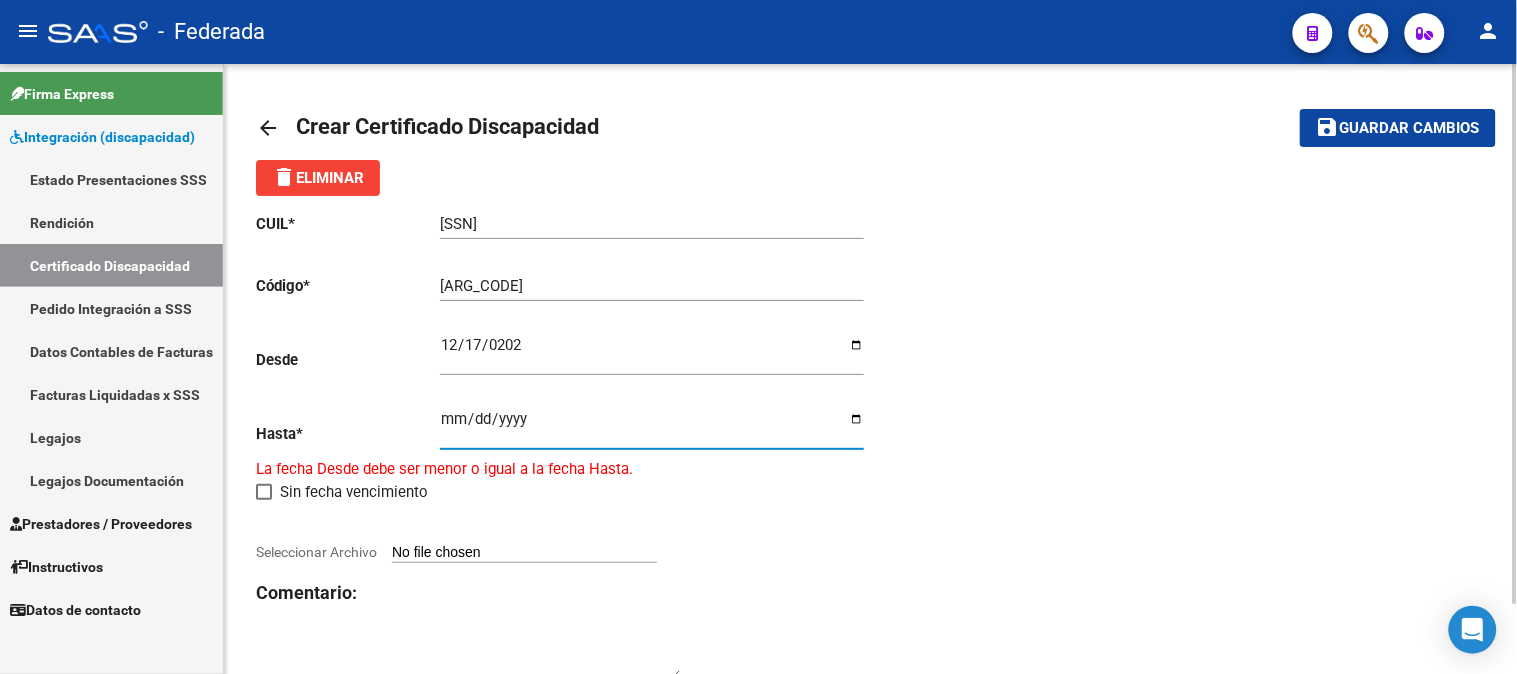 type on "[DATE]" 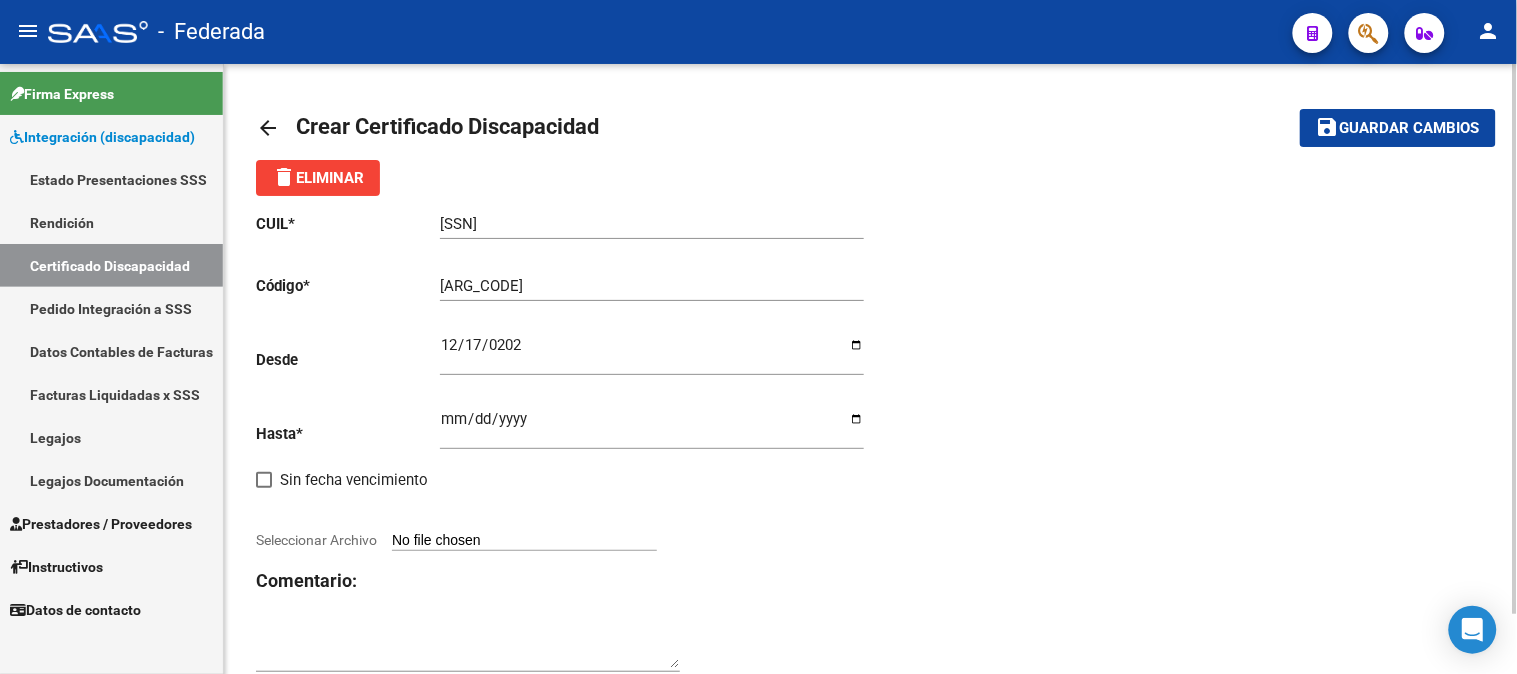 click on "CUIL  *   [CUIL] Ingresar el CUIL  Código  *   [ARG_CODE] Ingresar el Codigo  Desde    [DATE] Ingresar fec. Desde  Hasta  *   [DATE] Ingresar fec. Hasta     Sin fecha vencimiento        Seleccionar Archivo Comentario:" 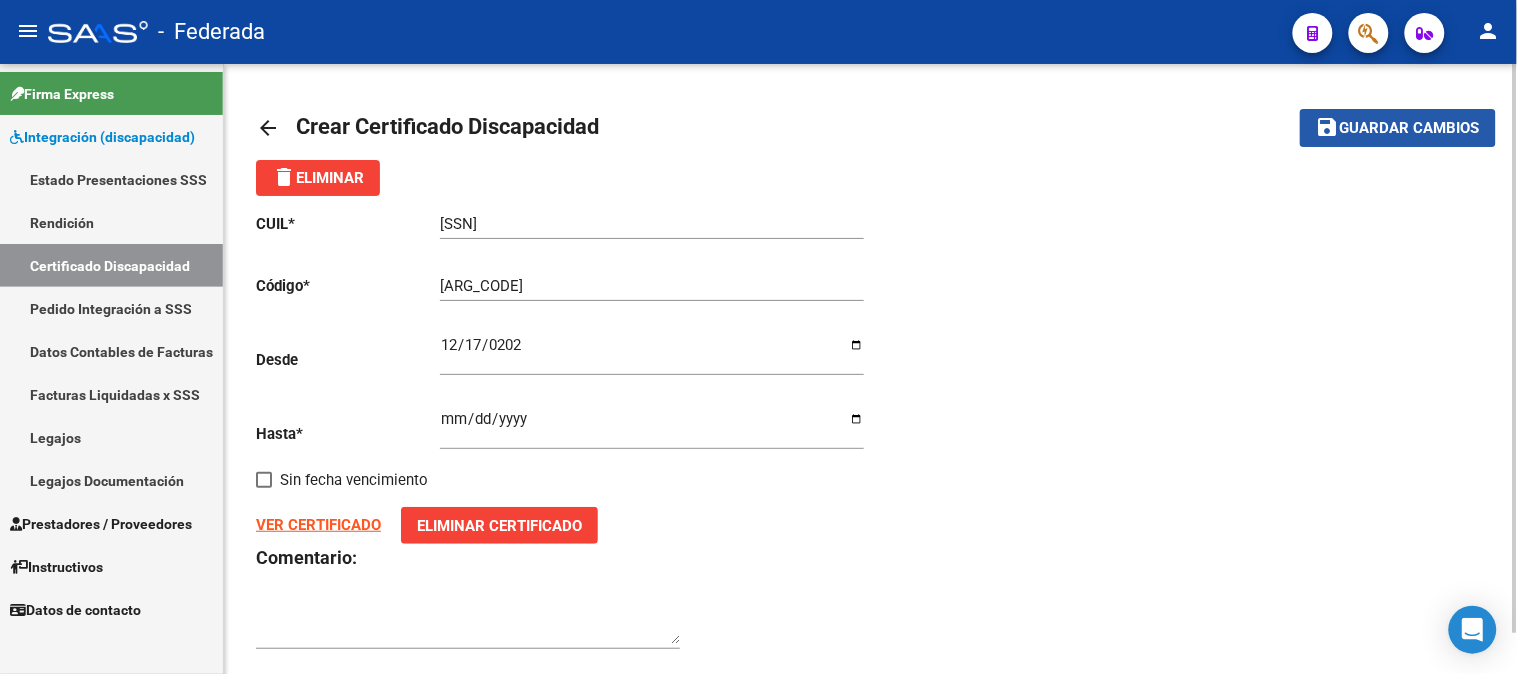 click on "save Guardar cambios" 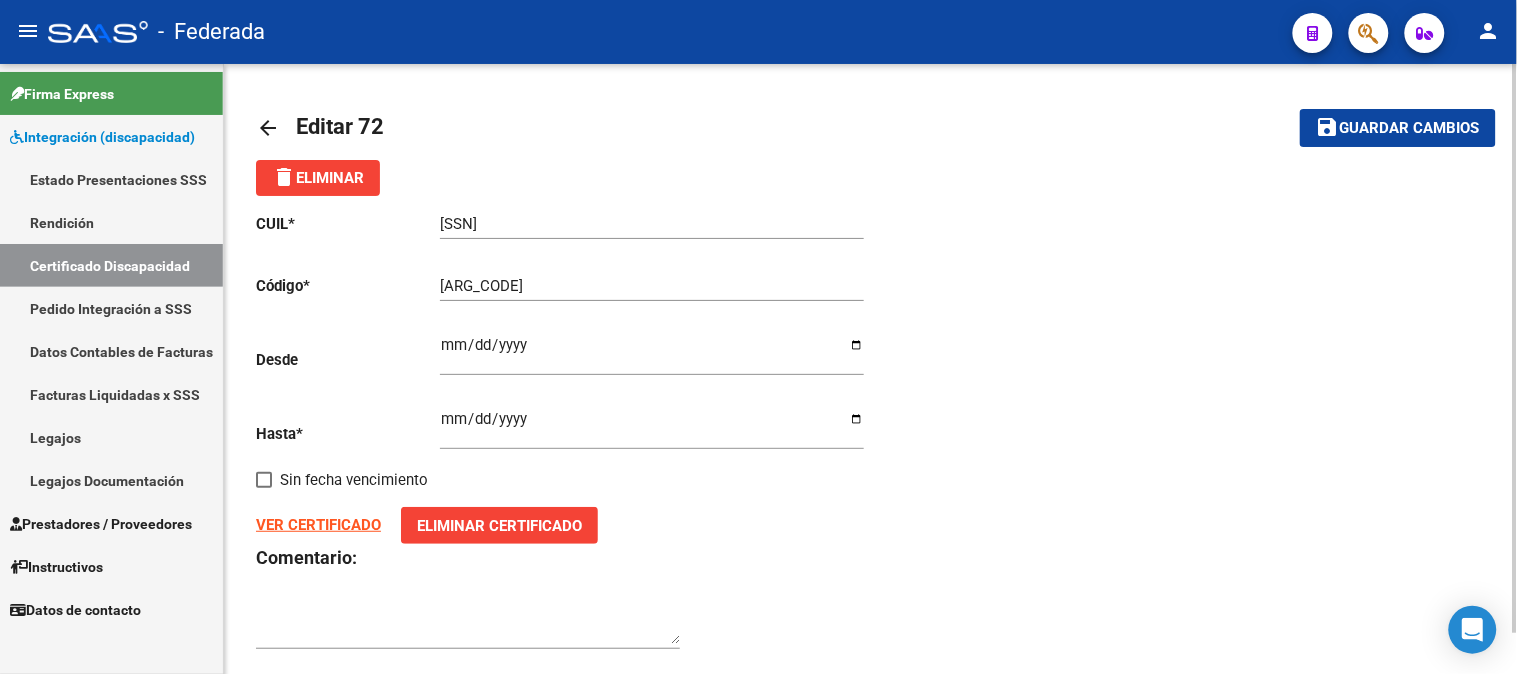 click on "VER CERTIFICADO" 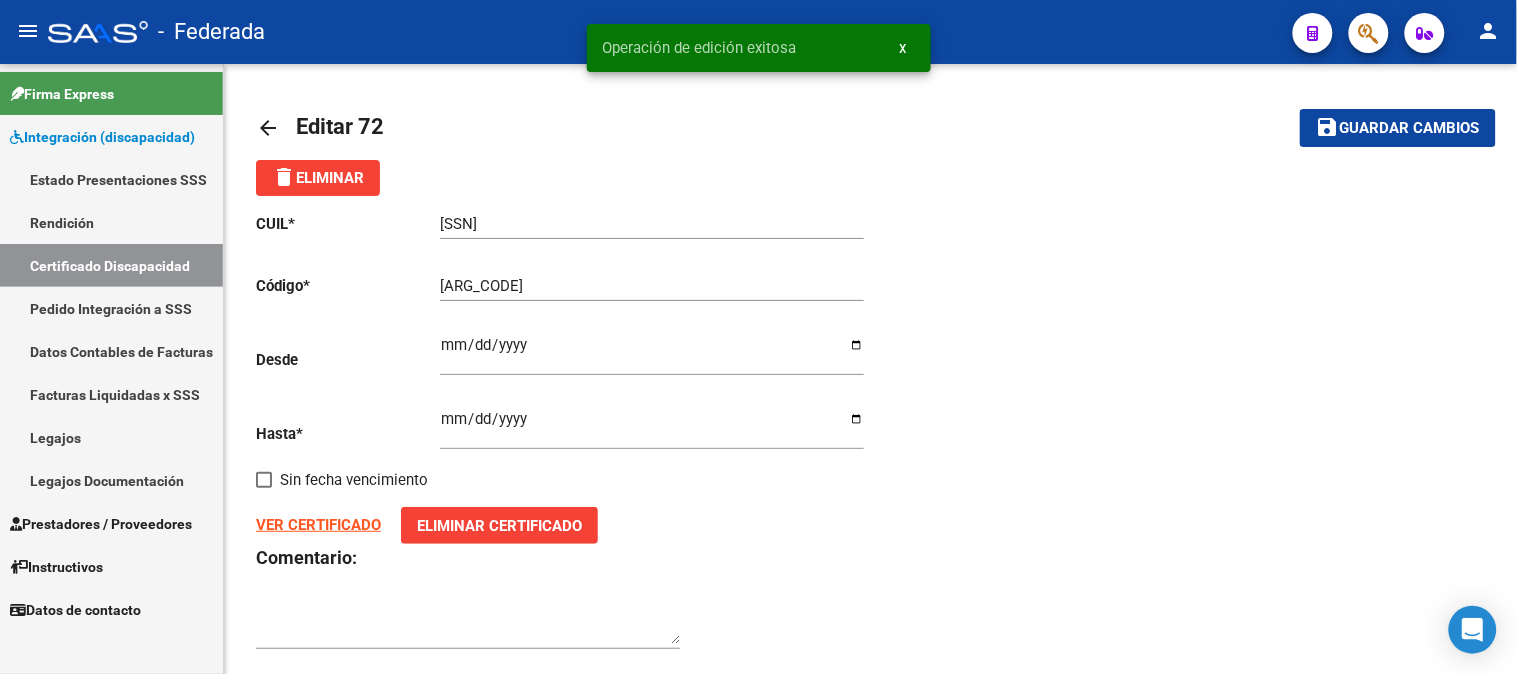 click on "Certificado Discapacidad" at bounding box center [111, 265] 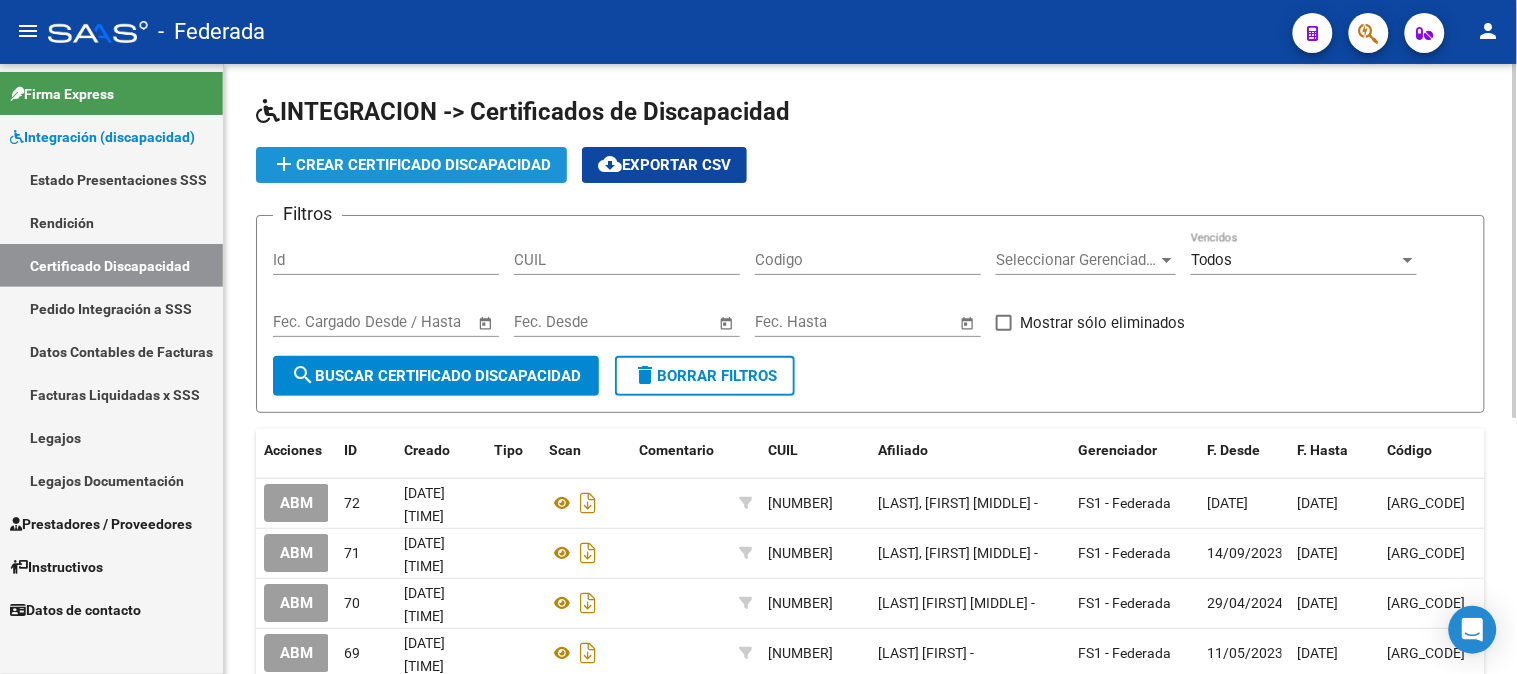 click on "add  Crear Certificado Discapacidad" 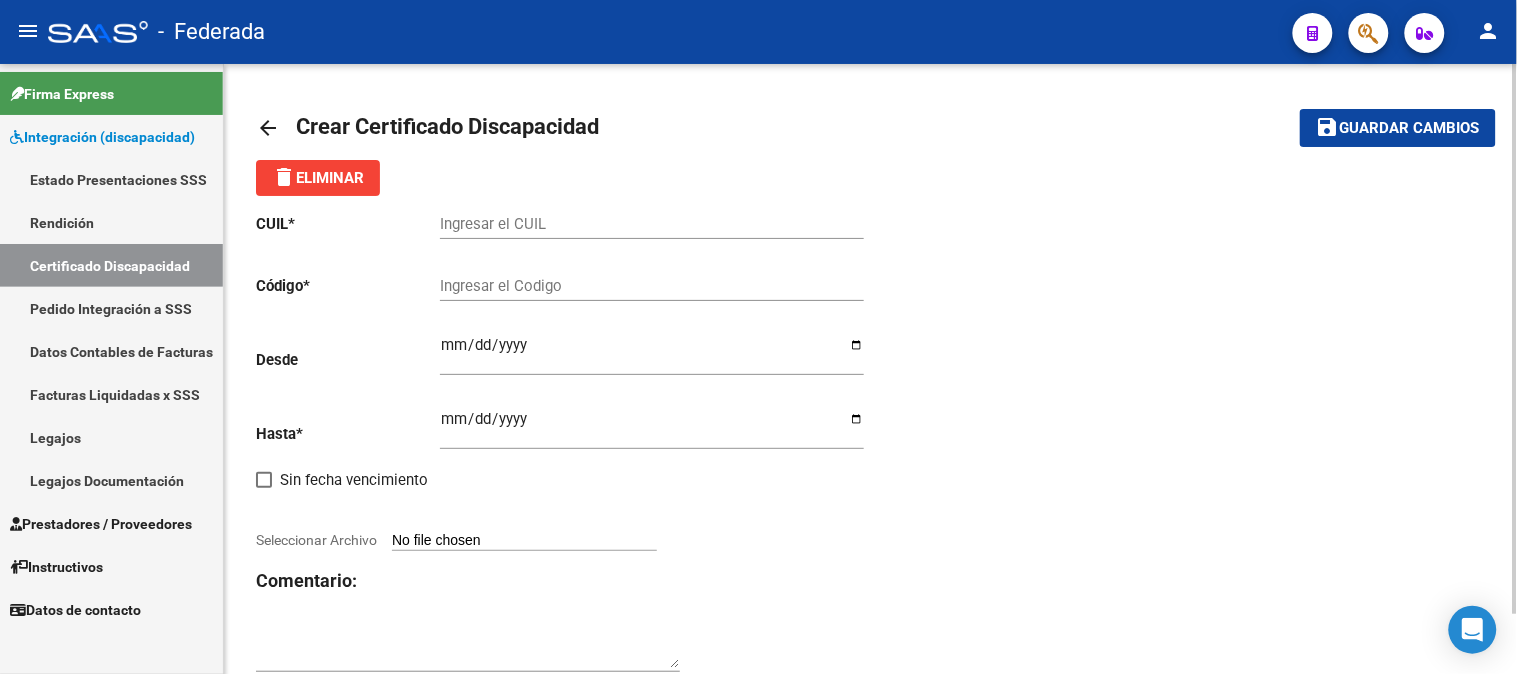 click on "Ingresar el CUIL" 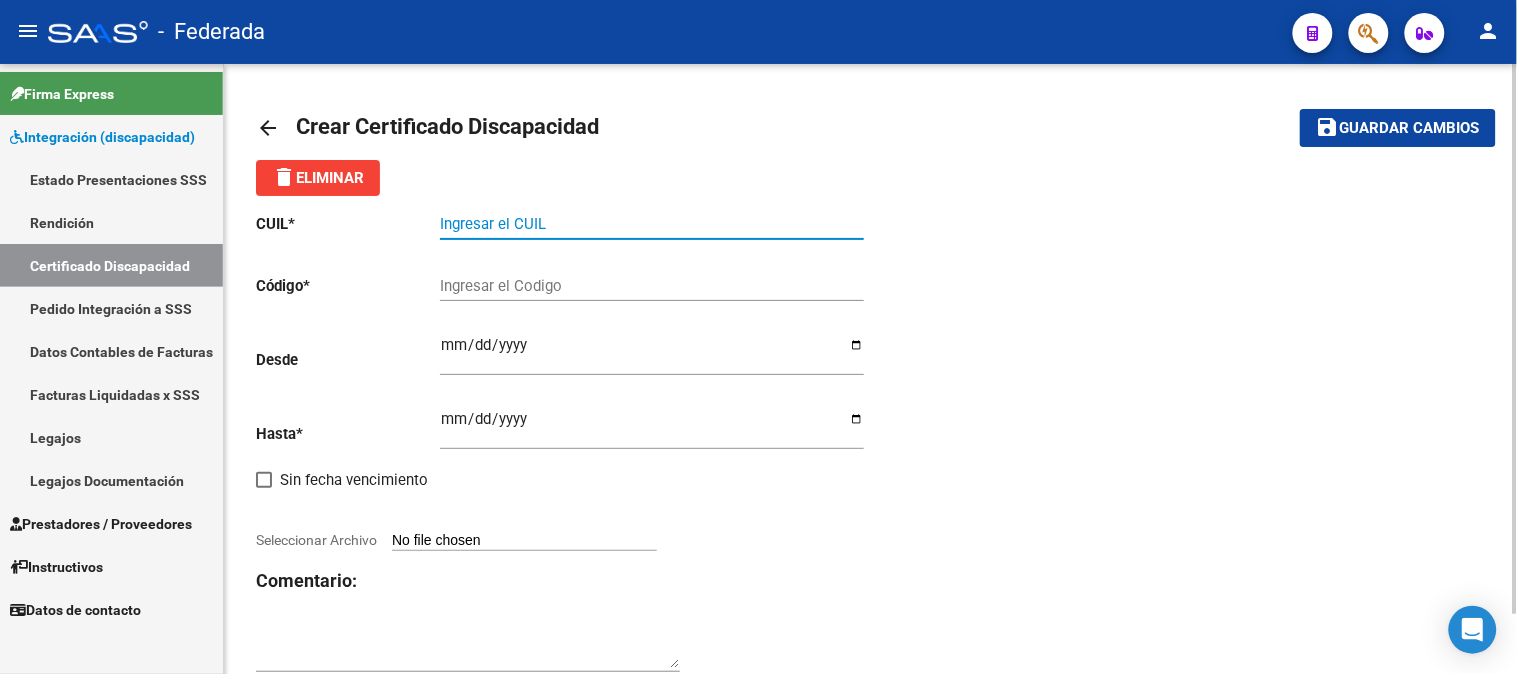 paste on "[CUIL]" 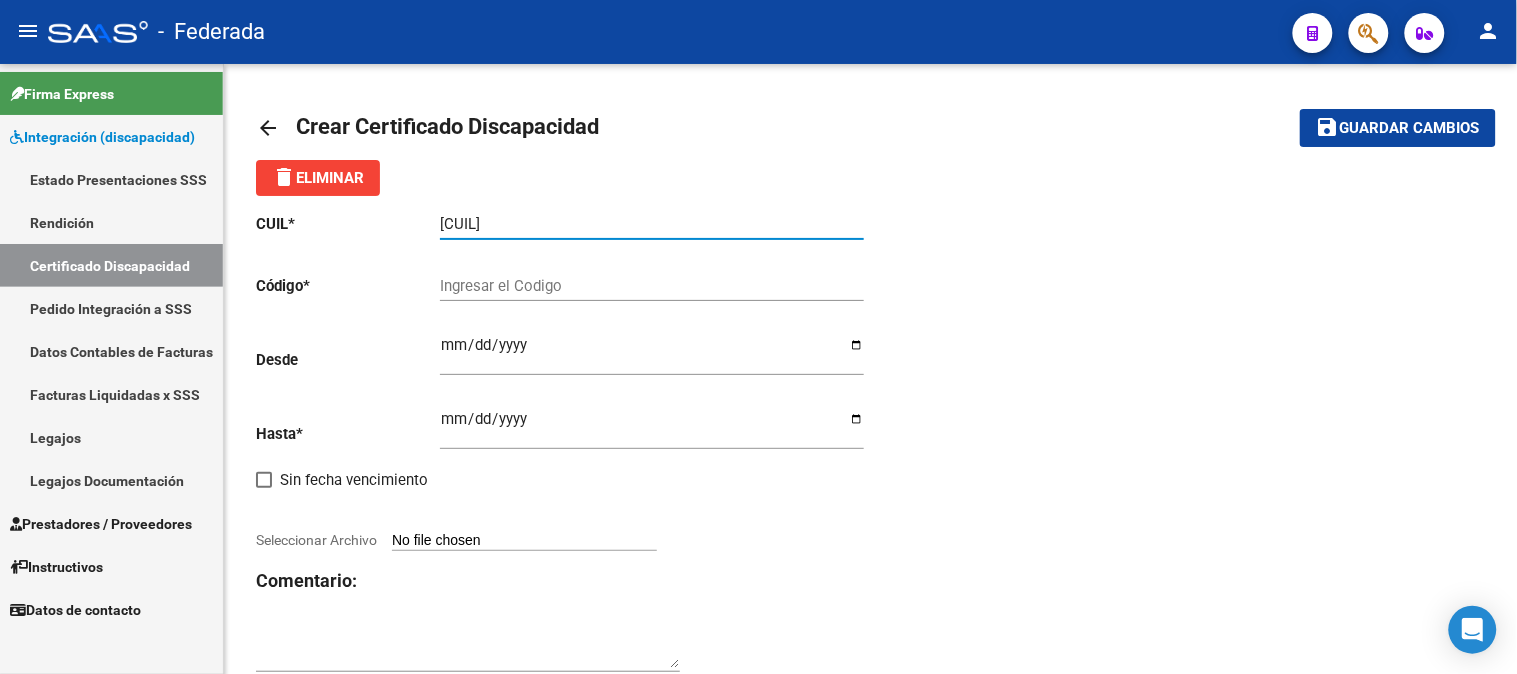 type on "[CUIL]" 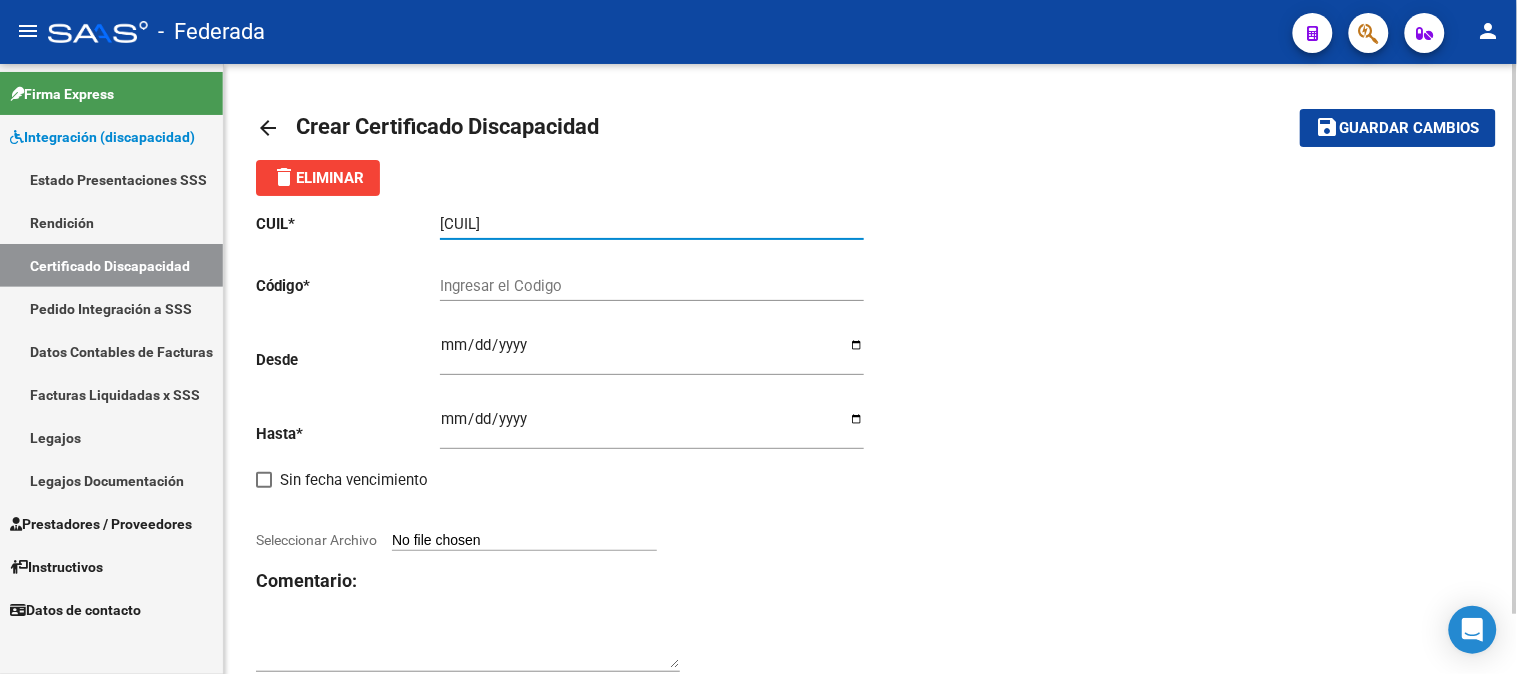 click on "Ingresar el Codigo" at bounding box center [652, 286] 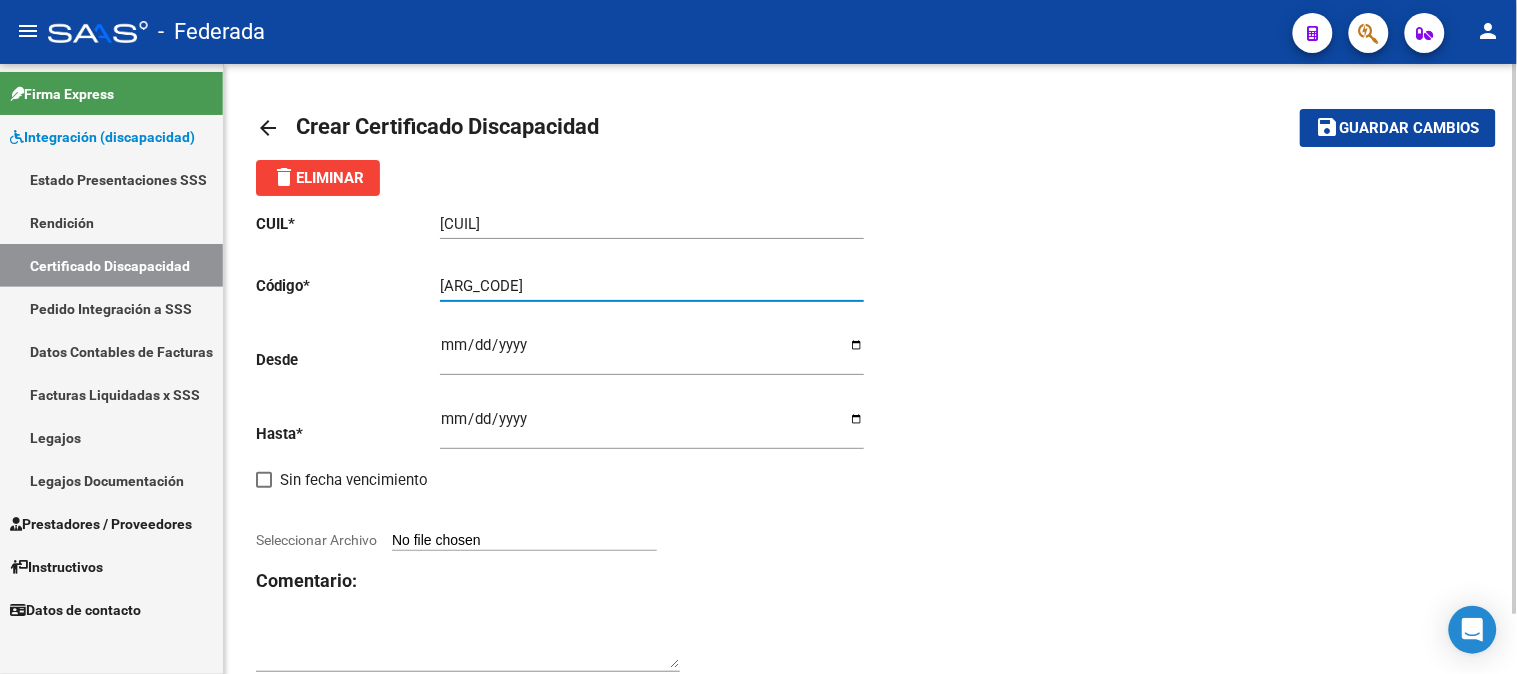click on "[ARG_CODE]" at bounding box center (652, 286) 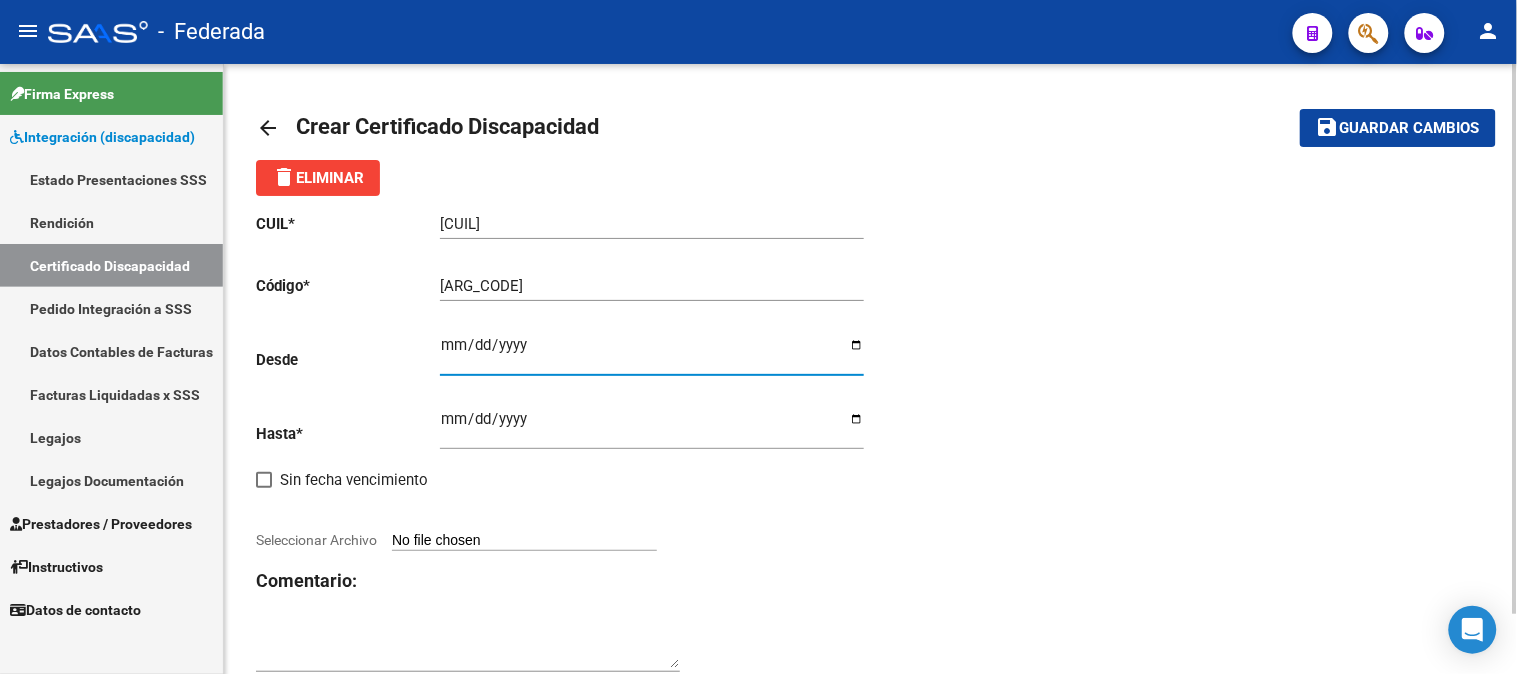 type on "2024-11-04" 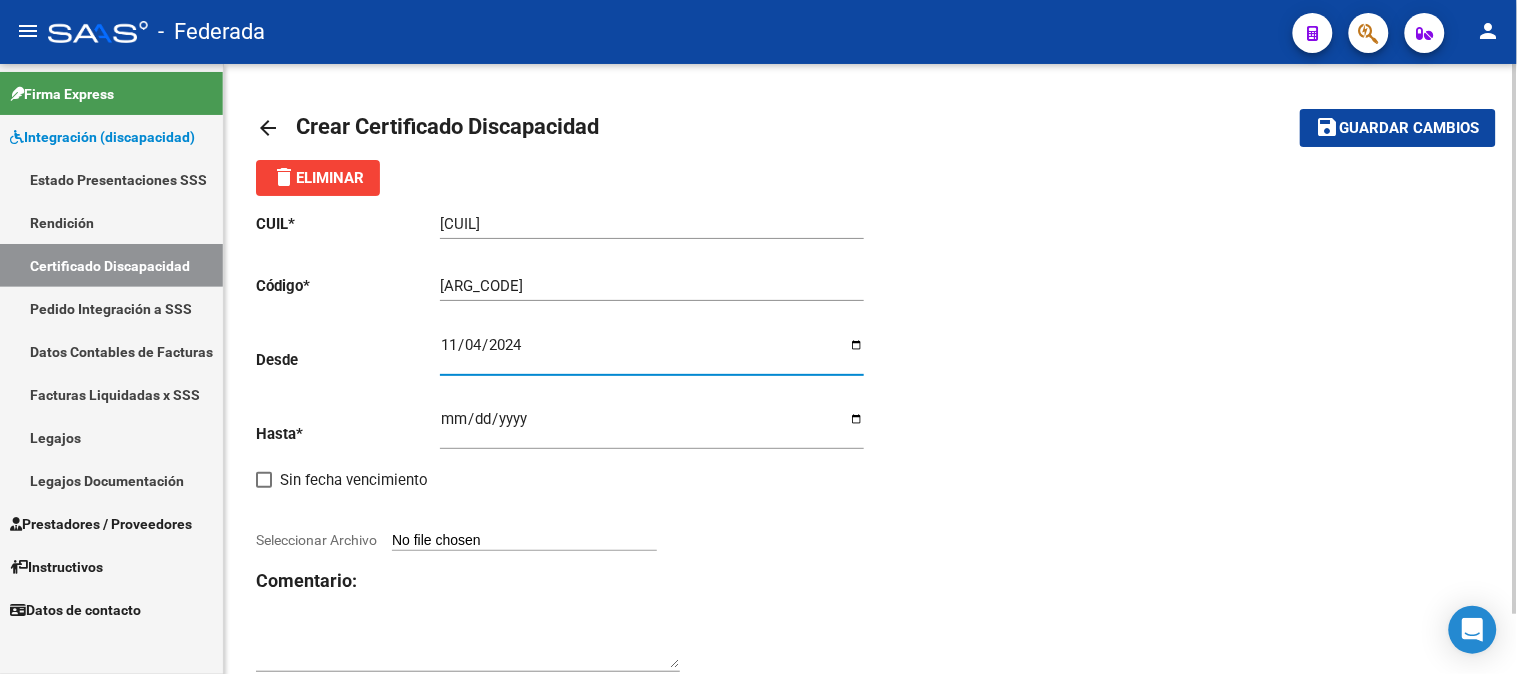 click on "Ingresar fec. Hasta" at bounding box center (652, 427) 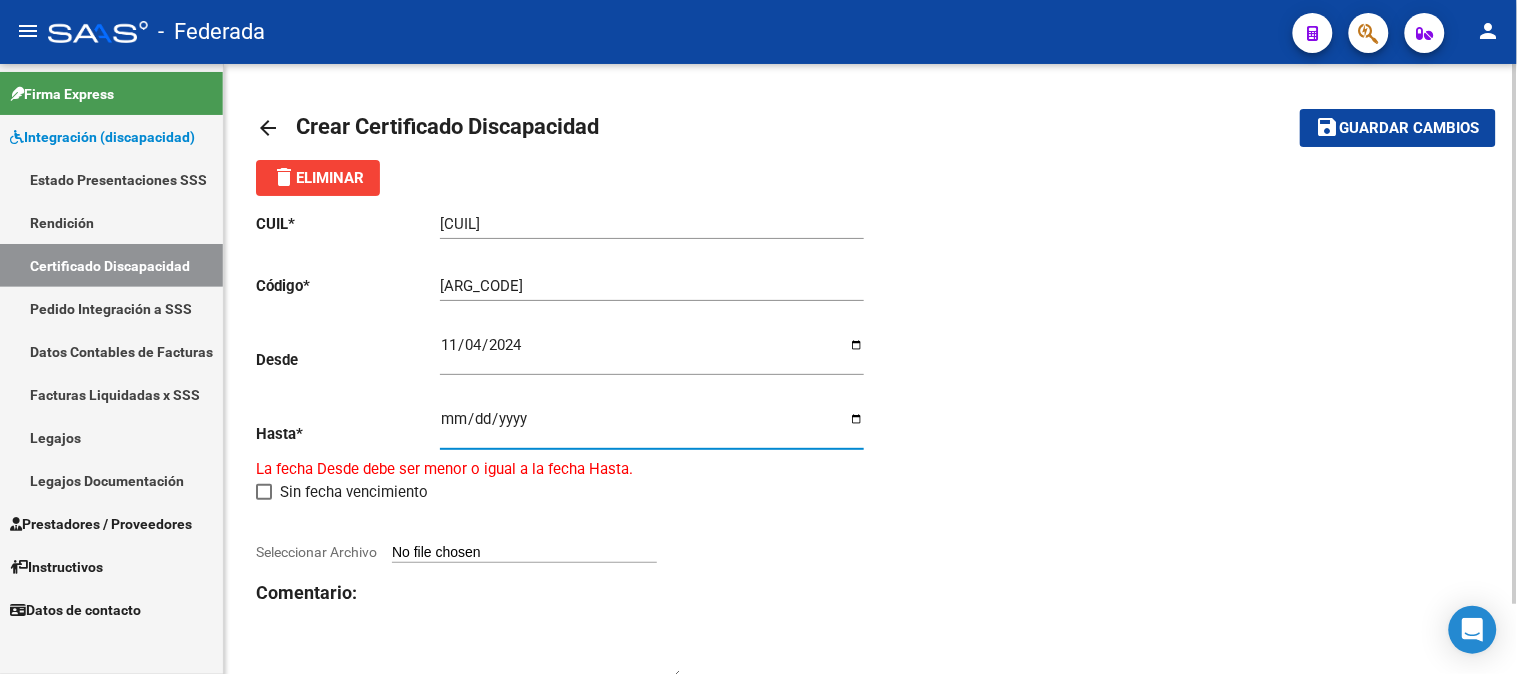 type on "[DATE]" 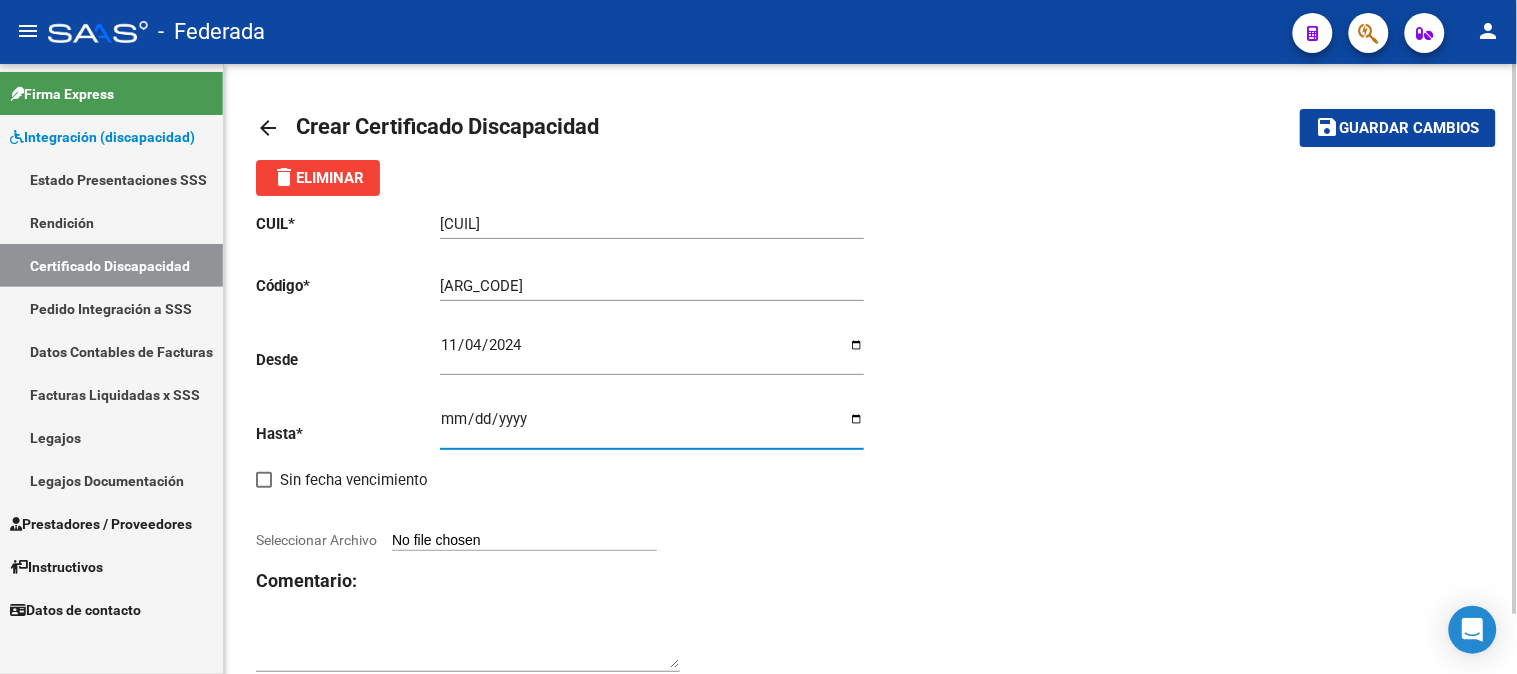click on "Seleccionar Archivo" at bounding box center [524, 541] 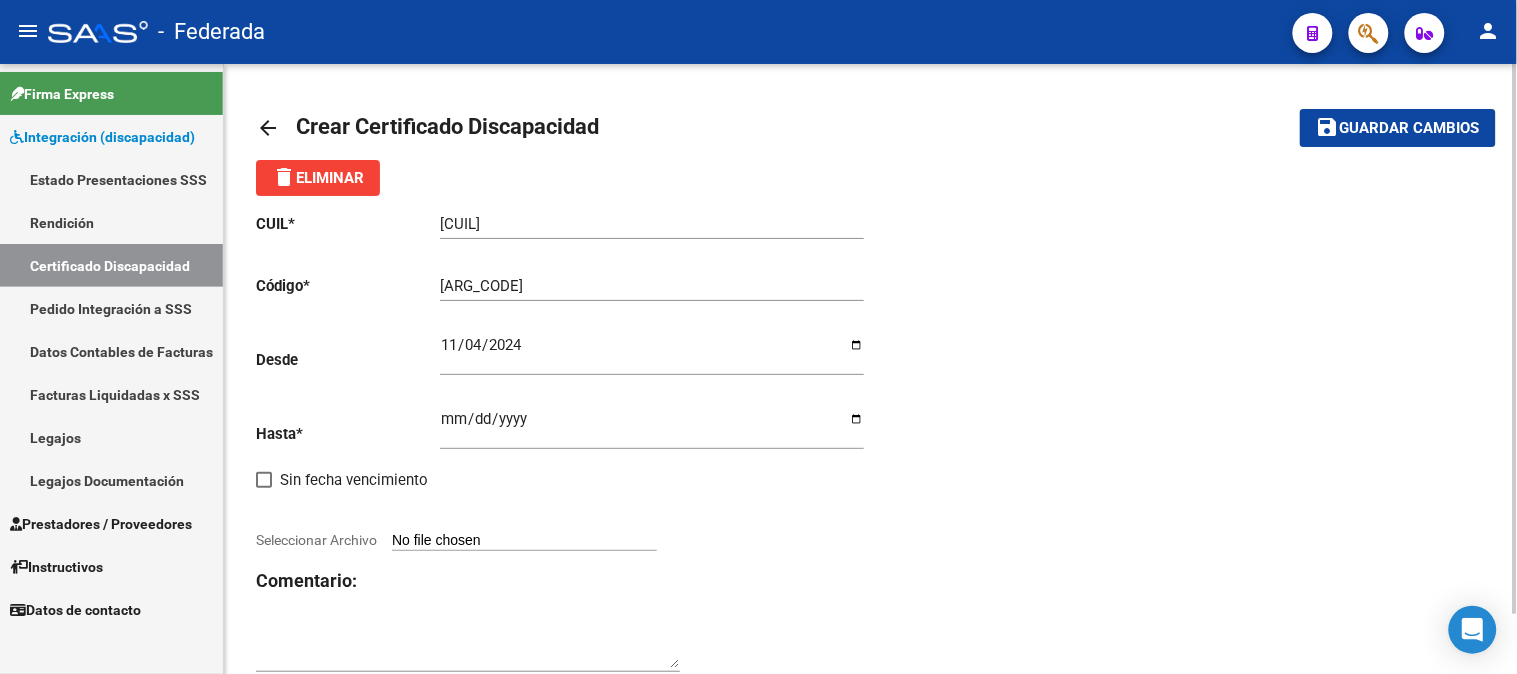 type on "C:\fakepath\[NUMBER] [LAST] [FIRST].pdf" 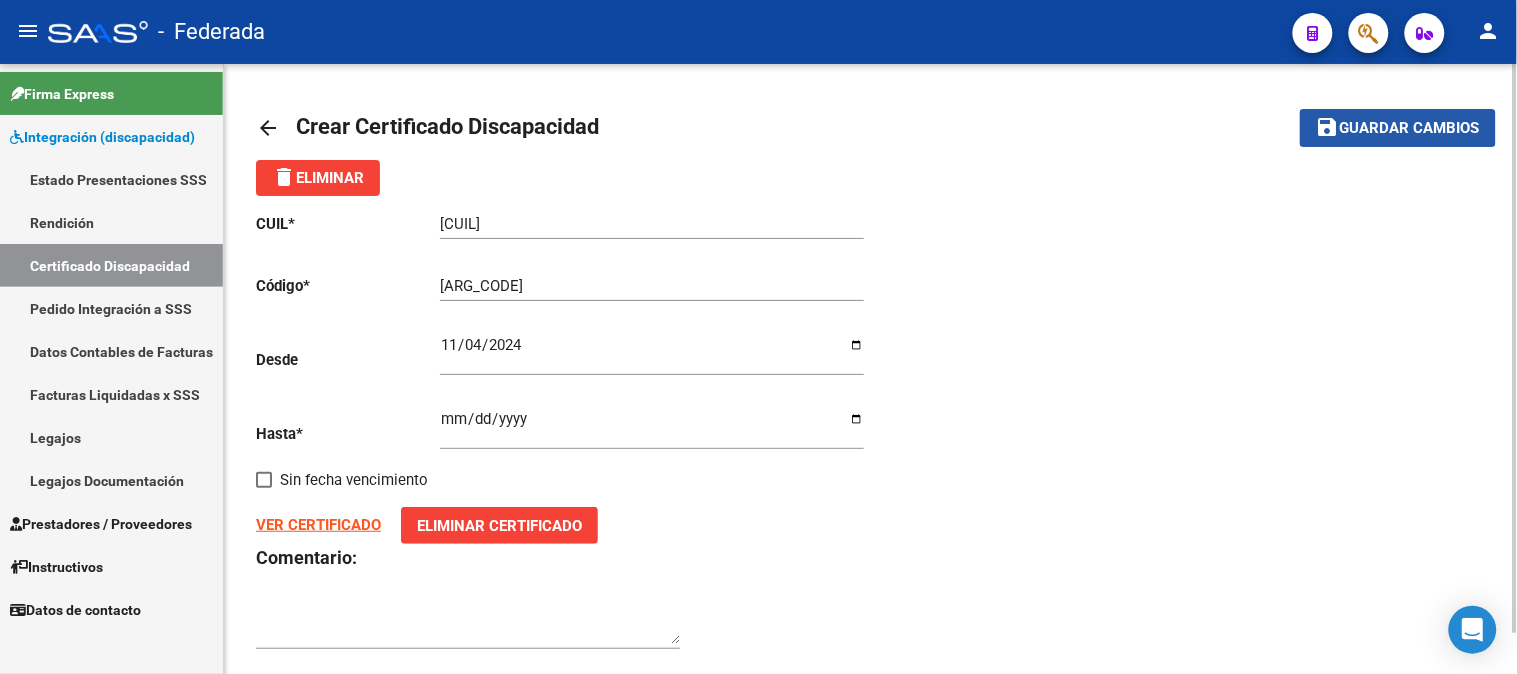 click on "Guardar cambios" 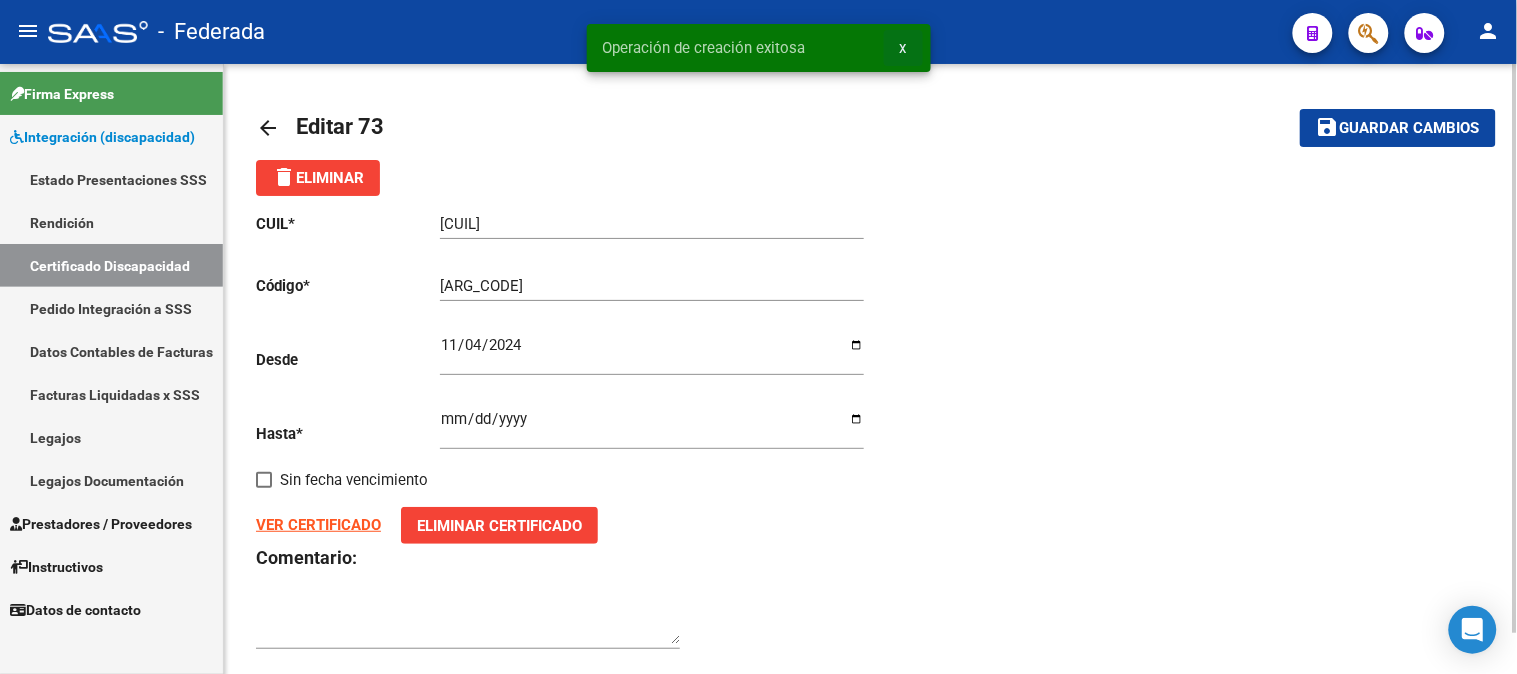click on "x" at bounding box center (903, 48) 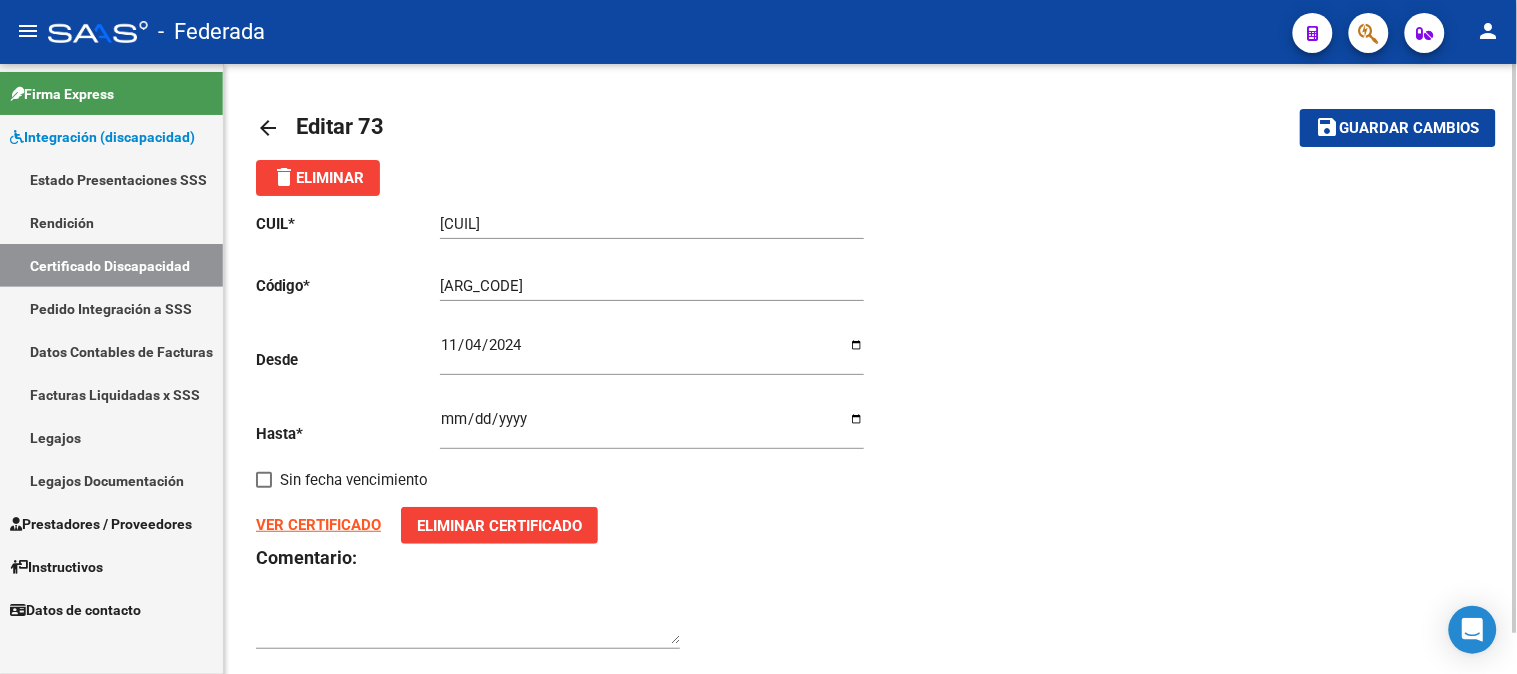 click on "Certificado Discapacidad" at bounding box center (111, 265) 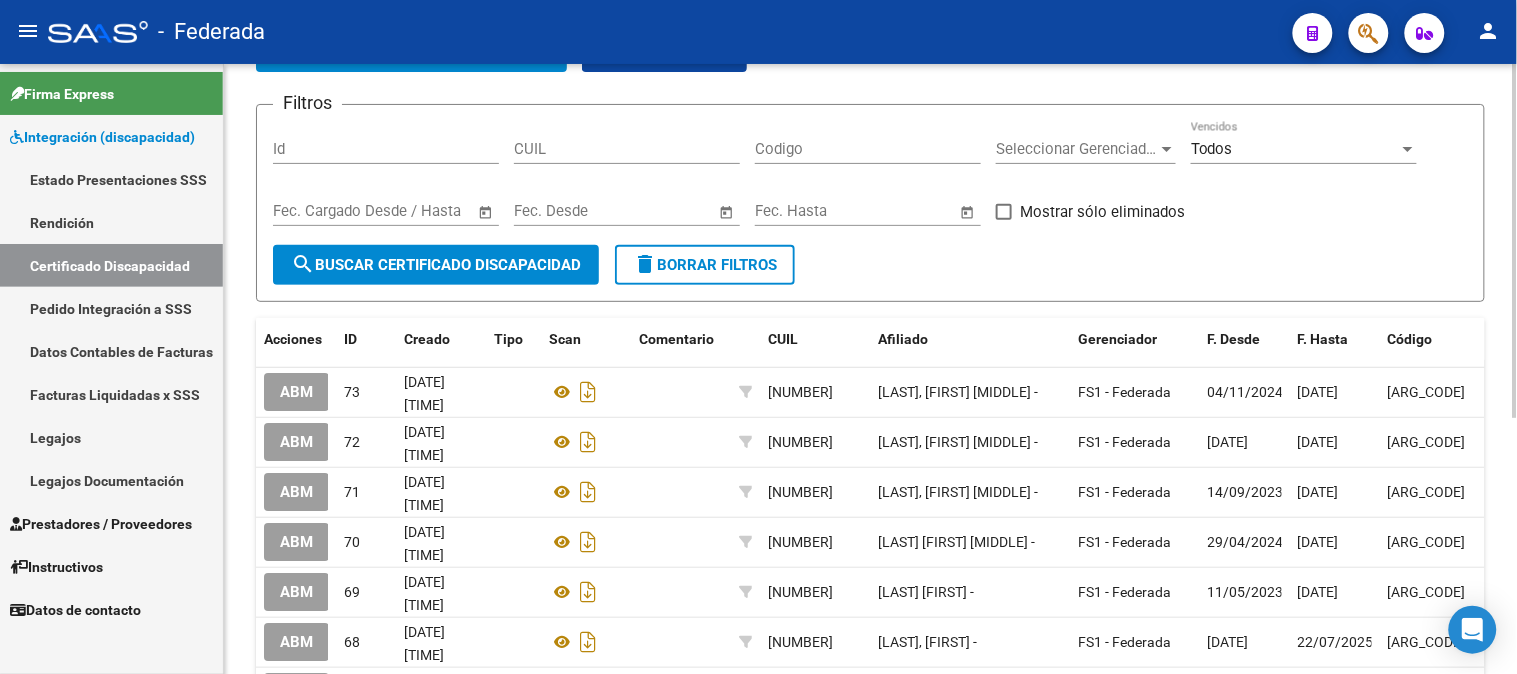scroll, scrollTop: 333, scrollLeft: 0, axis: vertical 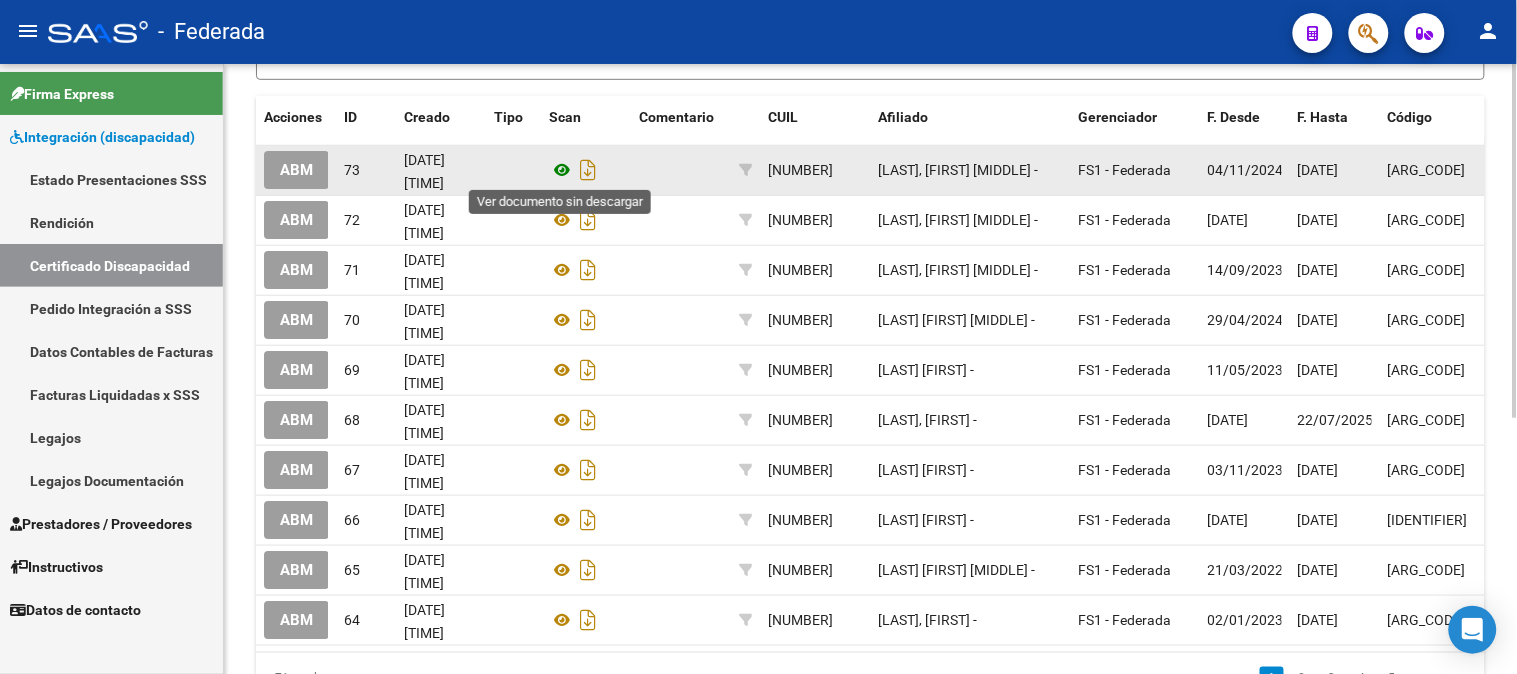 click 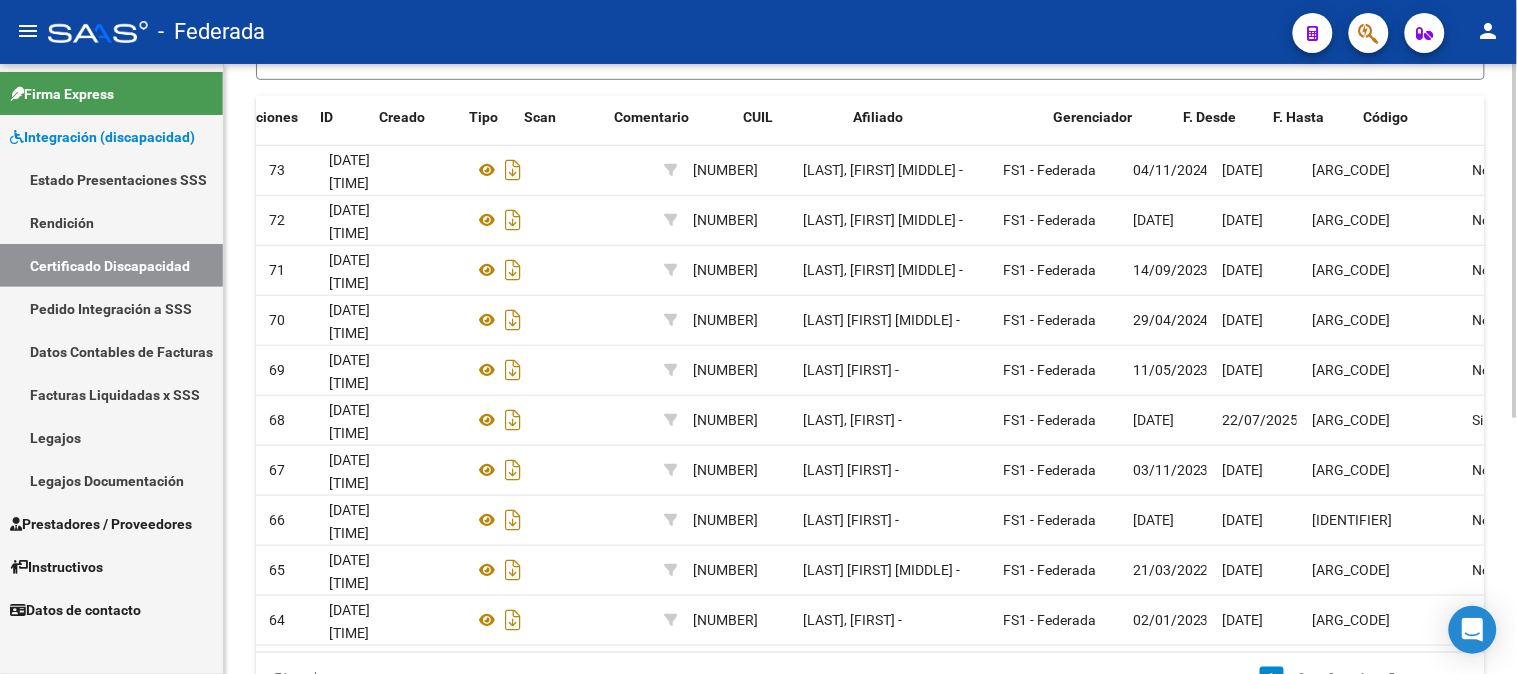 scroll, scrollTop: 0, scrollLeft: 0, axis: both 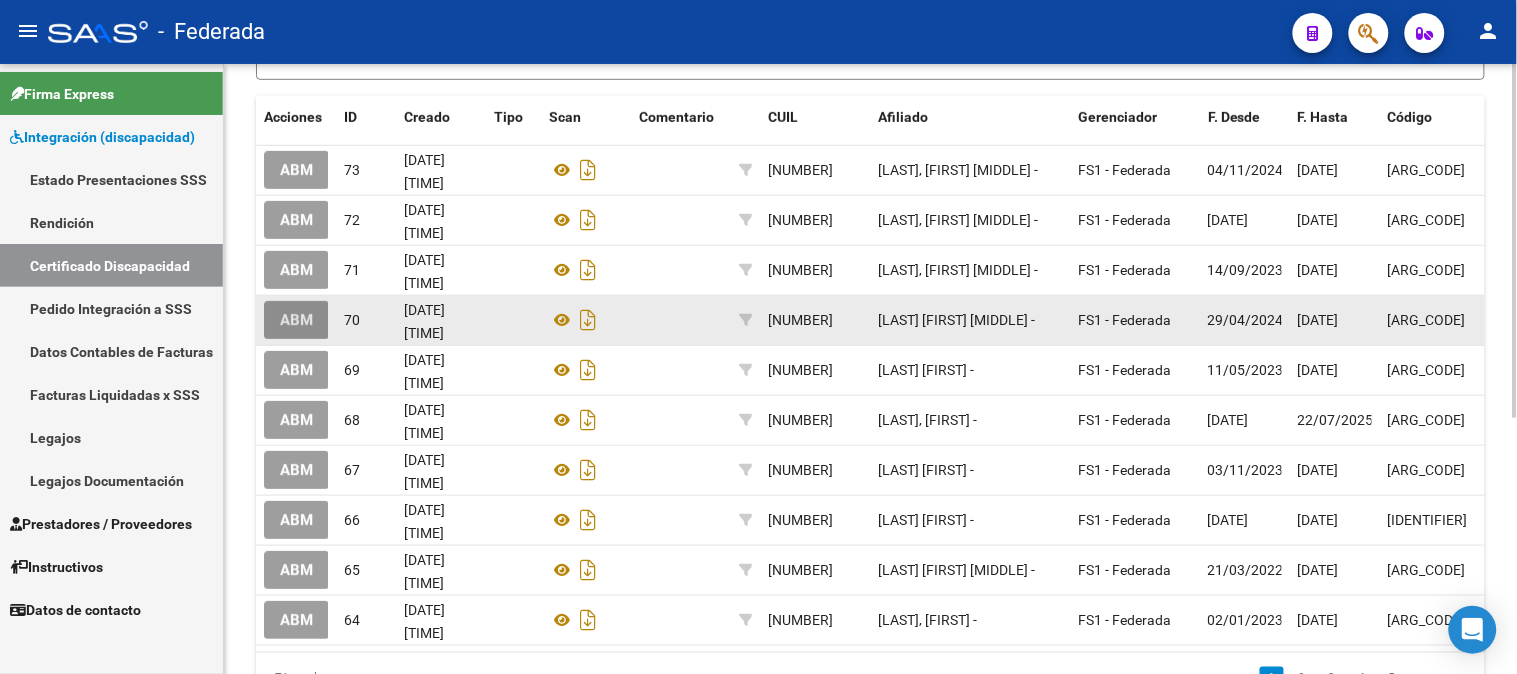 click on "ABM" 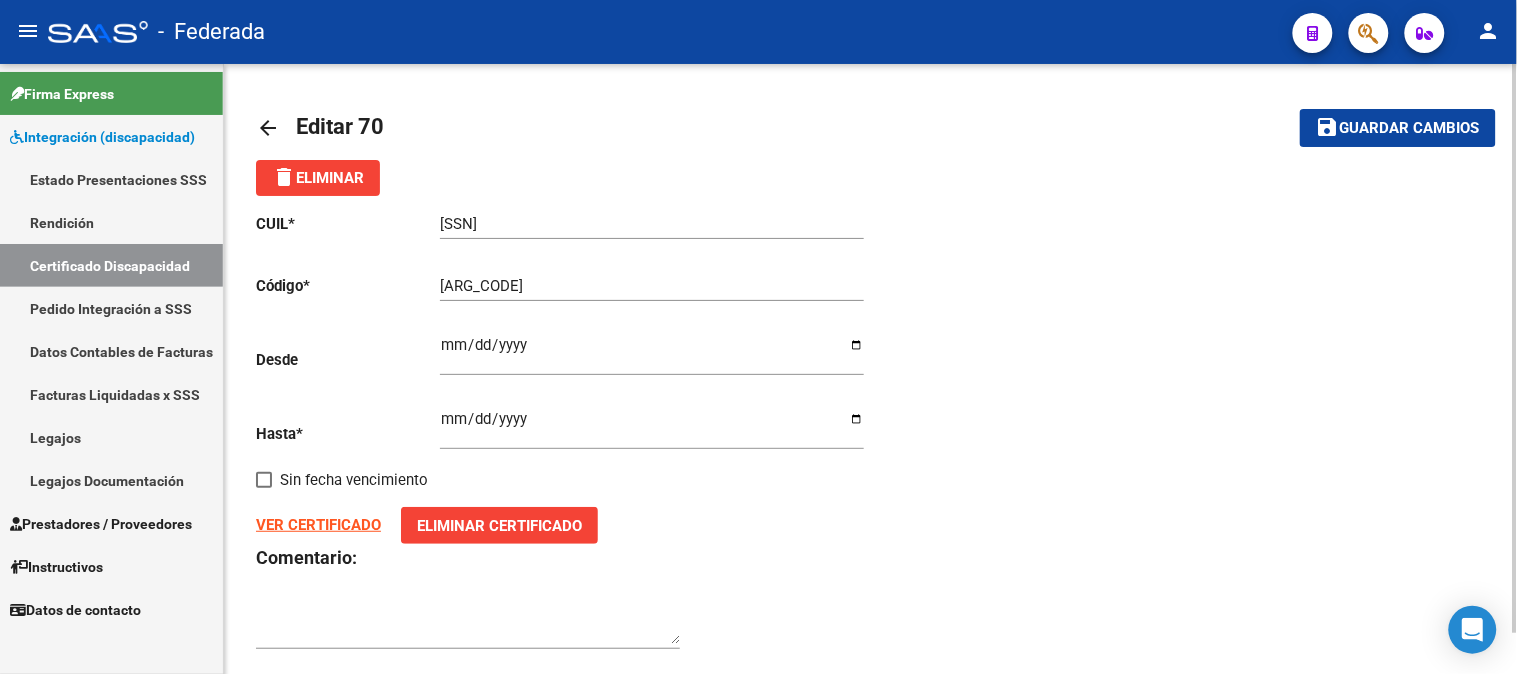 click on "[ARG_CODE]" at bounding box center (652, 286) 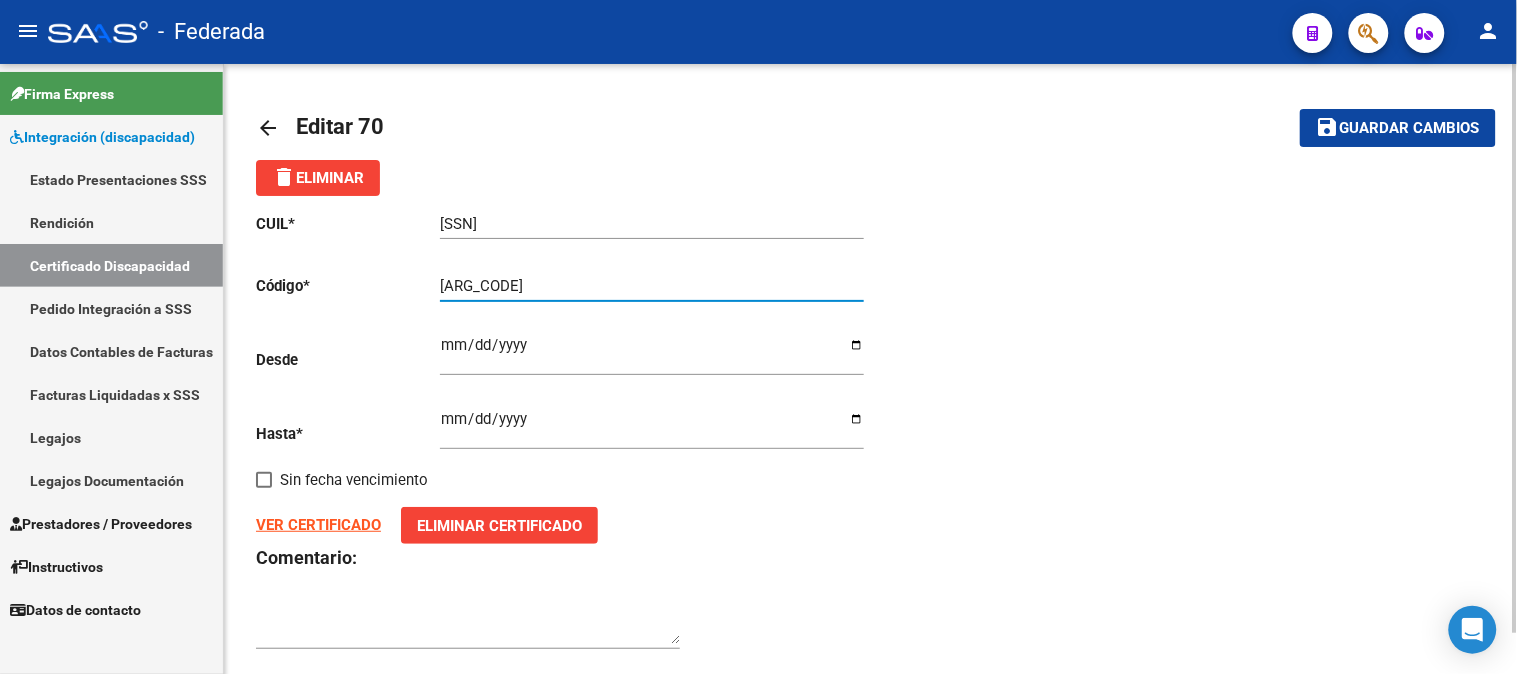 type on "[ARG_CODE]" 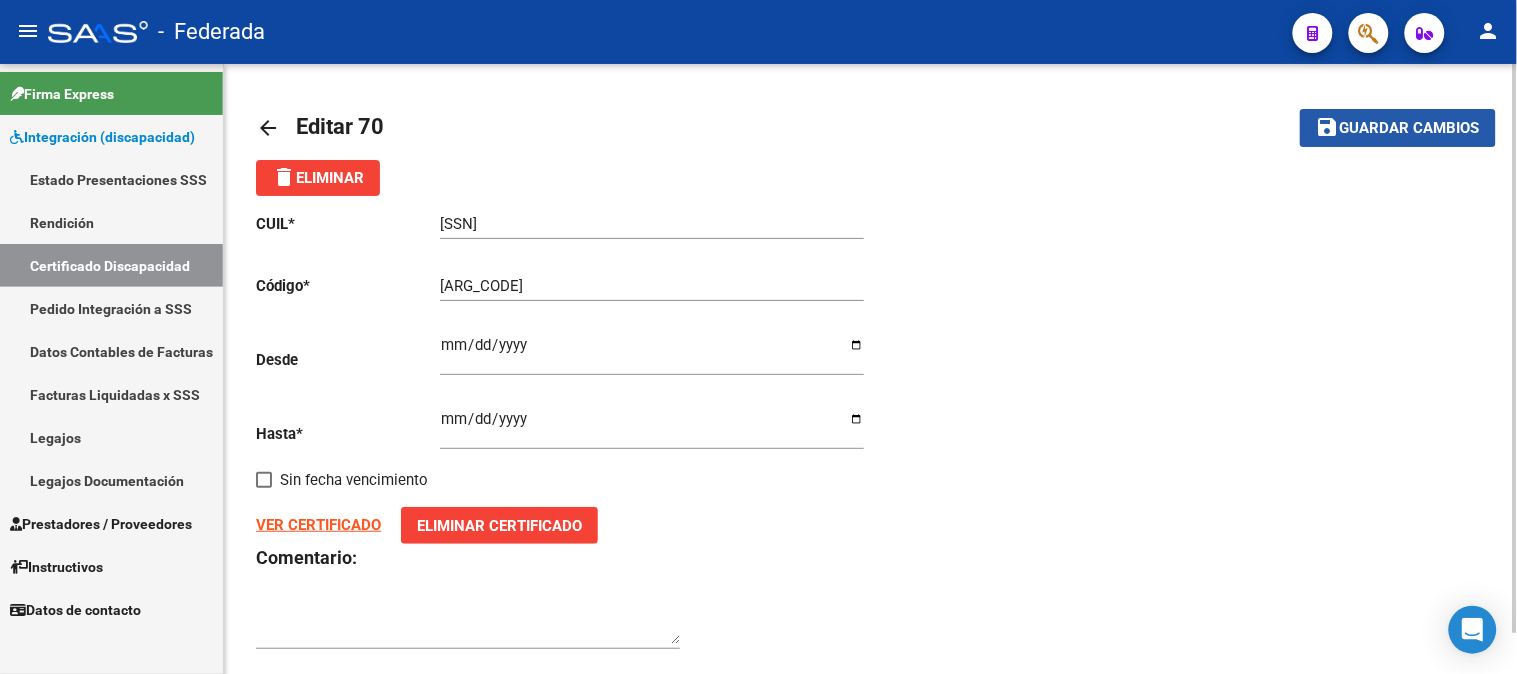 click on "save Guardar cambios" 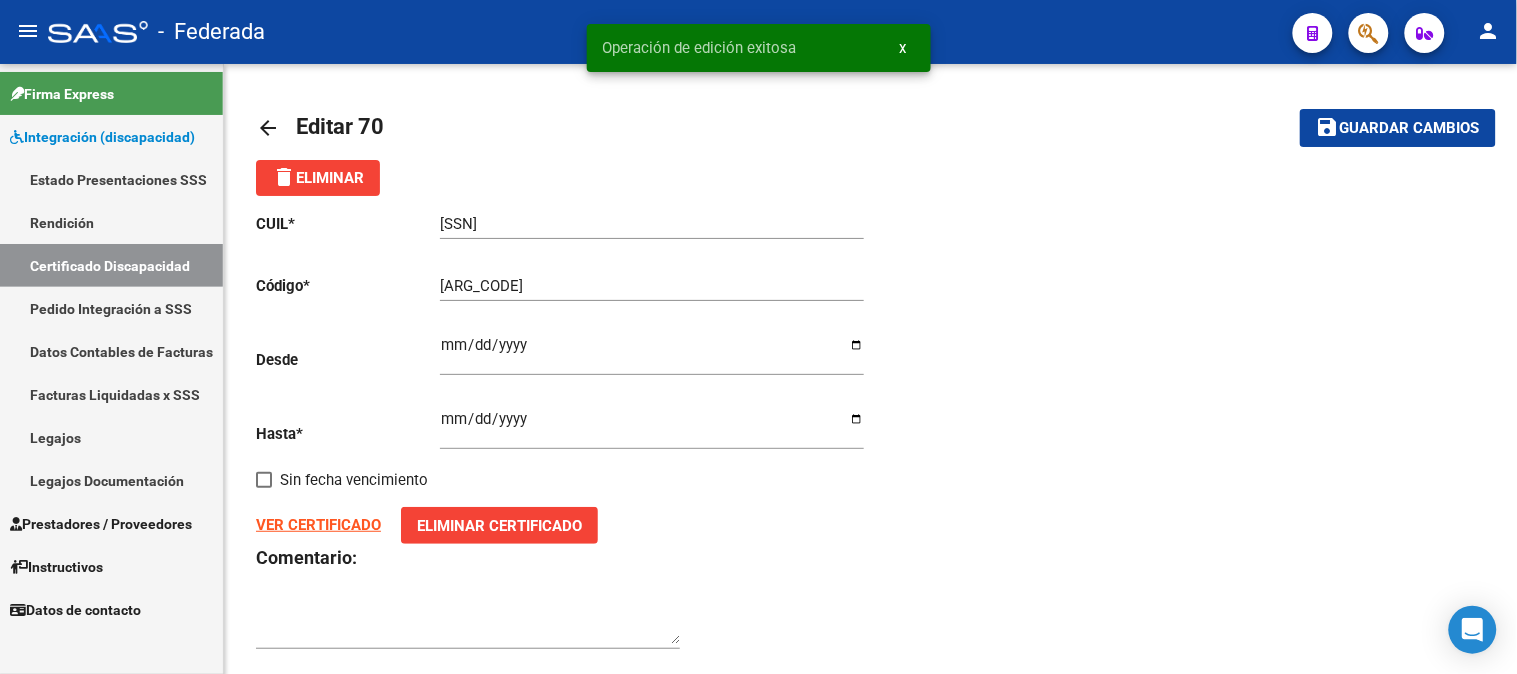 click on "x" at bounding box center [903, 48] 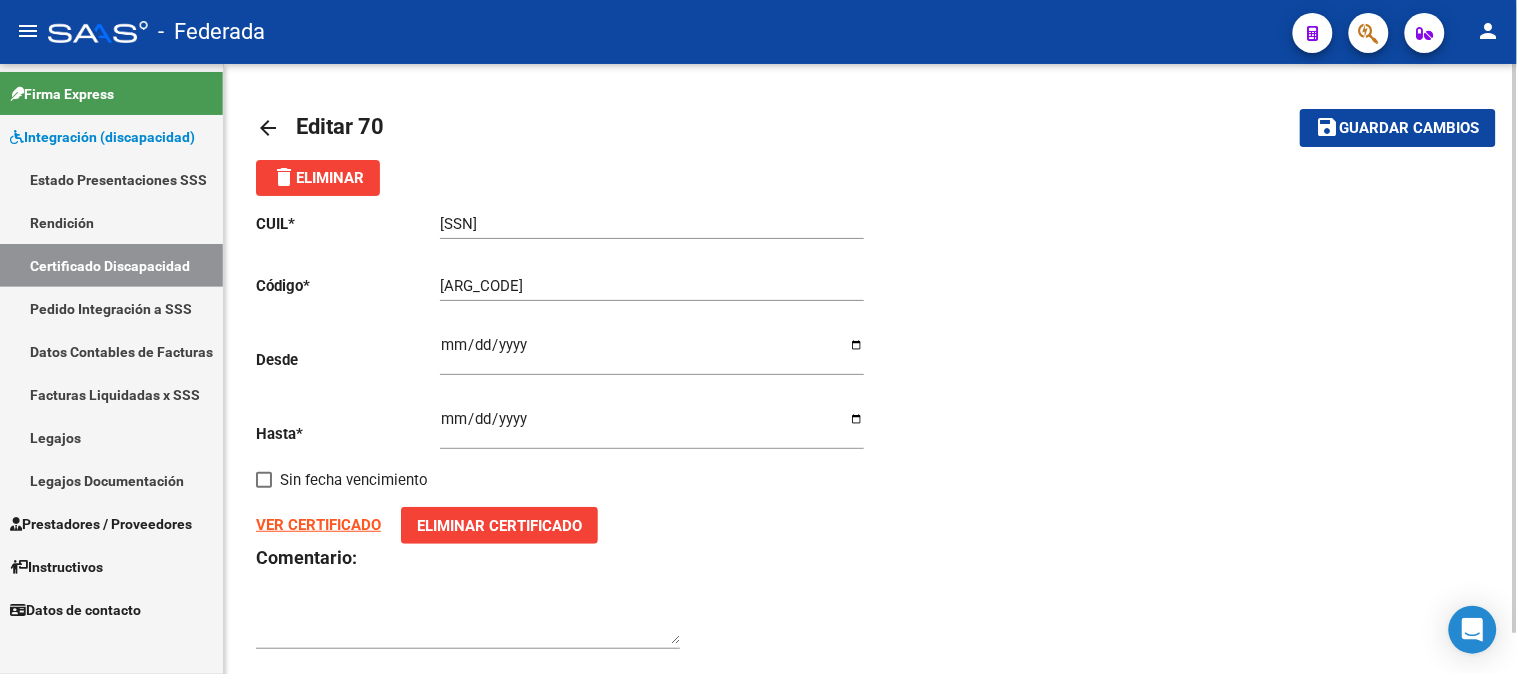 click on "arrow_back" 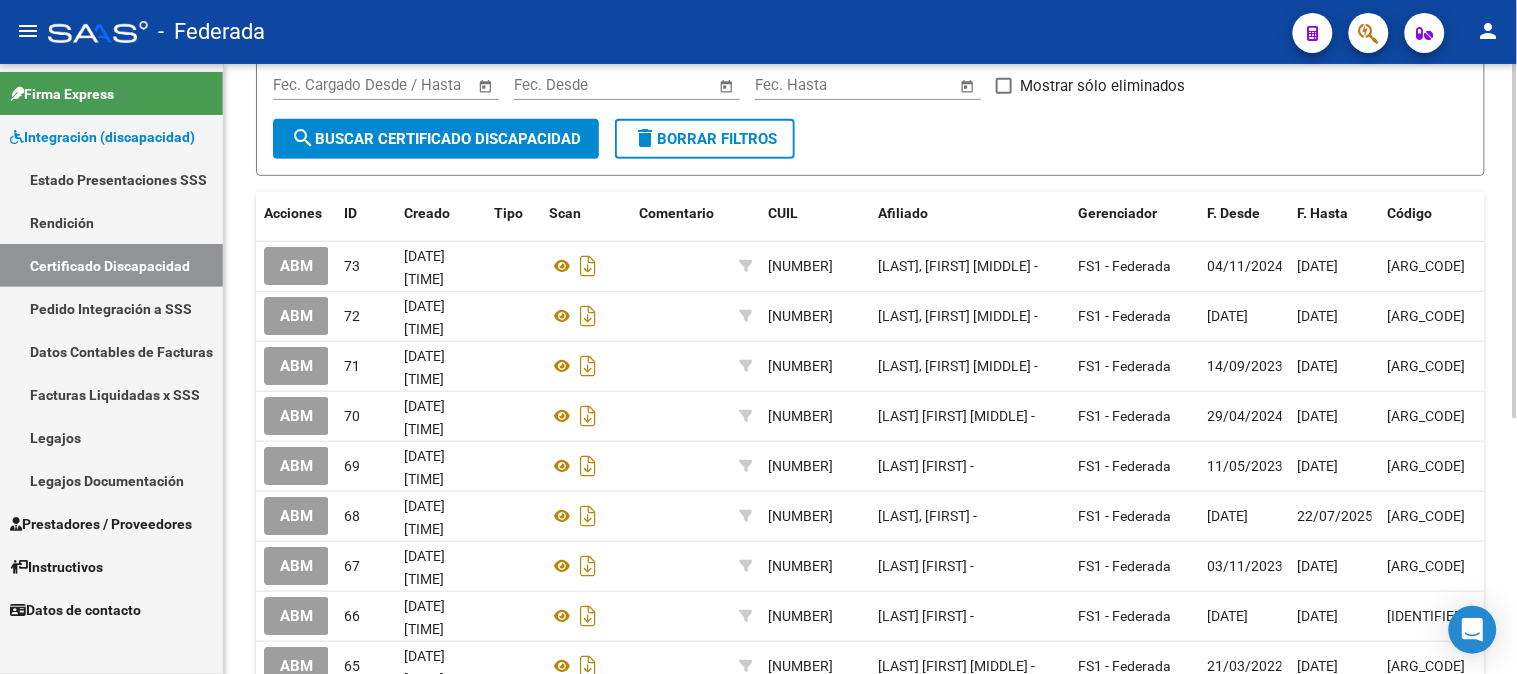 scroll, scrollTop: 441, scrollLeft: 0, axis: vertical 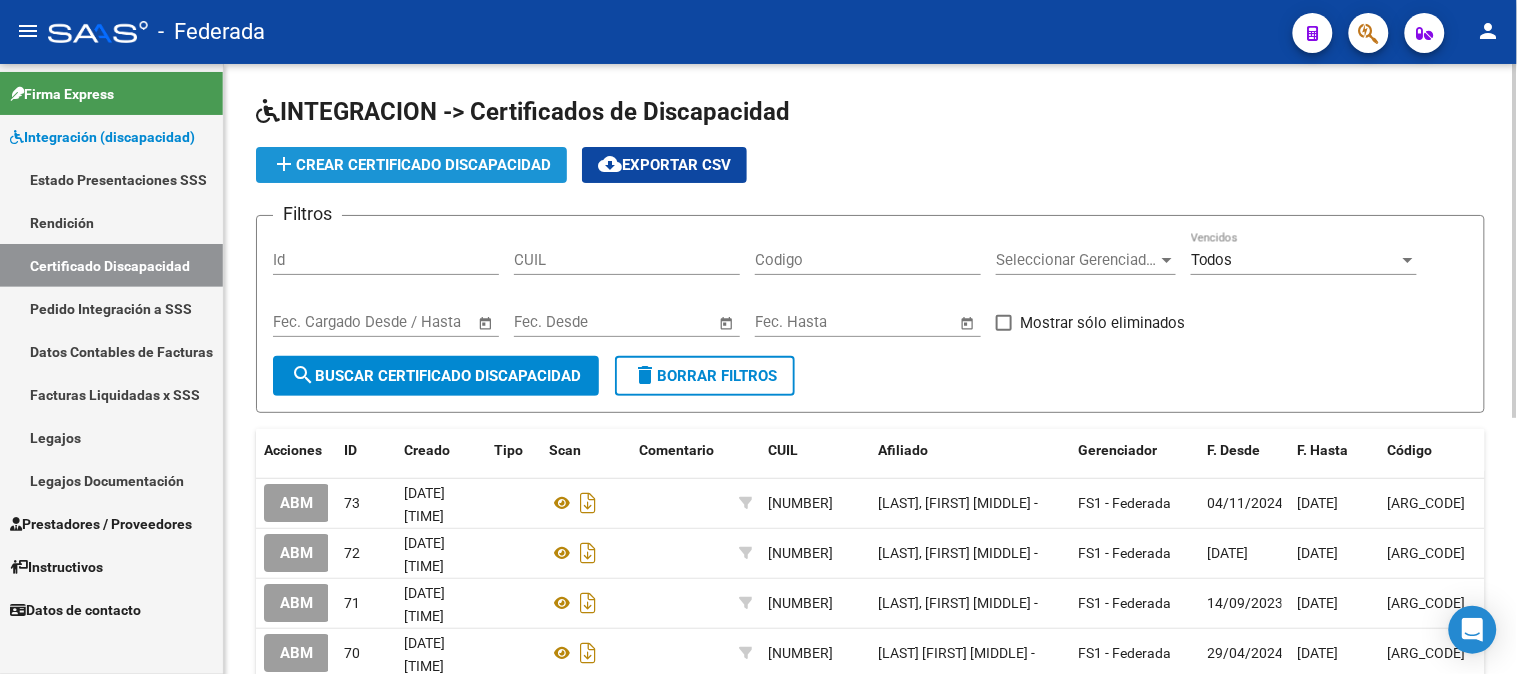 click on "add  Crear Certificado Discapacidad" 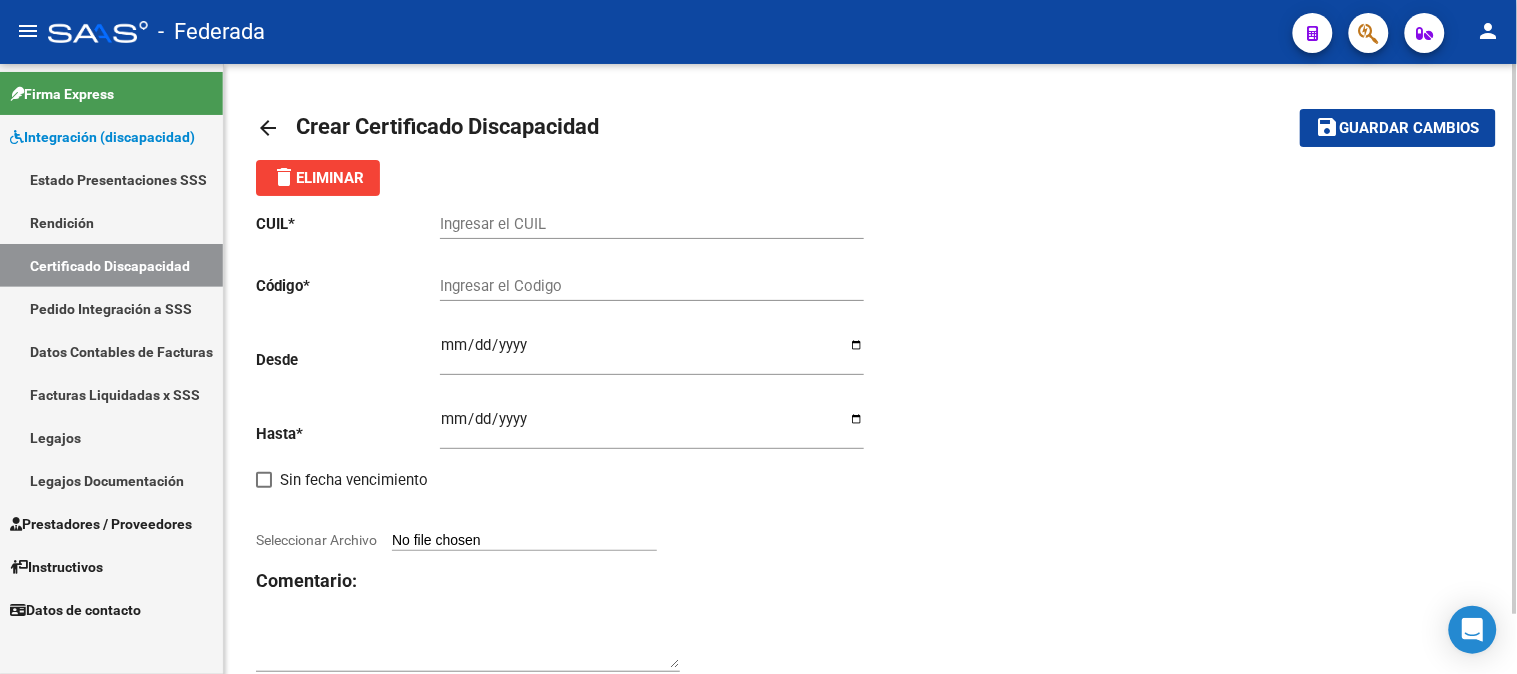 click on "Ingresar el CUIL" at bounding box center [652, 224] 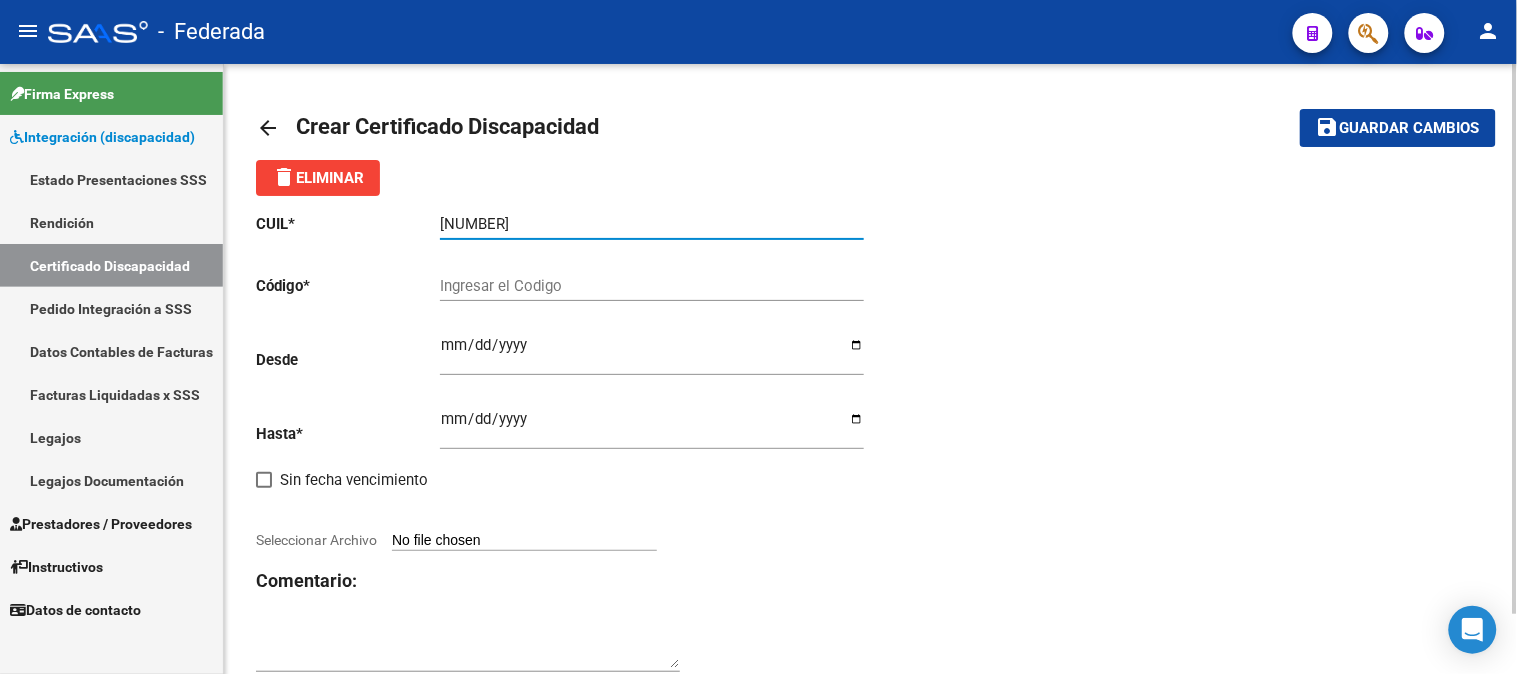 type on "[NUMBER]" 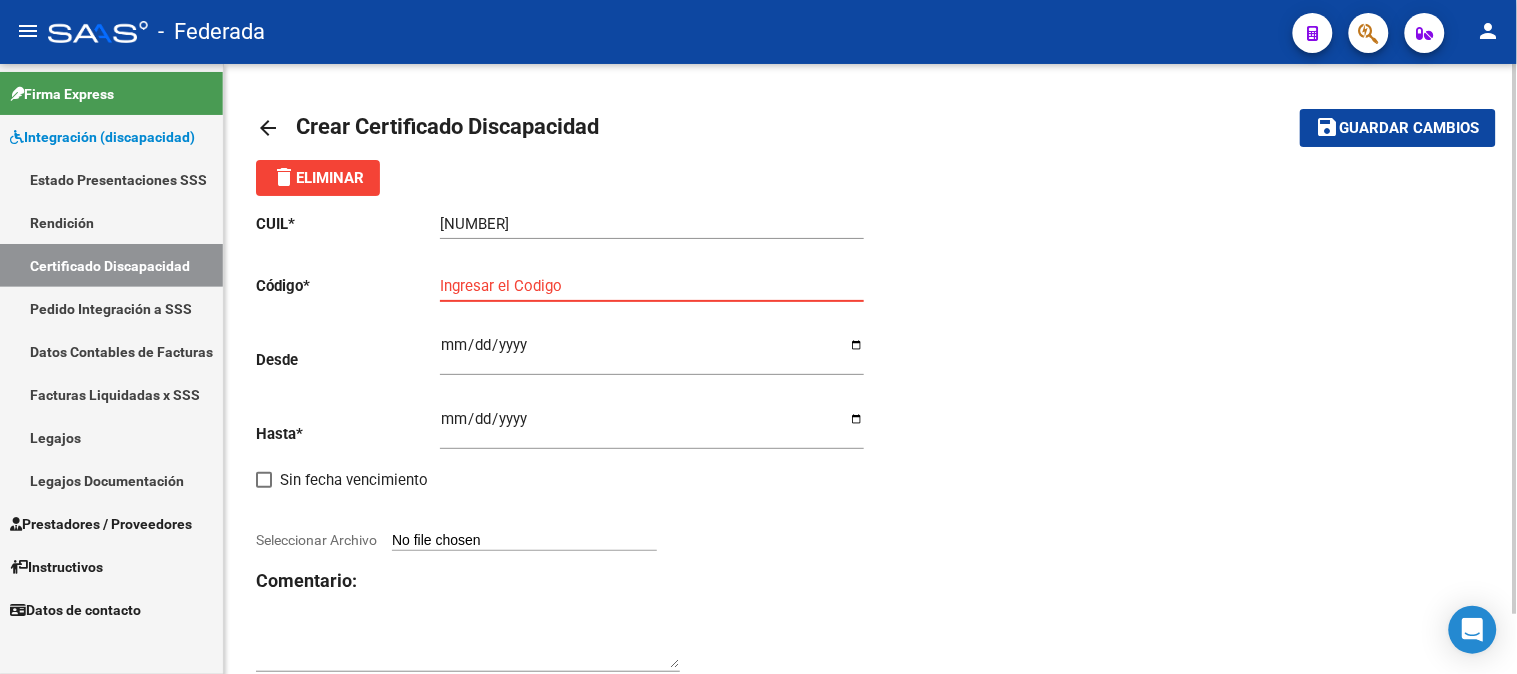 paste on "[ARG_CODE]" 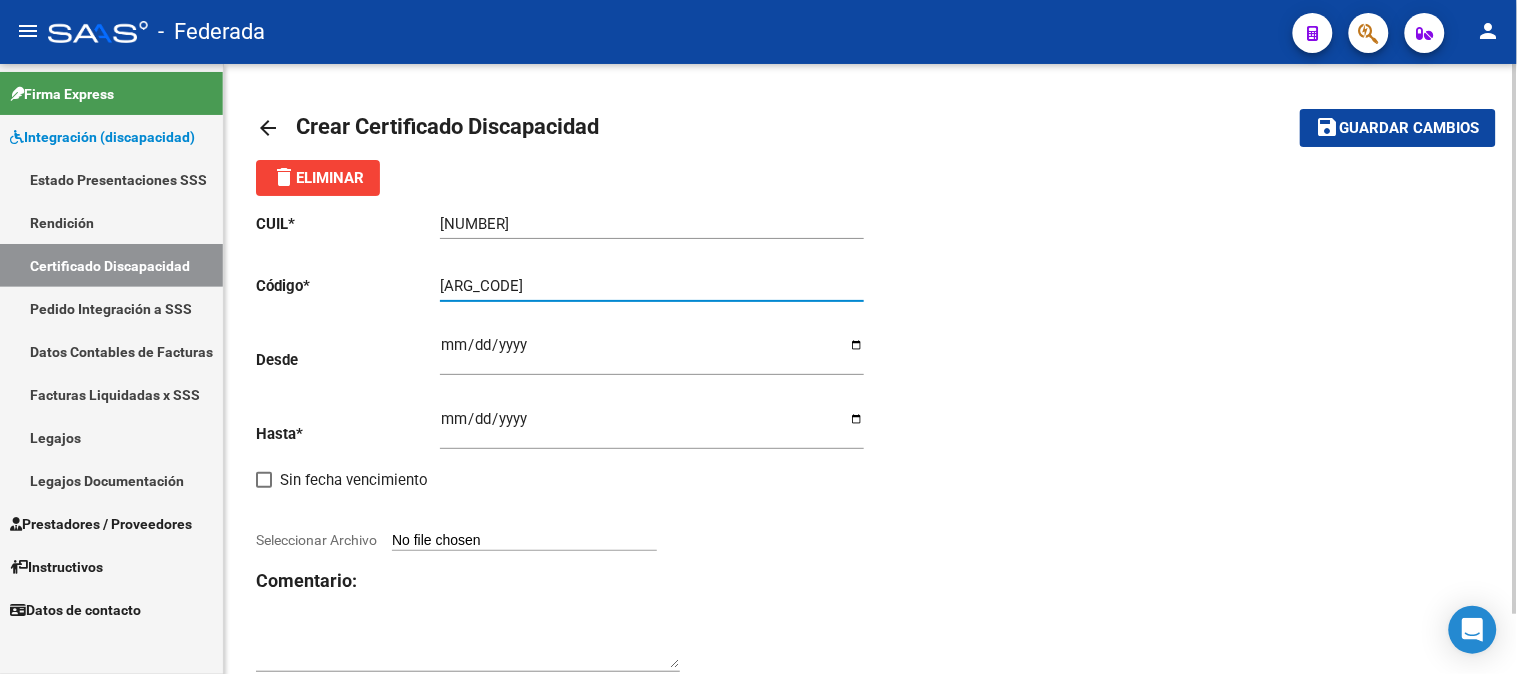 click on "[ARG_CODE]" at bounding box center (652, 286) 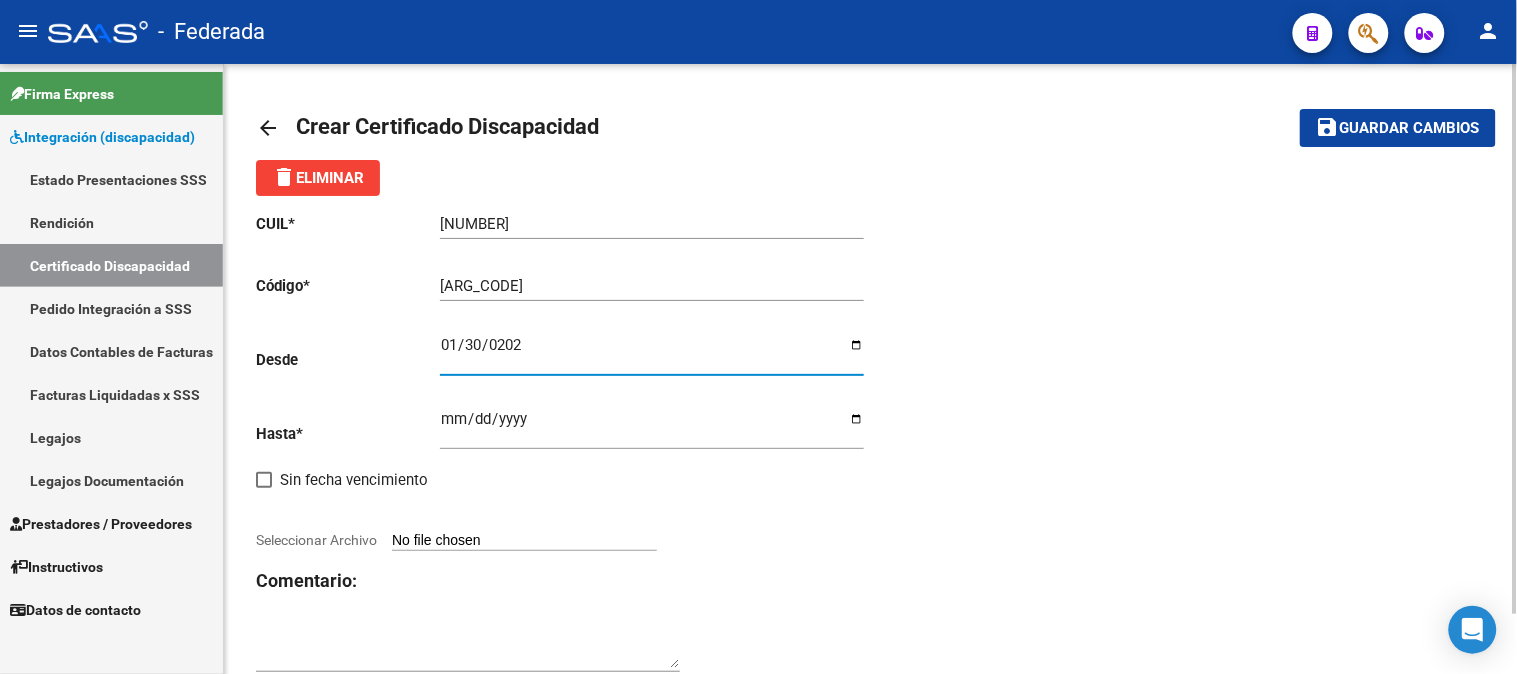 type on "[DATE]" 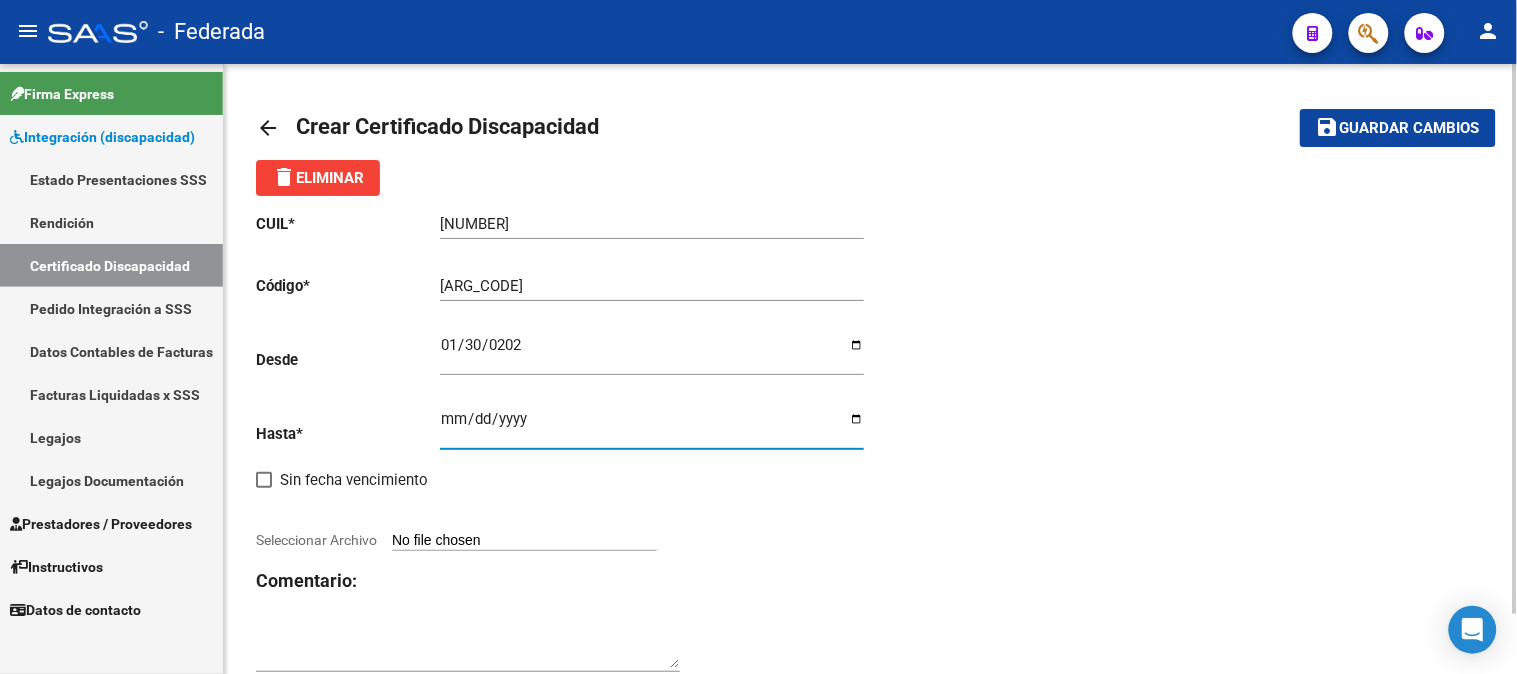 click on "Ingresar fec. Hasta" at bounding box center (652, 427) 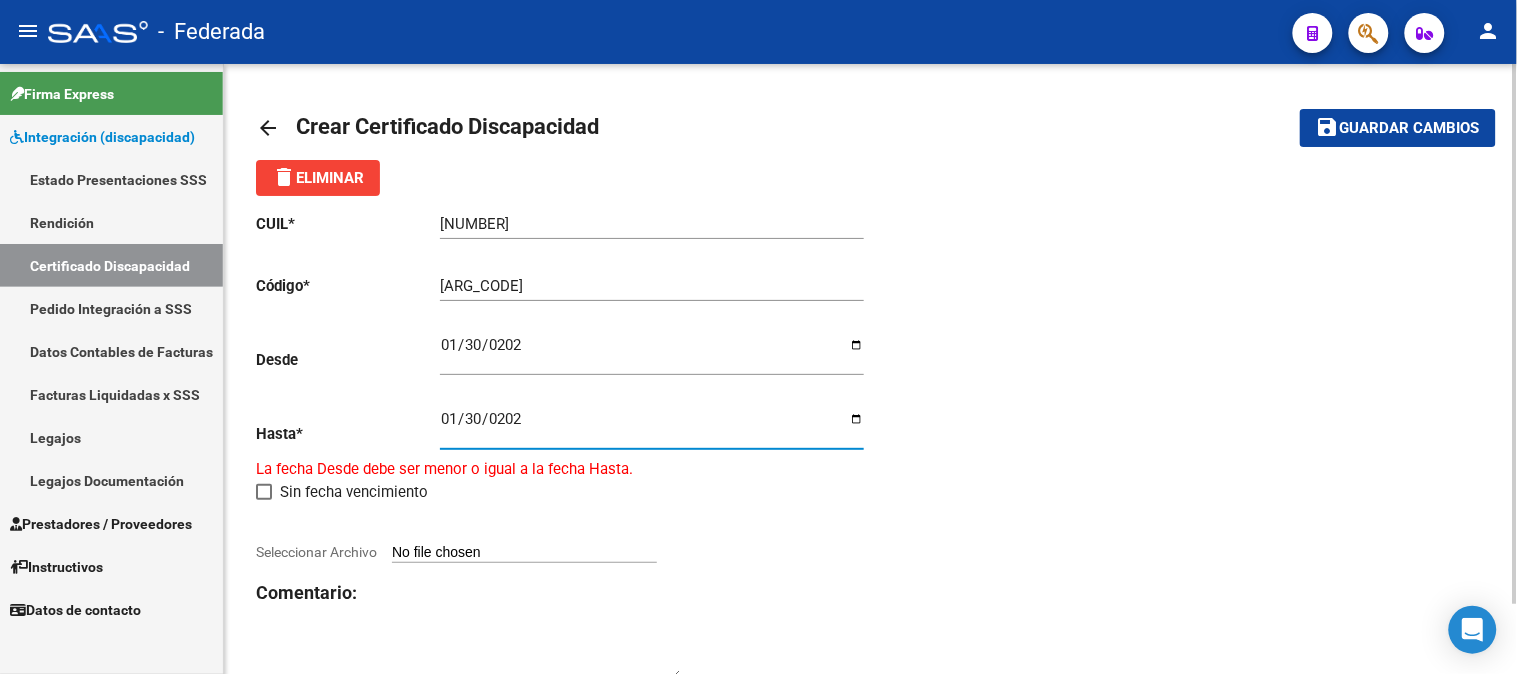 type on "[DATE]" 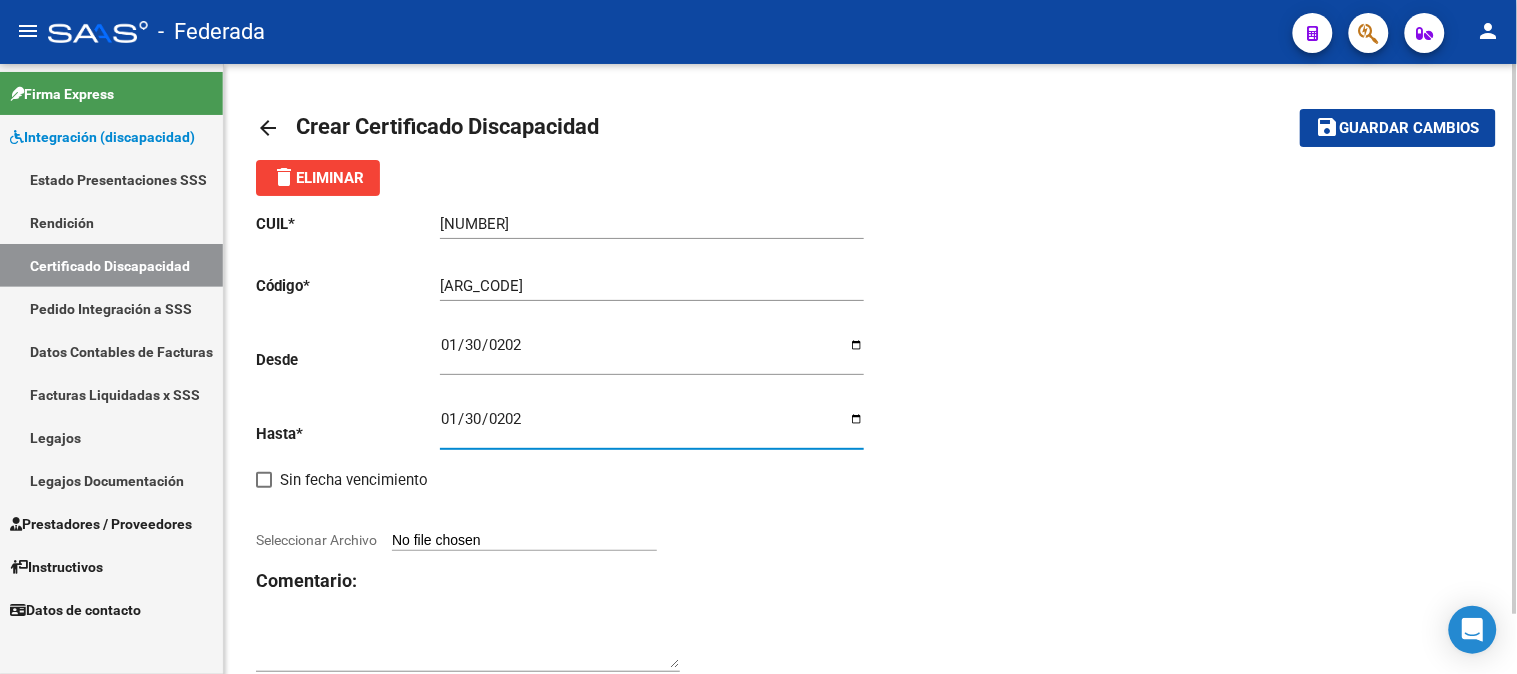 click on "CUIL  *   [CUIL] Ingresar el CUIL  Código  *   [ARG_CODE] Ingresar el Codigo  Desde    [DATE] Ingresar fec. Desde  Hasta  *   [DATE] Ingresar fec. Hasta     Sin fecha vencimiento        Seleccionar Archivo Comentario:" 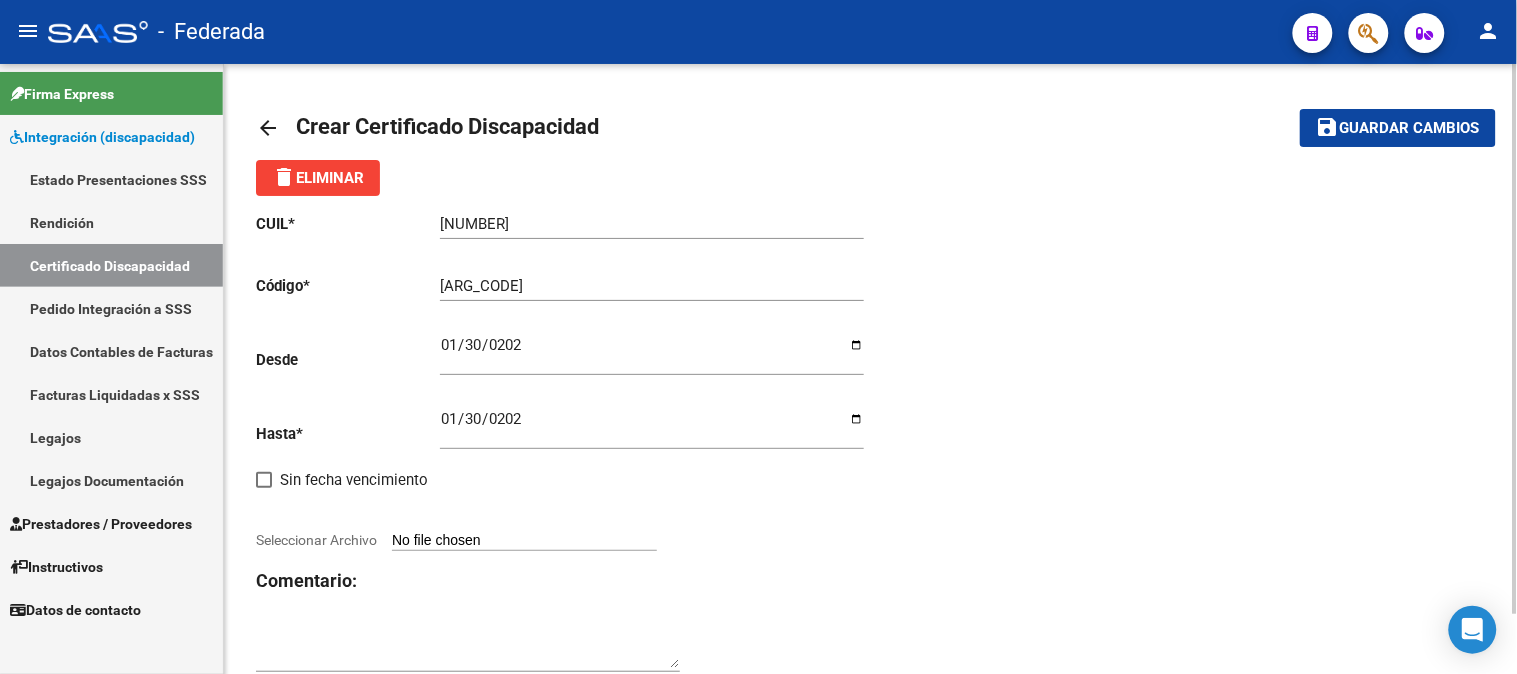 click on "Seleccionar Archivo" at bounding box center [524, 541] 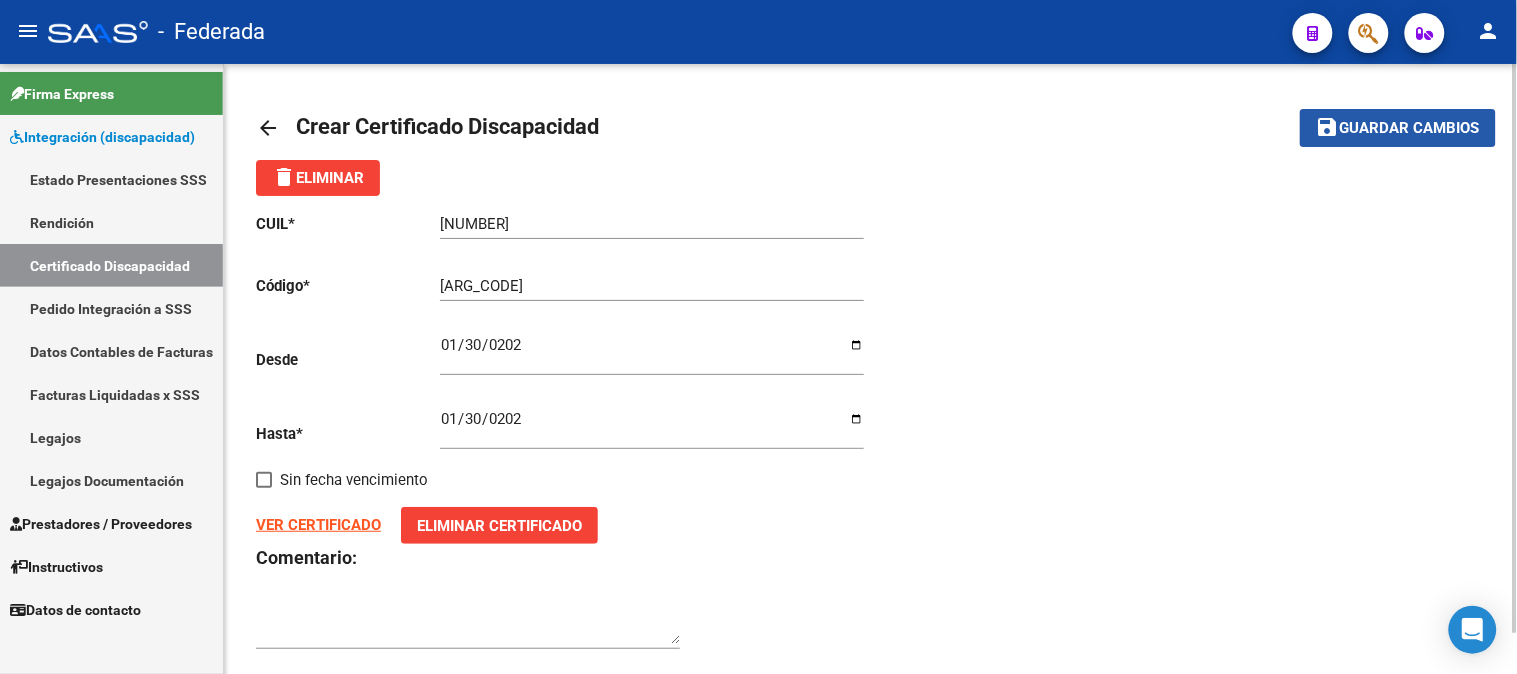 click on "Guardar cambios" 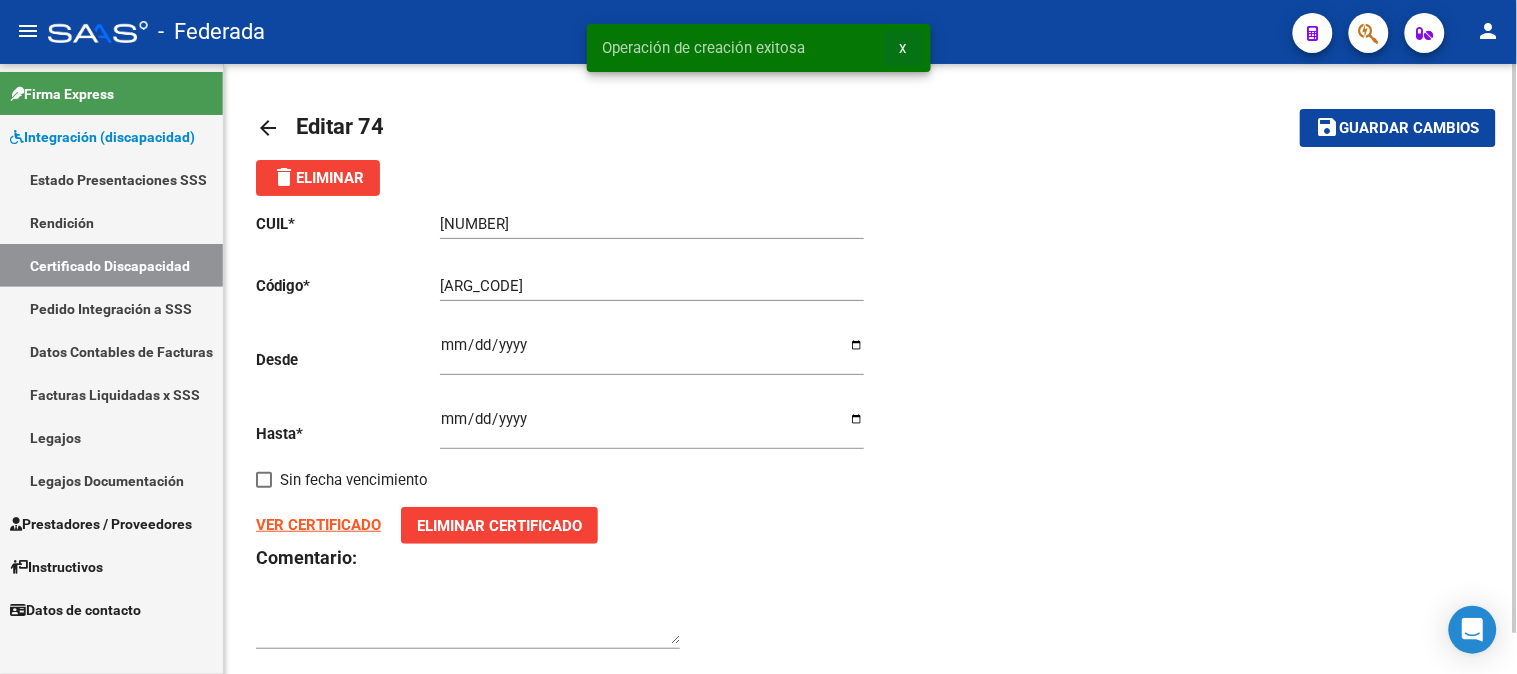 click on "x" at bounding box center (903, 48) 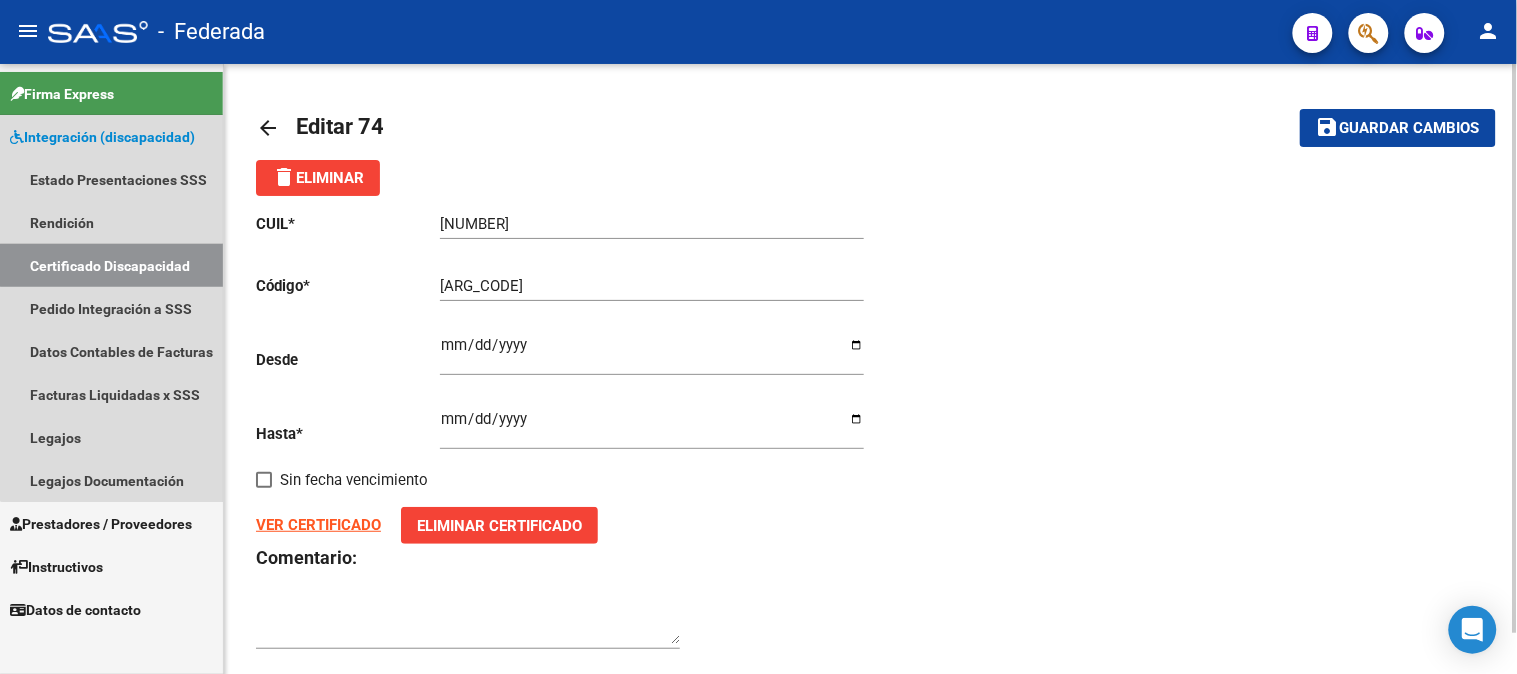 click on "Certificado Discapacidad" at bounding box center (111, 265) 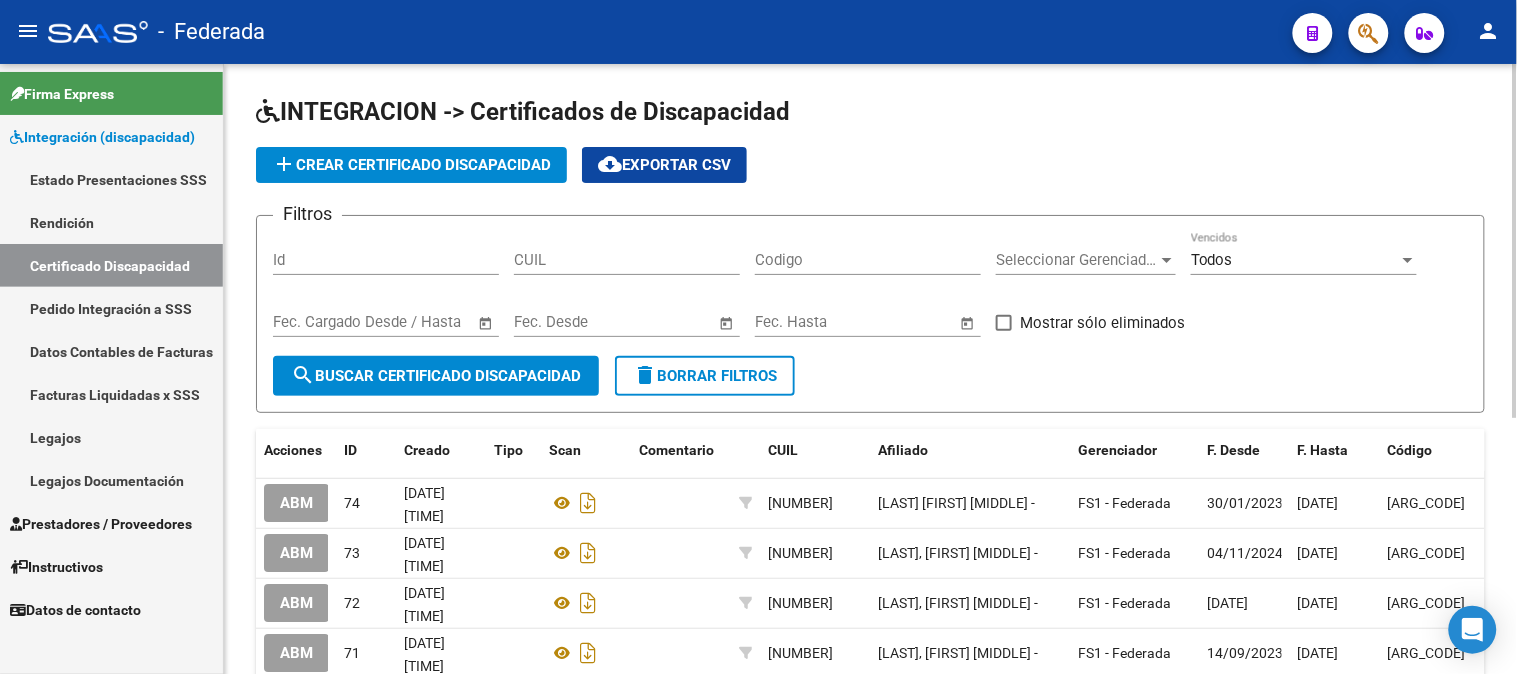 click on "add  Crear Certificado Discapacidad" 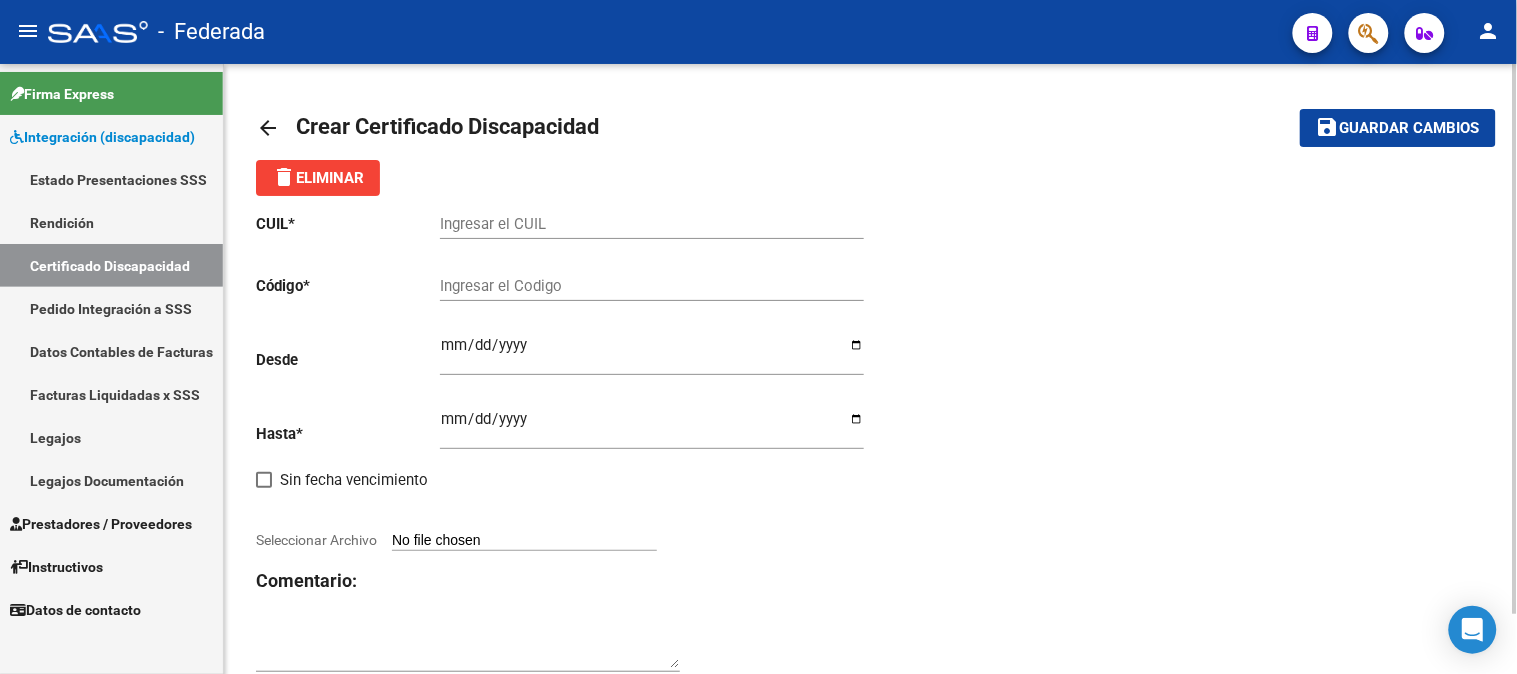 click on "Ingresar el CUIL" at bounding box center [652, 224] 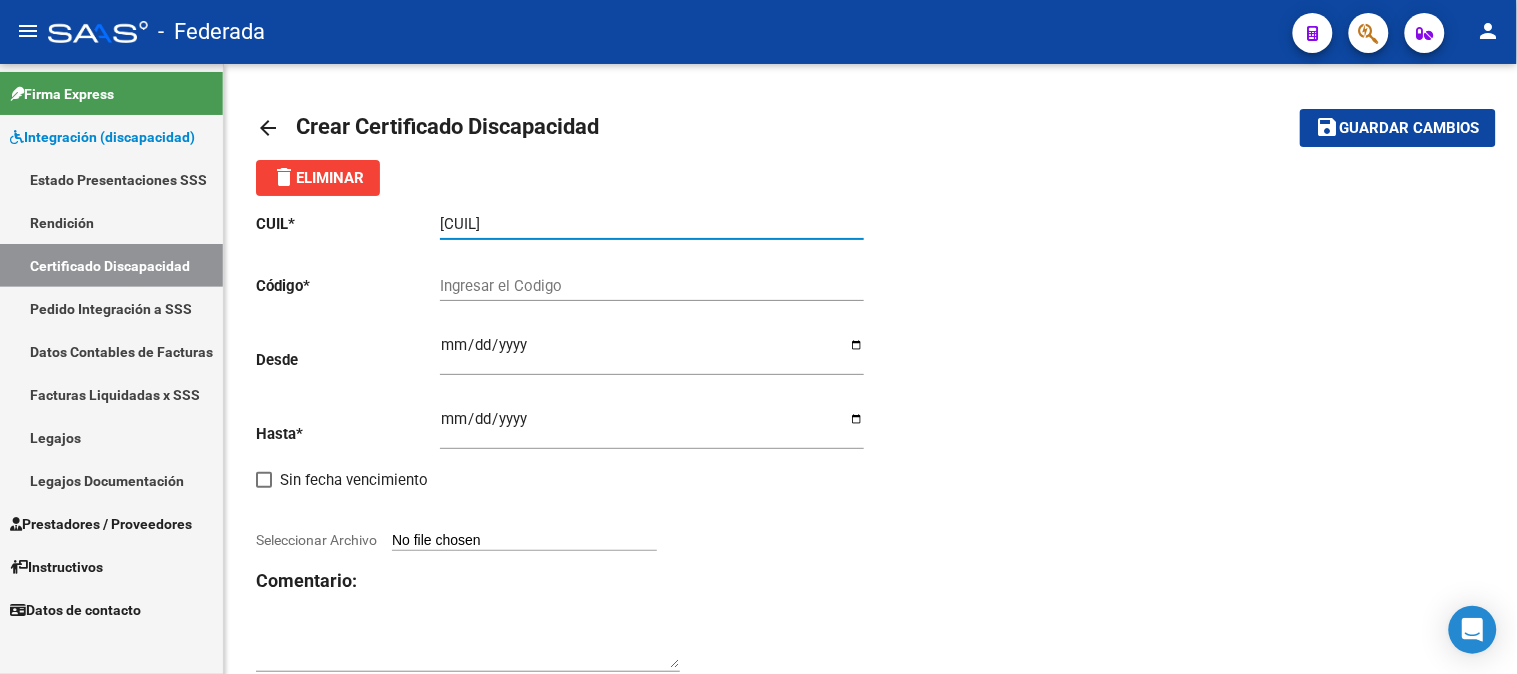 type on "[CUIL]" 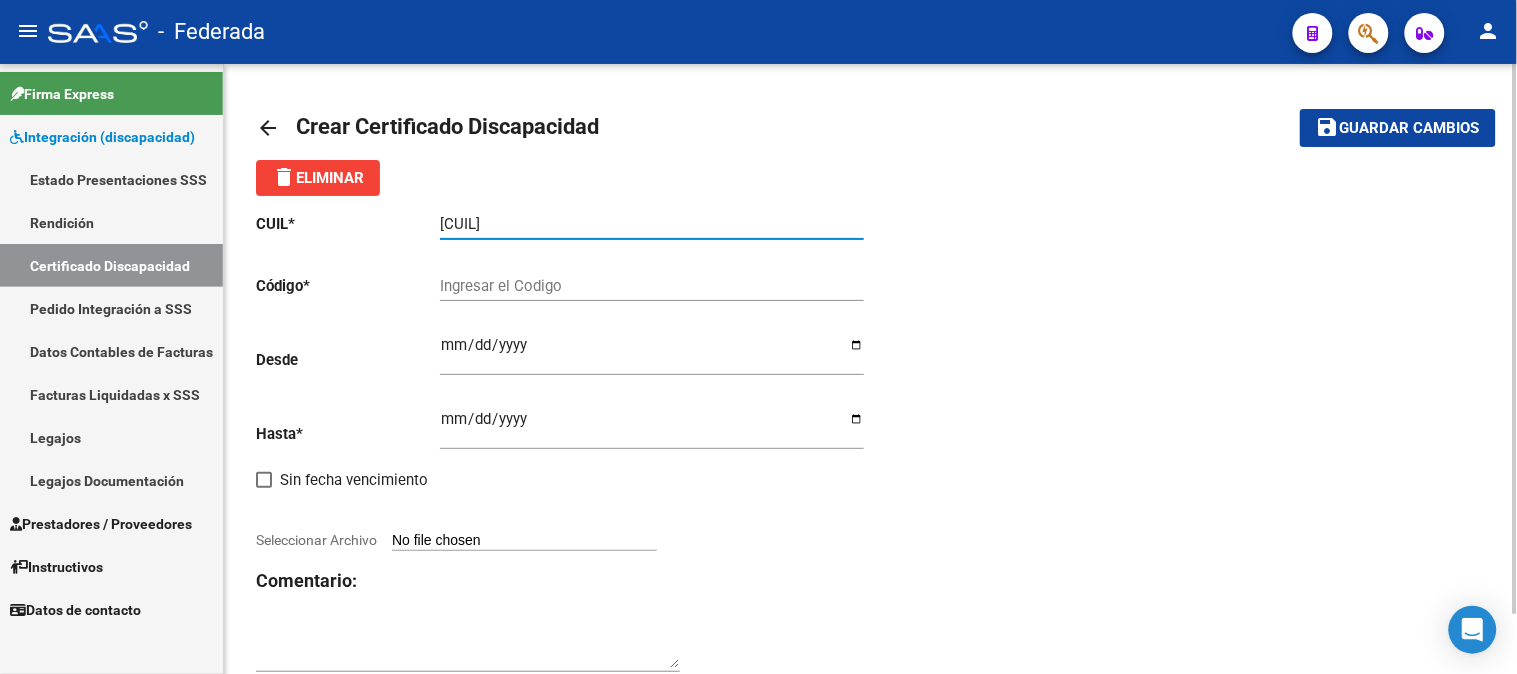click on "Ingresar el Codigo" at bounding box center (652, 286) 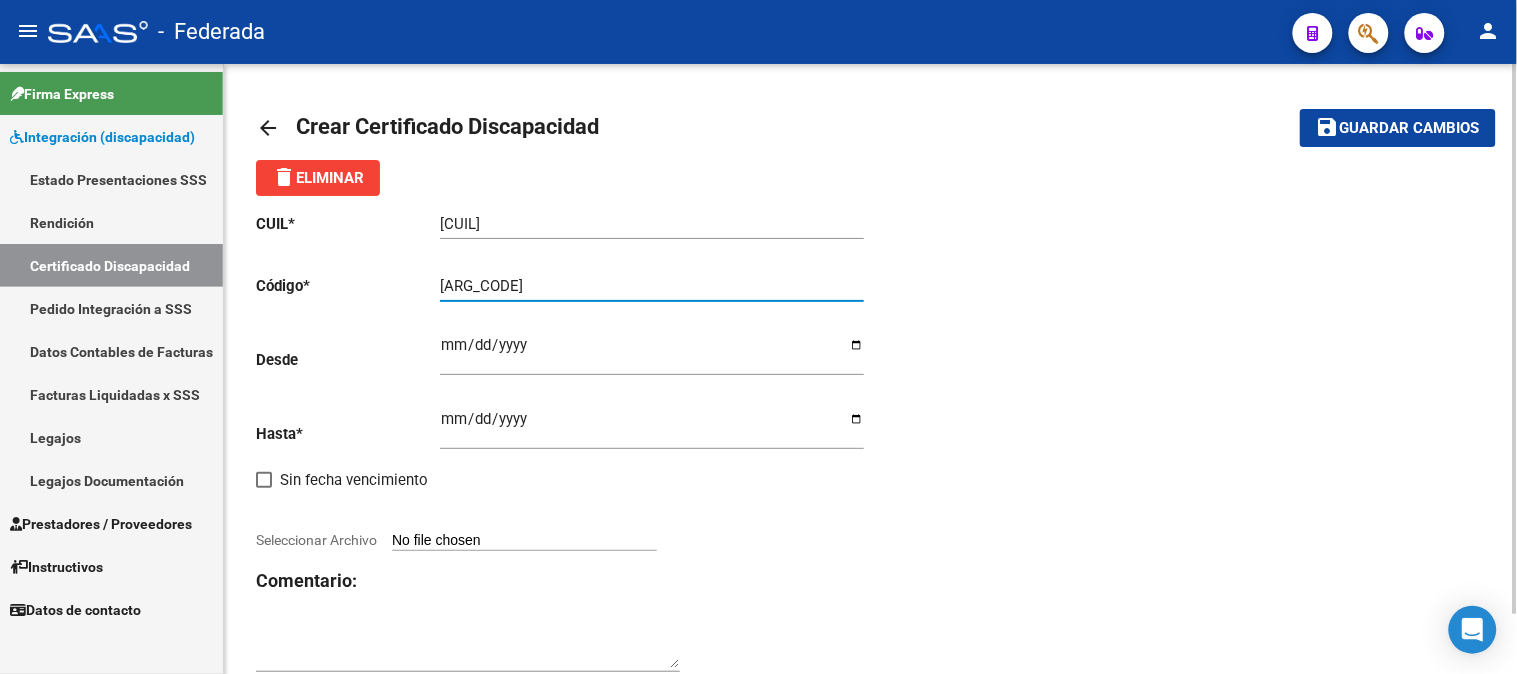 click on "[ARG_CODE]" at bounding box center [652, 286] 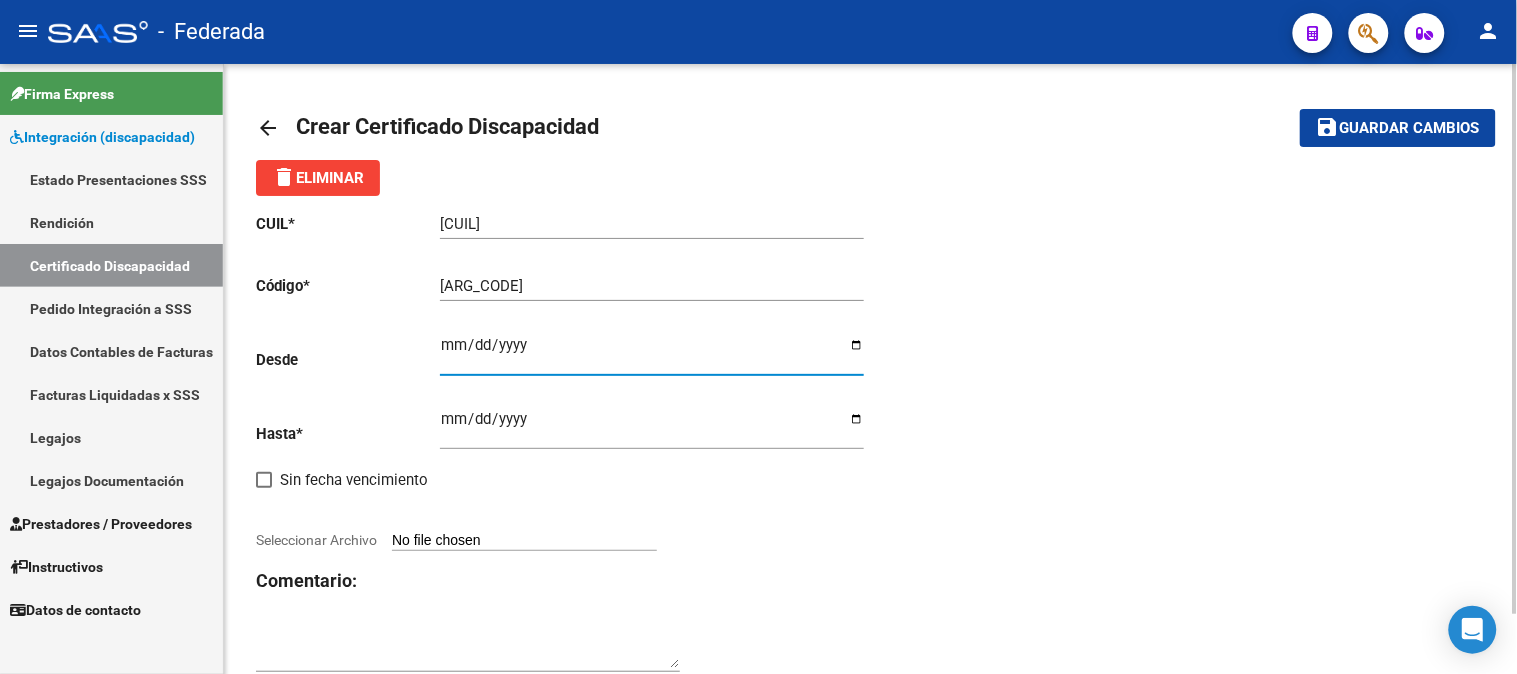 type on "[DATE]" 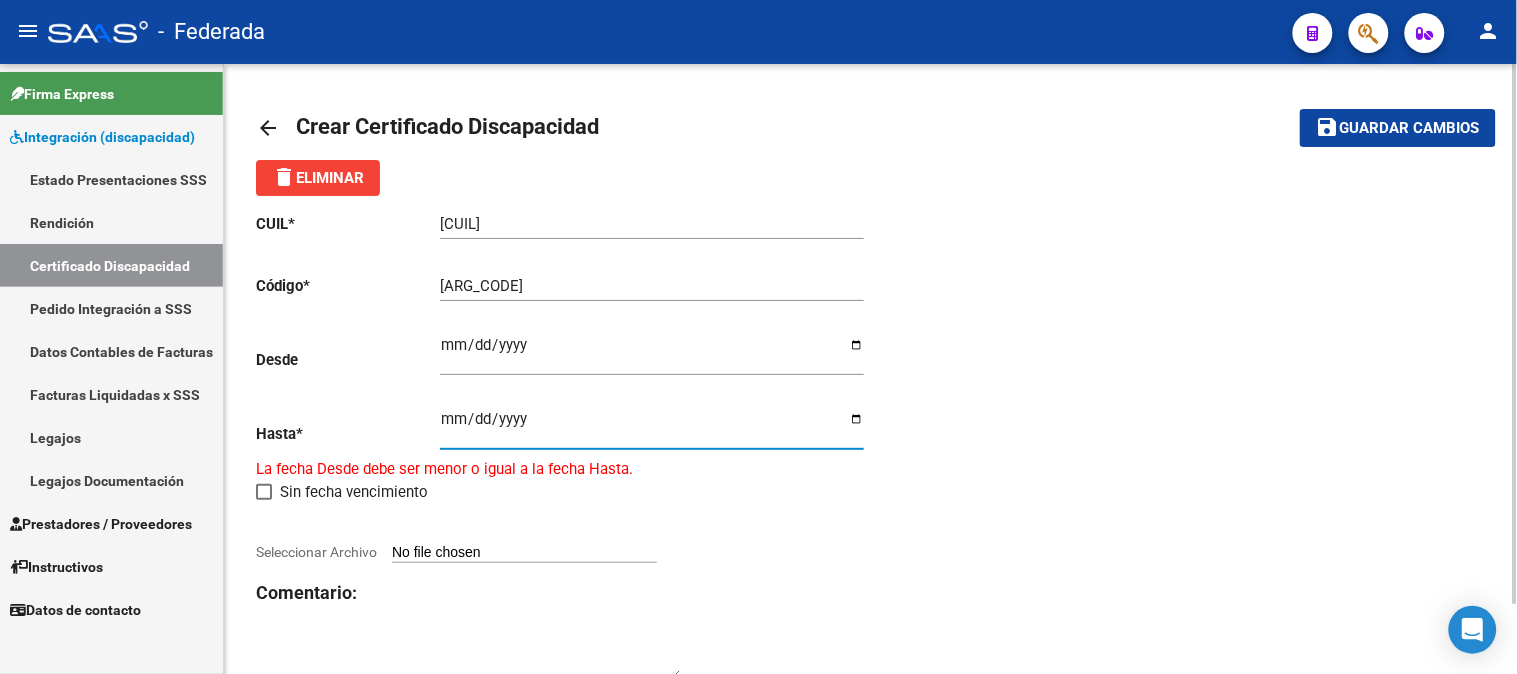 type on "[DATE]" 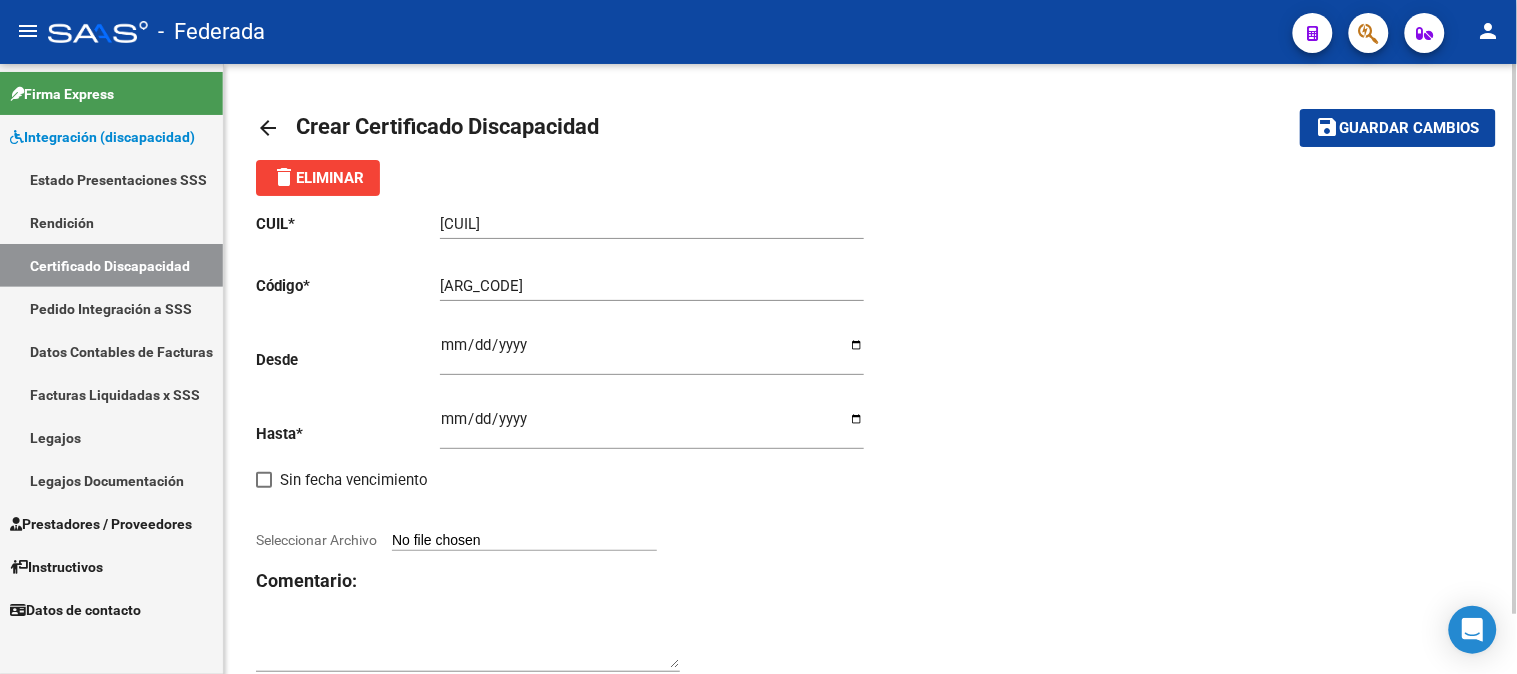 click on "Comentario:" 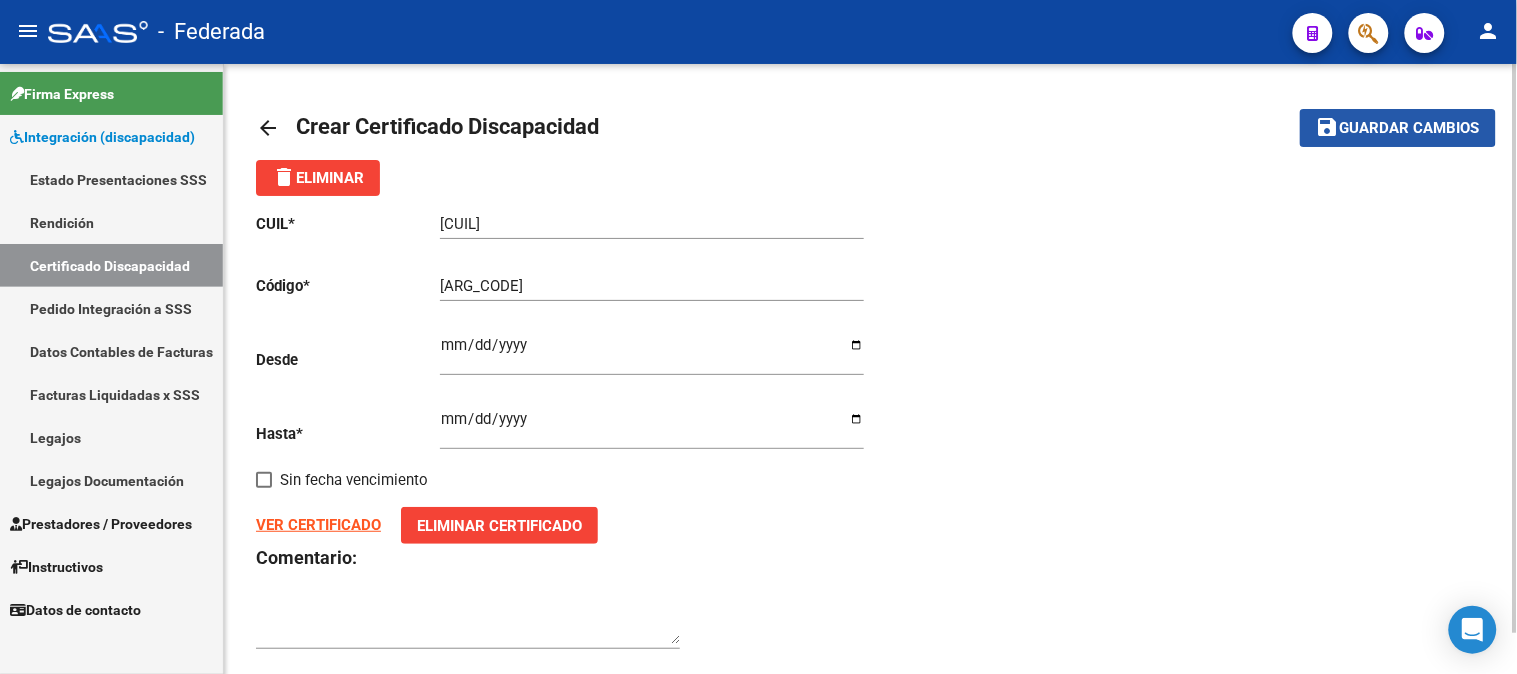 click on "Guardar cambios" 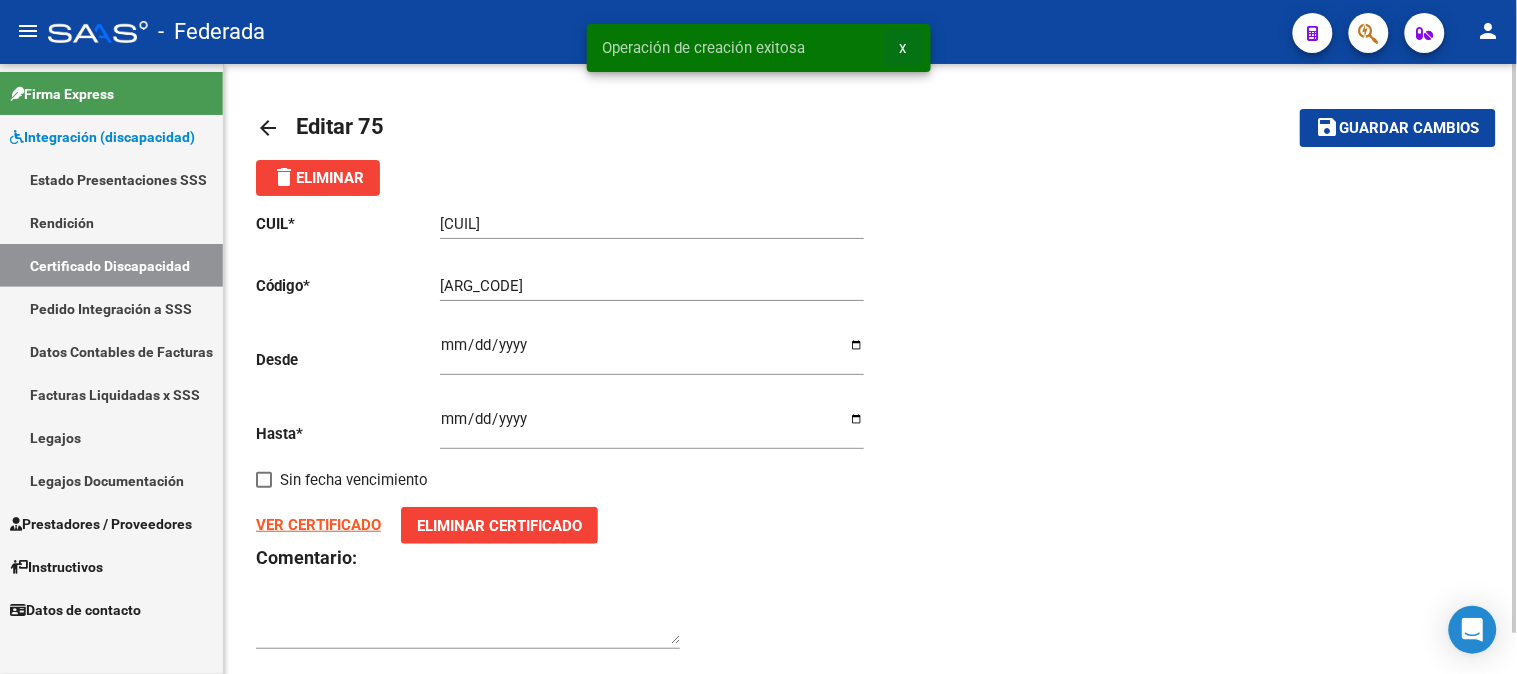 click on "x" at bounding box center [903, 48] 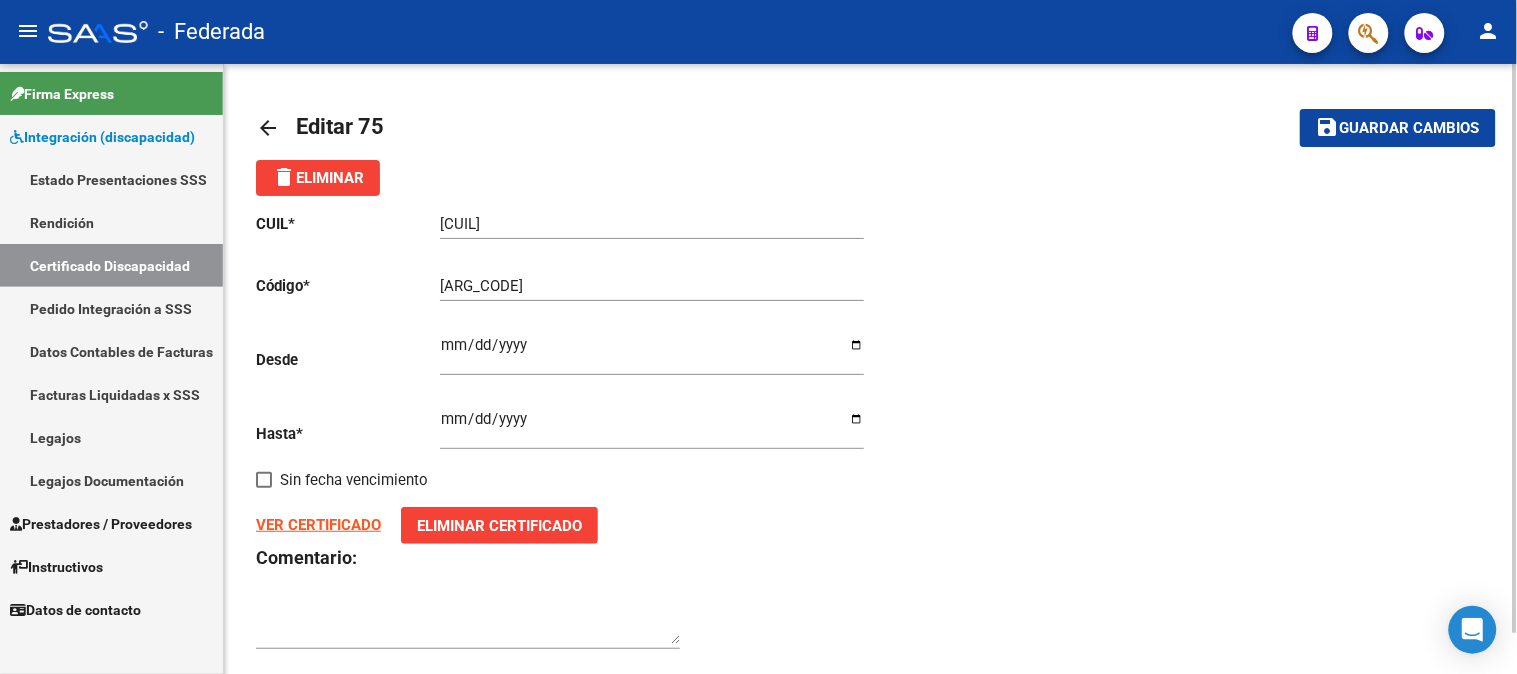 click on "Certificado Discapacidad" at bounding box center (111, 265) 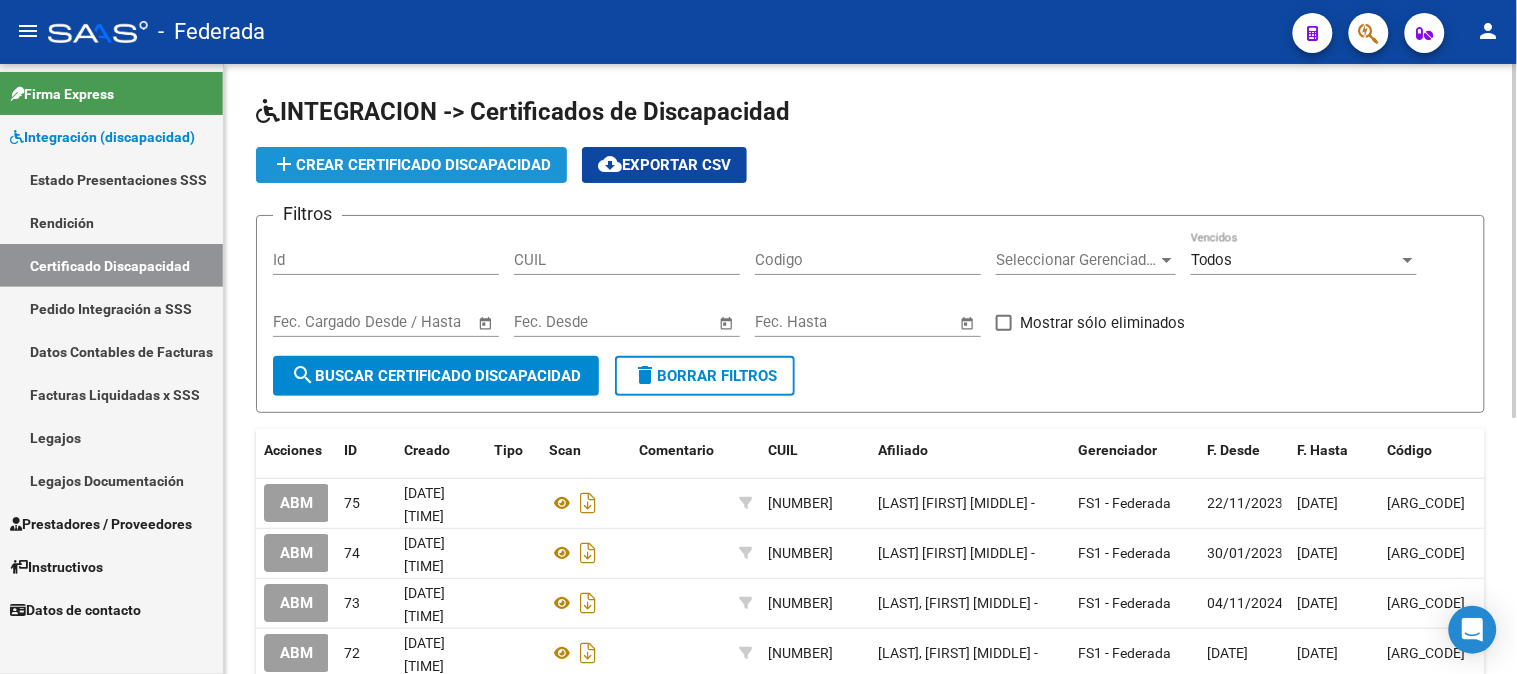 click on "add  Crear Certificado Discapacidad" 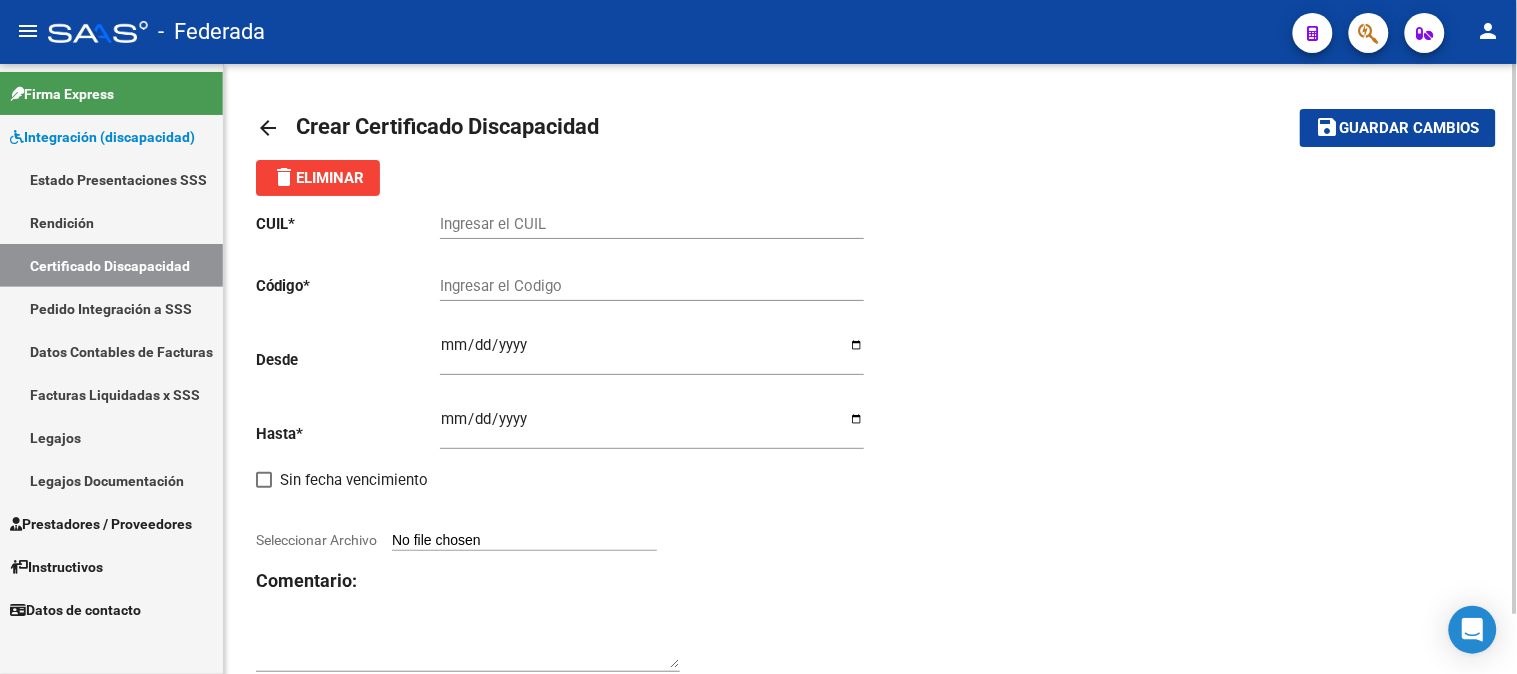 click on "Ingresar el CUIL" at bounding box center (652, 224) 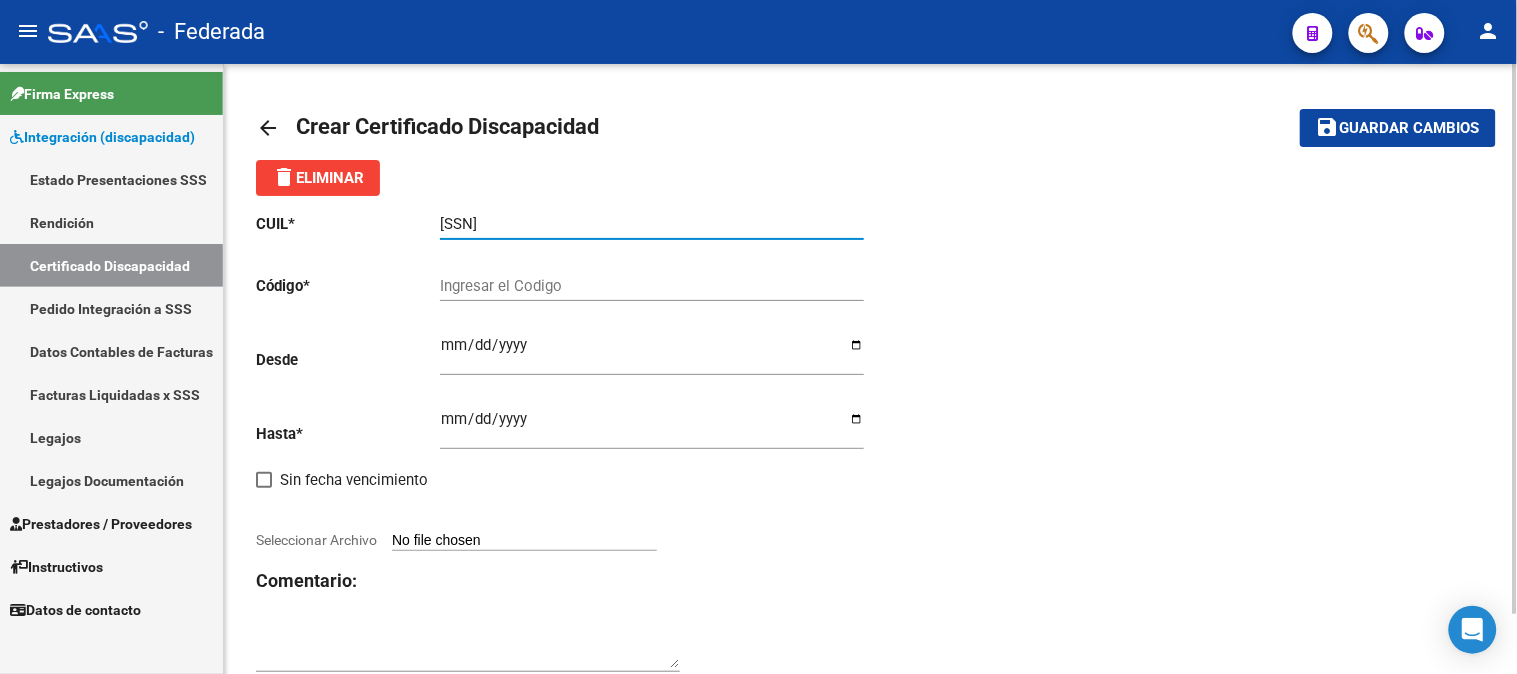 type on "[SSN]" 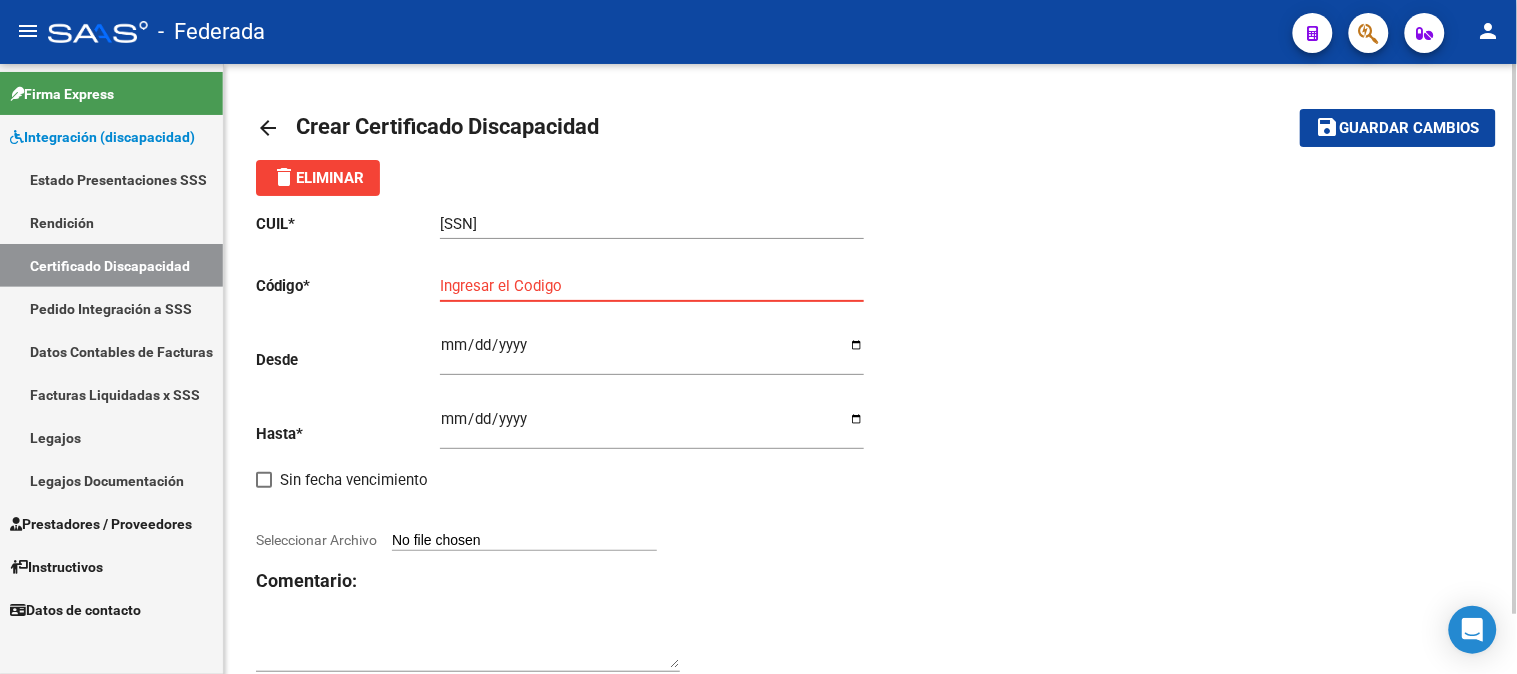 paste on "[ARG_CODE]" 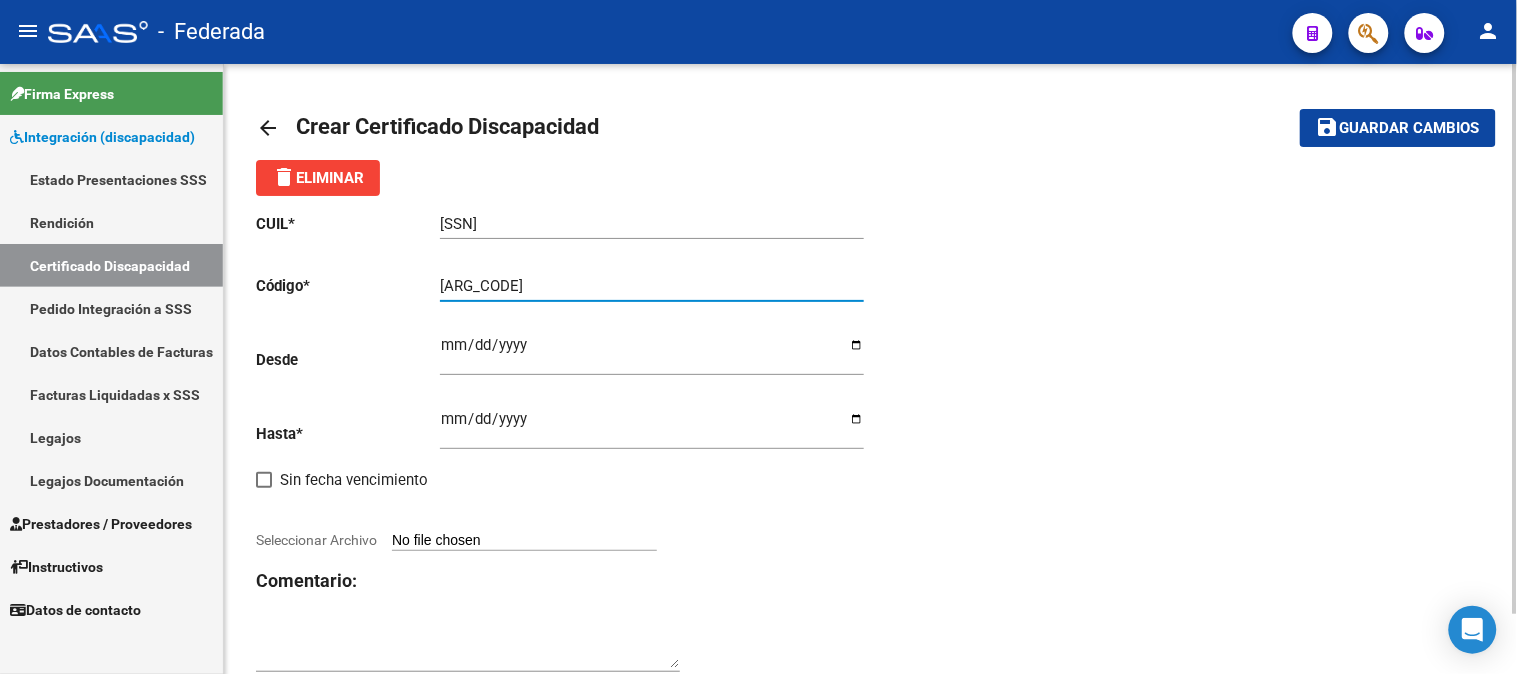 click on "[ARG_CODE]" at bounding box center [652, 286] 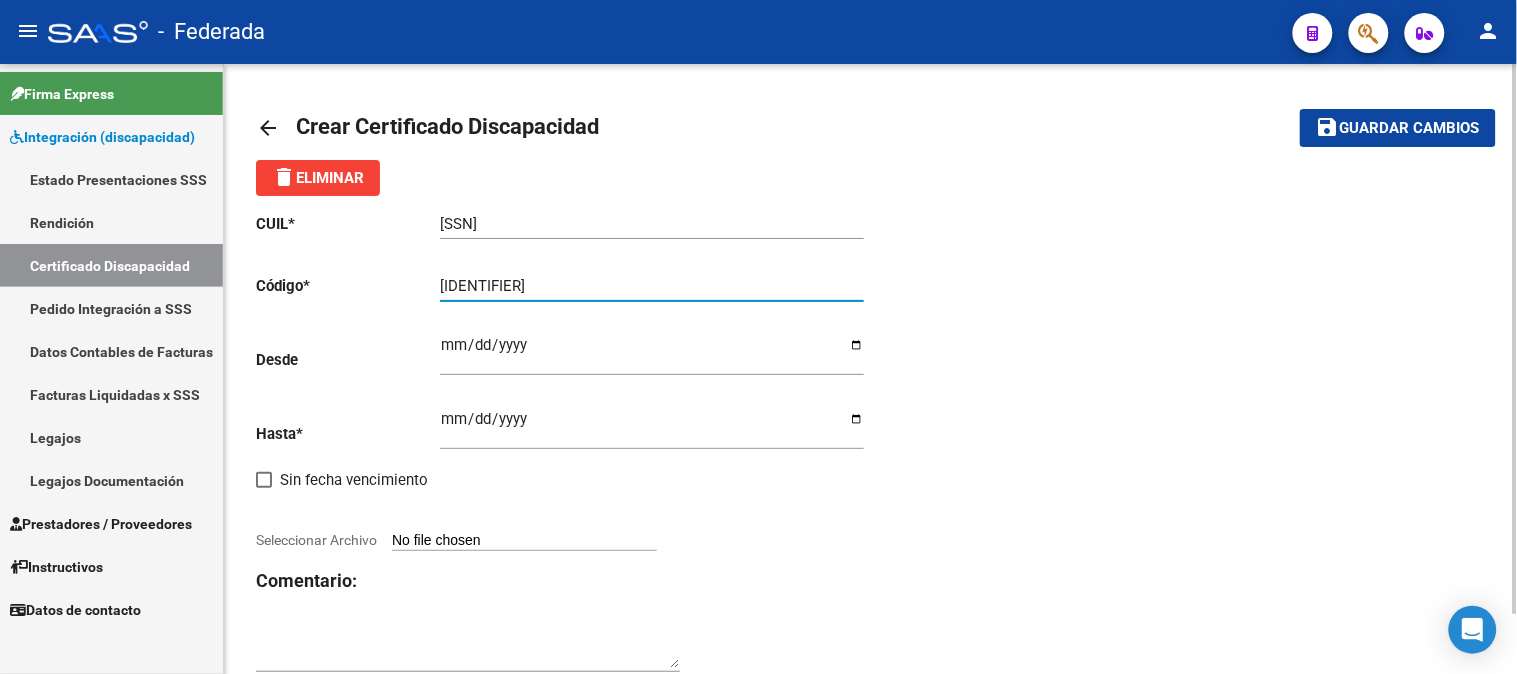 type on "[IDENTIFIER]" 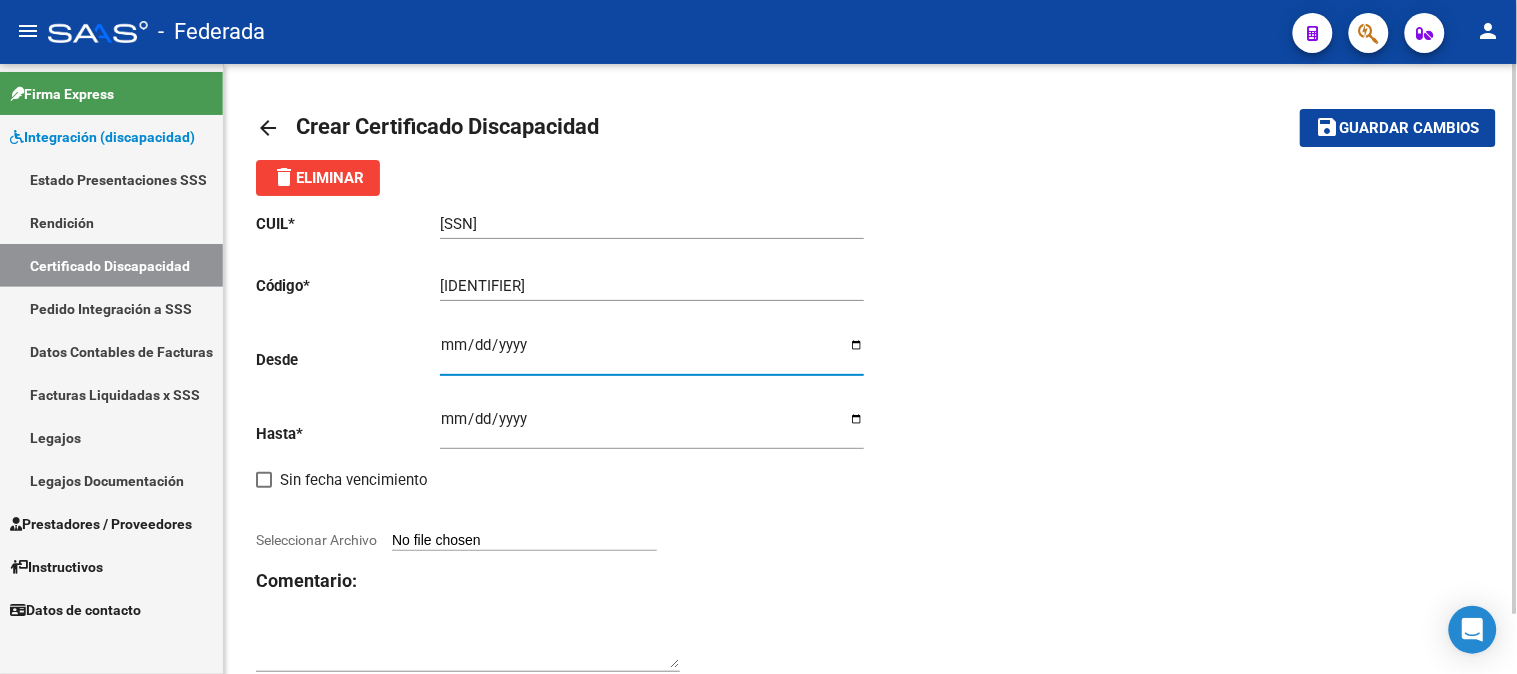 type on "[DATE]" 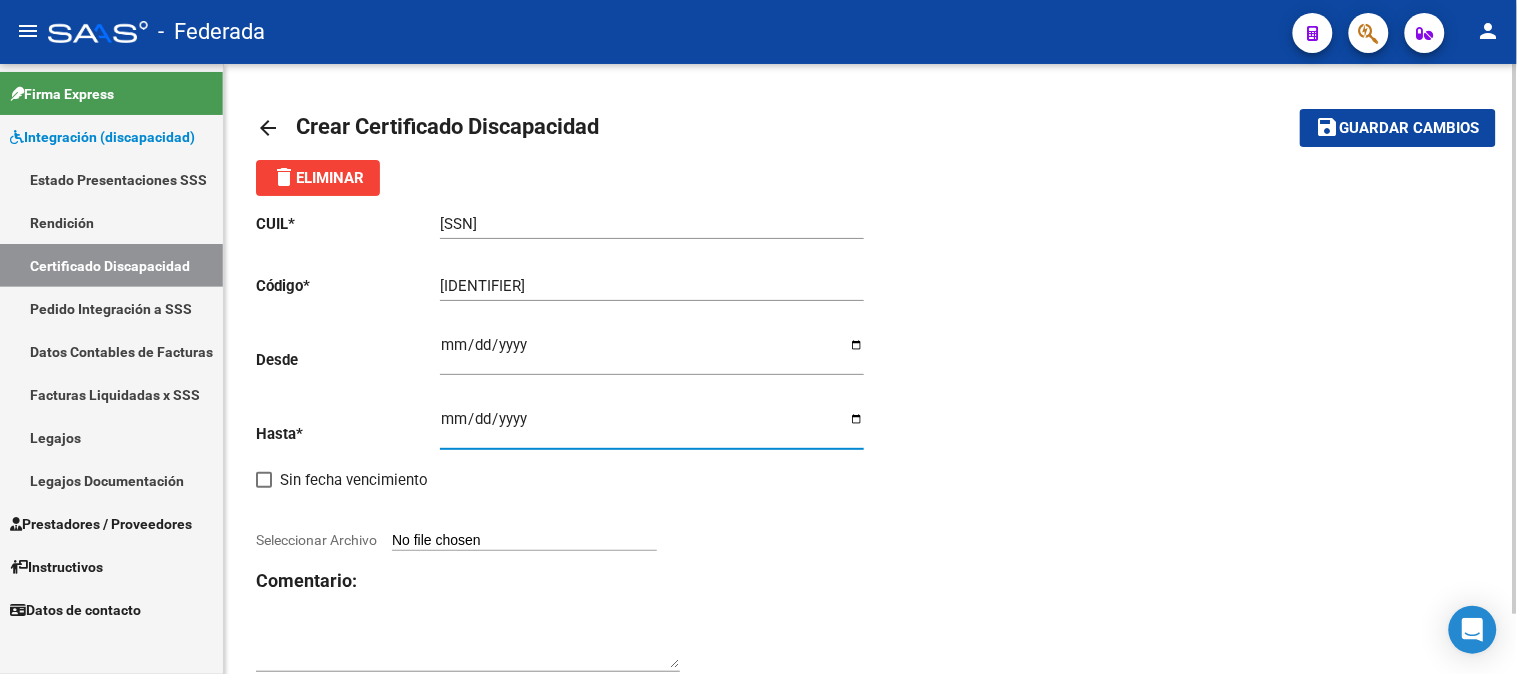click on "Ingresar fec. Hasta" at bounding box center (652, 427) 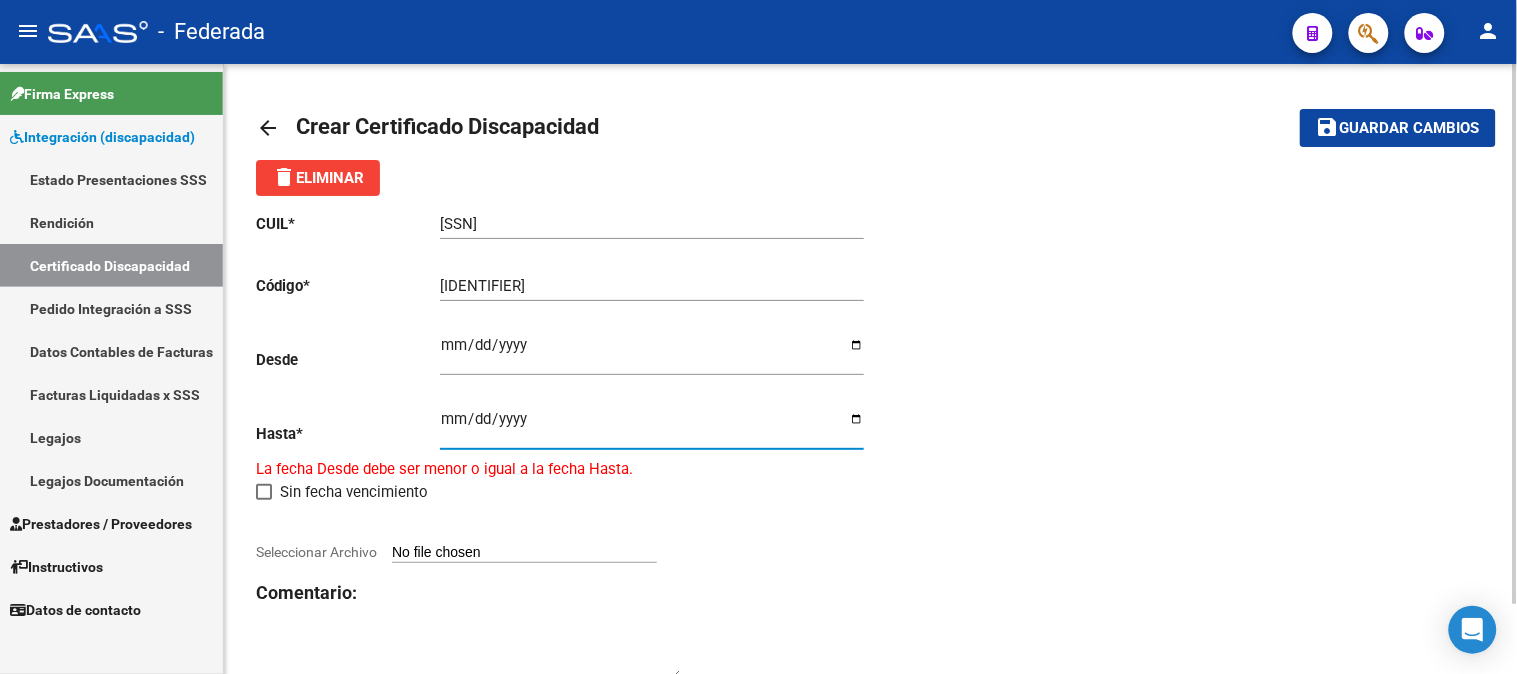 type on "[DATE]" 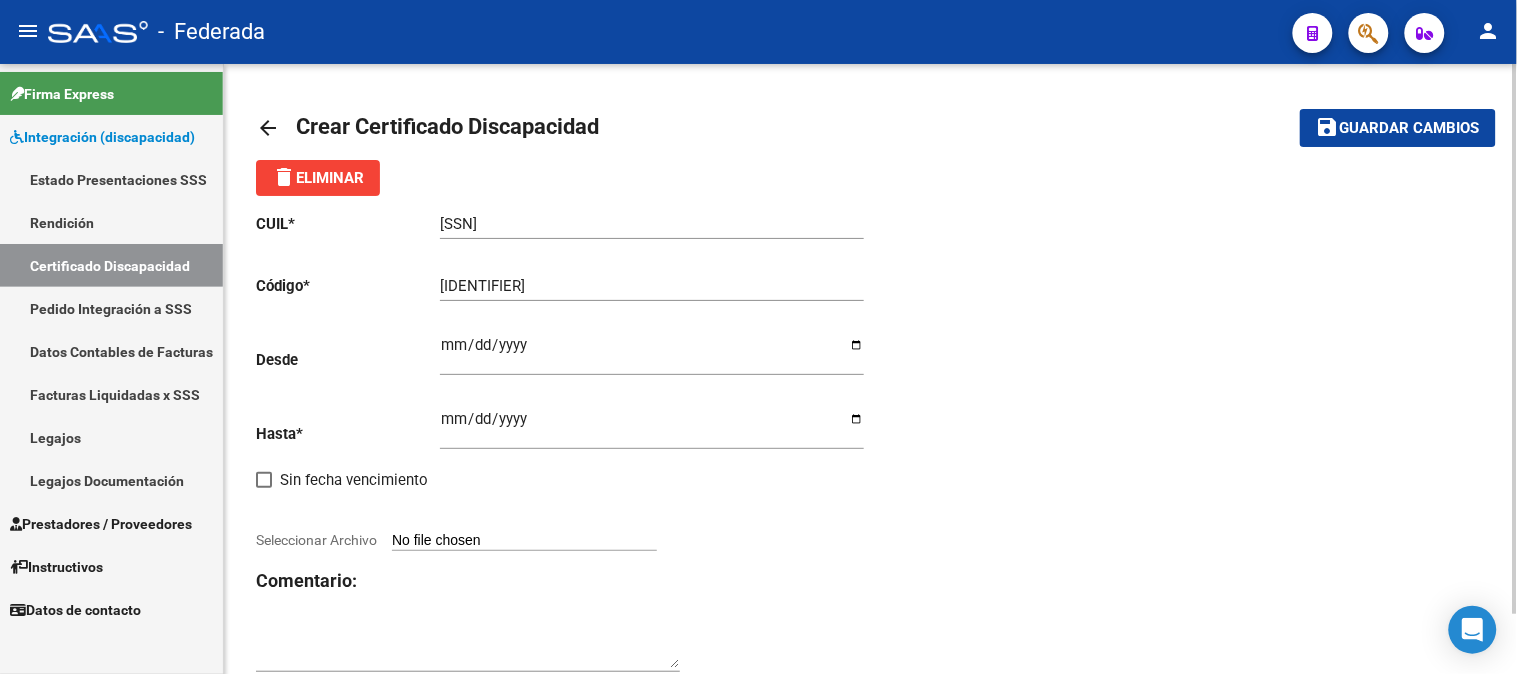 click on "CUIL  *   [SSN] Ingresar el CUIL  Código  *   [IDENTIFIER] Ingresar el Codigo  Desde    [DATE] Ingresar fec. Desde  Hasta  *   [DATE] Ingresar fec. Hasta     Sin fecha vencimiento        Seleccionar Archivo Comentario:" 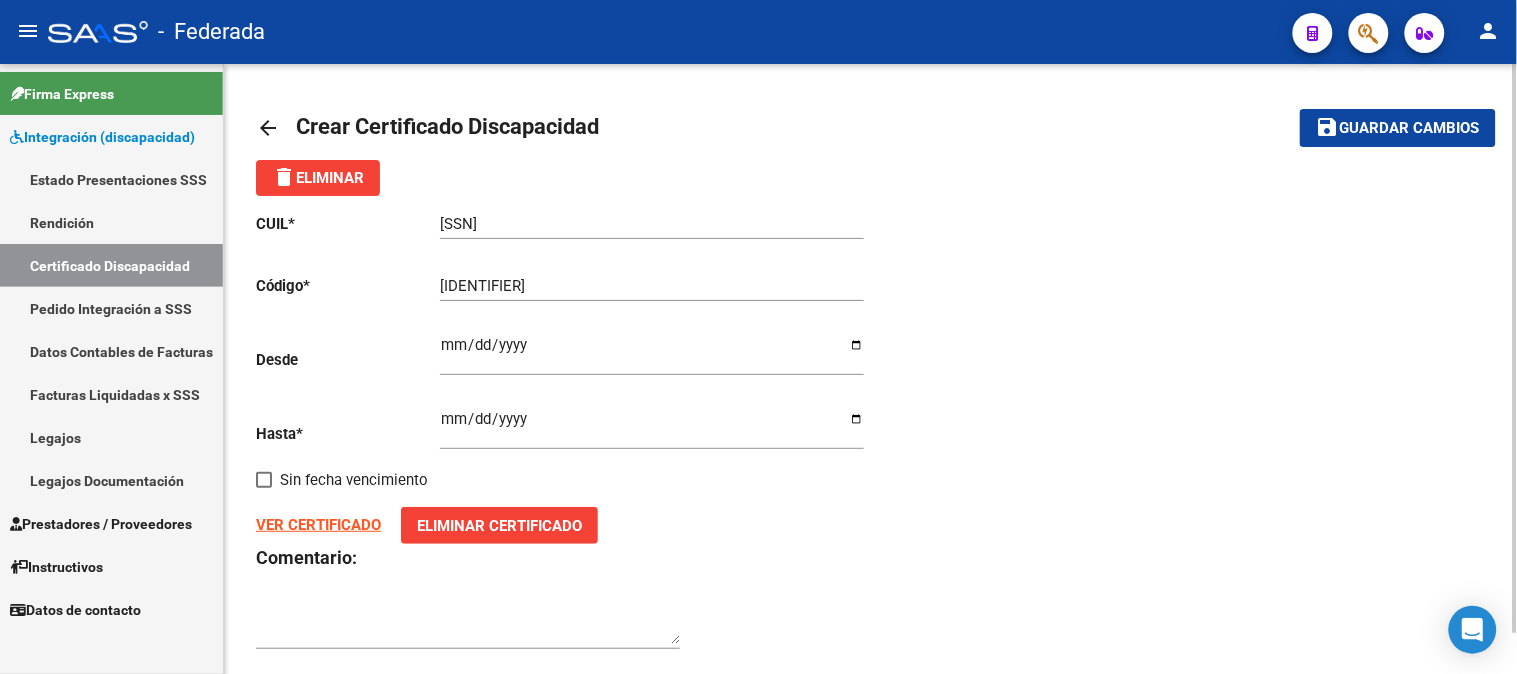 click on "save" 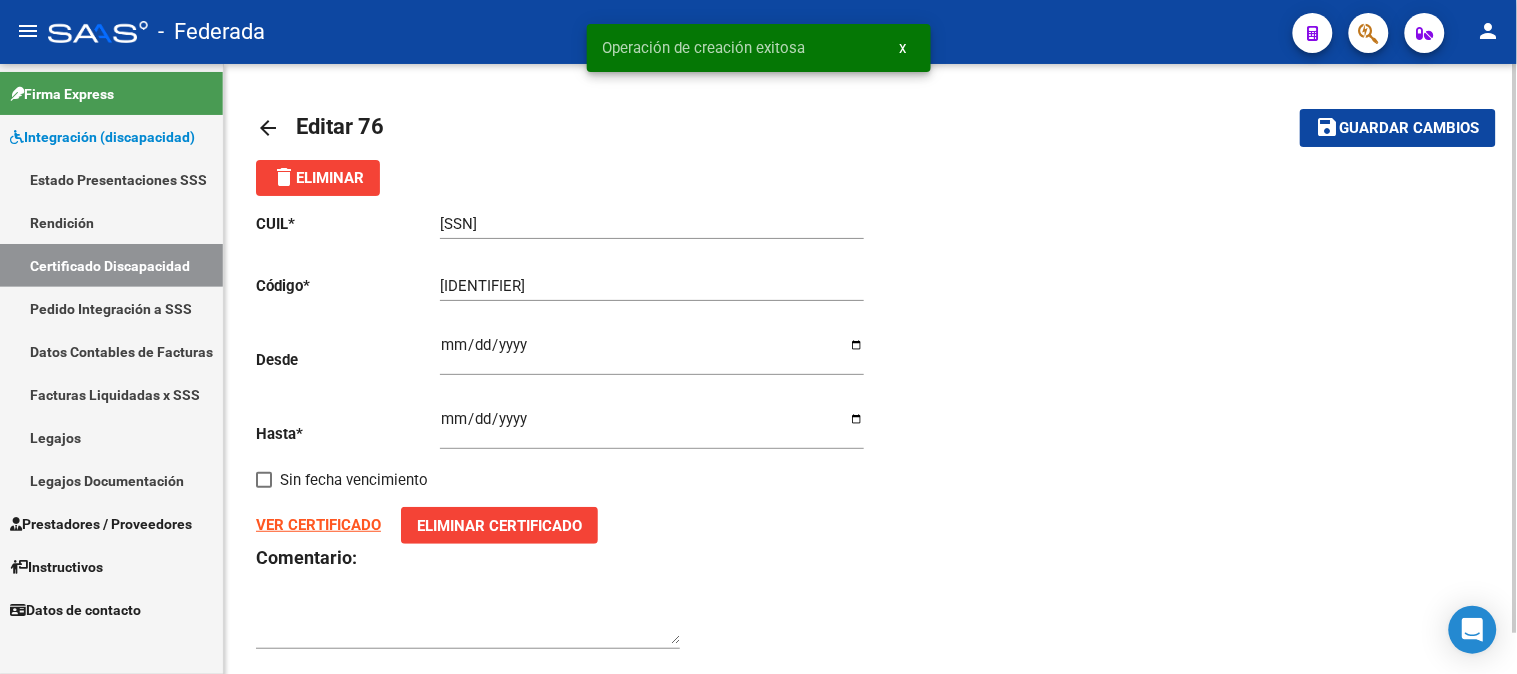 click on "x" at bounding box center (903, 48) 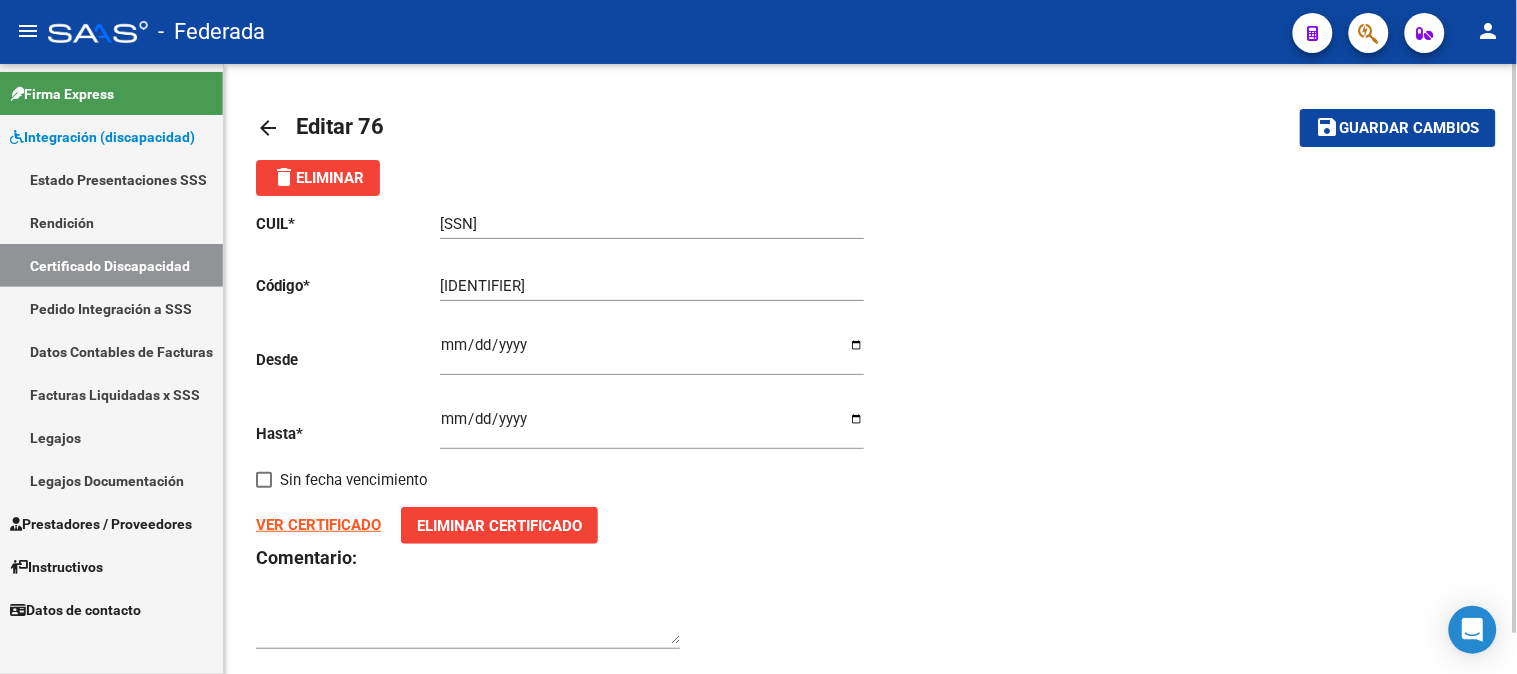 click on "Certificado Discapacidad" at bounding box center [111, 265] 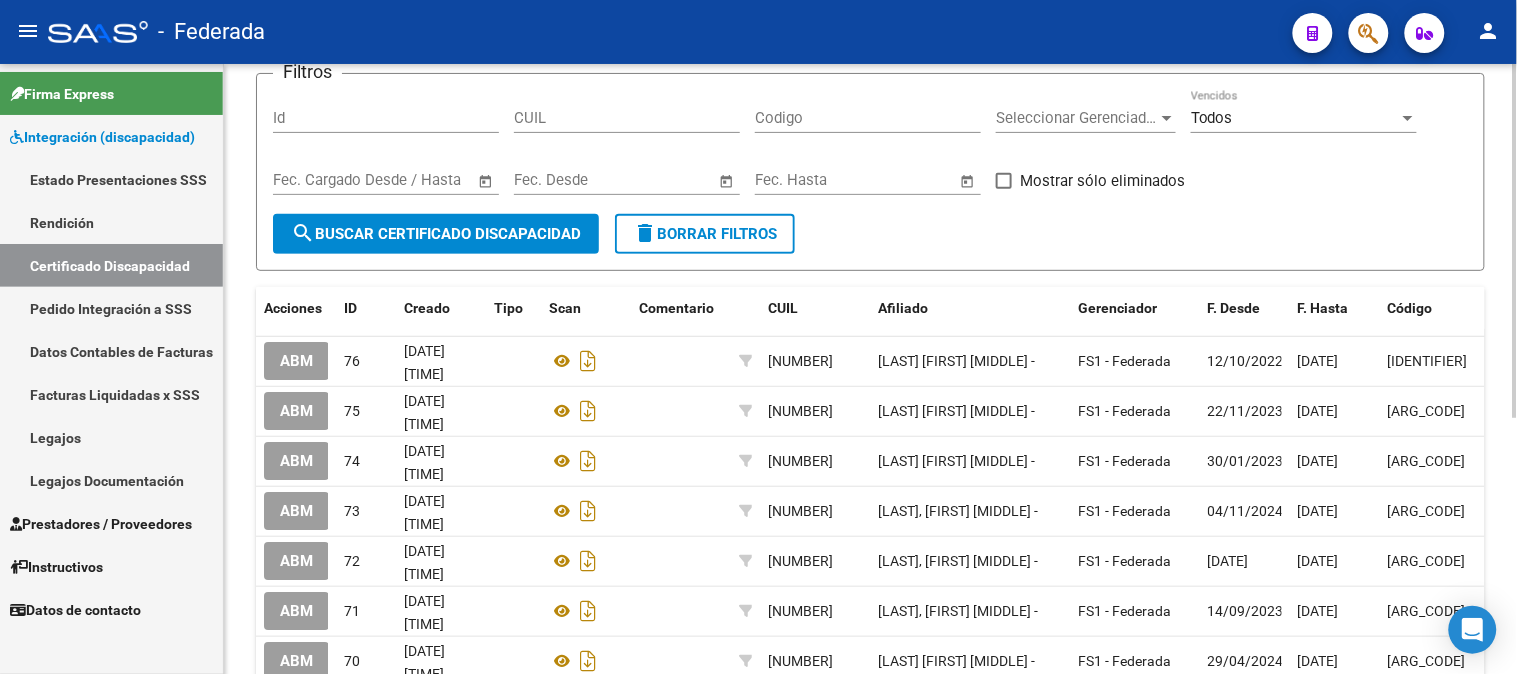 scroll, scrollTop: 107, scrollLeft: 0, axis: vertical 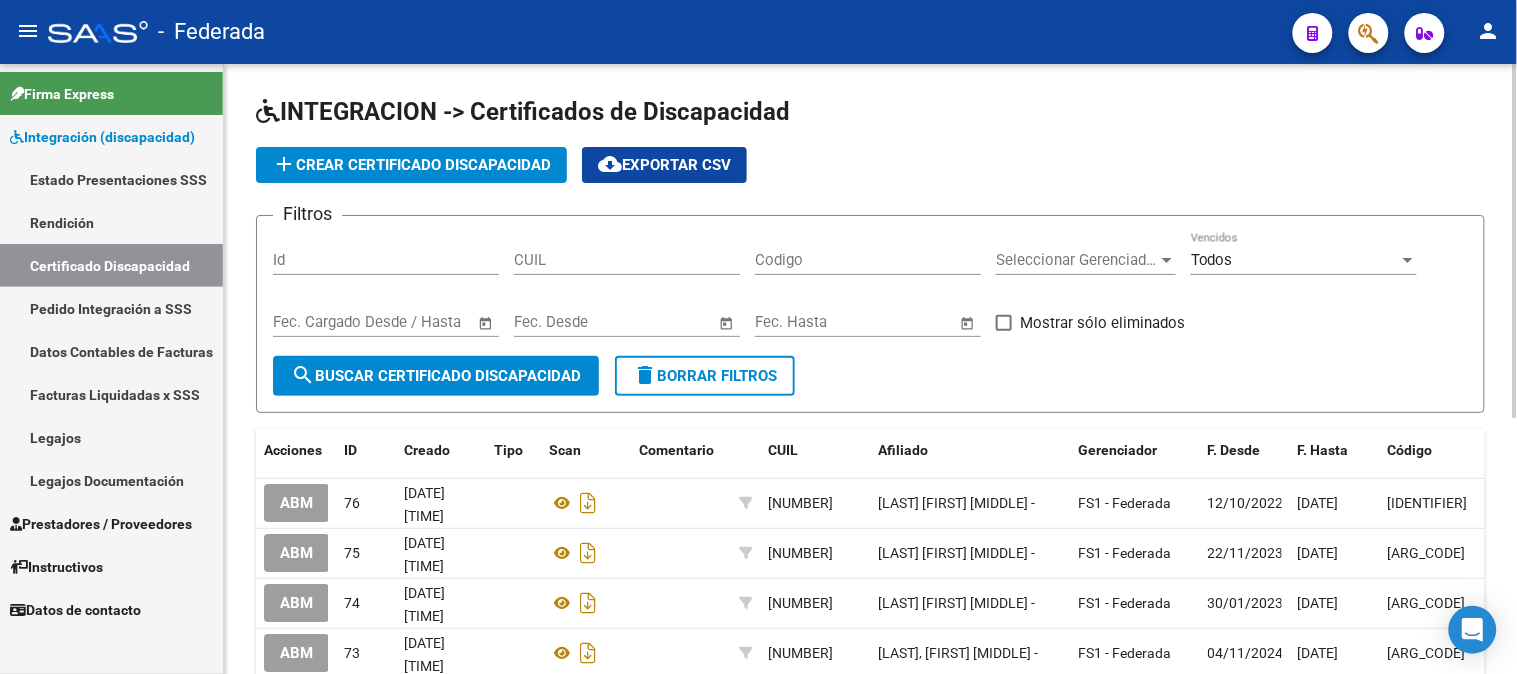 click on "add  Crear Certificado Discapacidad" 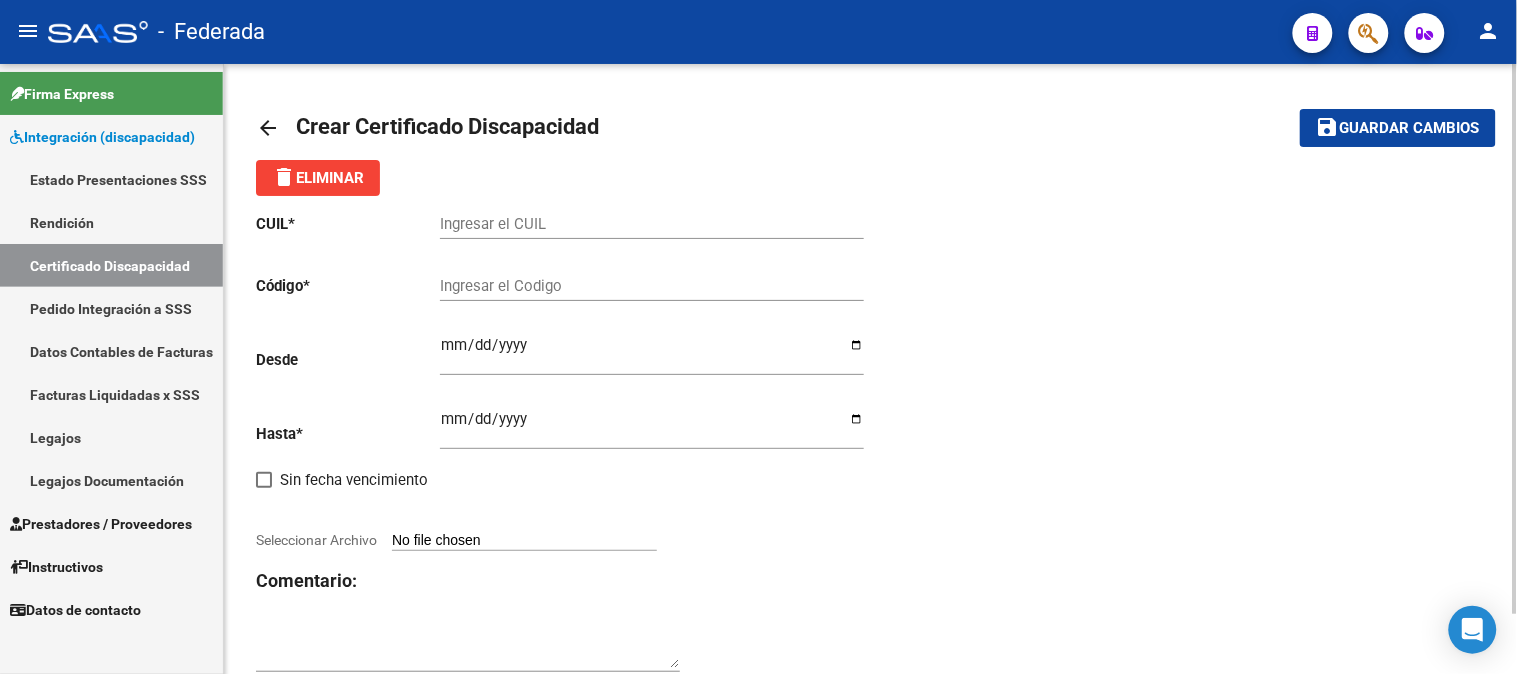 click on "Ingresar el CUIL" 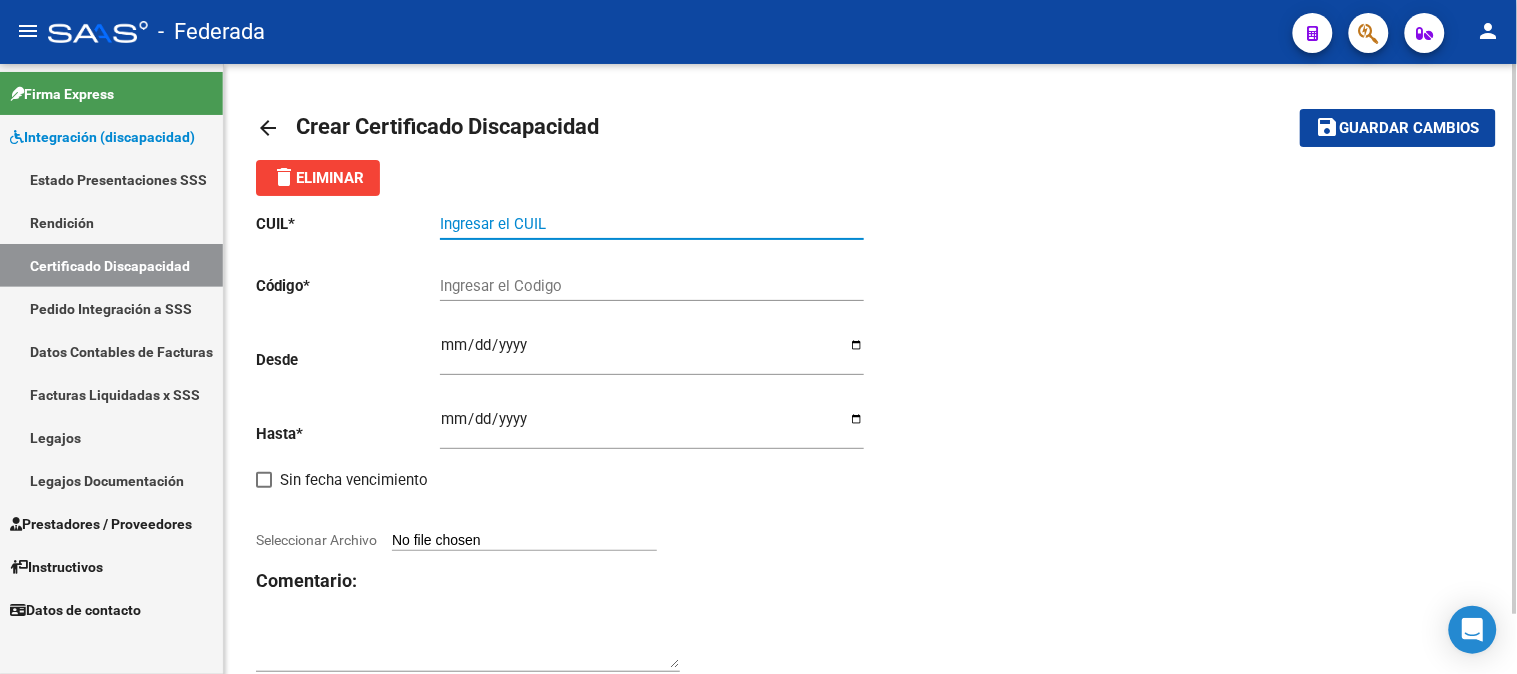 paste on "[CUIL]" 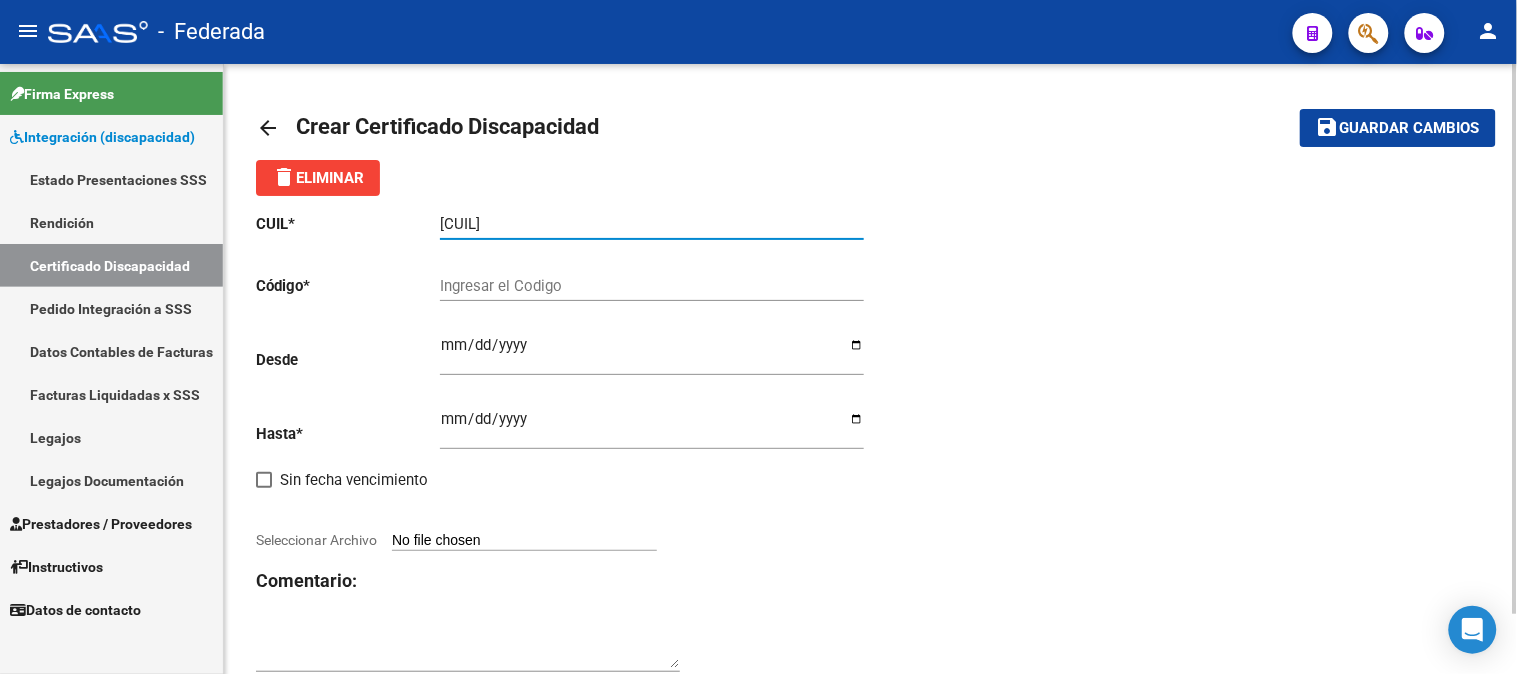 type on "[CUIL]" 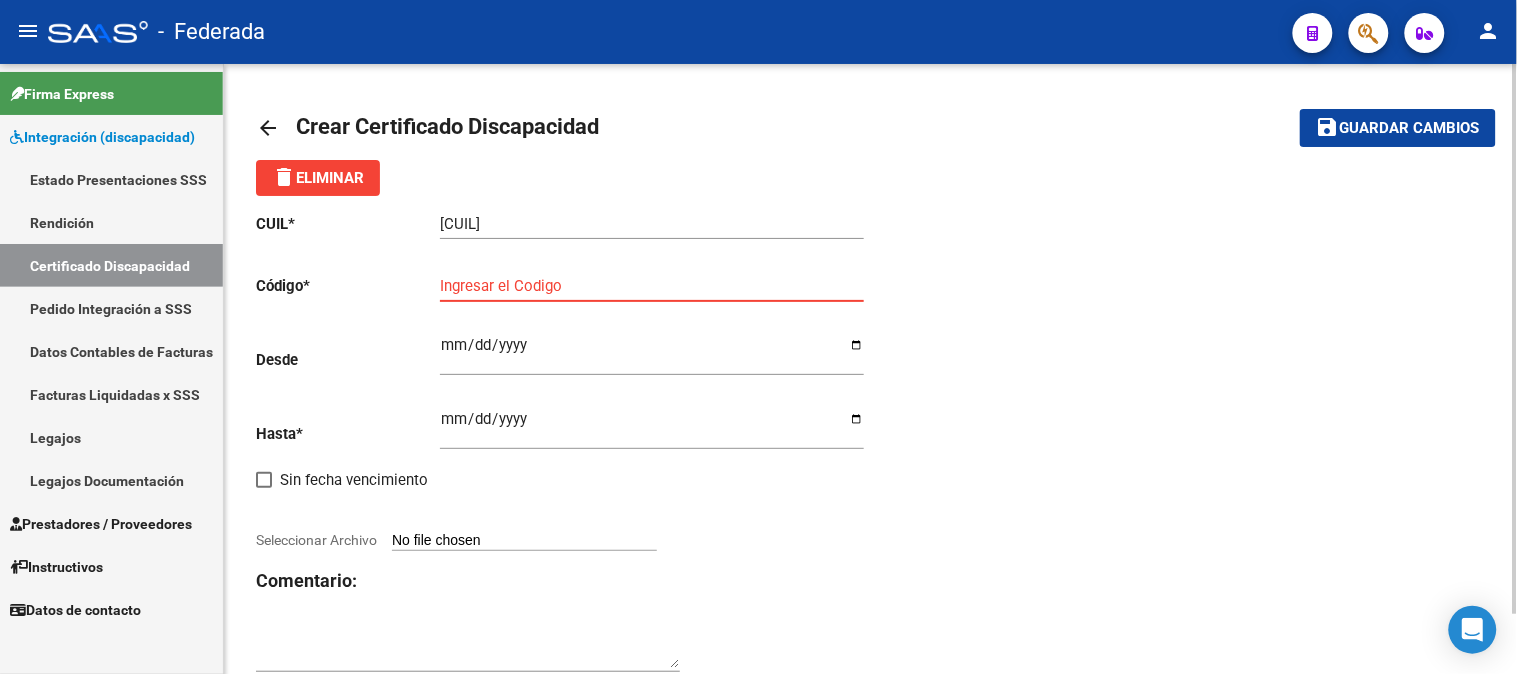 paste on "[ARG_CODE]" 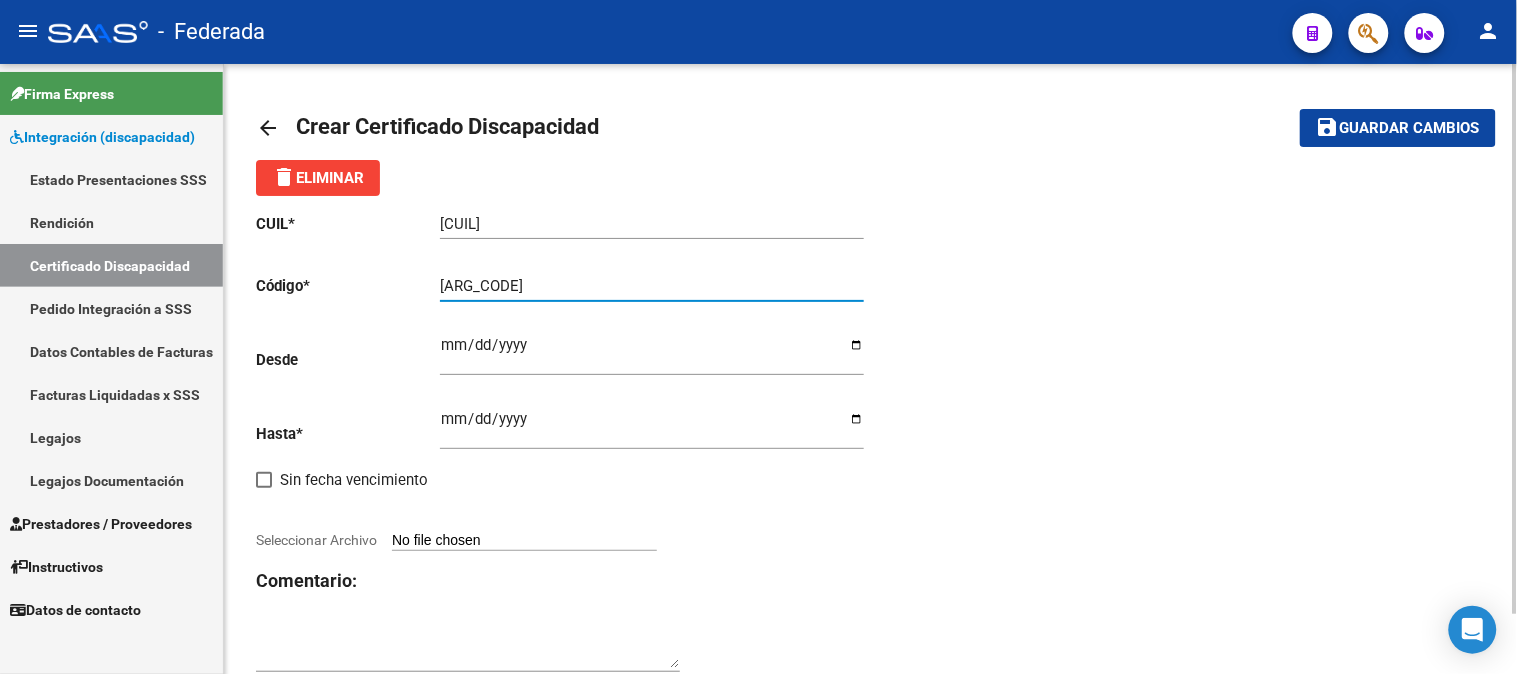 click on "[ARG_CODE]" at bounding box center [652, 286] 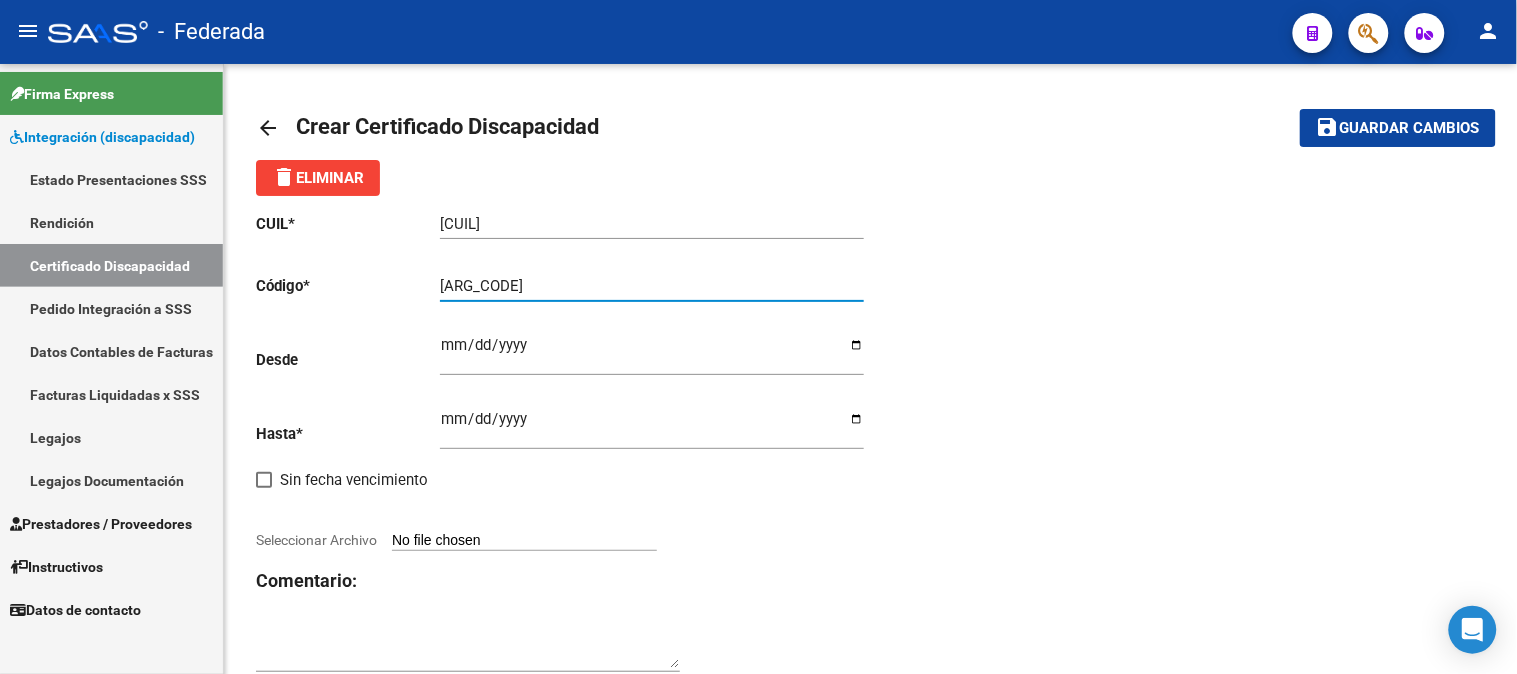 type on "[ARG_CODE]" 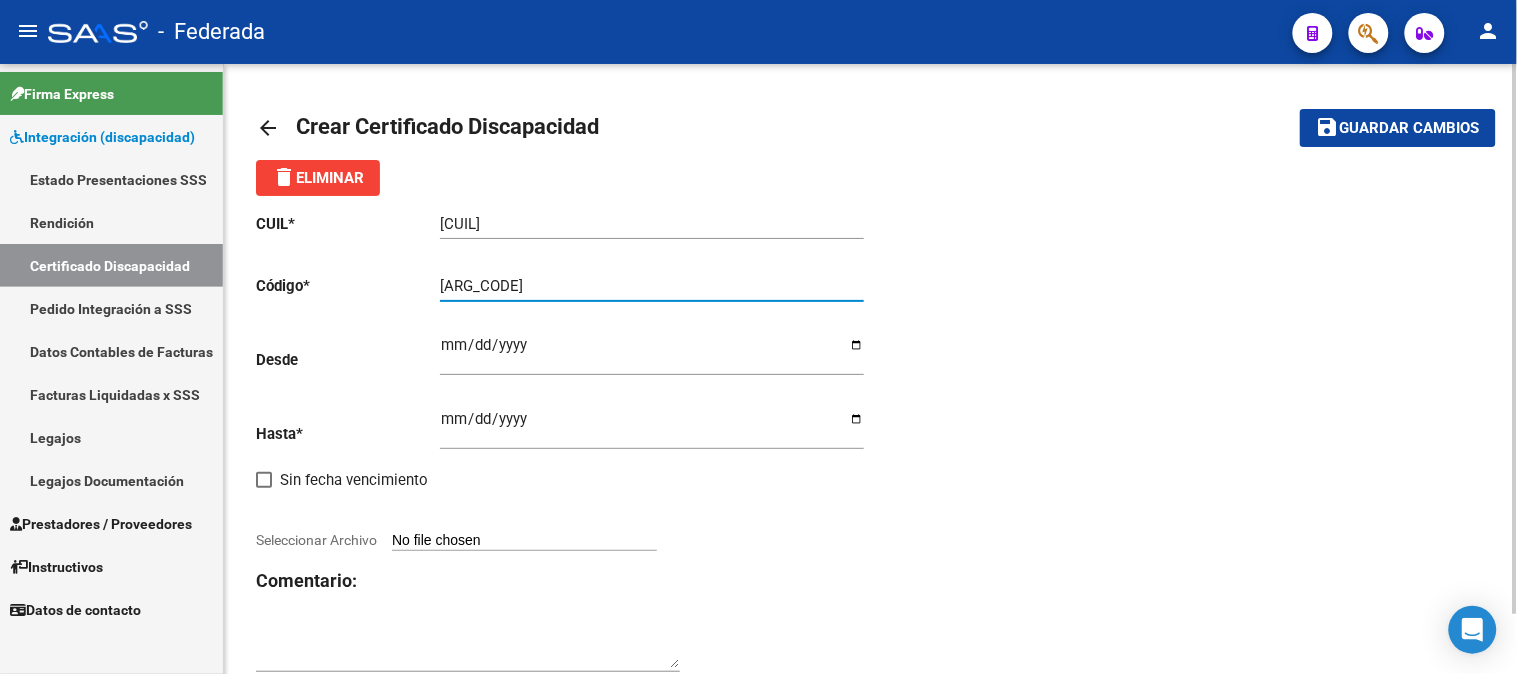 click on "Ingresar fec. Desde" at bounding box center (652, 353) 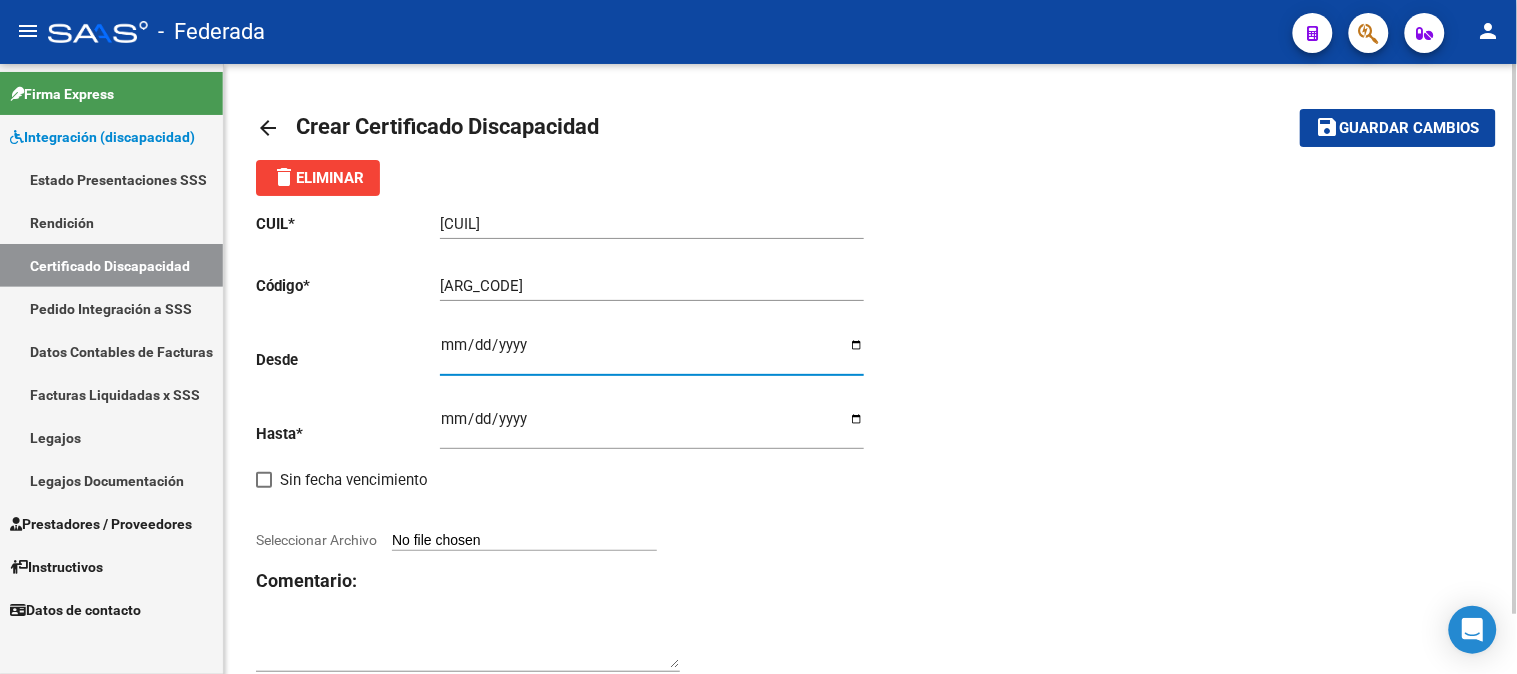 type on "[DATE]" 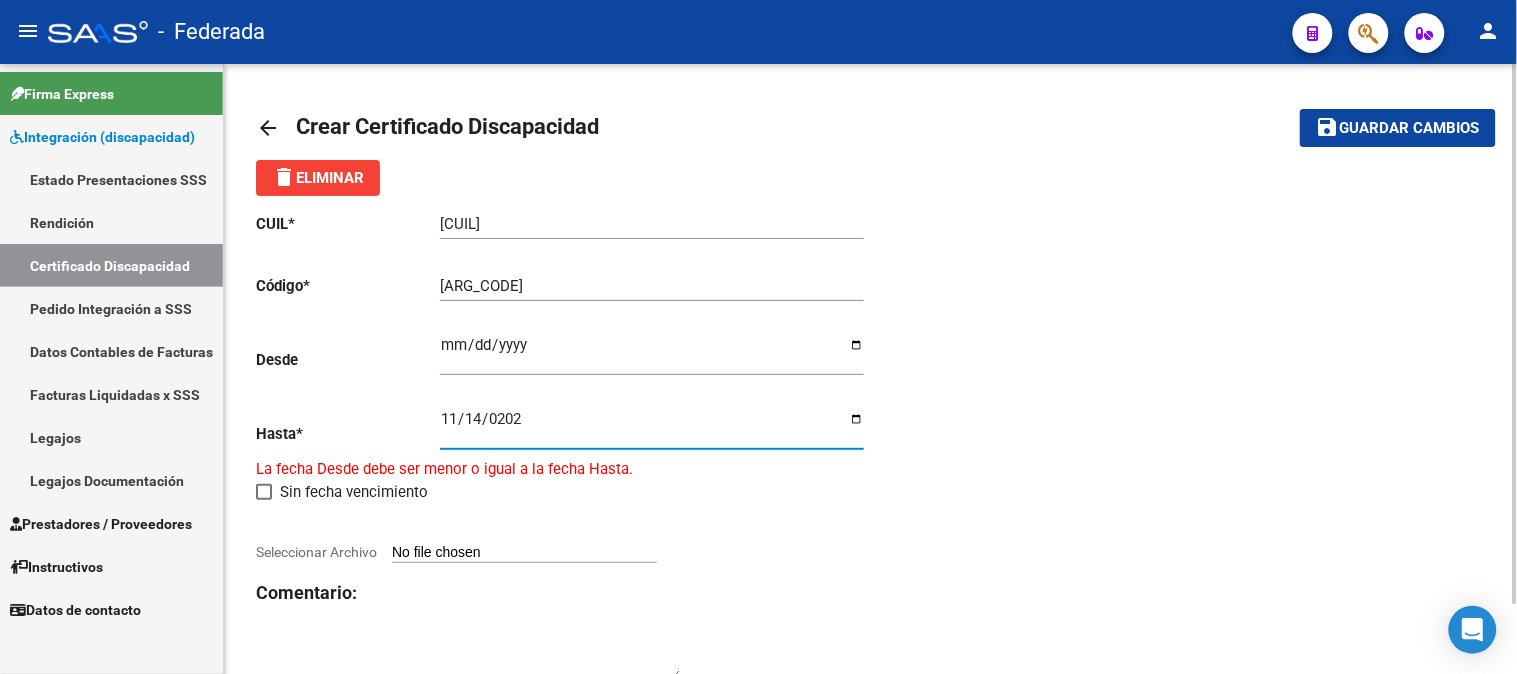 type on "[DATE]" 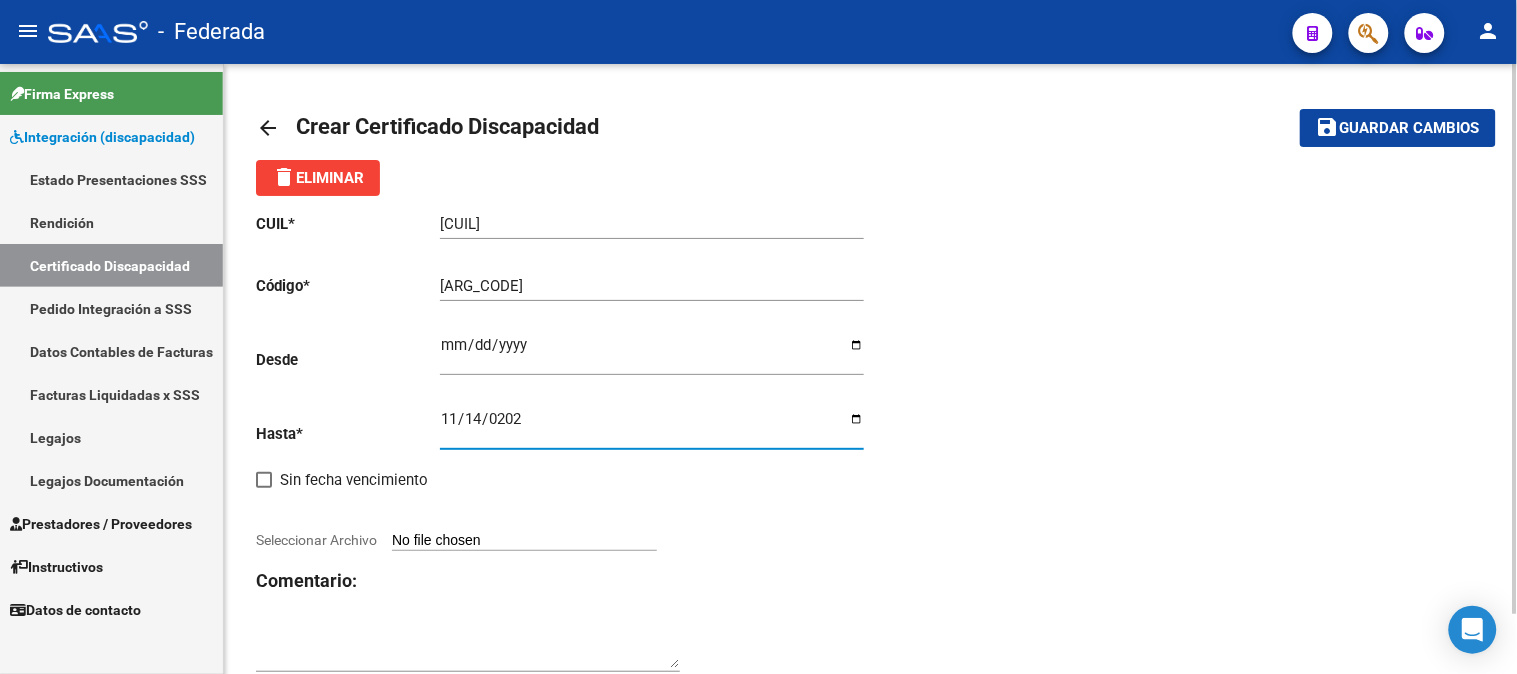 click 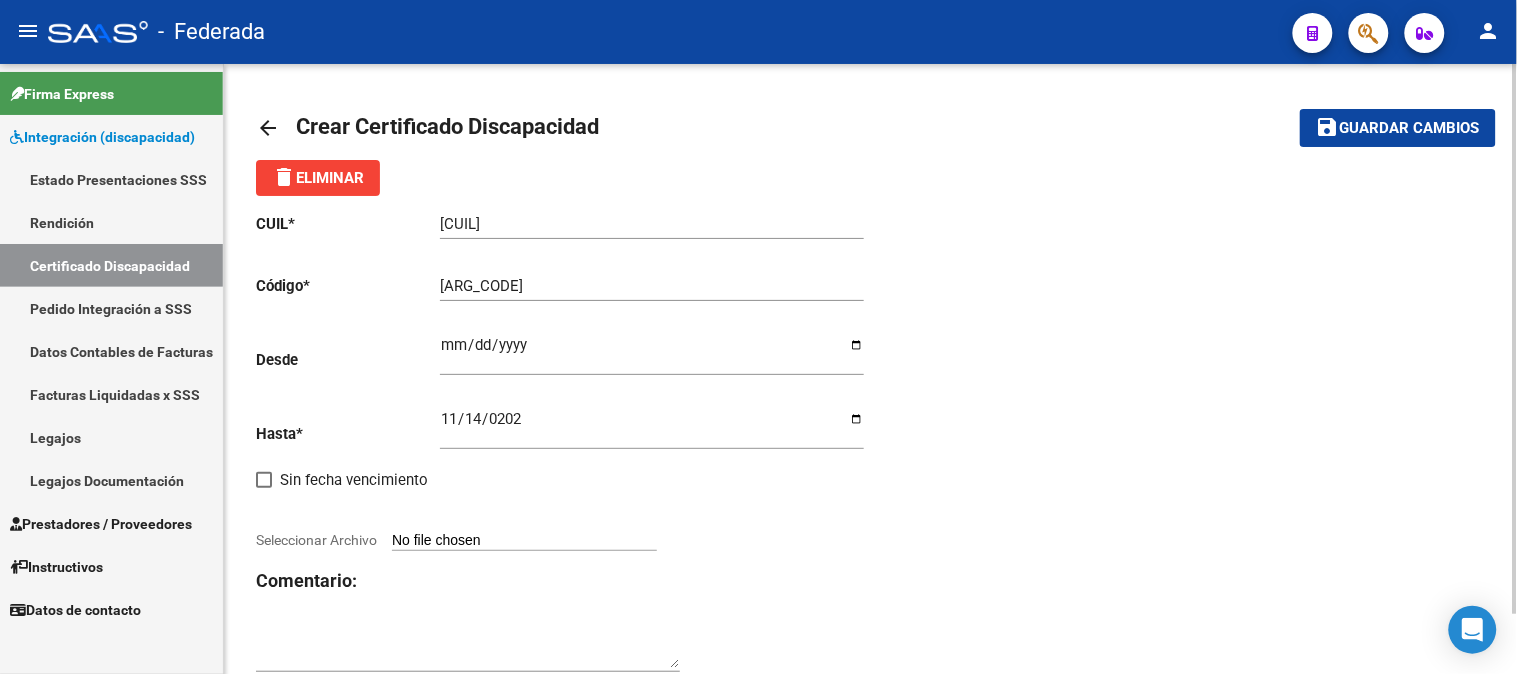 click on "Seleccionar Archivo" at bounding box center [524, 541] 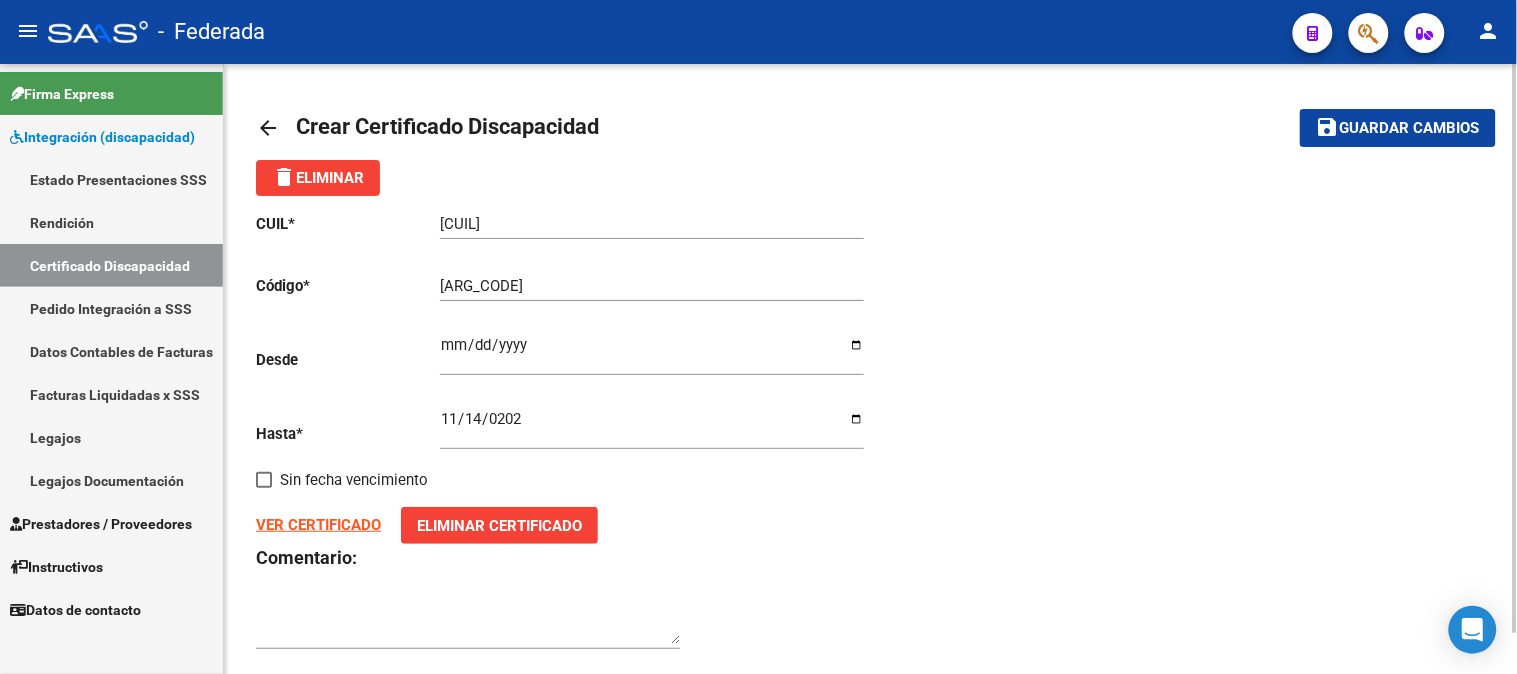 click on "Guardar cambios" 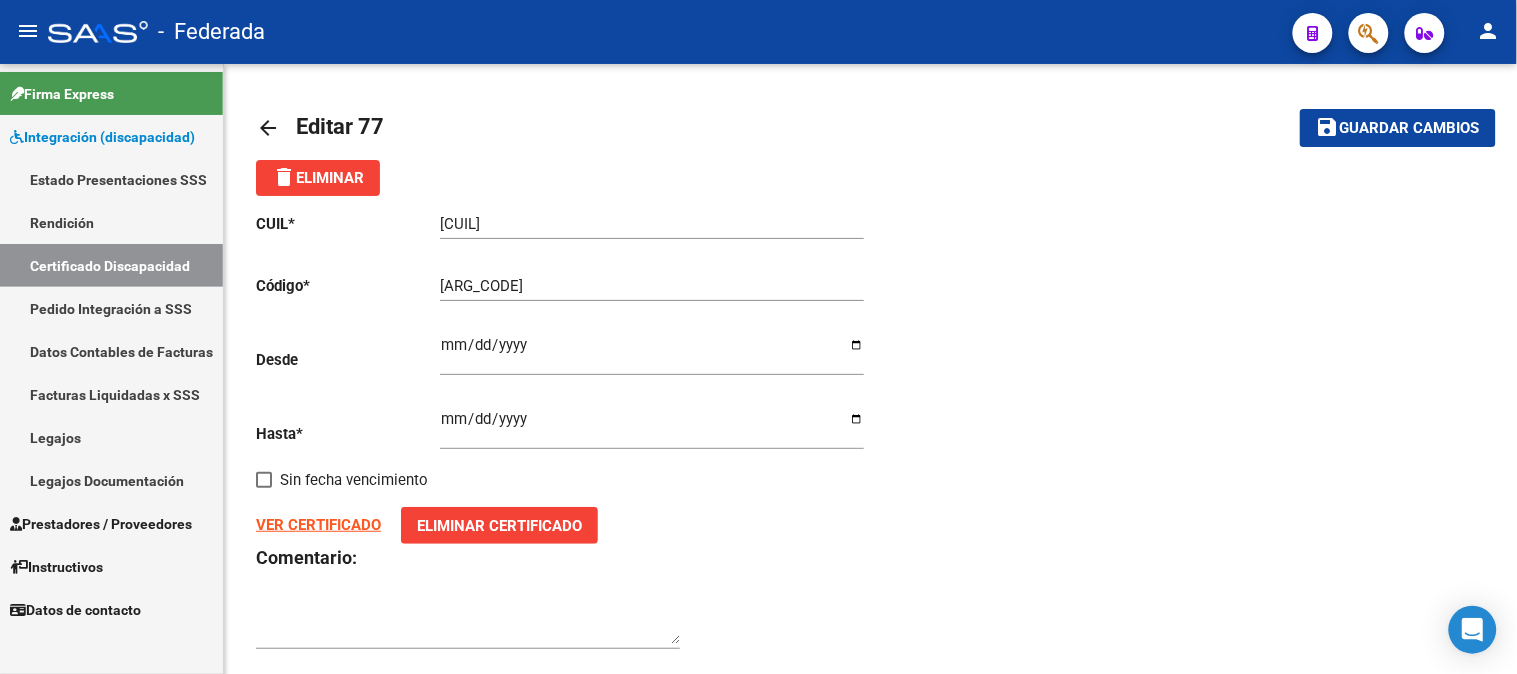 click on "Certificado Discapacidad" at bounding box center [111, 265] 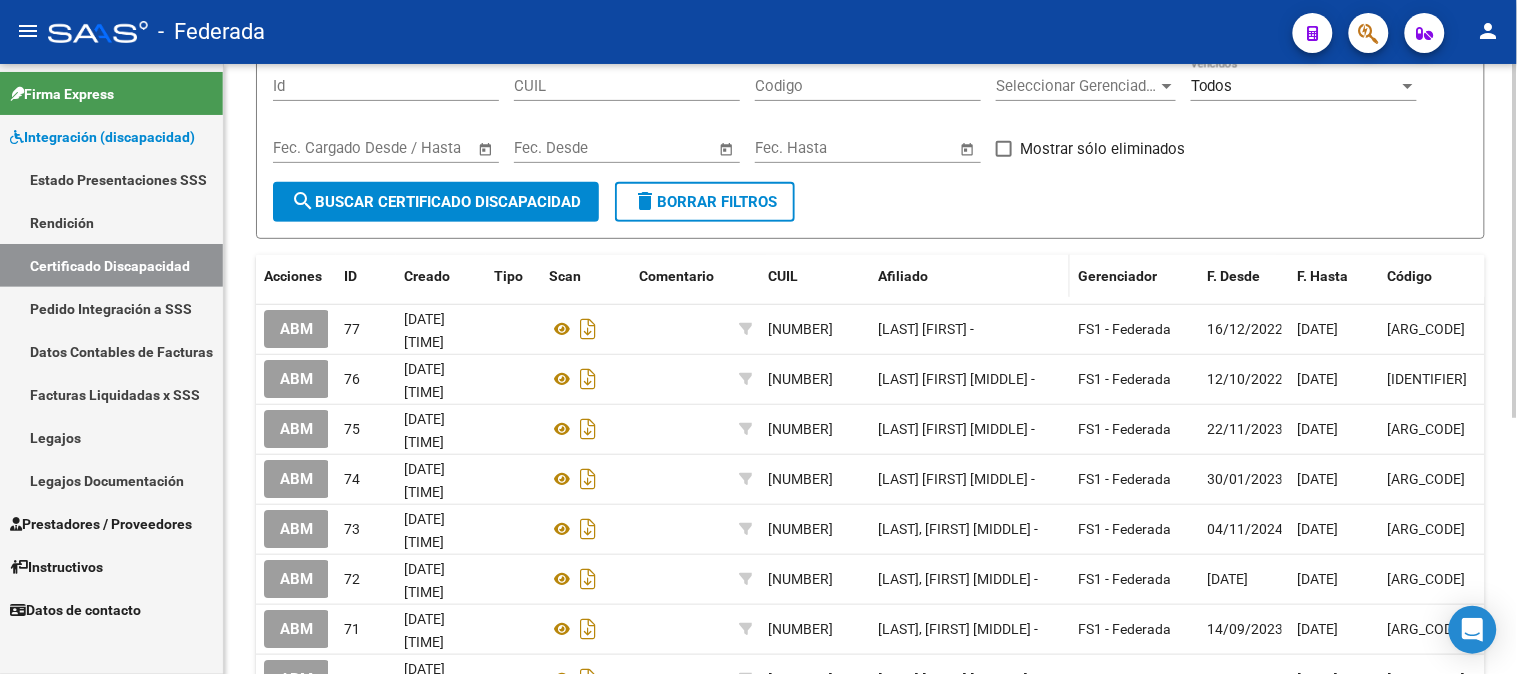scroll, scrollTop: 222, scrollLeft: 0, axis: vertical 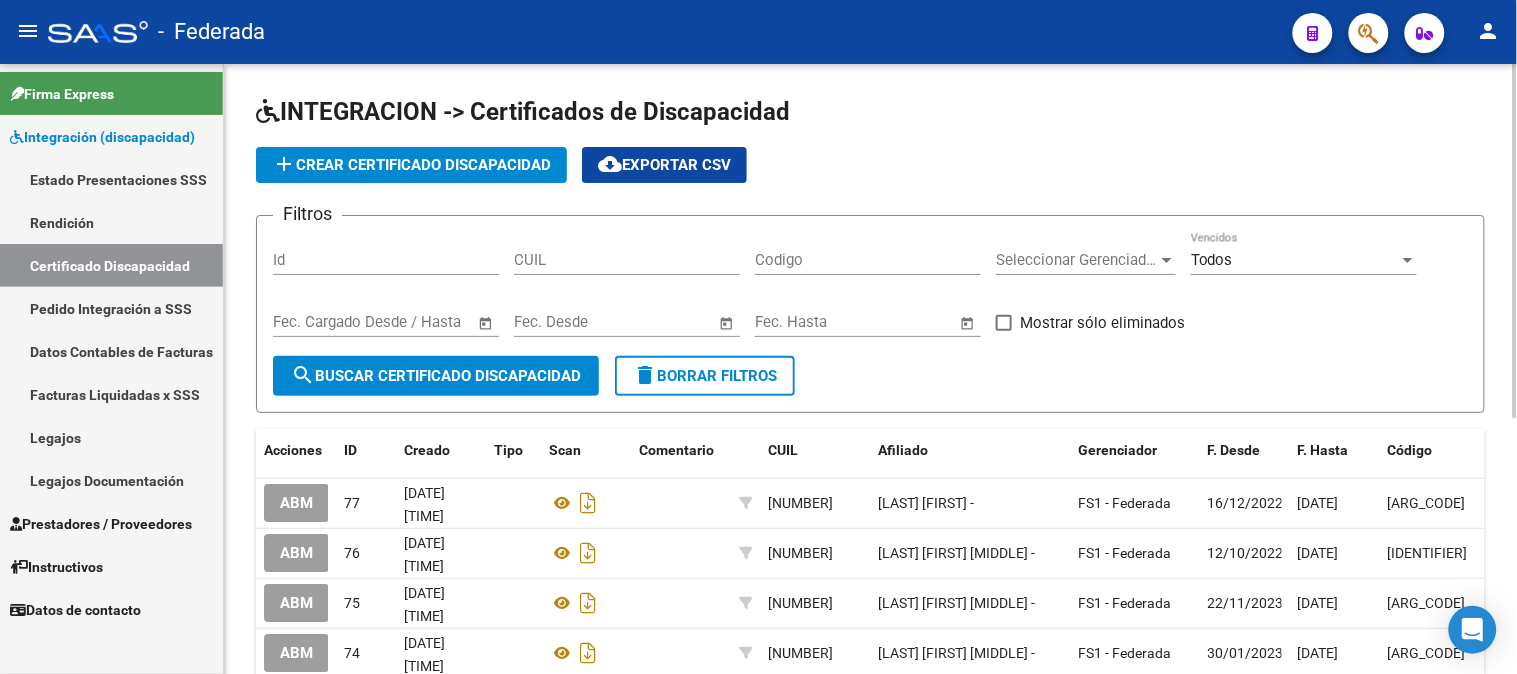 click on "search  Buscar Certificado Discapacidad" 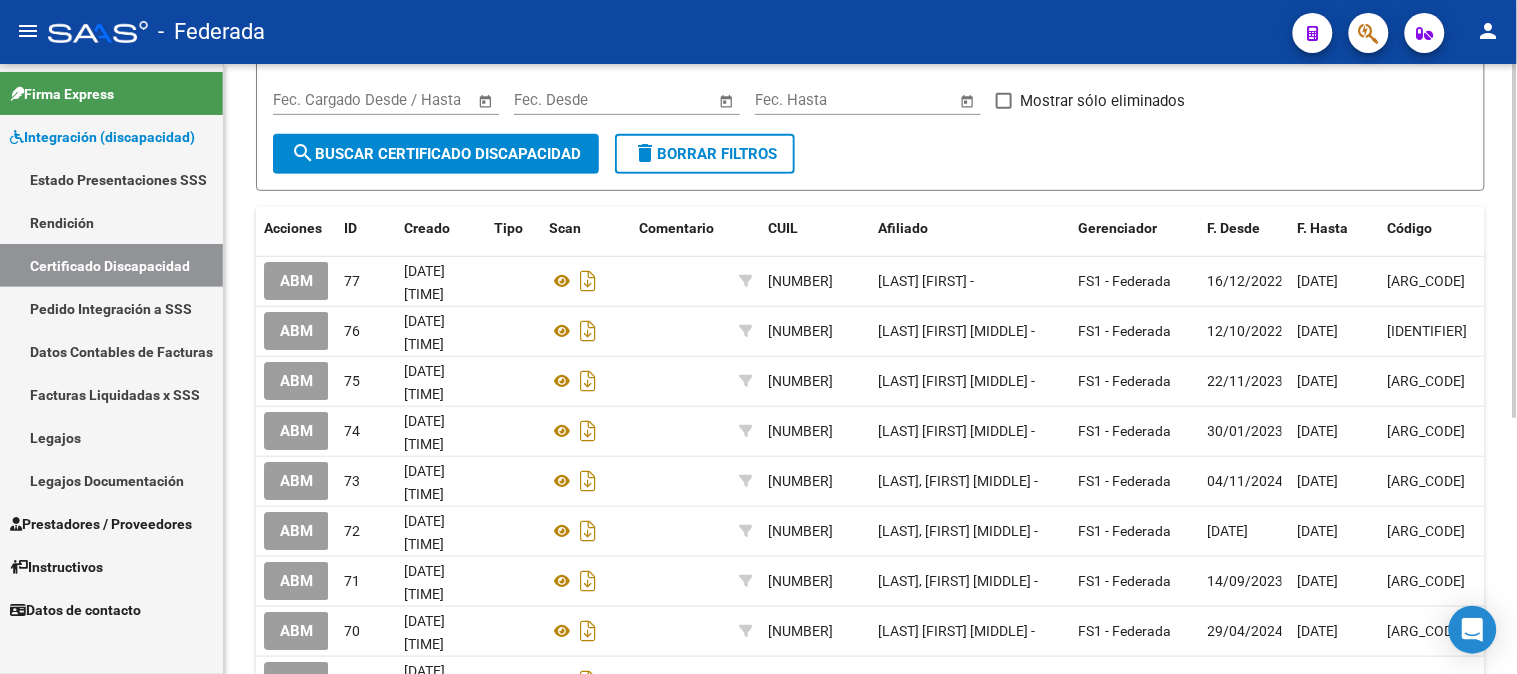 scroll, scrollTop: 0, scrollLeft: 0, axis: both 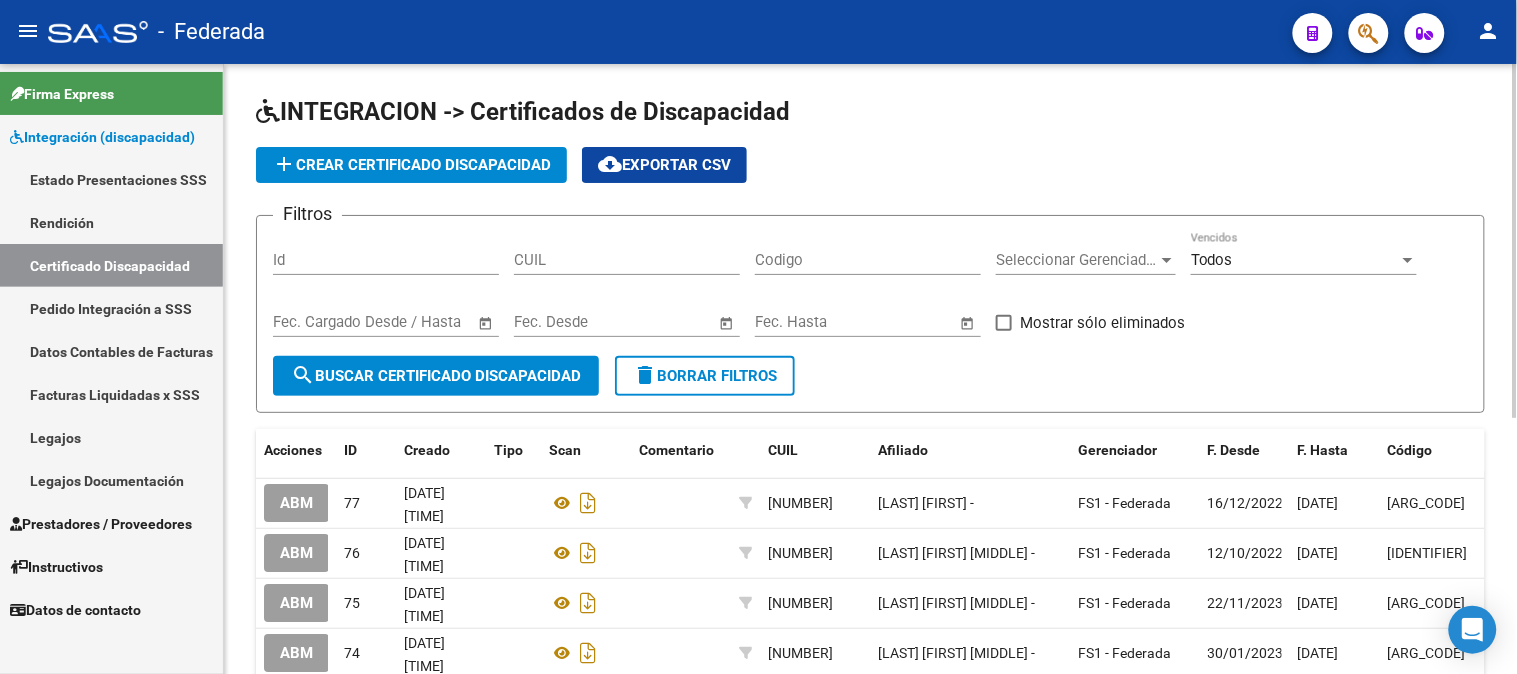 click on "add  Crear Certificado Discapacidad" 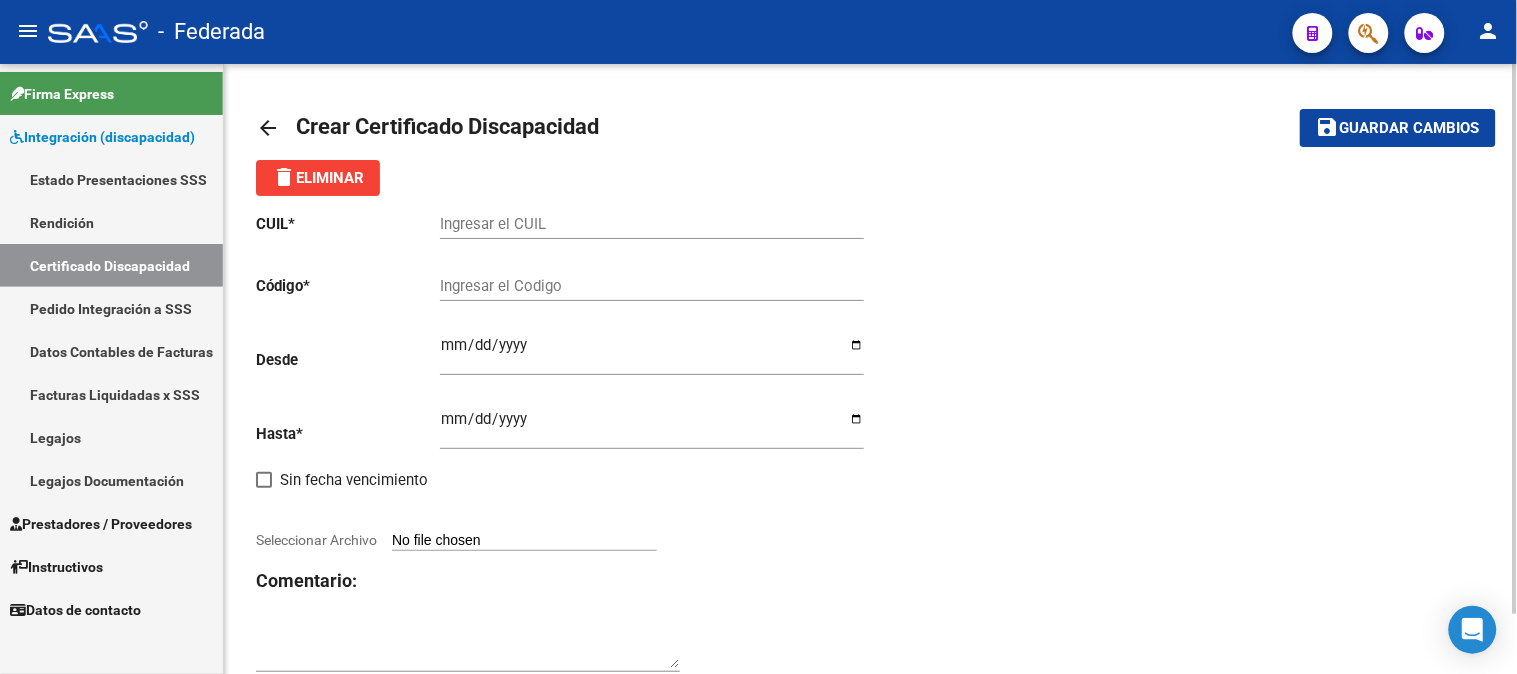 click on "Ingresar el CUIL" at bounding box center (652, 224) 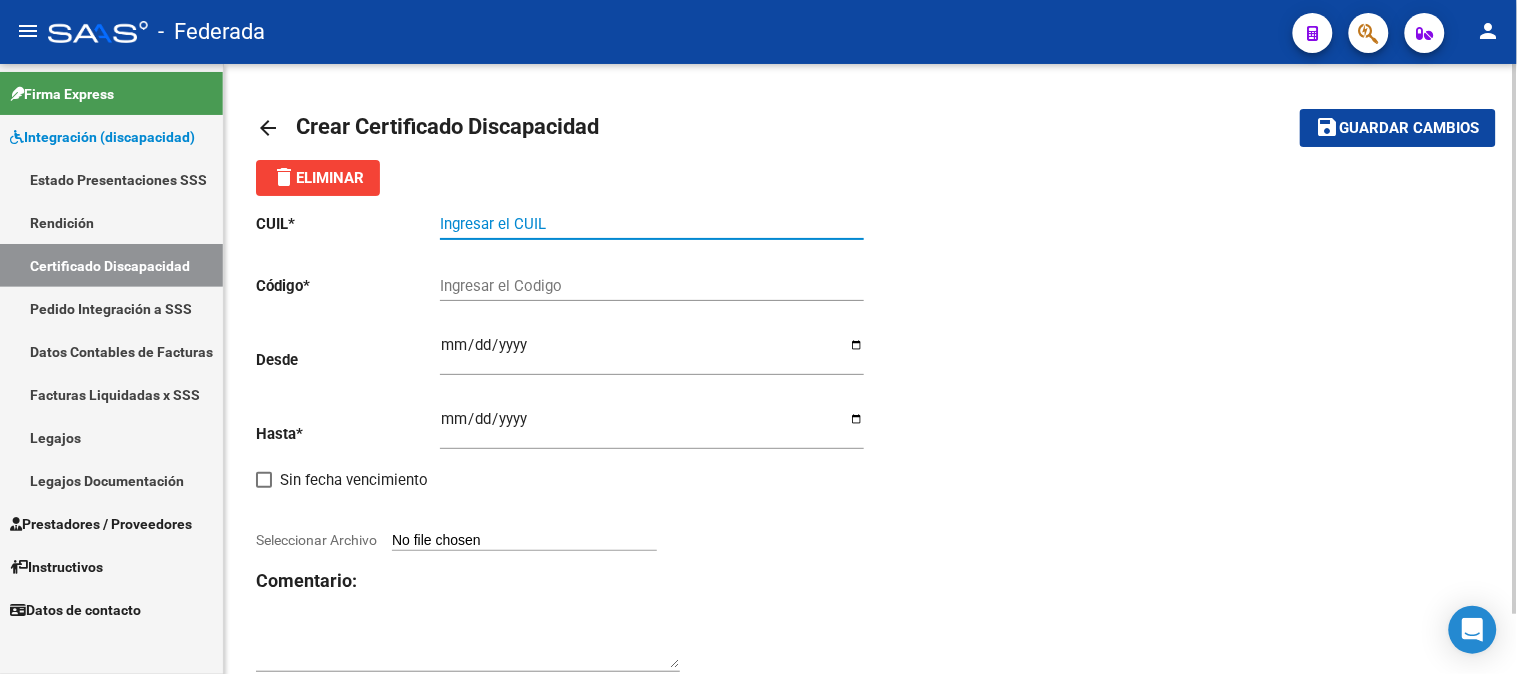 paste on "[SSN]" 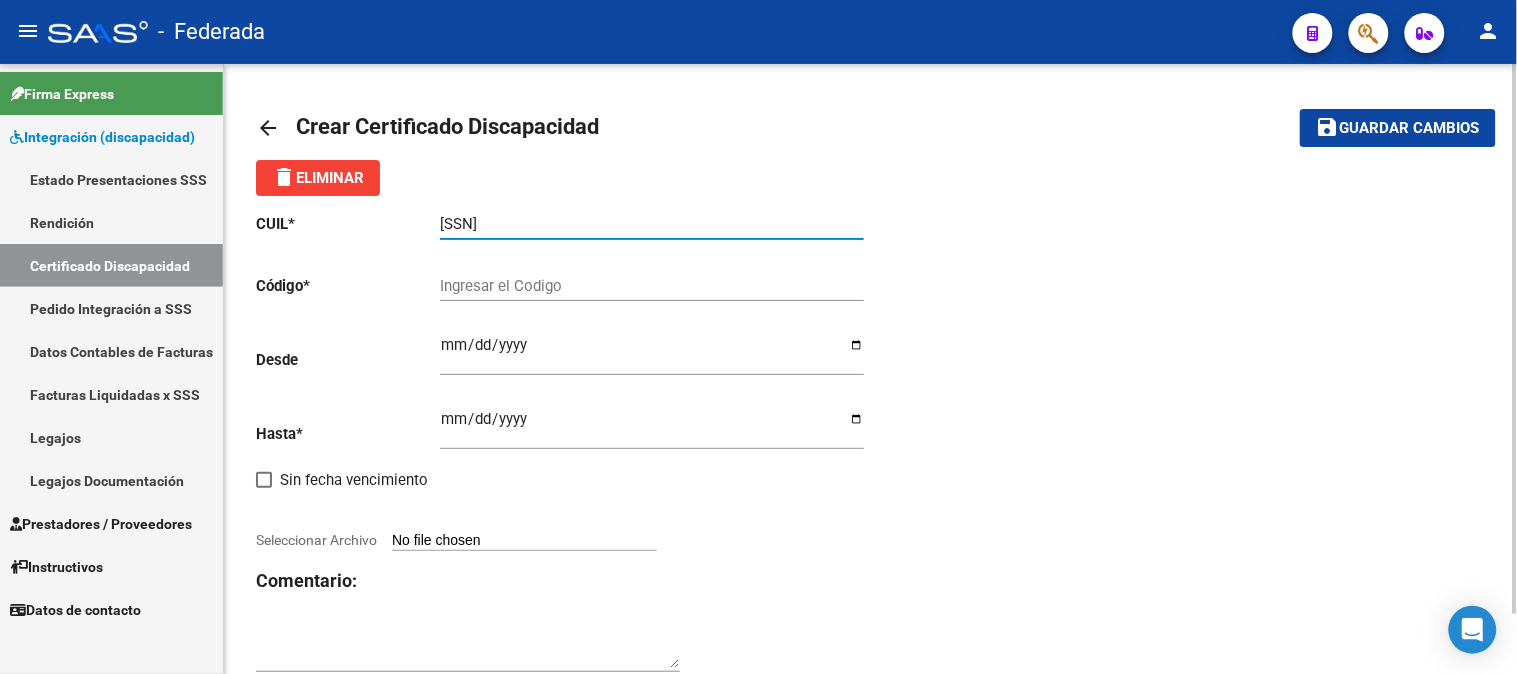 type on "[SSN]" 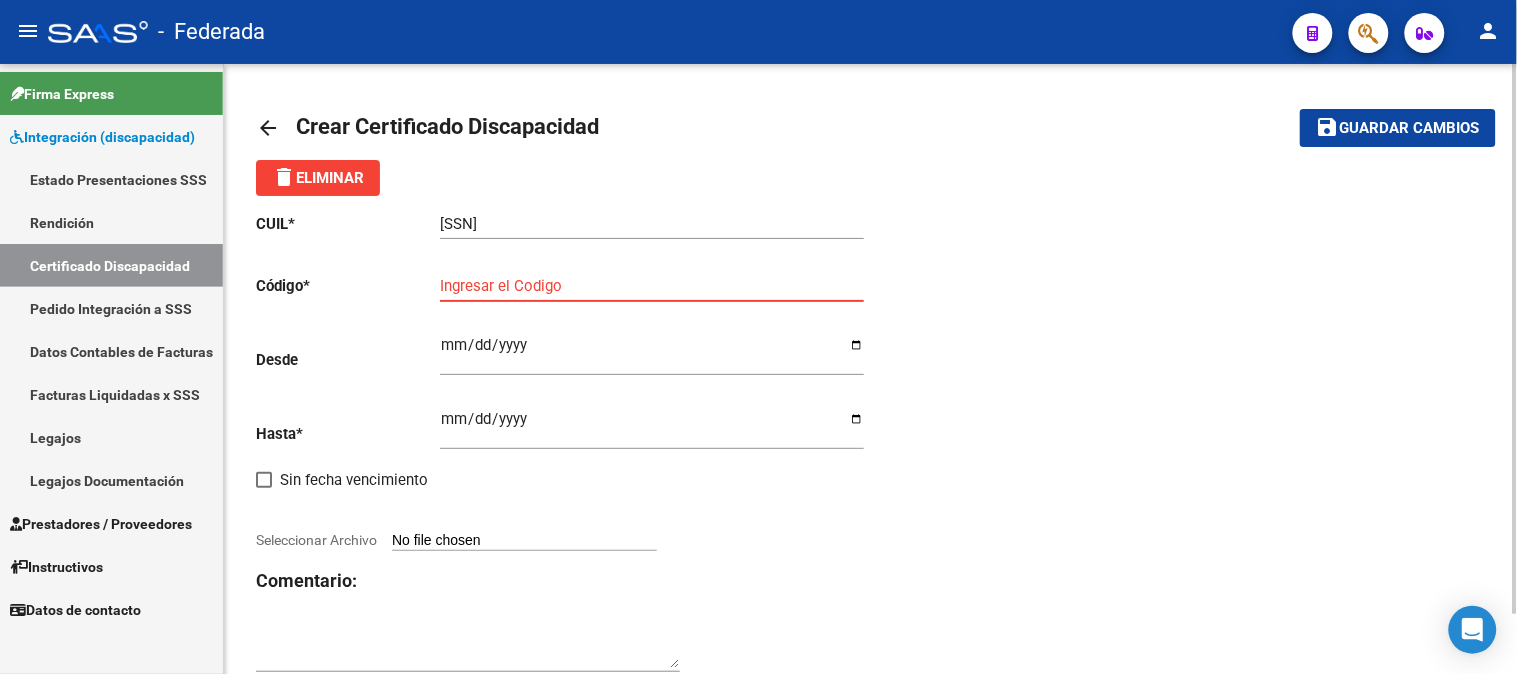 paste on "[IDENTIFIER]" 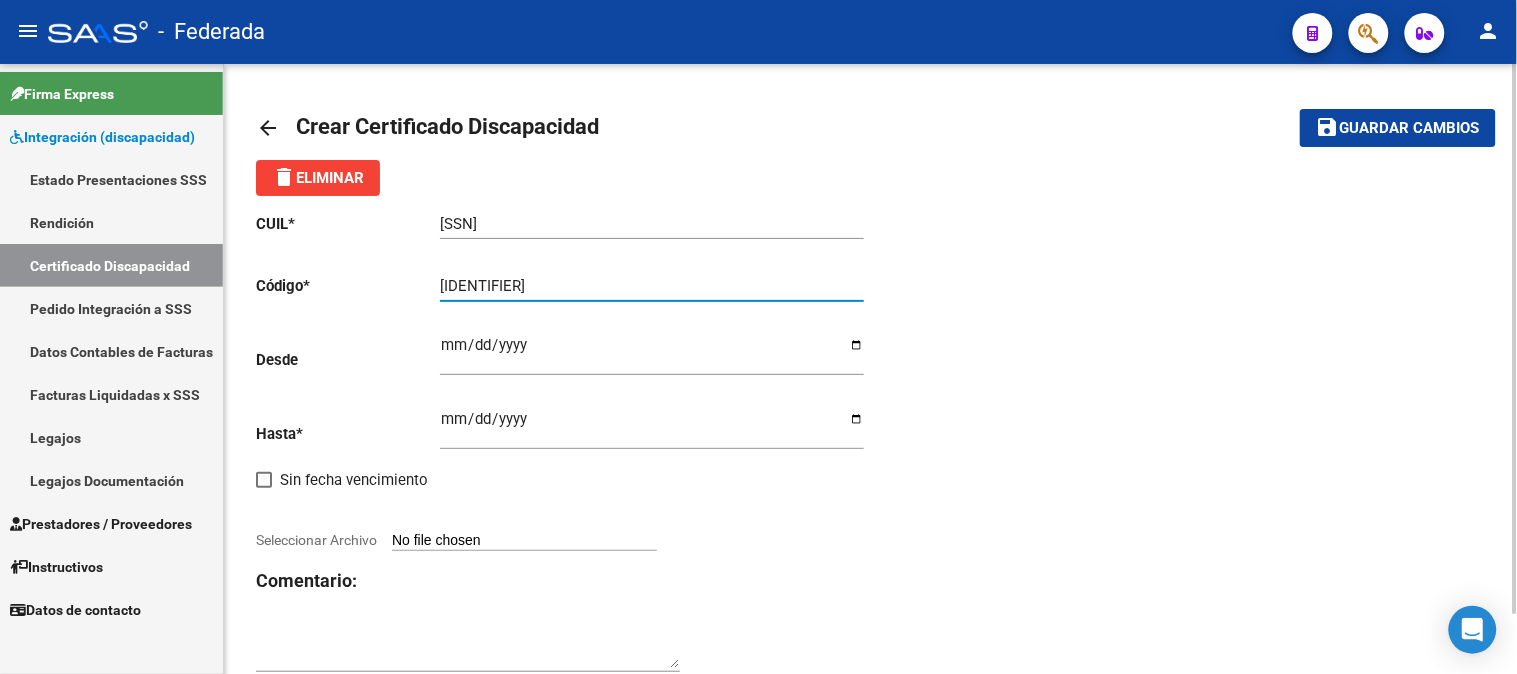 click on "[IDENTIFIER]" at bounding box center (652, 286) 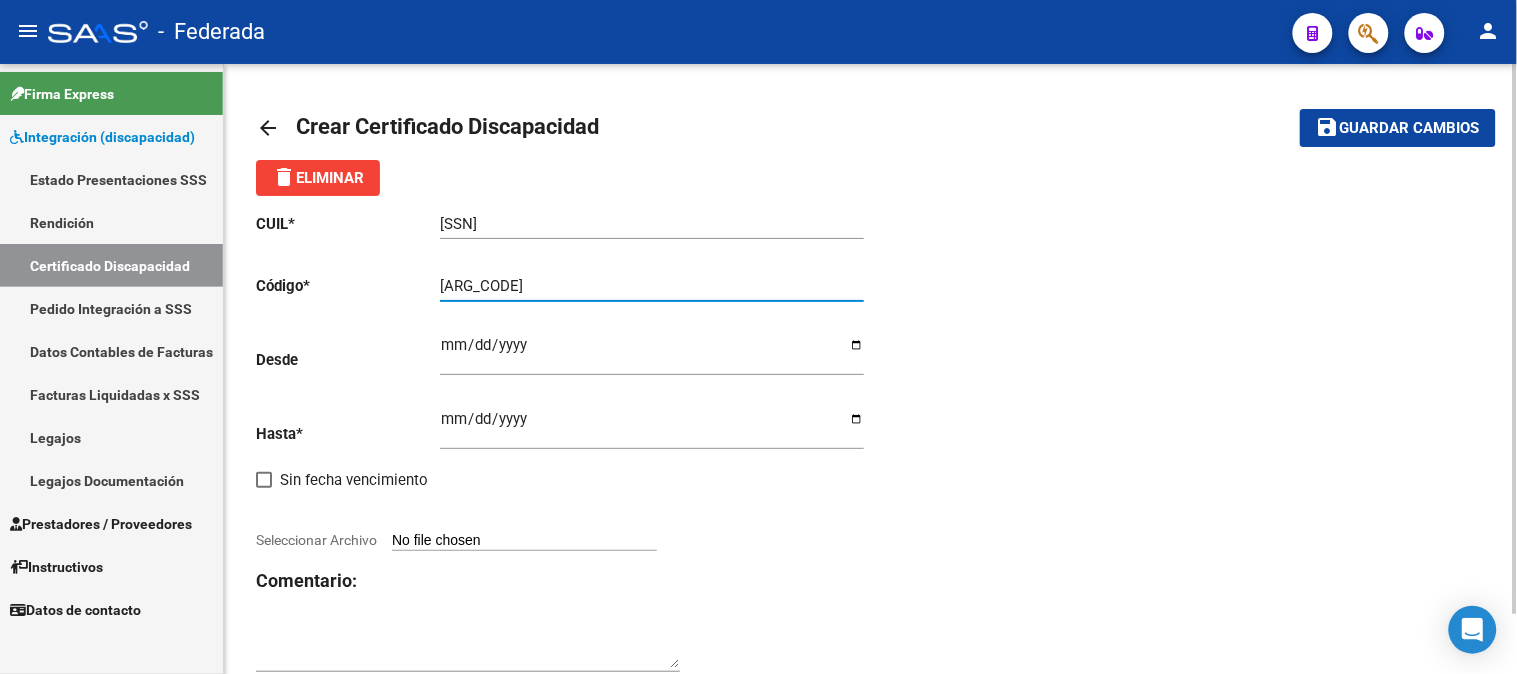 type on "[ARG_CODE]" 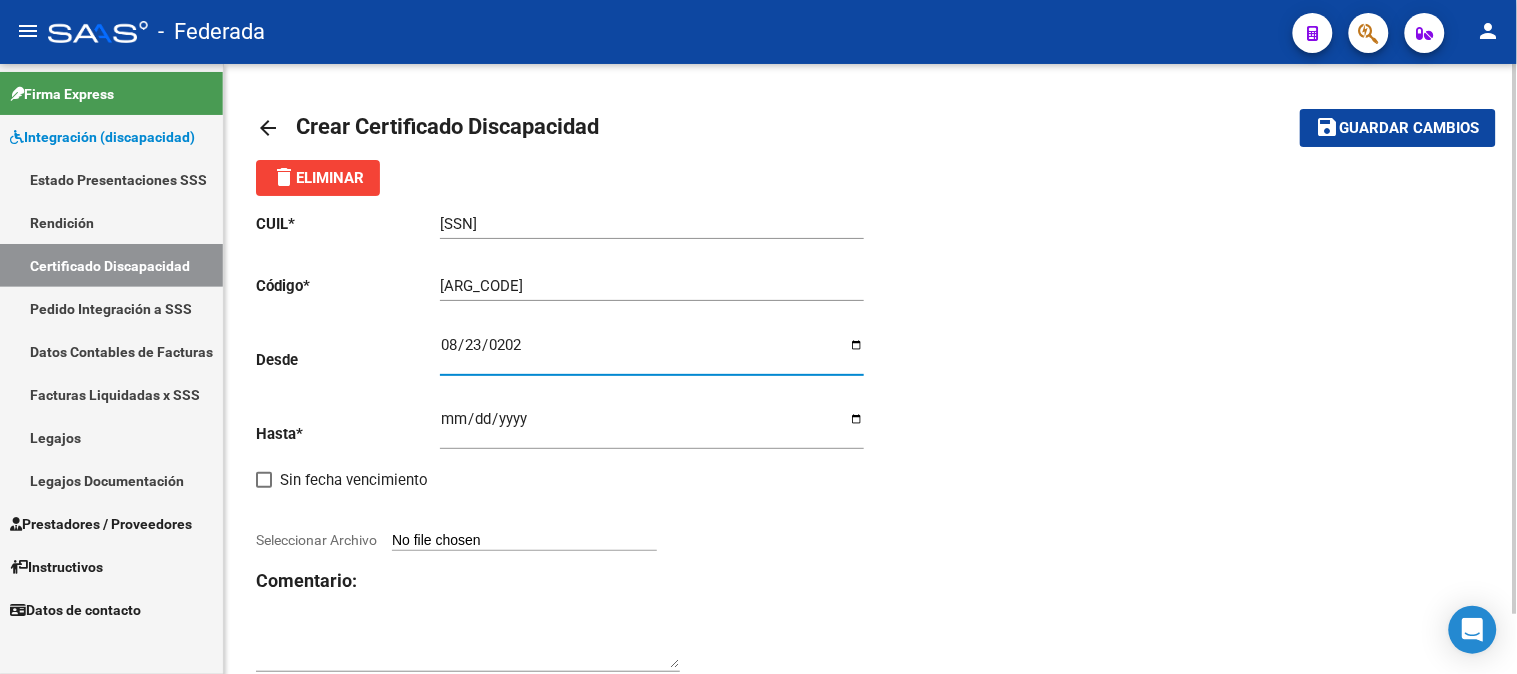 type on "[DATE]" 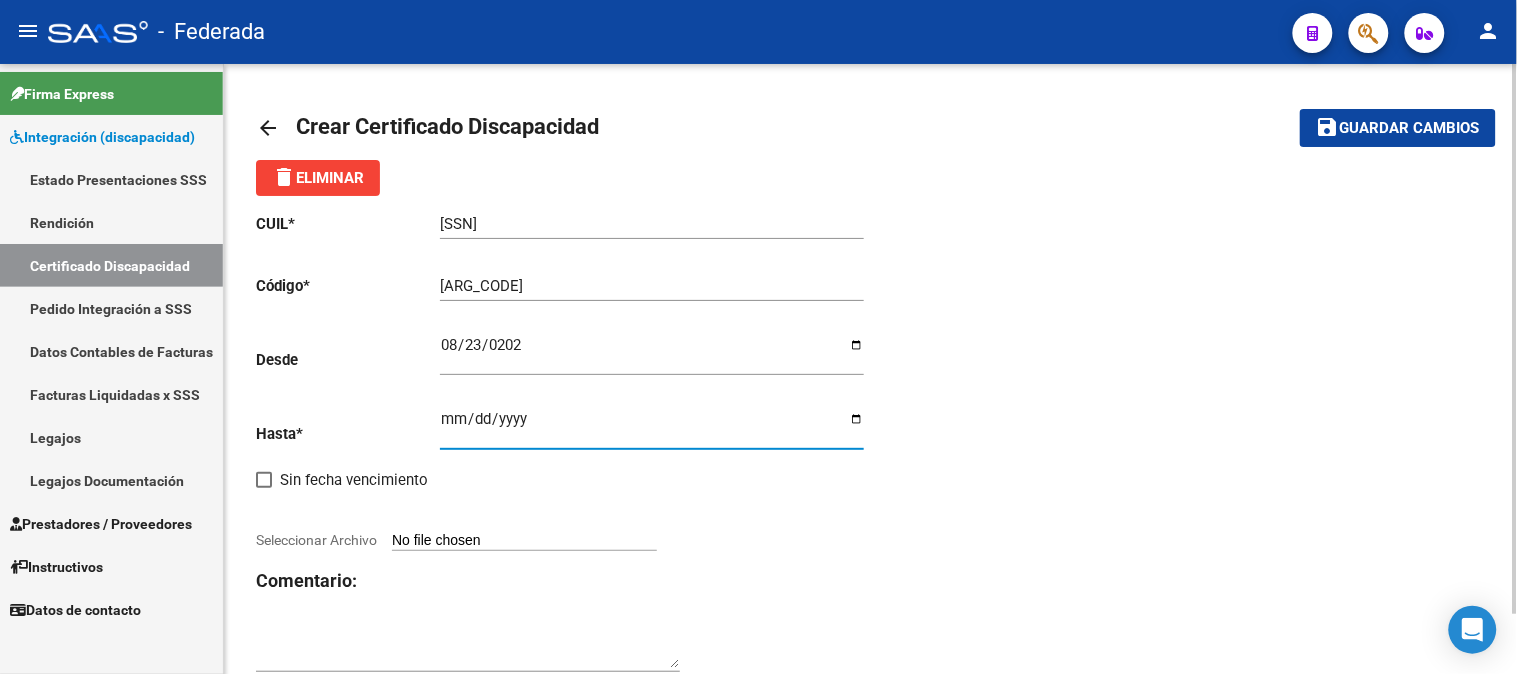click on "Ingresar fec. Hasta" at bounding box center (652, 427) 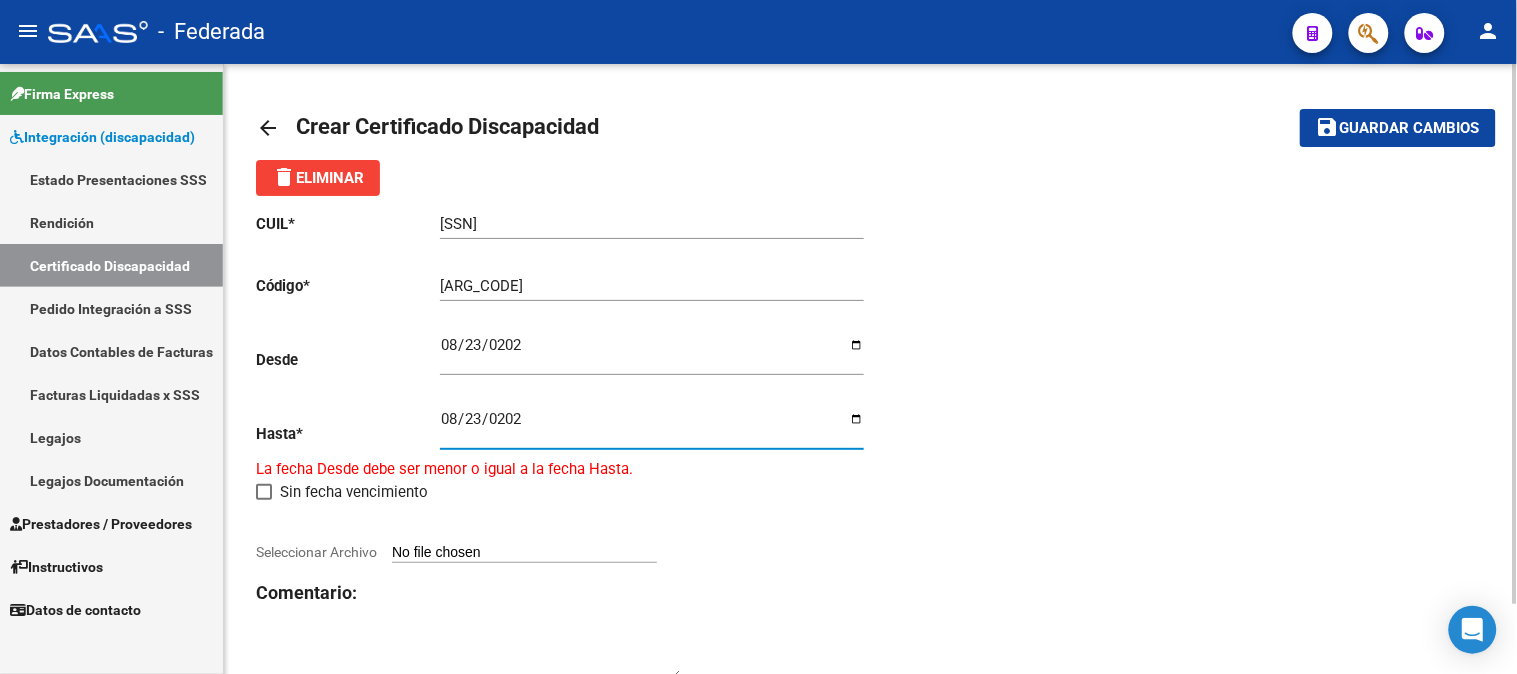type on "[DATE]" 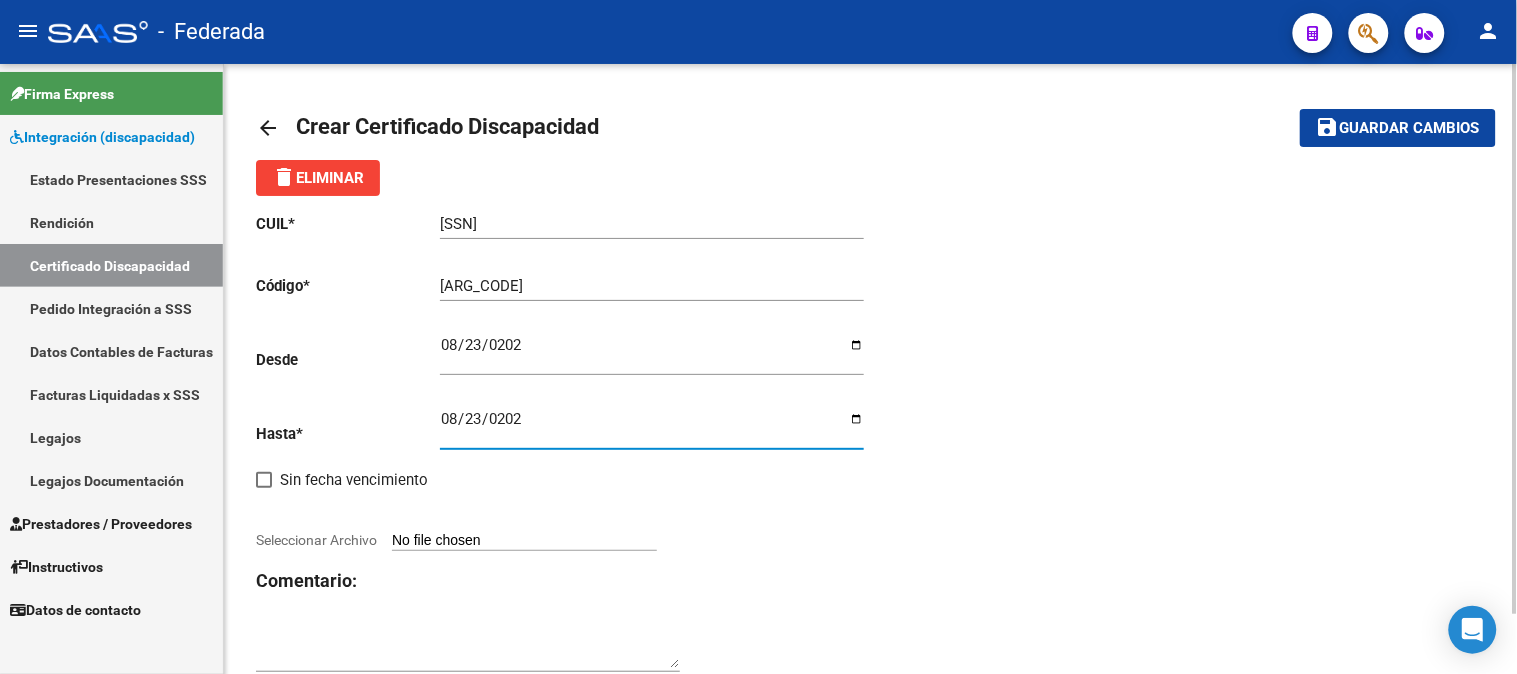 click on "CUIL  *   [CUIL] Ingresar el CUIL  Código  *   [ARG_CODE] Ingresar el Codigo  Desde    [DATE] Ingresar fec. Desde  Hasta  *   [DATE] Ingresar fec. Hasta     Sin fecha vencimiento        Seleccionar Archivo Comentario:" 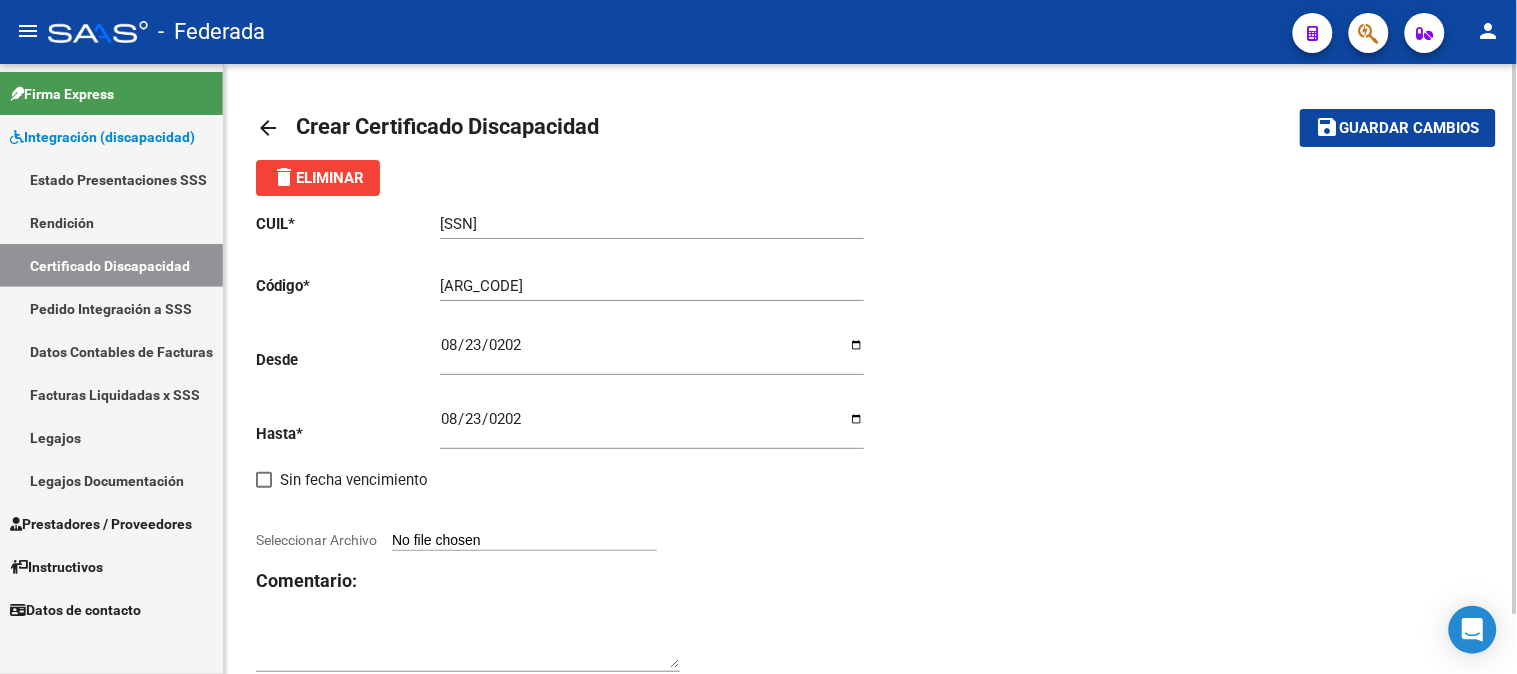 click on "Seleccionar Archivo" at bounding box center (524, 541) 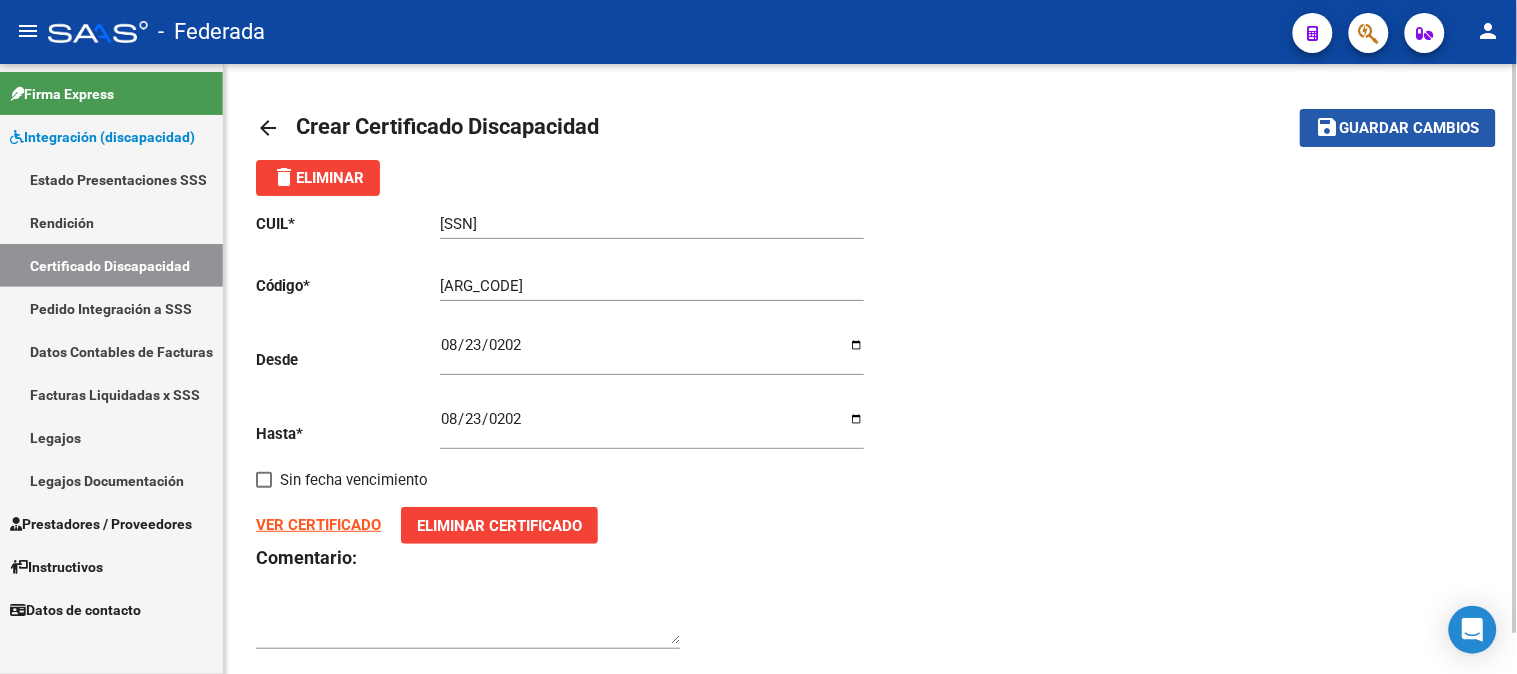 click on "save" 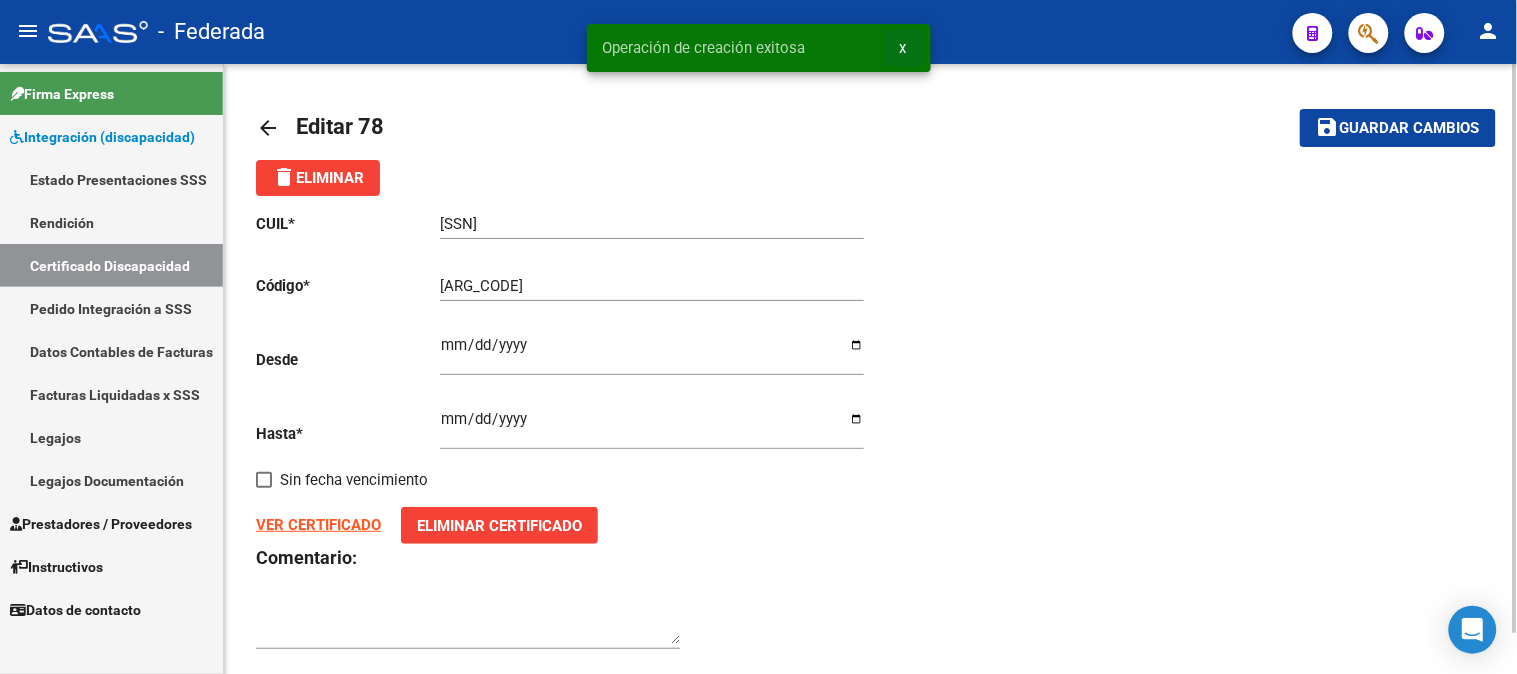 click on "x" at bounding box center [903, 48] 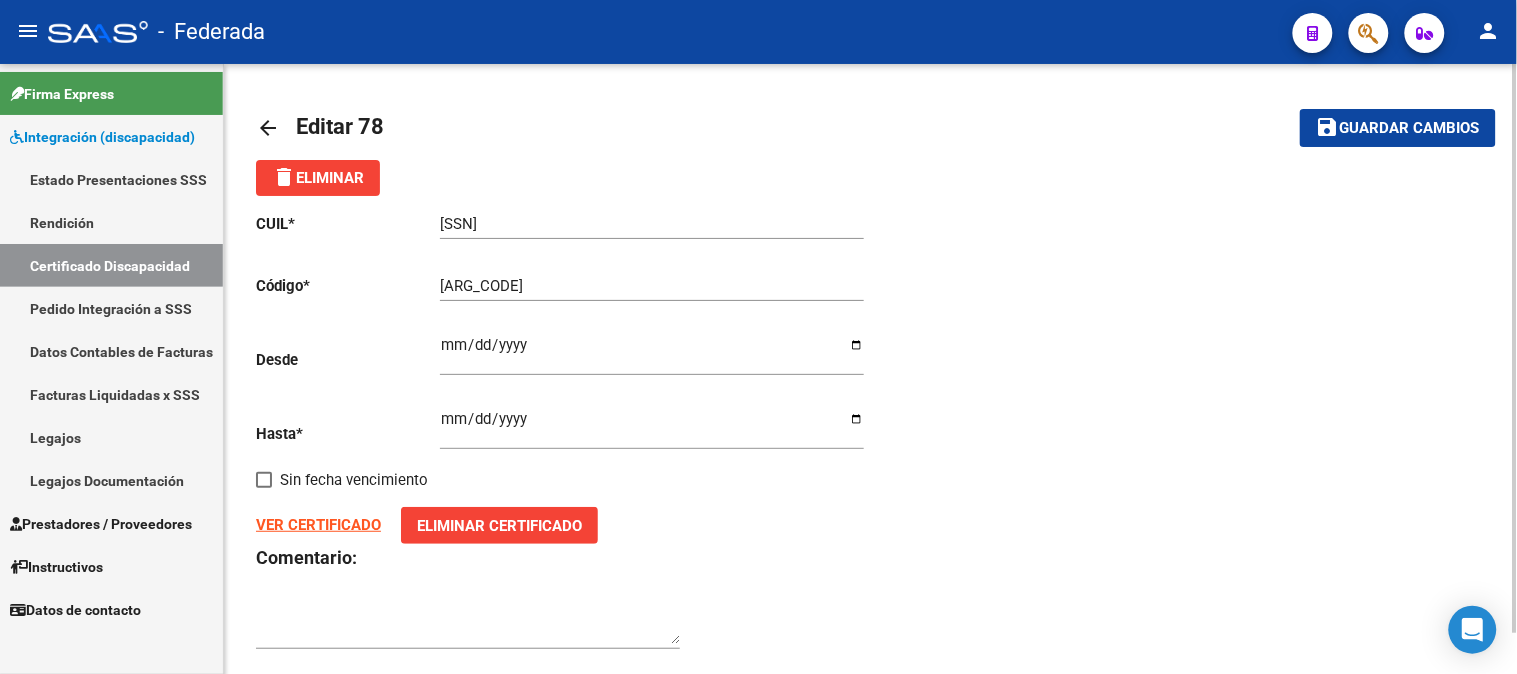 click on "Certificado Discapacidad" at bounding box center [111, 265] 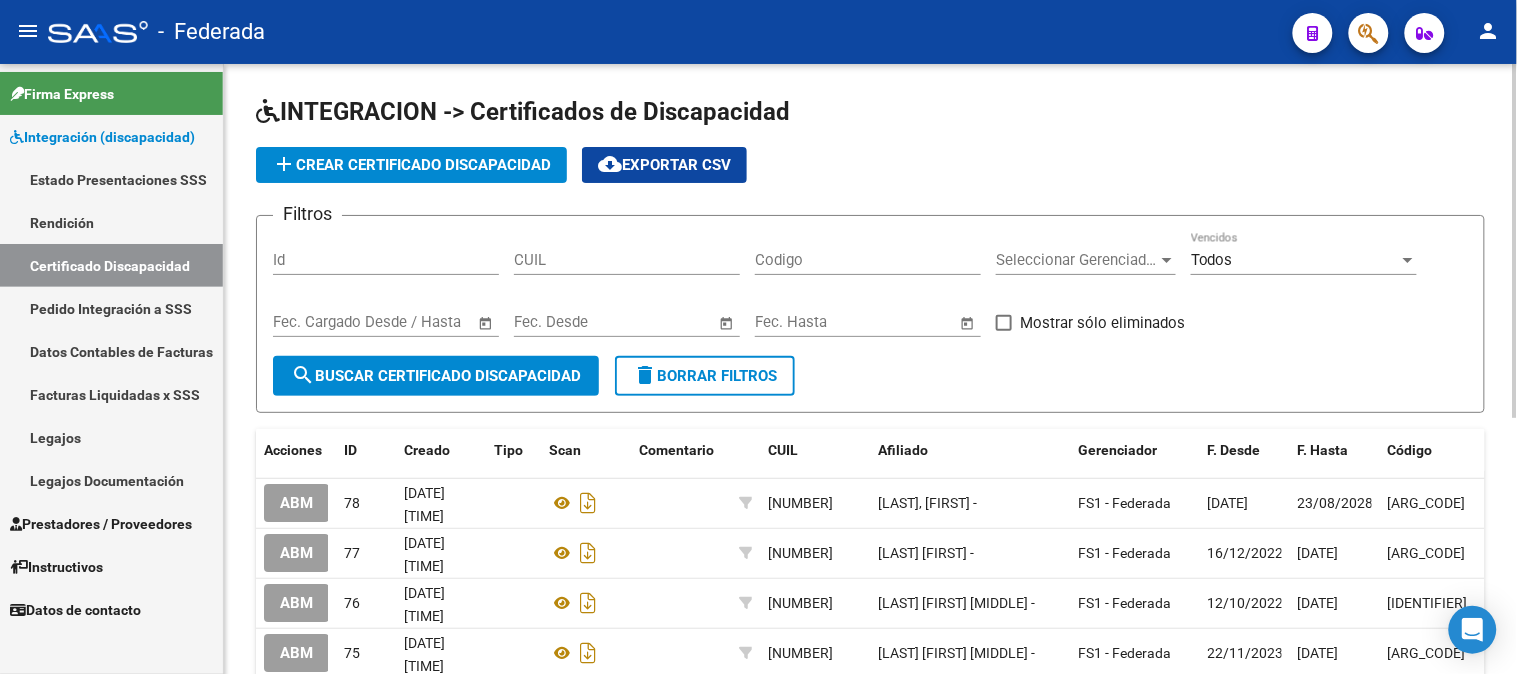 click on "add  Crear Certificado Discapacidad" 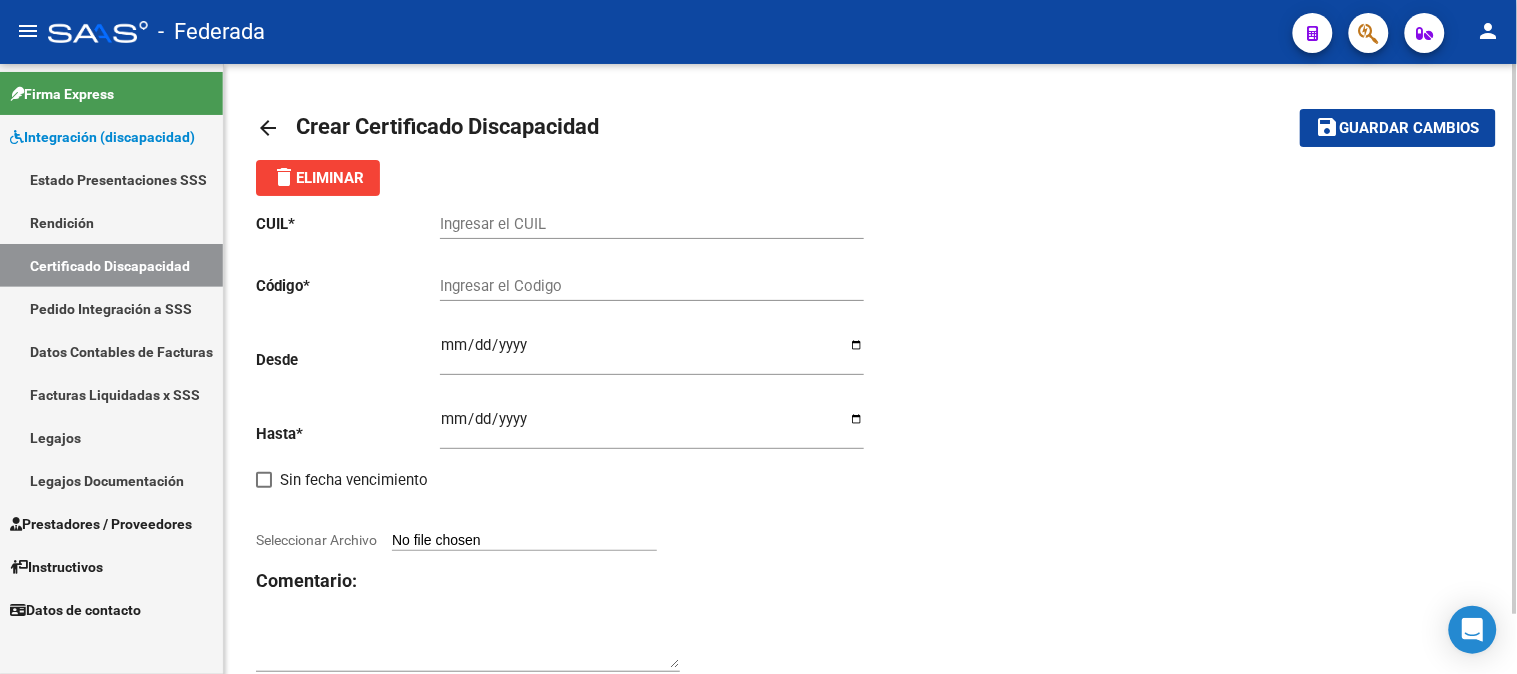 click on "Ingresar el CUIL" at bounding box center [652, 224] 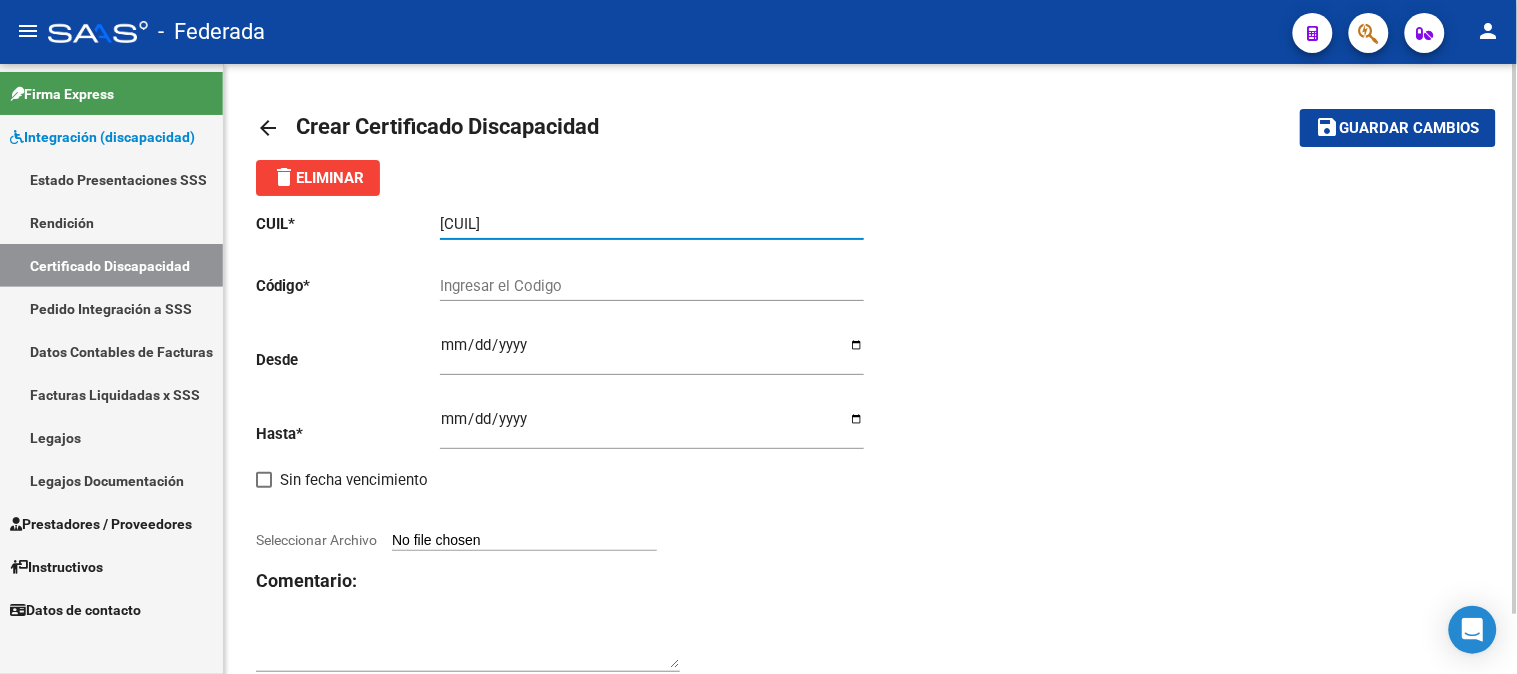 type on "[CUIL]" 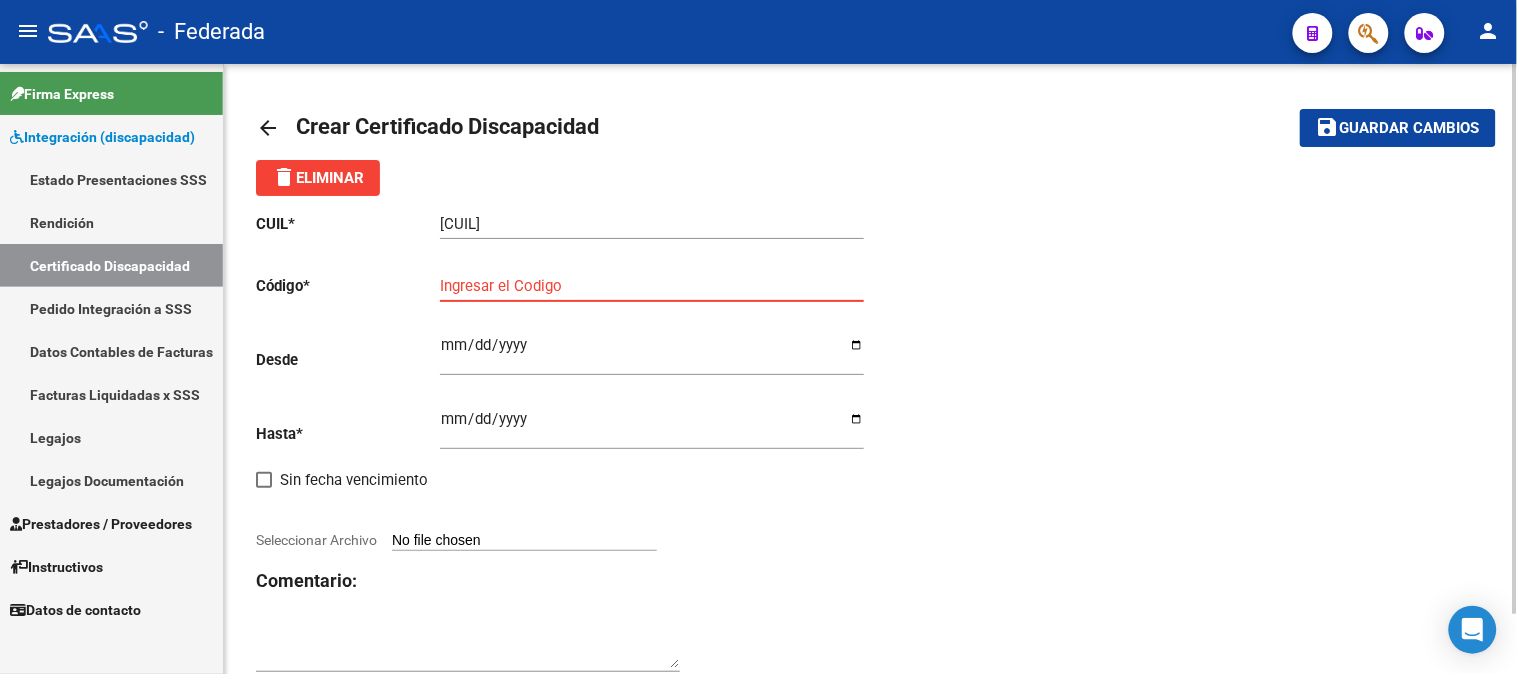 paste on "[ARG_CODE]" 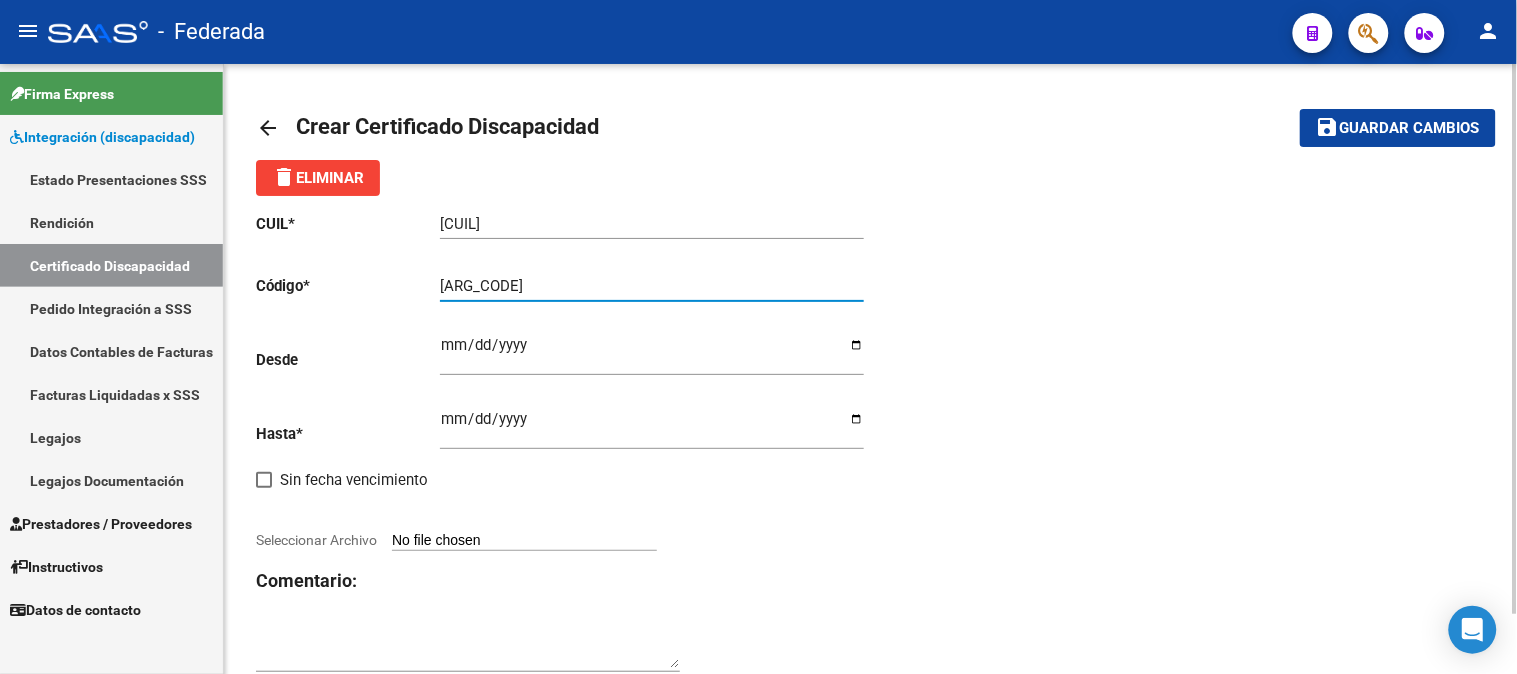 click on "[ARG_CODE]" at bounding box center (652, 286) 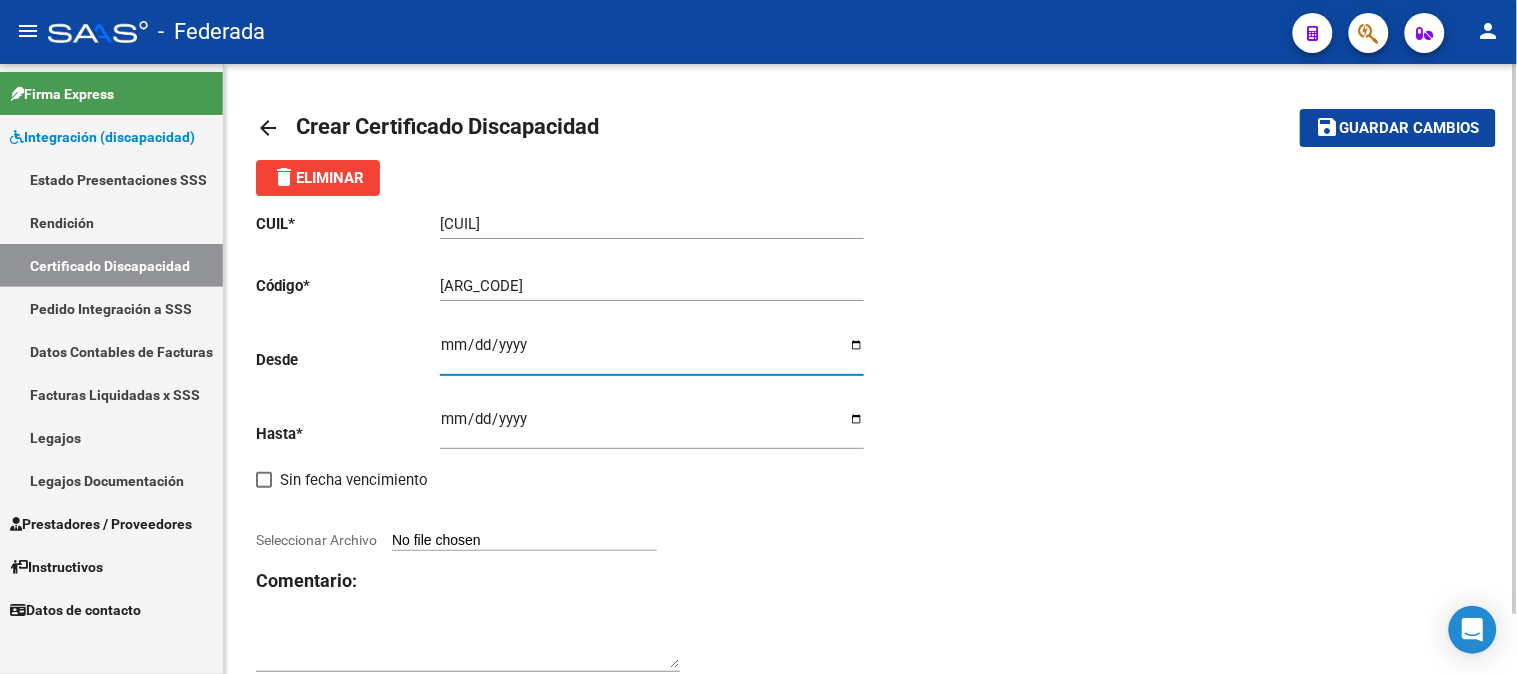 type on "[DATE]" 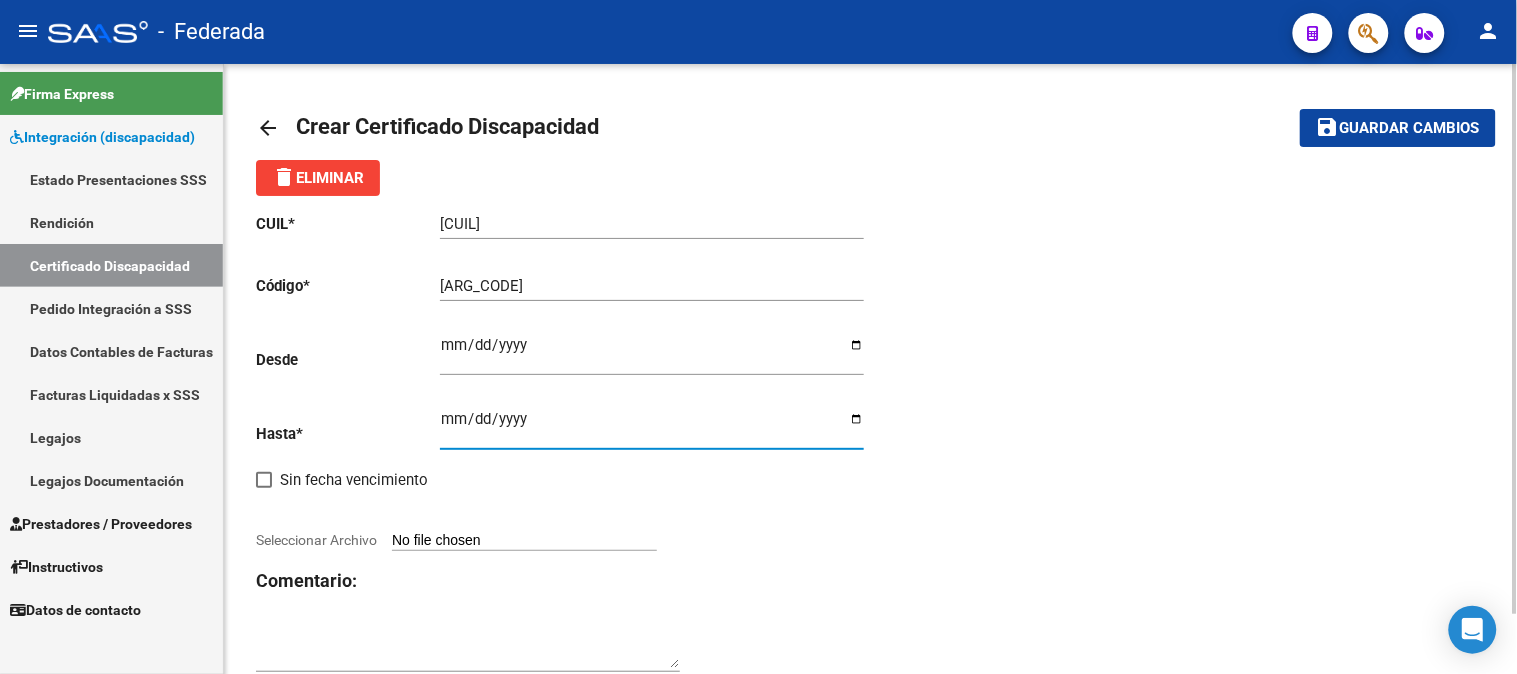 click on "Ingresar fec. Hasta" at bounding box center [652, 427] 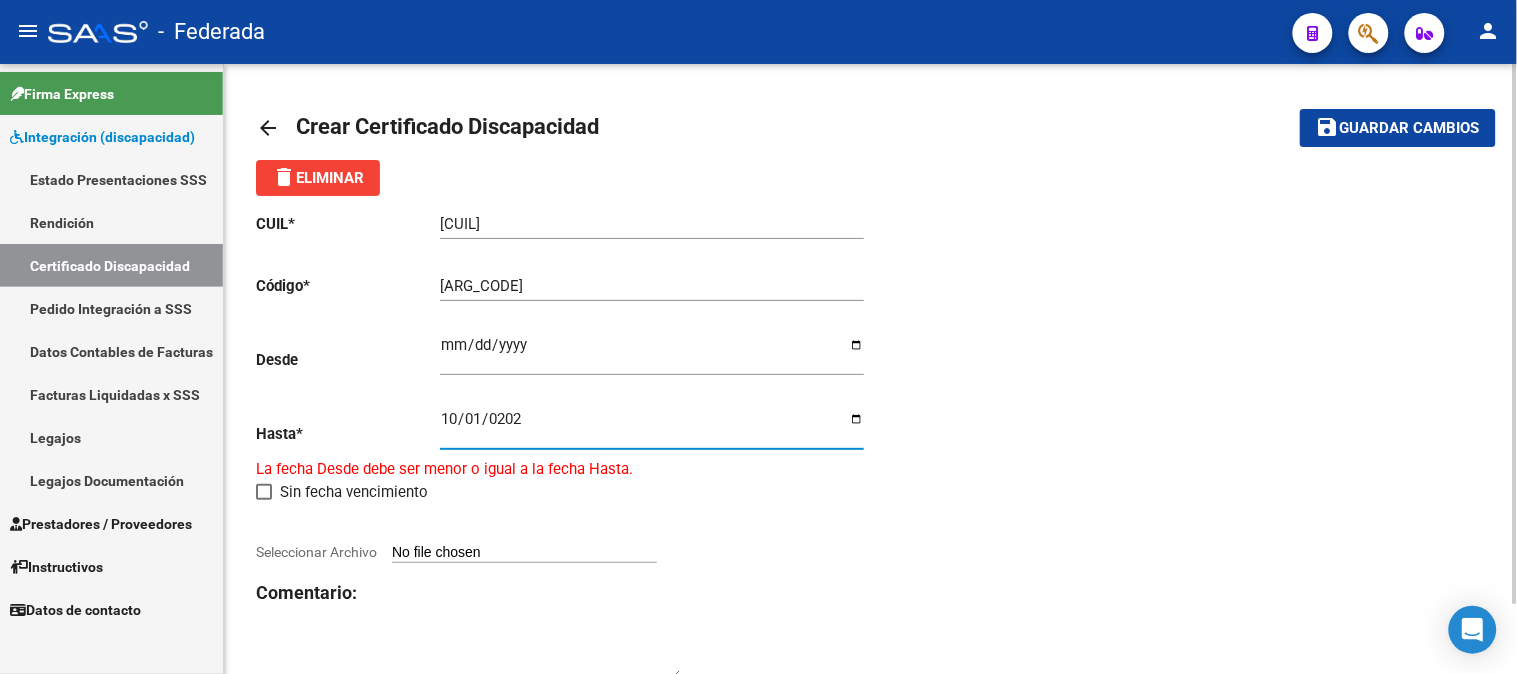 type on "[DATE]" 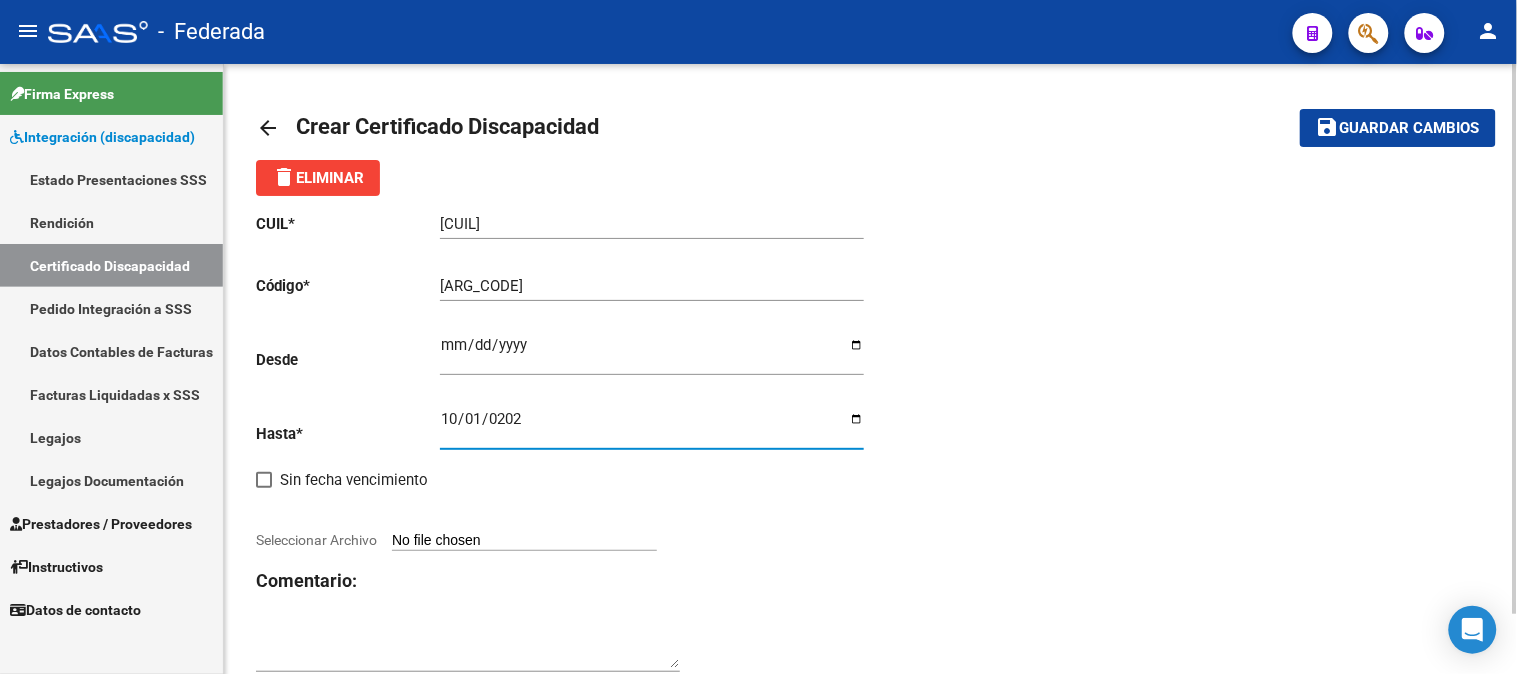 click on "CUIL  *   [SSN] Ingresar el CUIL  Código  *   [IDENTIFIER] Ingresar el Codigo  Desde    [DATE] Ingresar fec. Desde  Hasta  *   [DATE] Ingresar fec. Hasta     Sin fecha vencimiento        Seleccionar Archivo Comentario:" 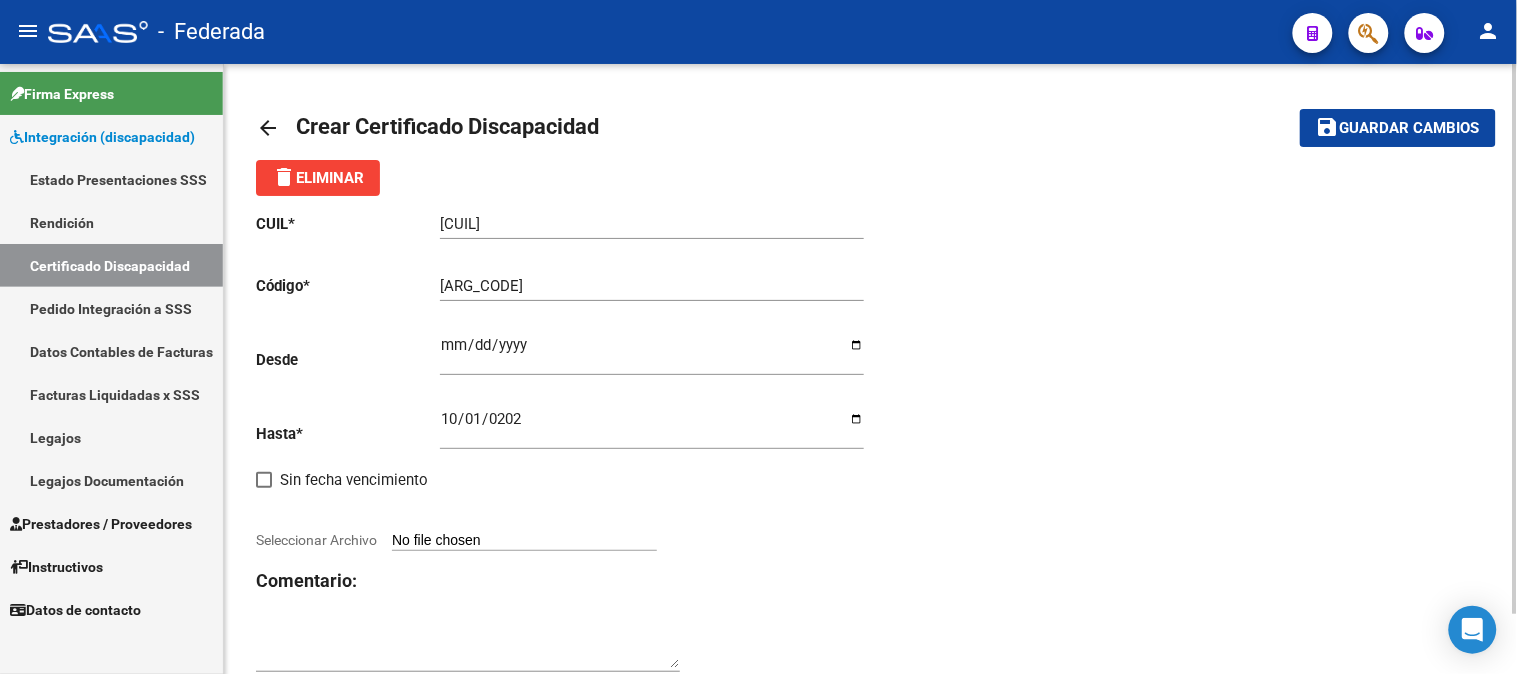 click on "Seleccionar Archivo" at bounding box center (524, 541) 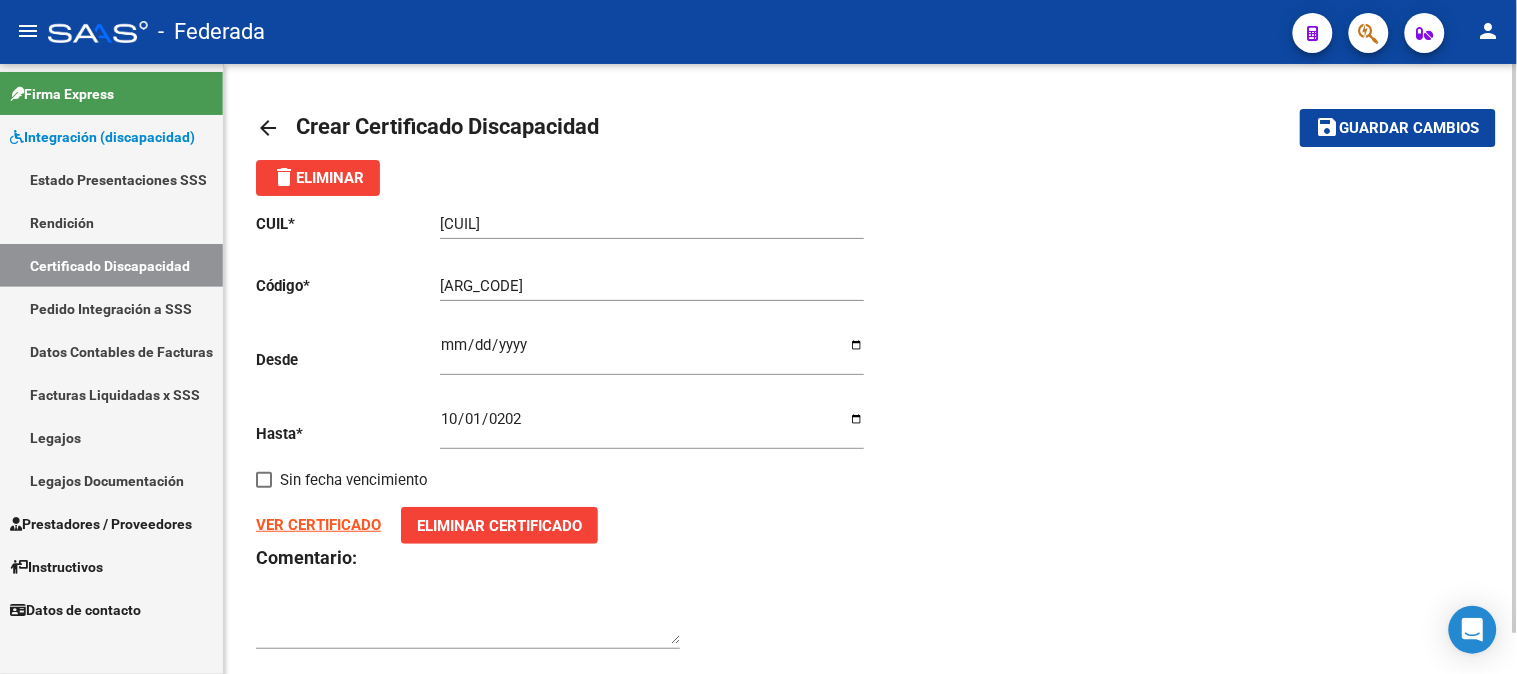 click on "Guardar cambios" 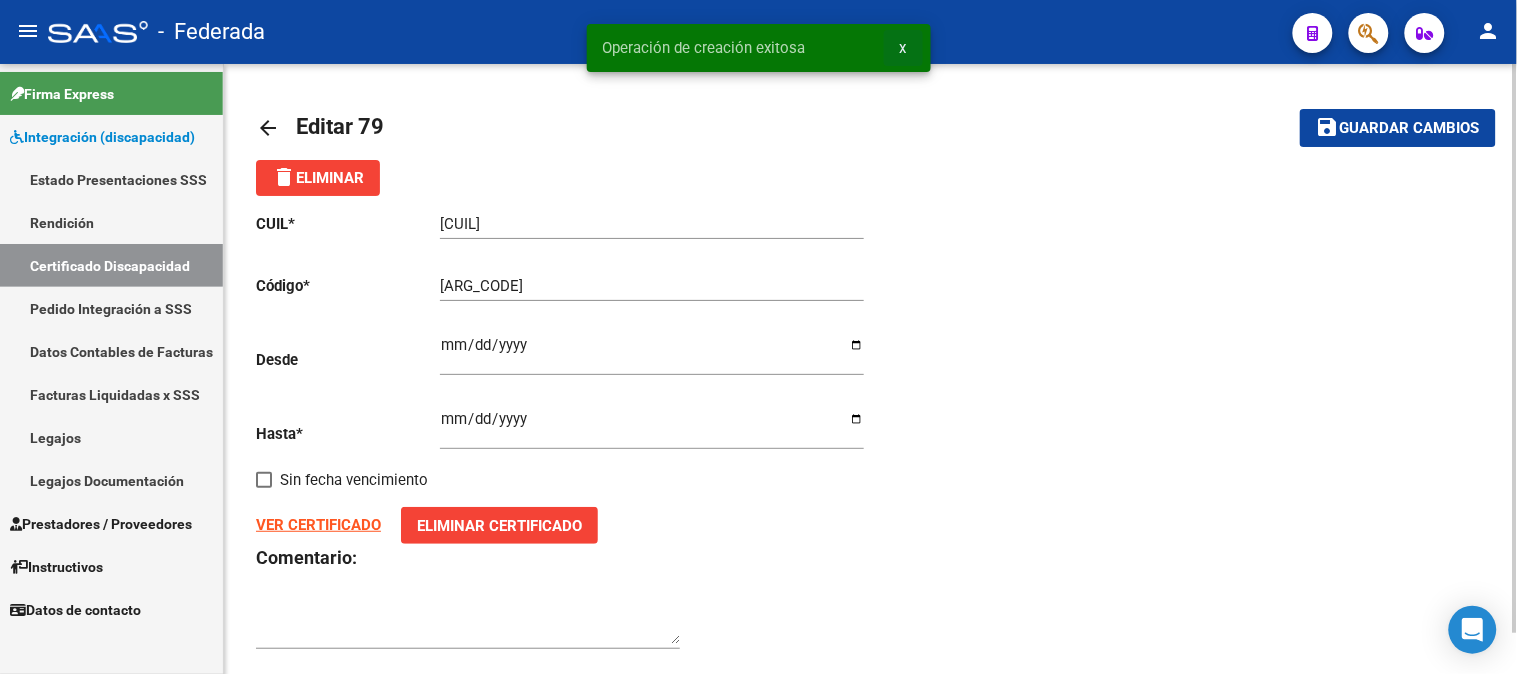 click on "x" at bounding box center (903, 48) 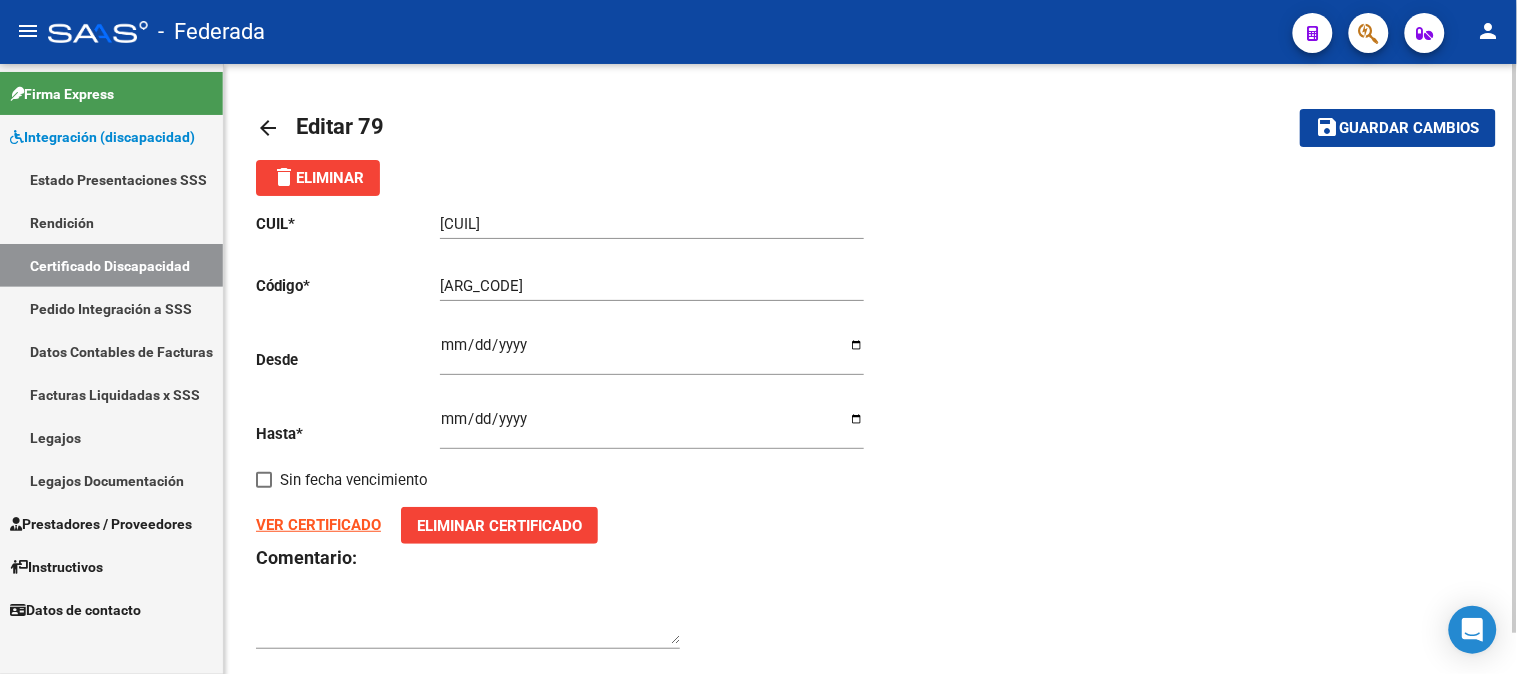 click on "Certificado Discapacidad" at bounding box center (111, 265) 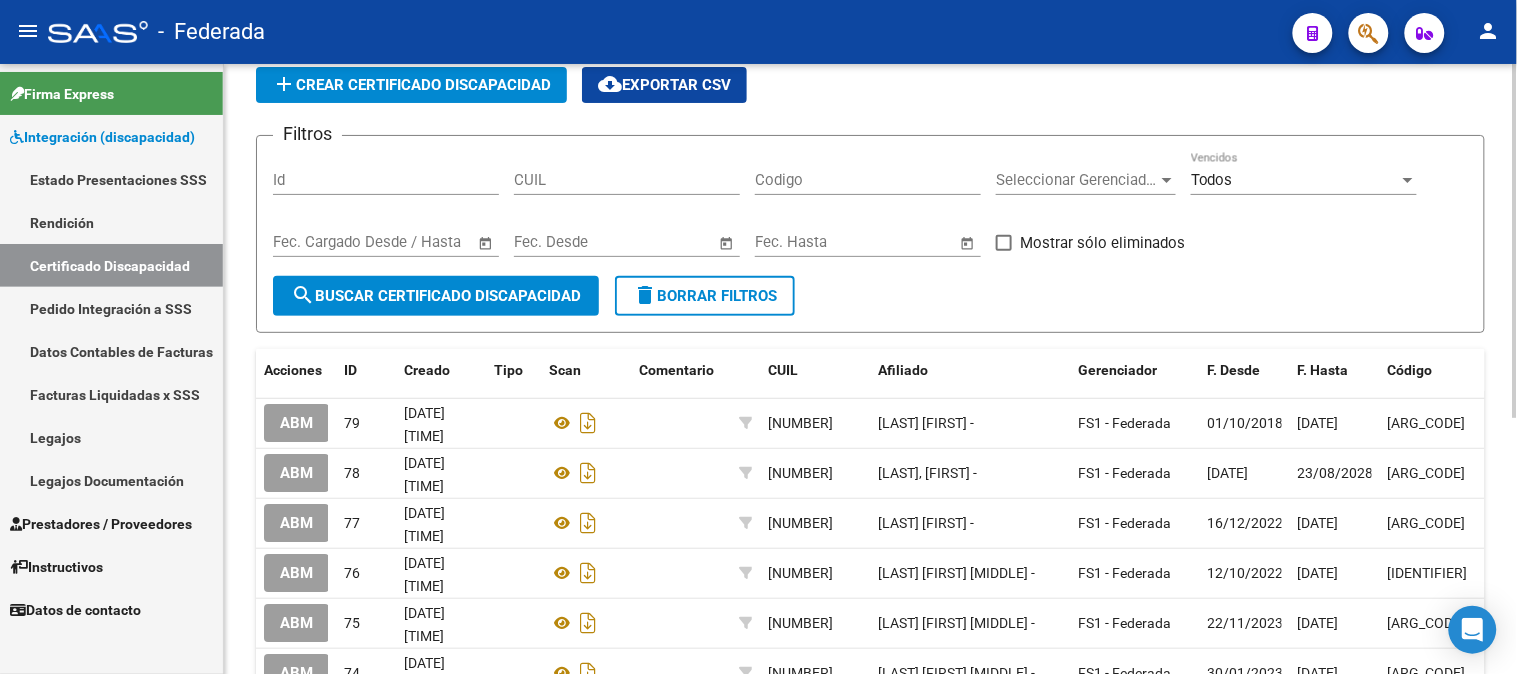 scroll, scrollTop: 0, scrollLeft: 0, axis: both 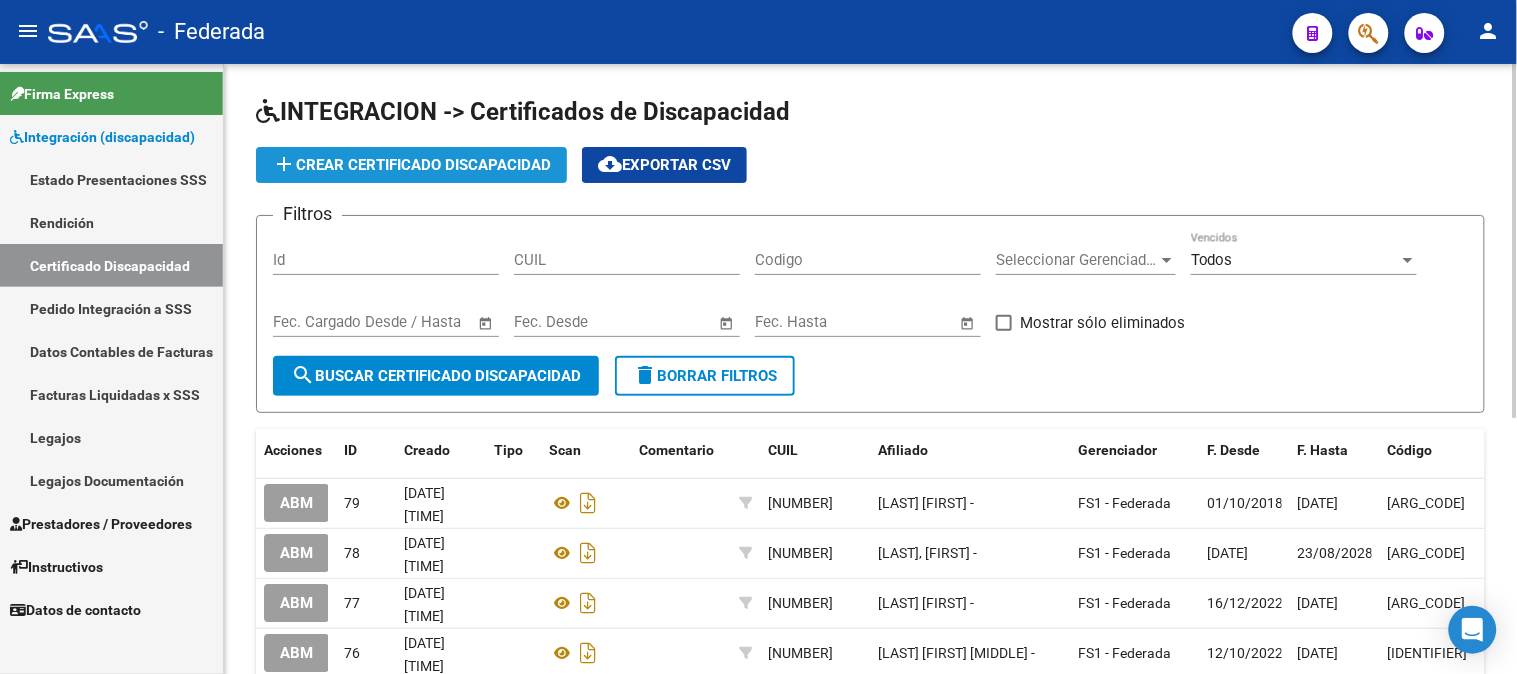 click on "add  Crear Certificado Discapacidad" 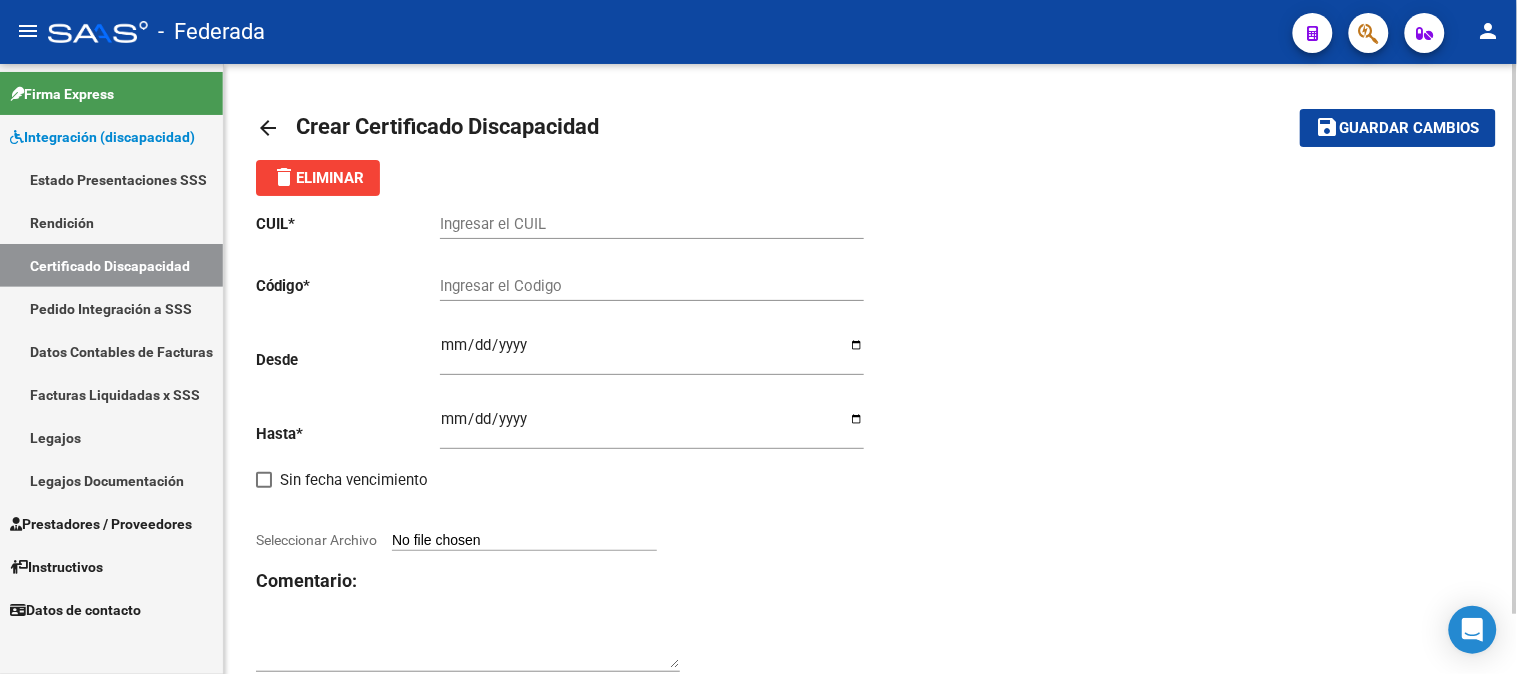 click on "Ingresar el CUIL" at bounding box center [652, 224] 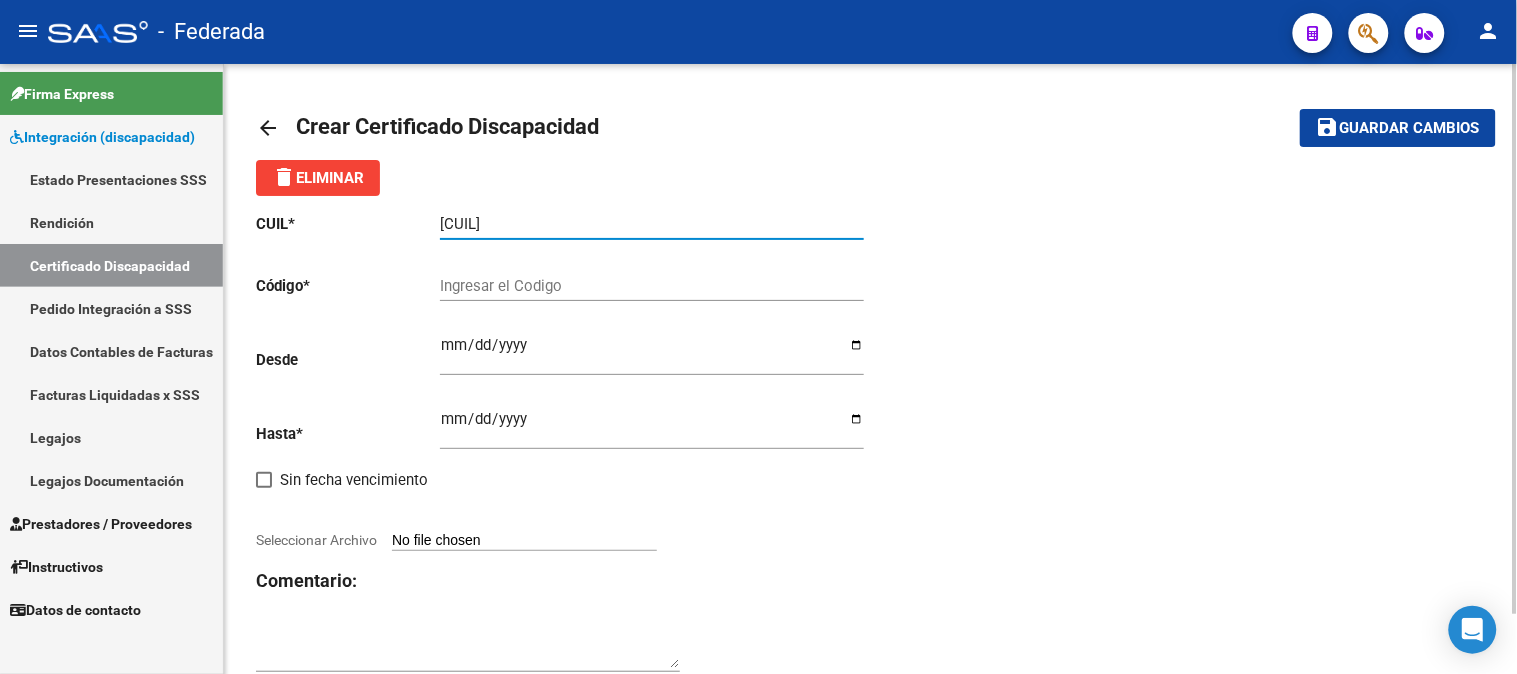 type on "[CUIL]" 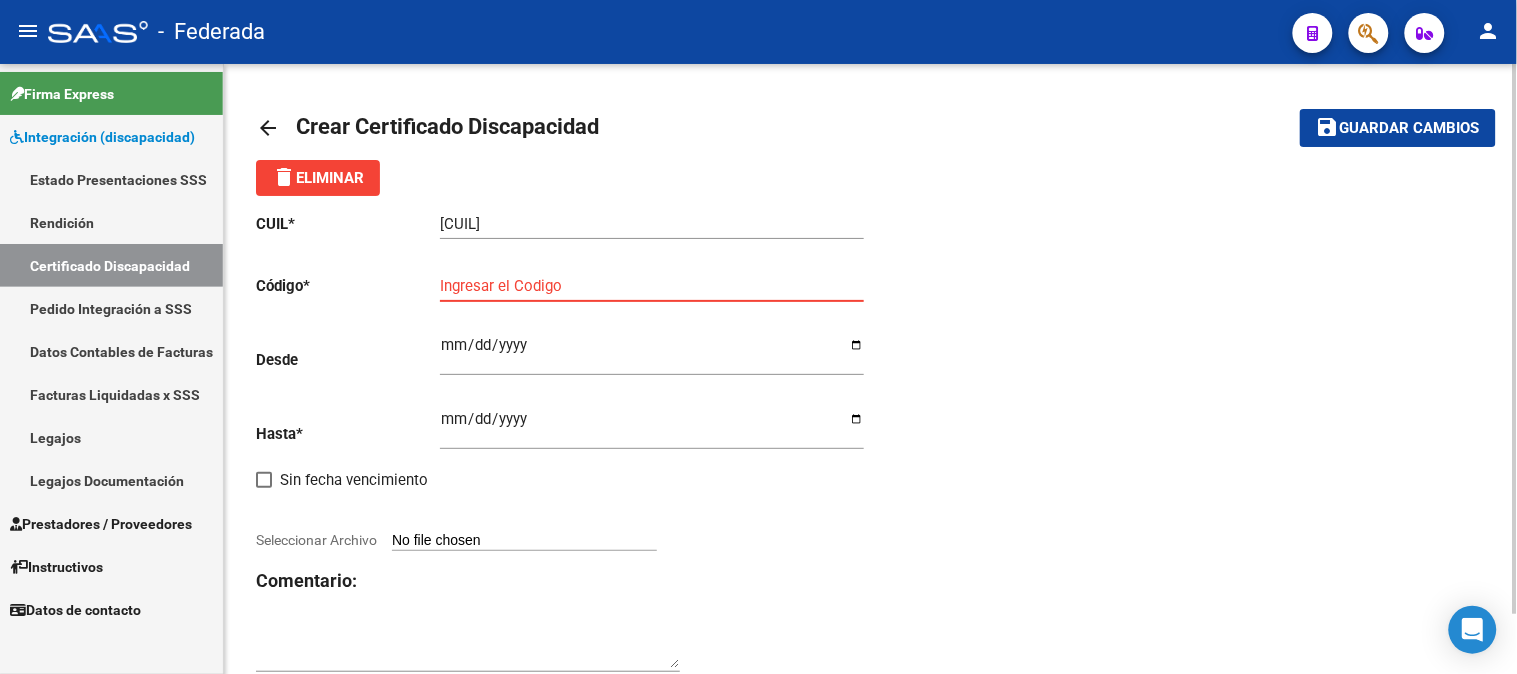 paste on "[ARG_CODE]" 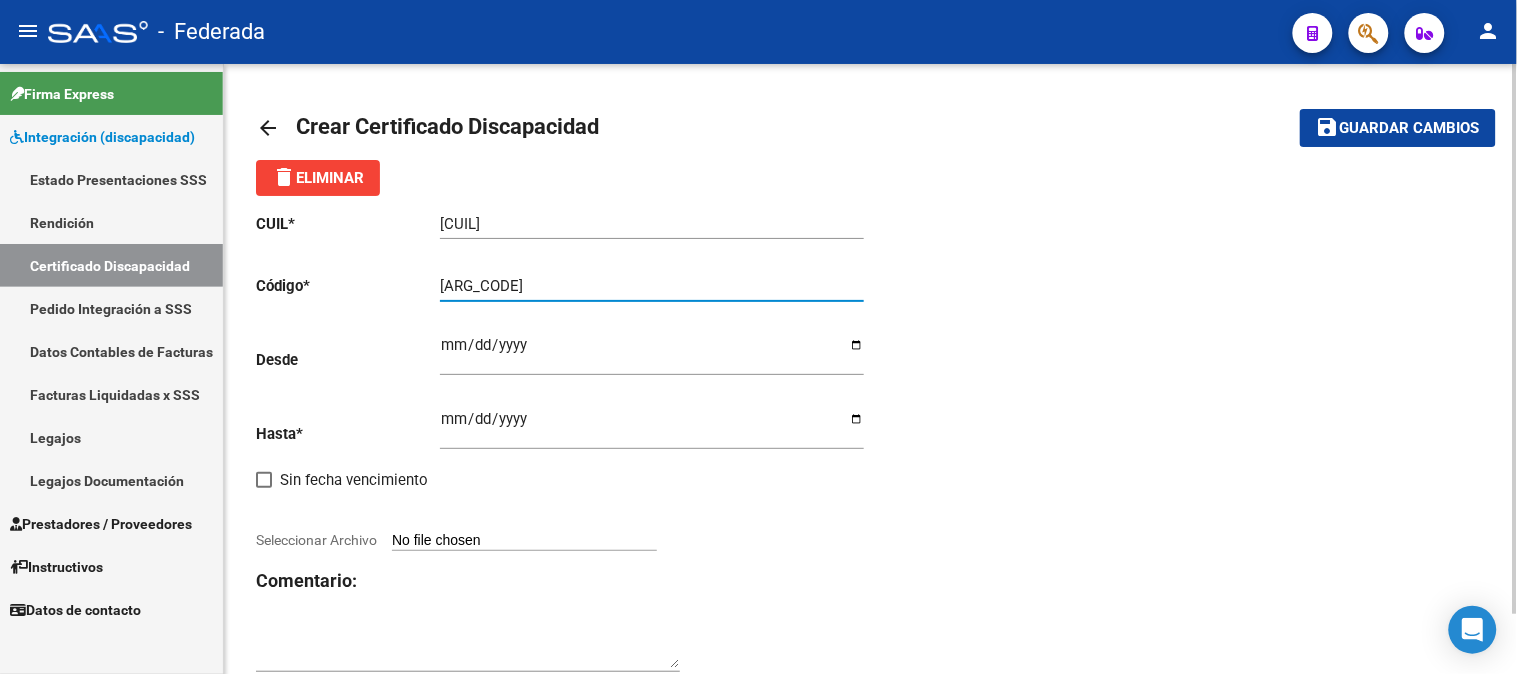 click on "[ARG_CODE]" at bounding box center (652, 286) 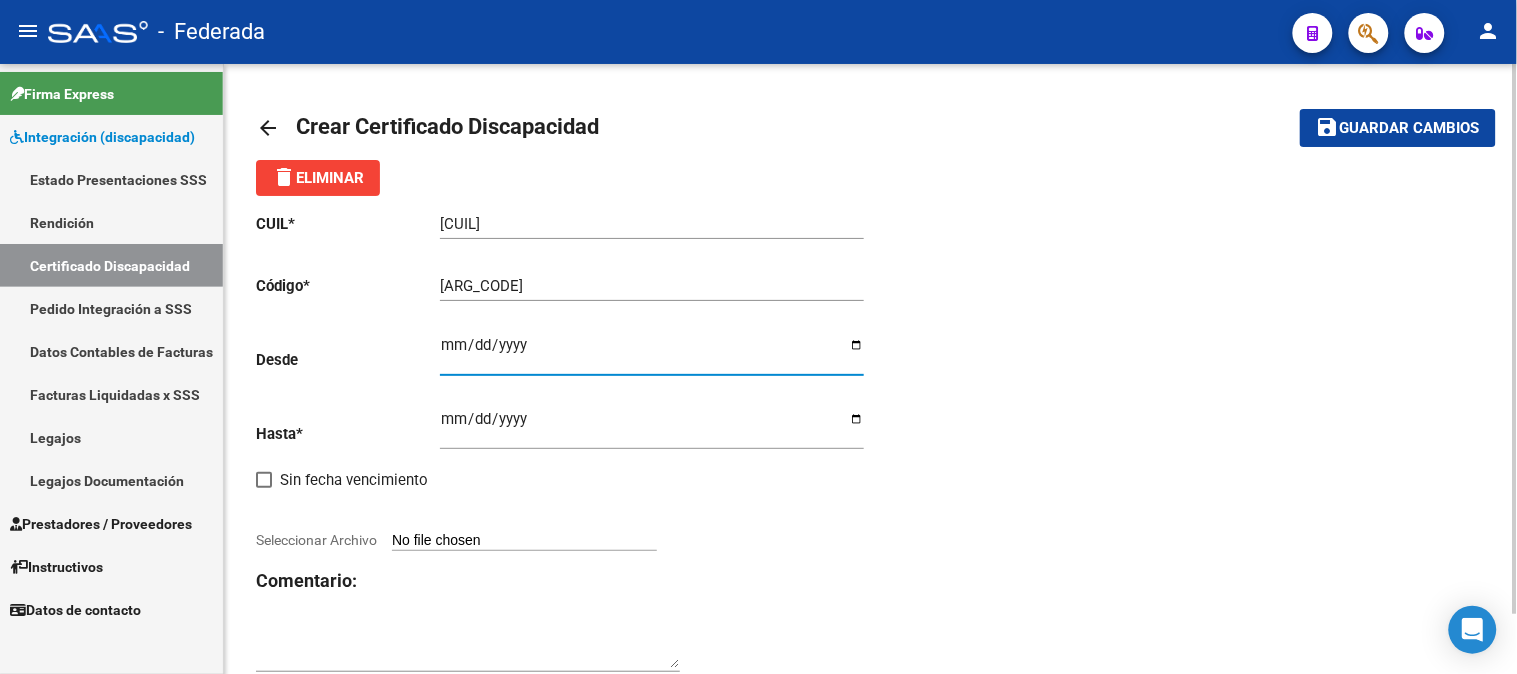 click on "Ingresar fec. Desde" at bounding box center [652, 353] 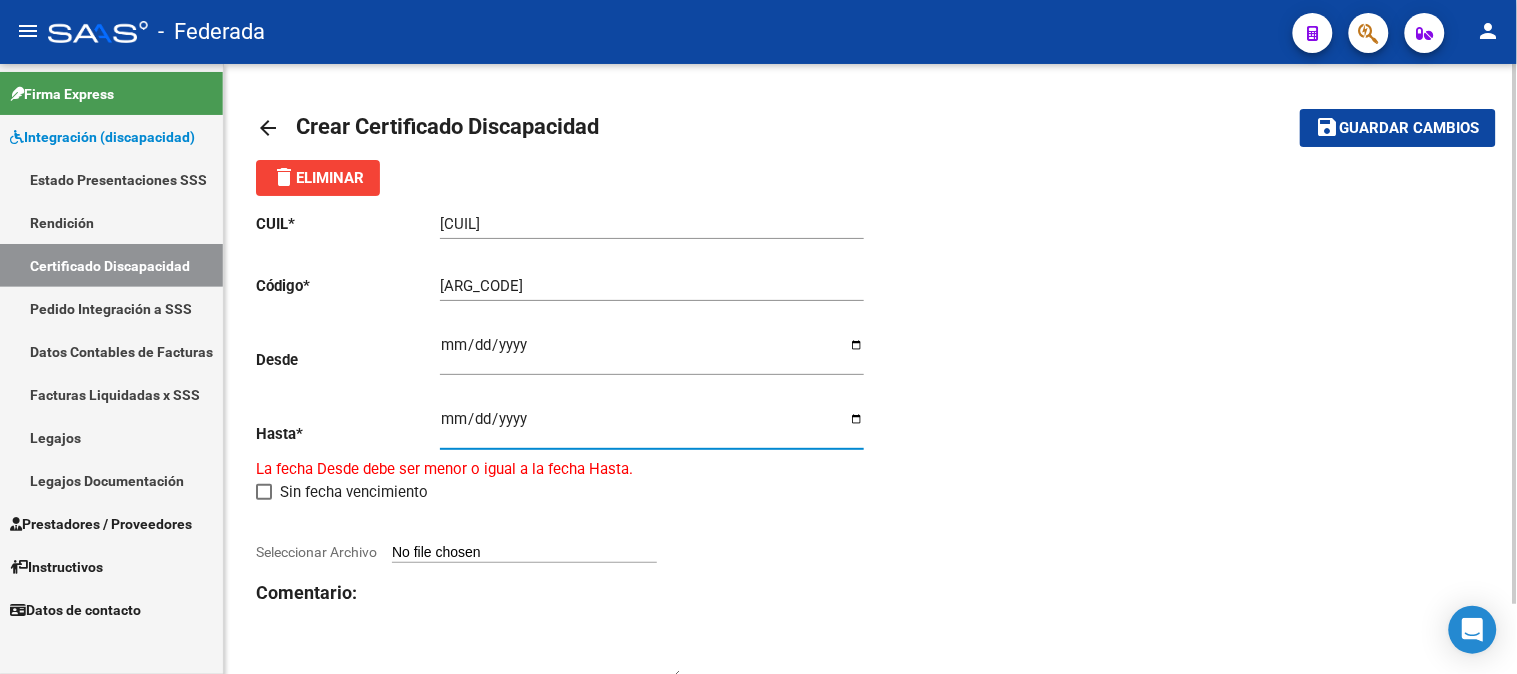 type on "[DATE]" 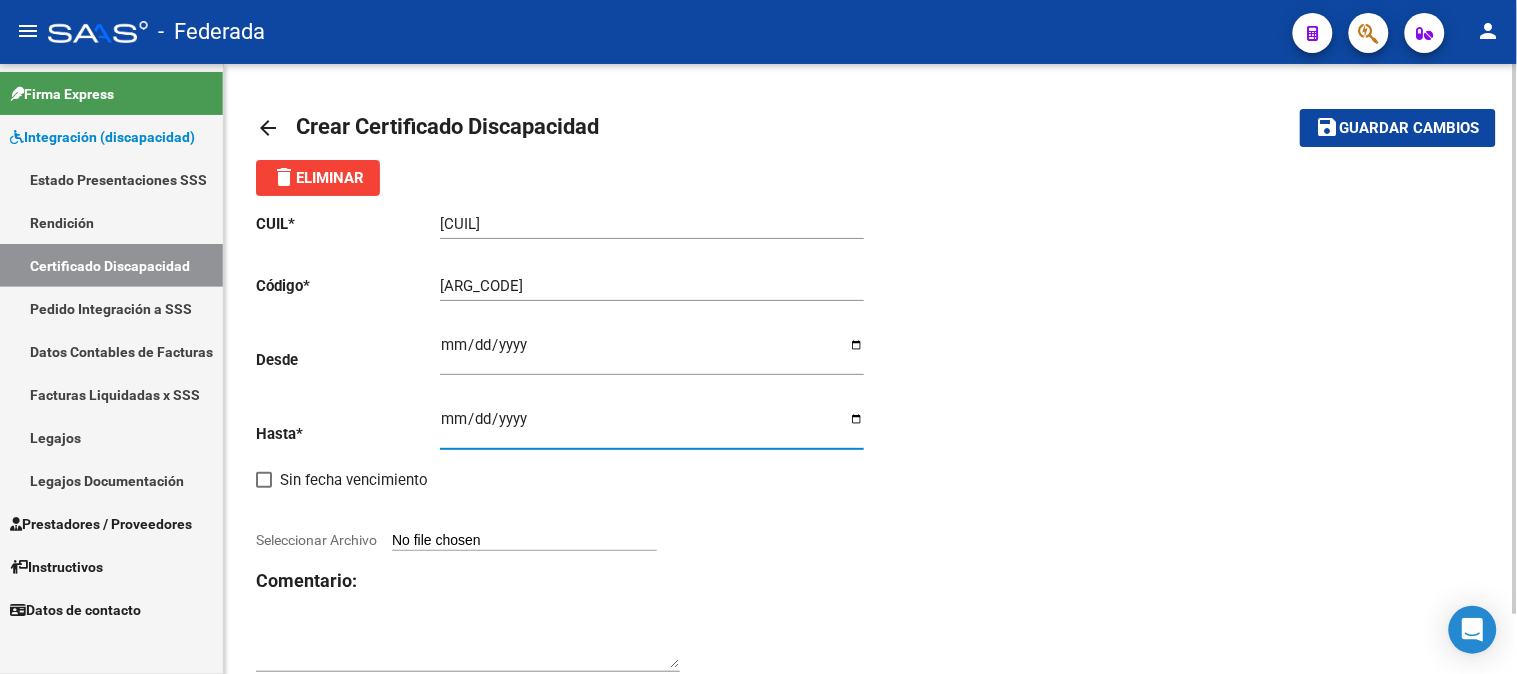 click on "CUIL  *   [CUIL] Ingresar el CUIL  Código  *   [ARG_CODE] Ingresar el Codigo  Desde    [DATE] Ingresar fec. Desde  Hasta  *   [DATE] Ingresar fec. Hasta     Sin fecha vencimiento        Seleccionar Archivo Comentario:" 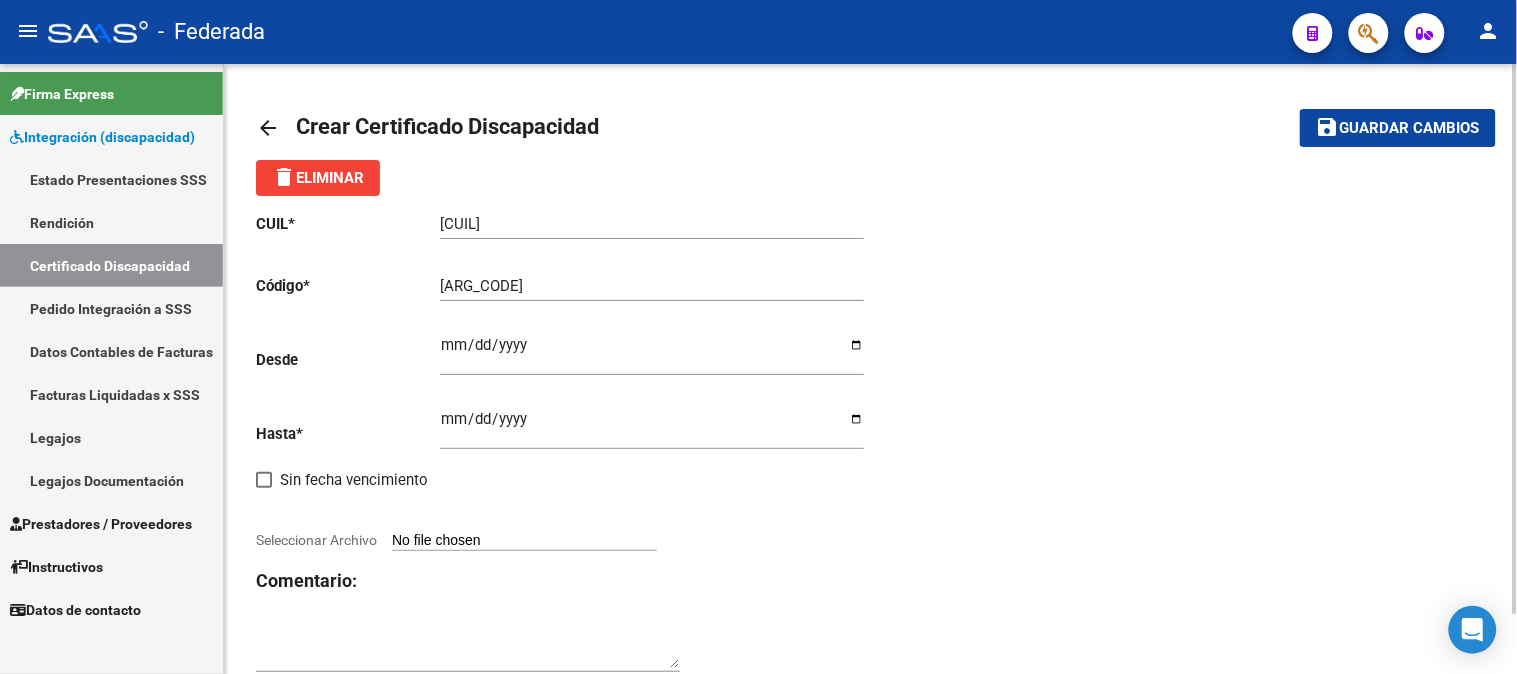 click on "Seleccionar Archivo" at bounding box center (524, 541) 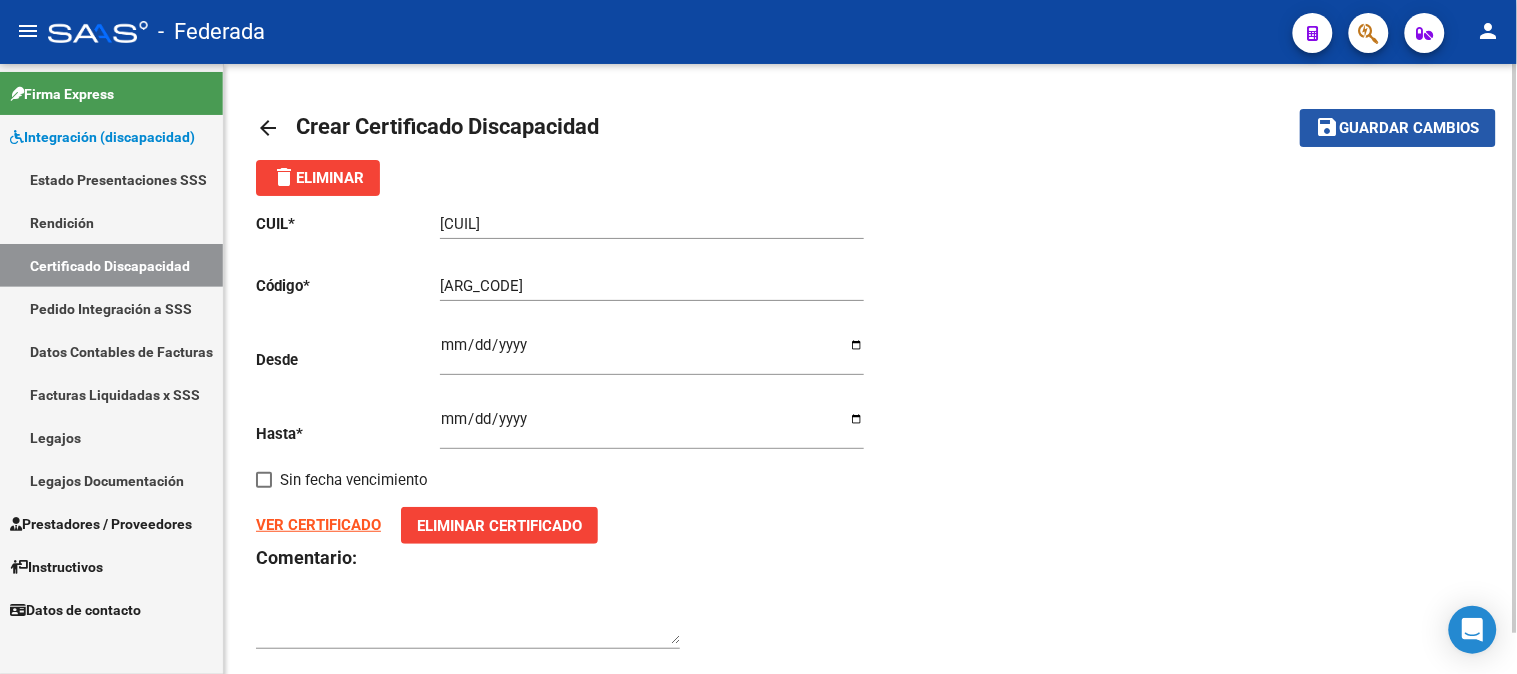 click on "Guardar cambios" 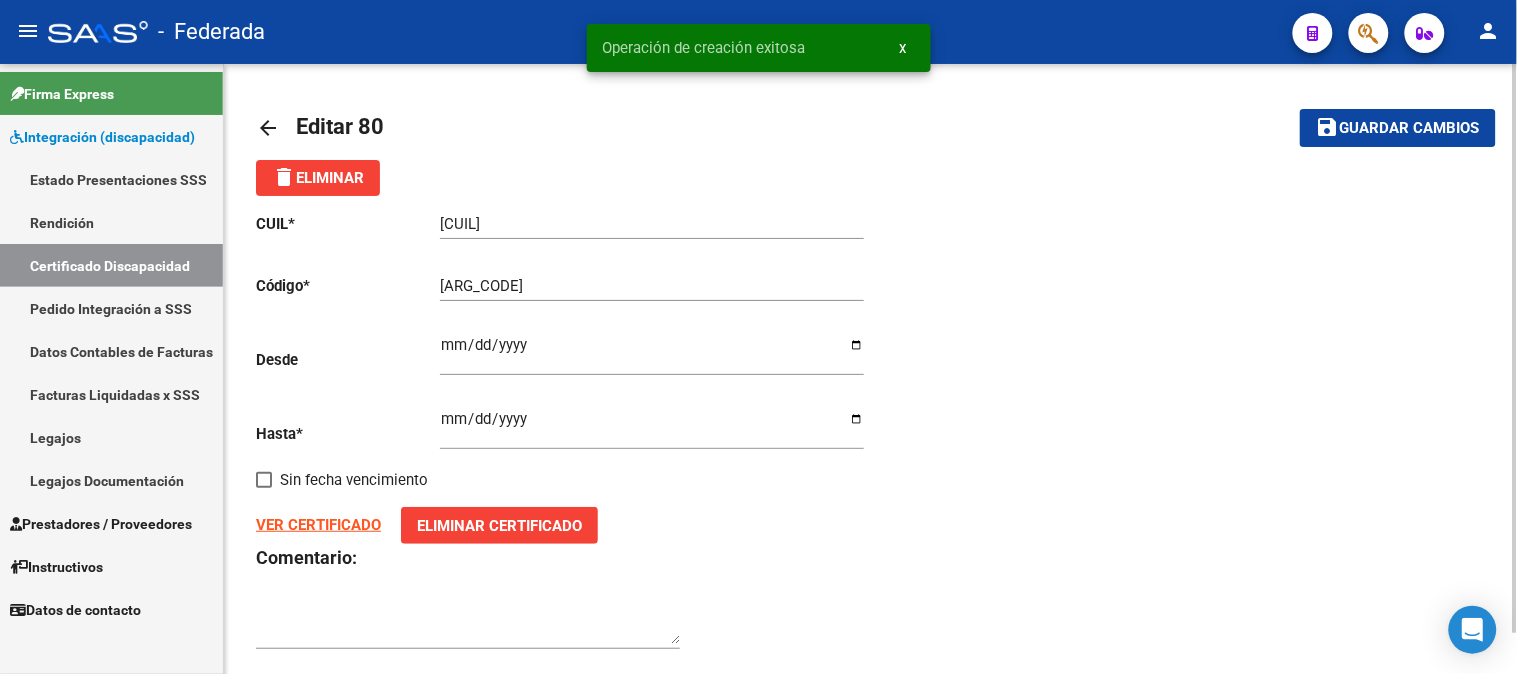 click on "x" at bounding box center (903, 48) 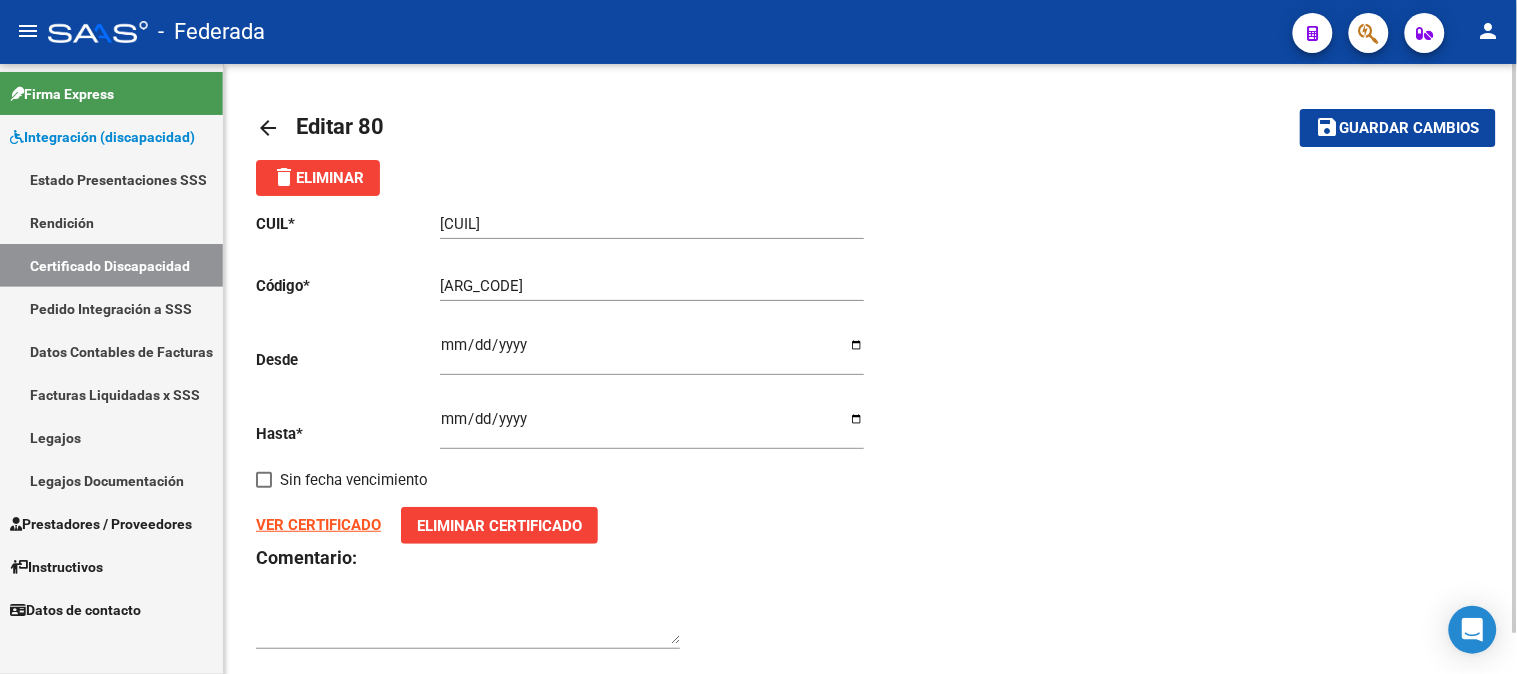 click on "Certificado Discapacidad" at bounding box center (111, 265) 